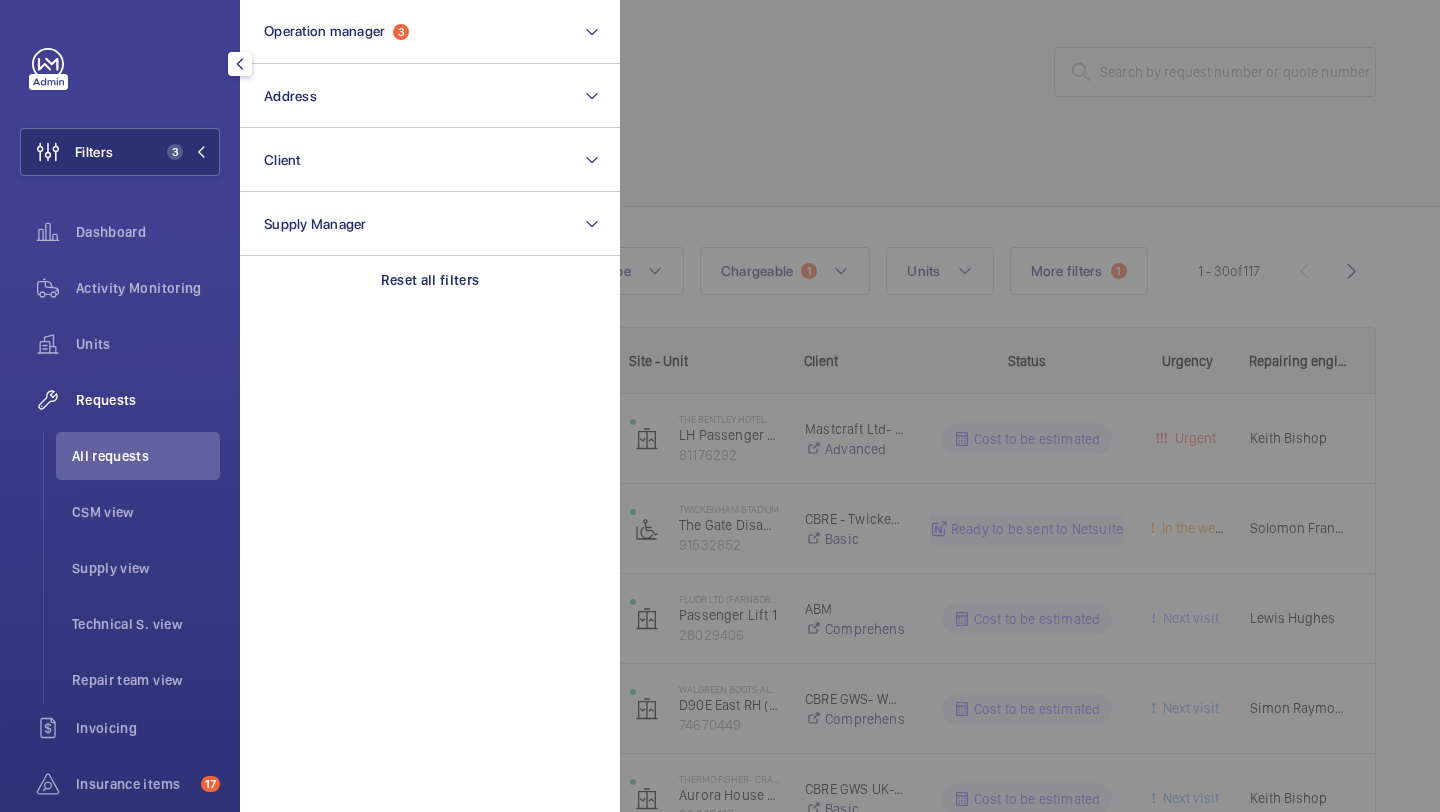 scroll, scrollTop: 0, scrollLeft: 0, axis: both 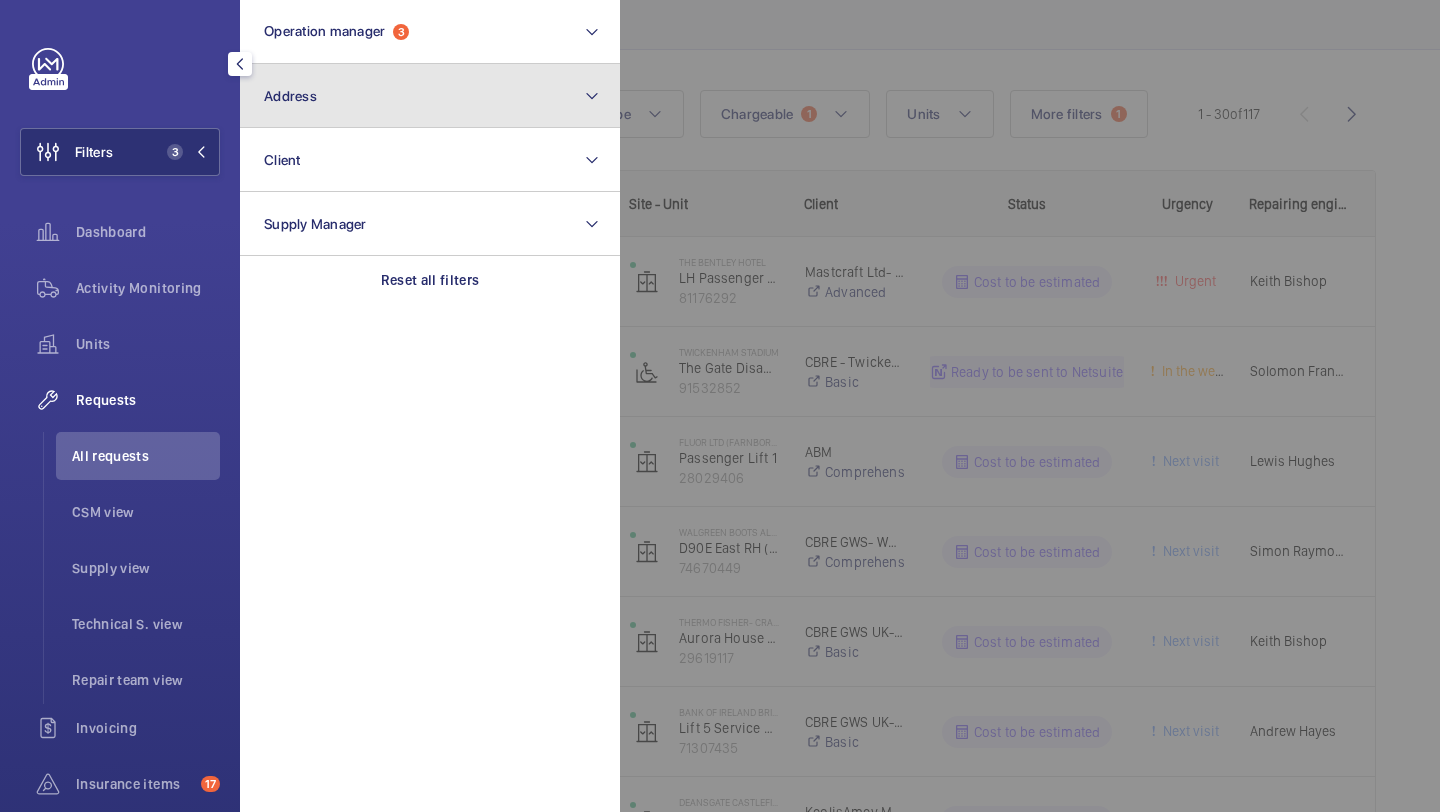 click on "Address" 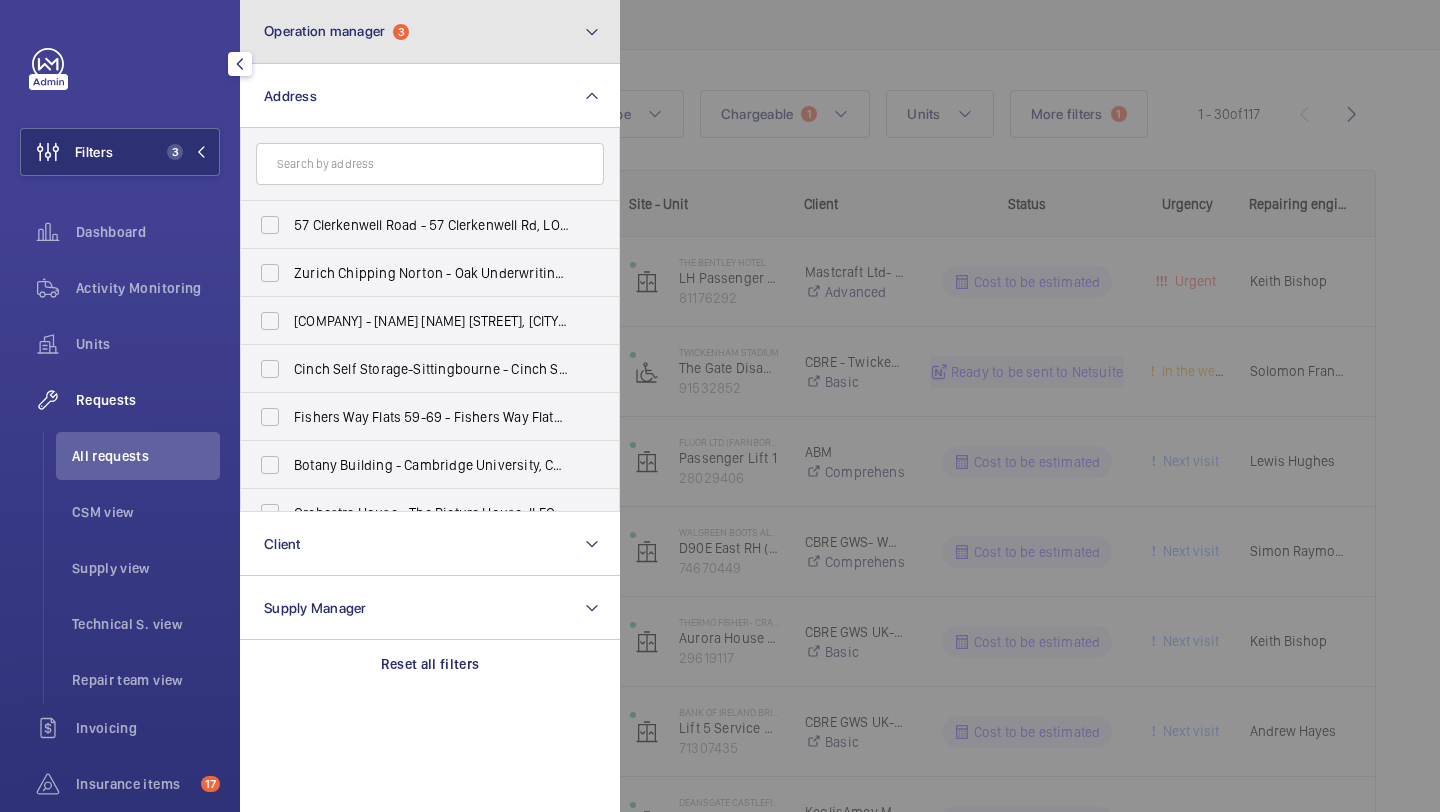 click on "Operation manager  3" 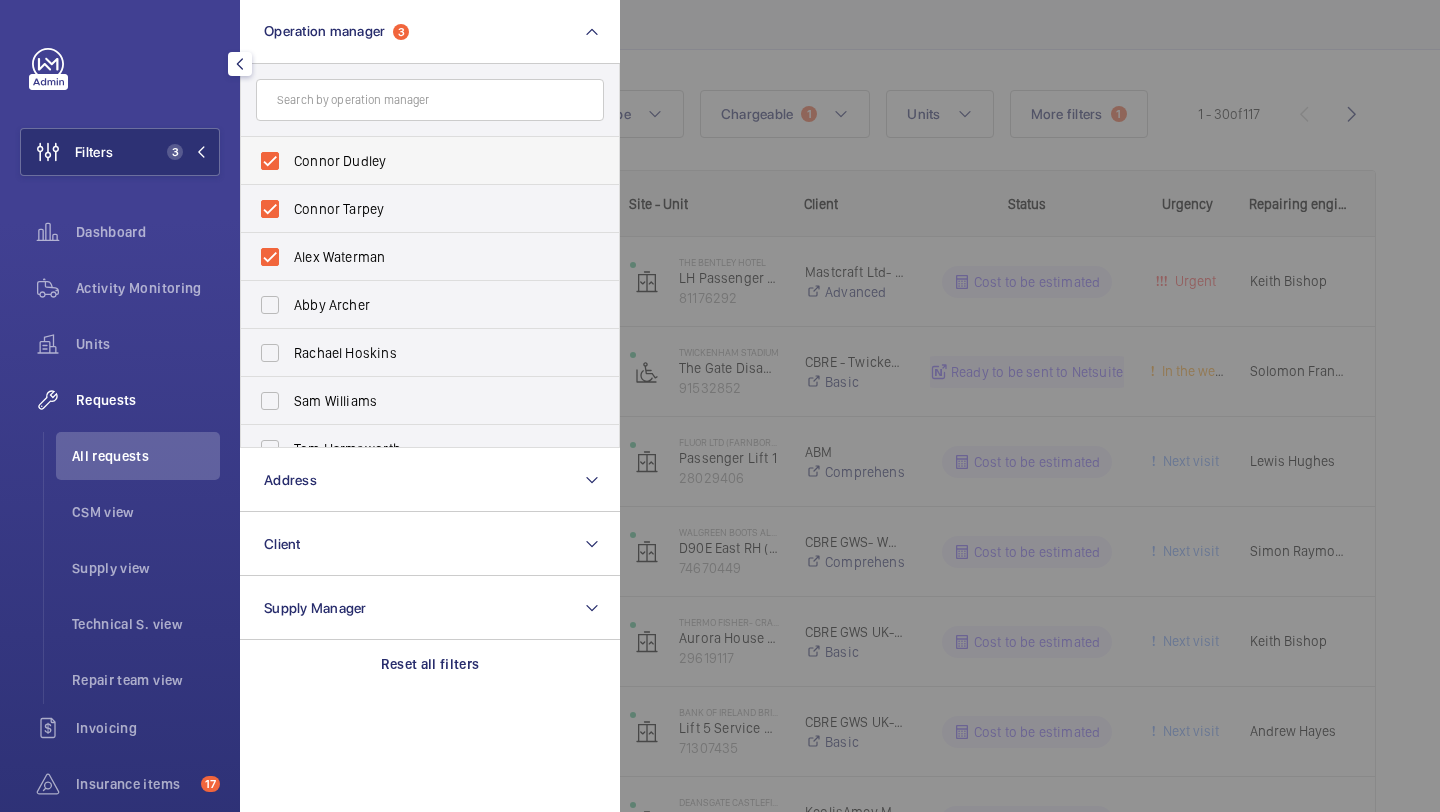 click on "Connor Dudley" at bounding box center (431, 161) 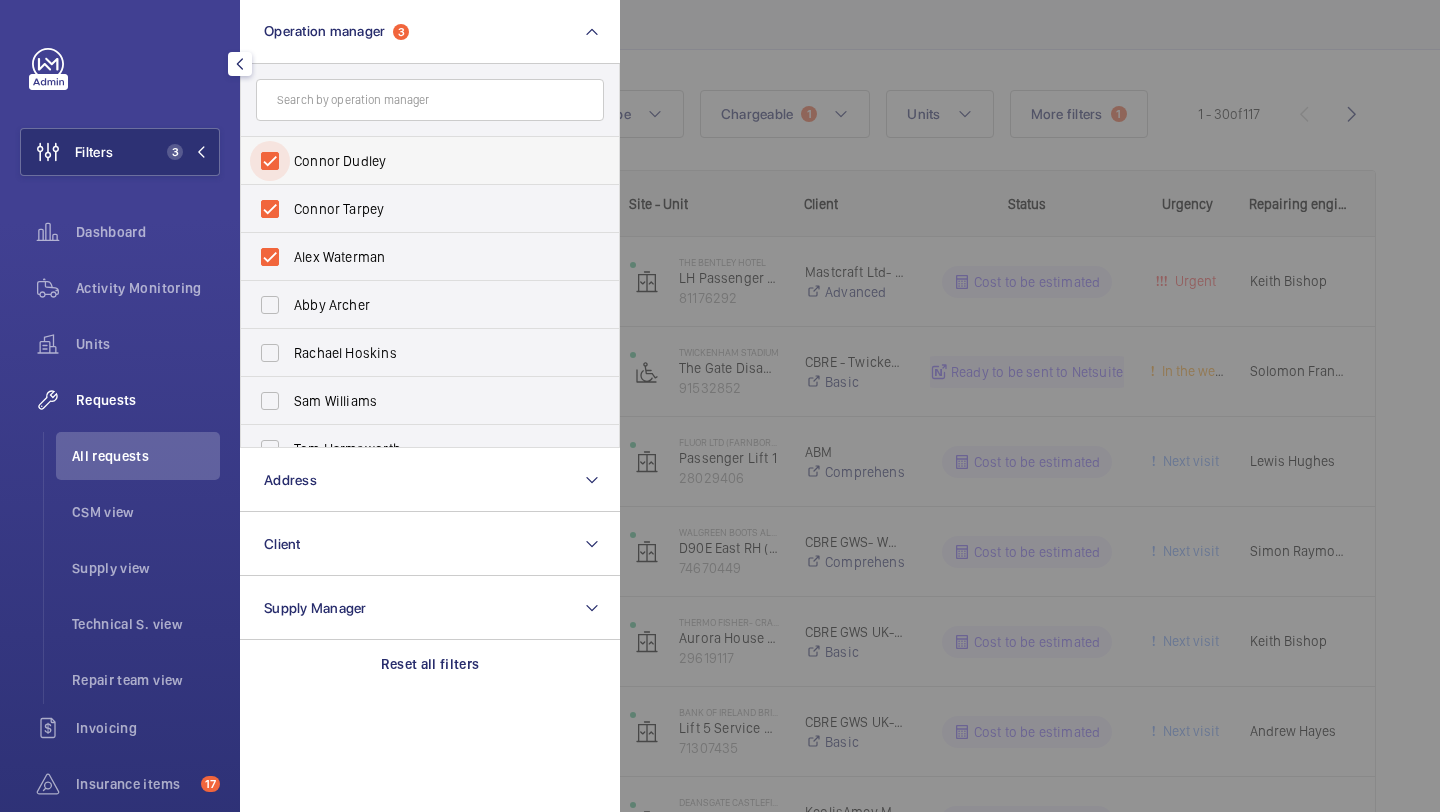 click on "Connor Dudley" at bounding box center [270, 161] 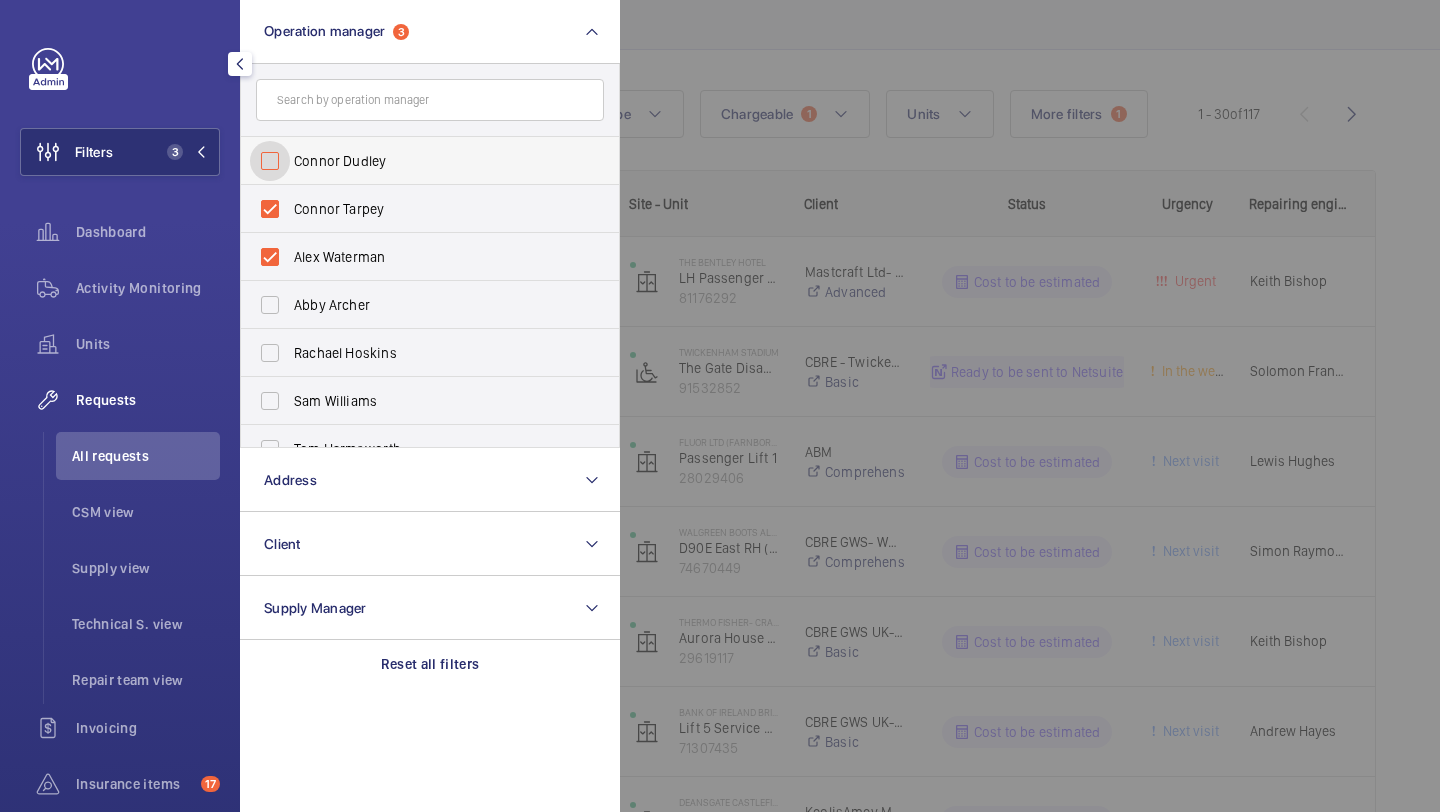 checkbox on "false" 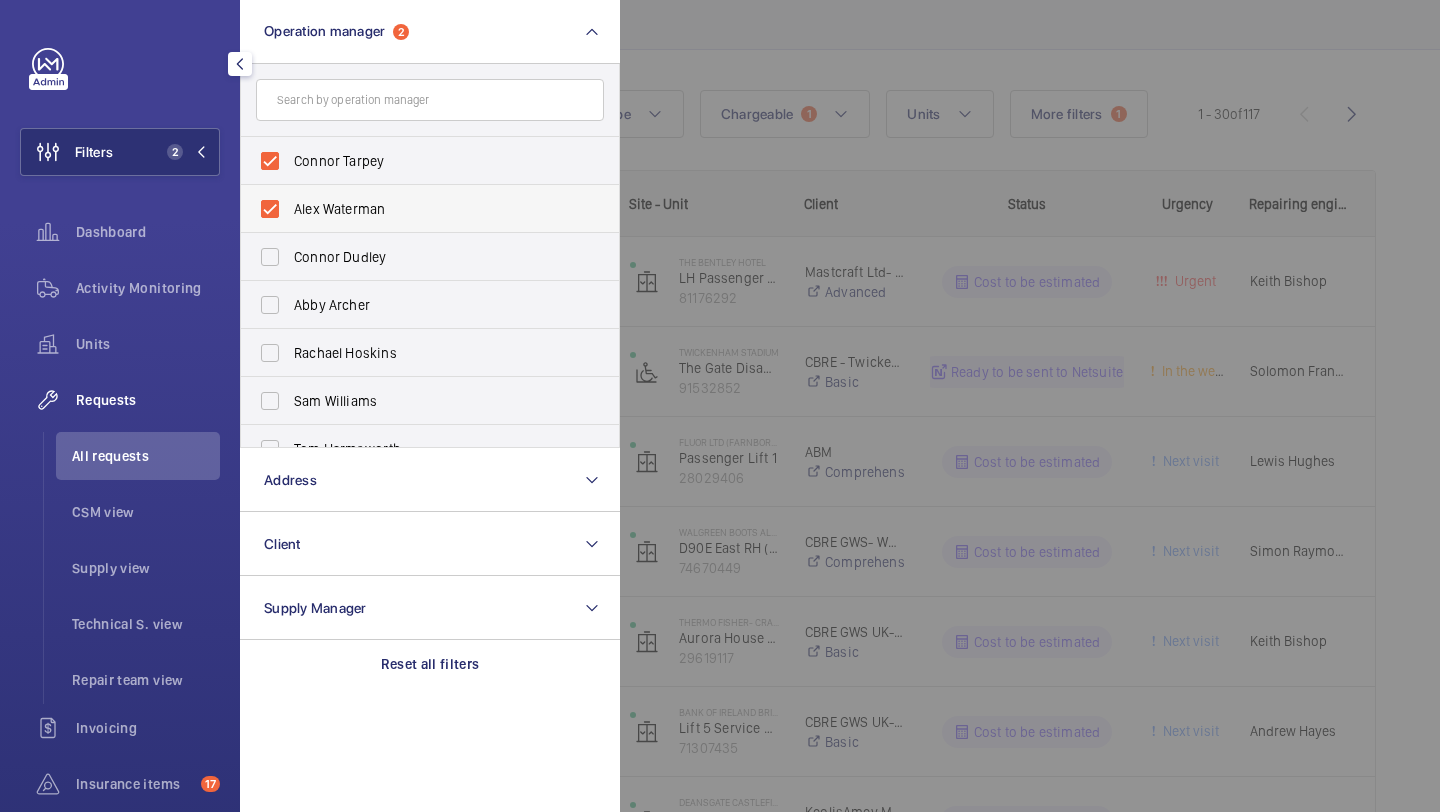 click on "Alex Waterman" at bounding box center [431, 209] 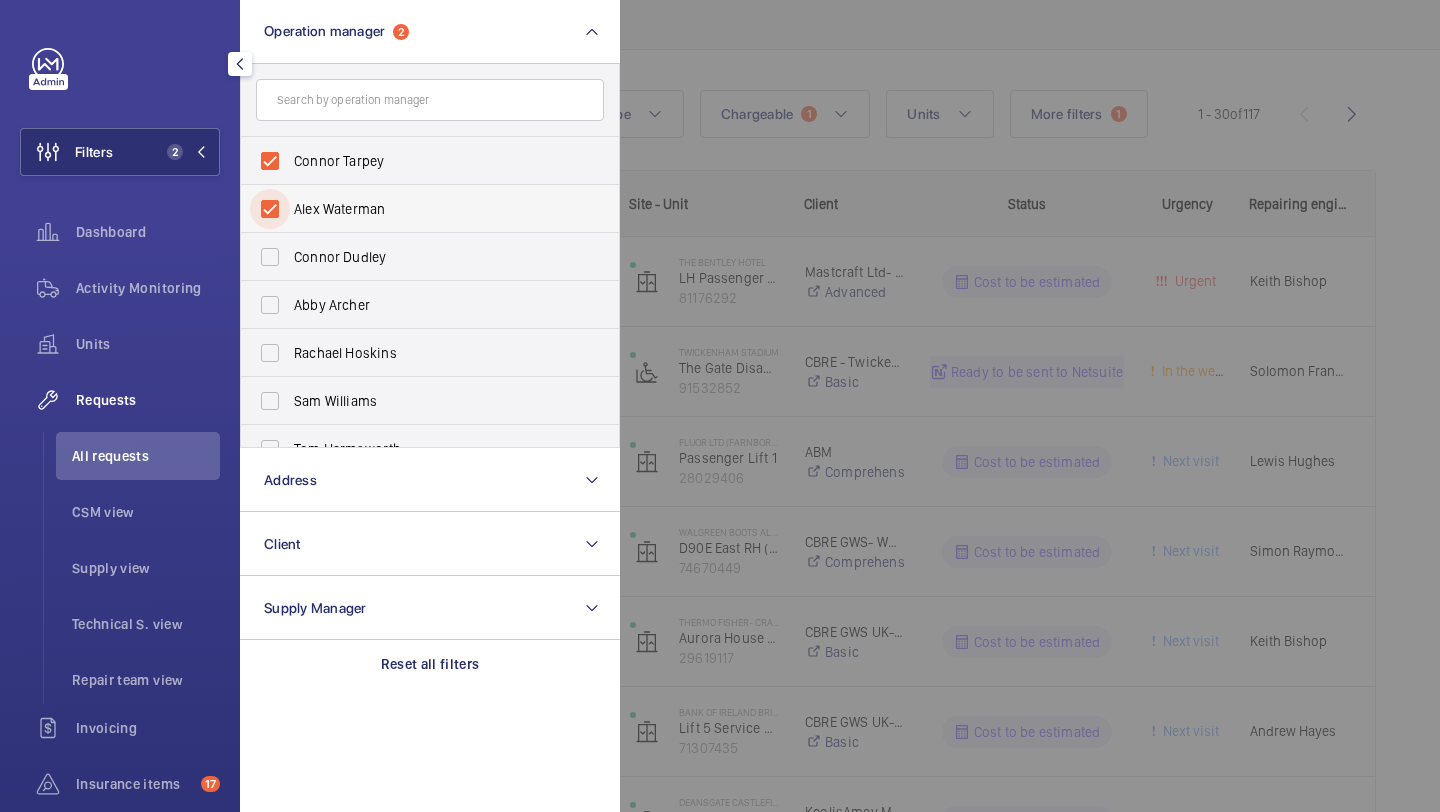click on "Alex Waterman" at bounding box center [270, 209] 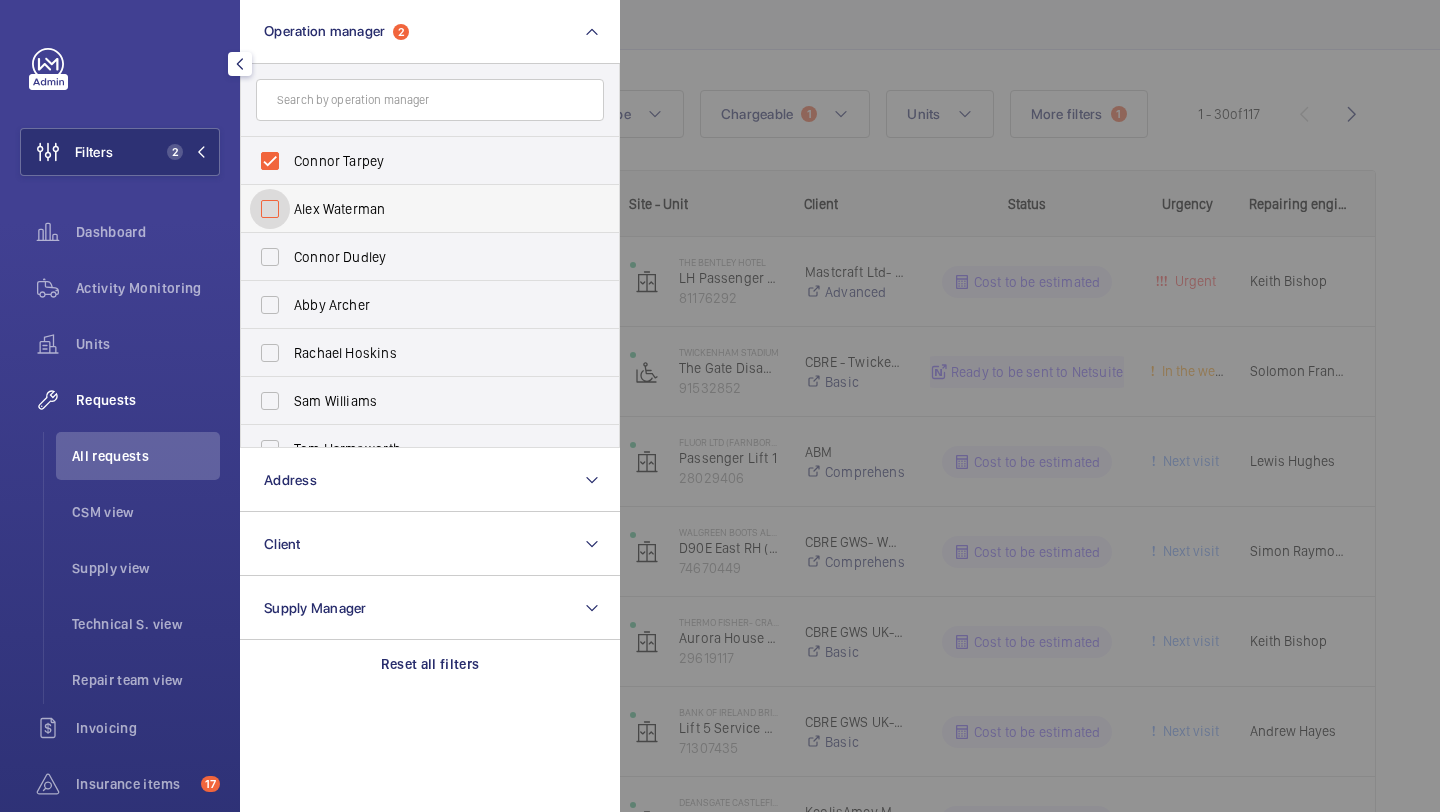checkbox on "false" 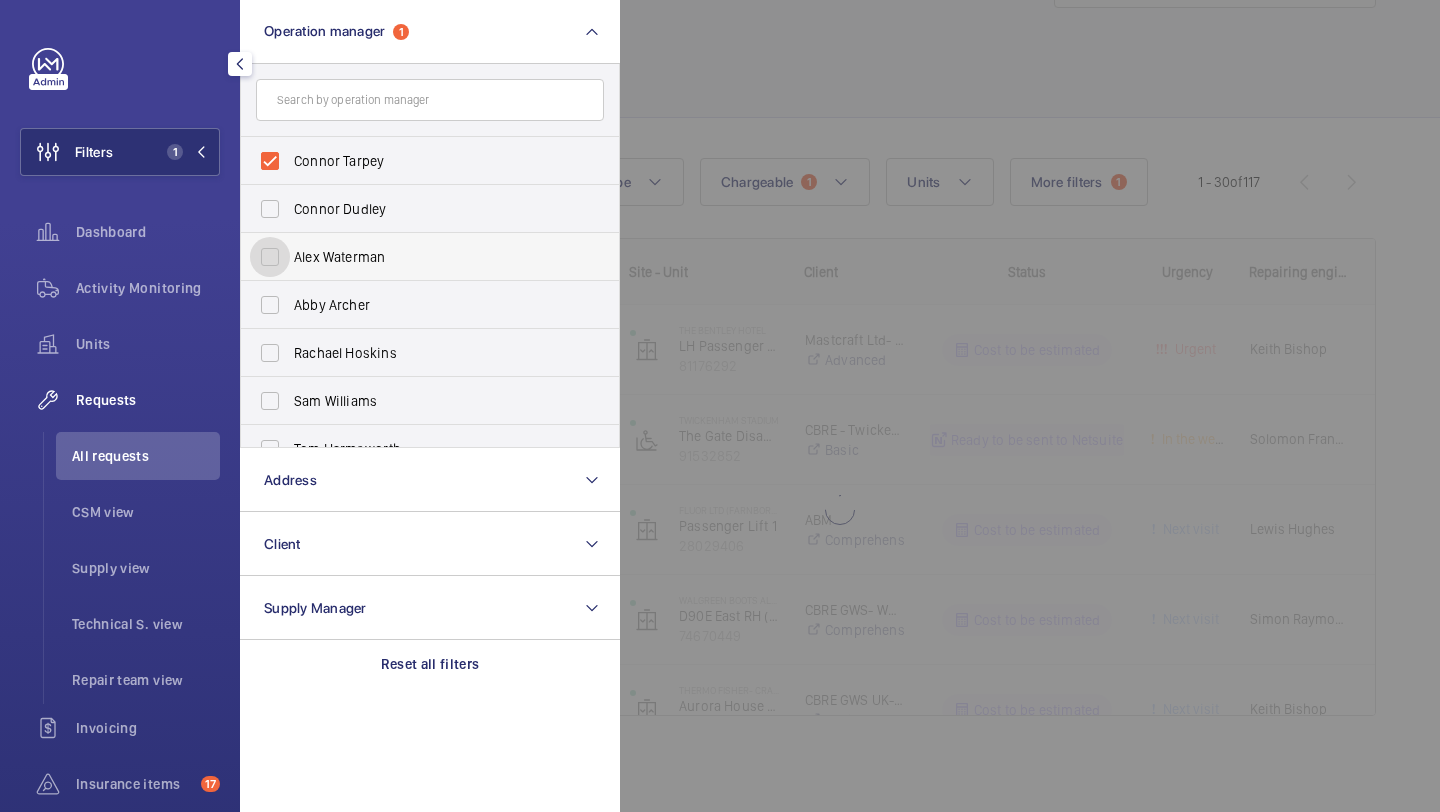 scroll, scrollTop: 89, scrollLeft: 0, axis: vertical 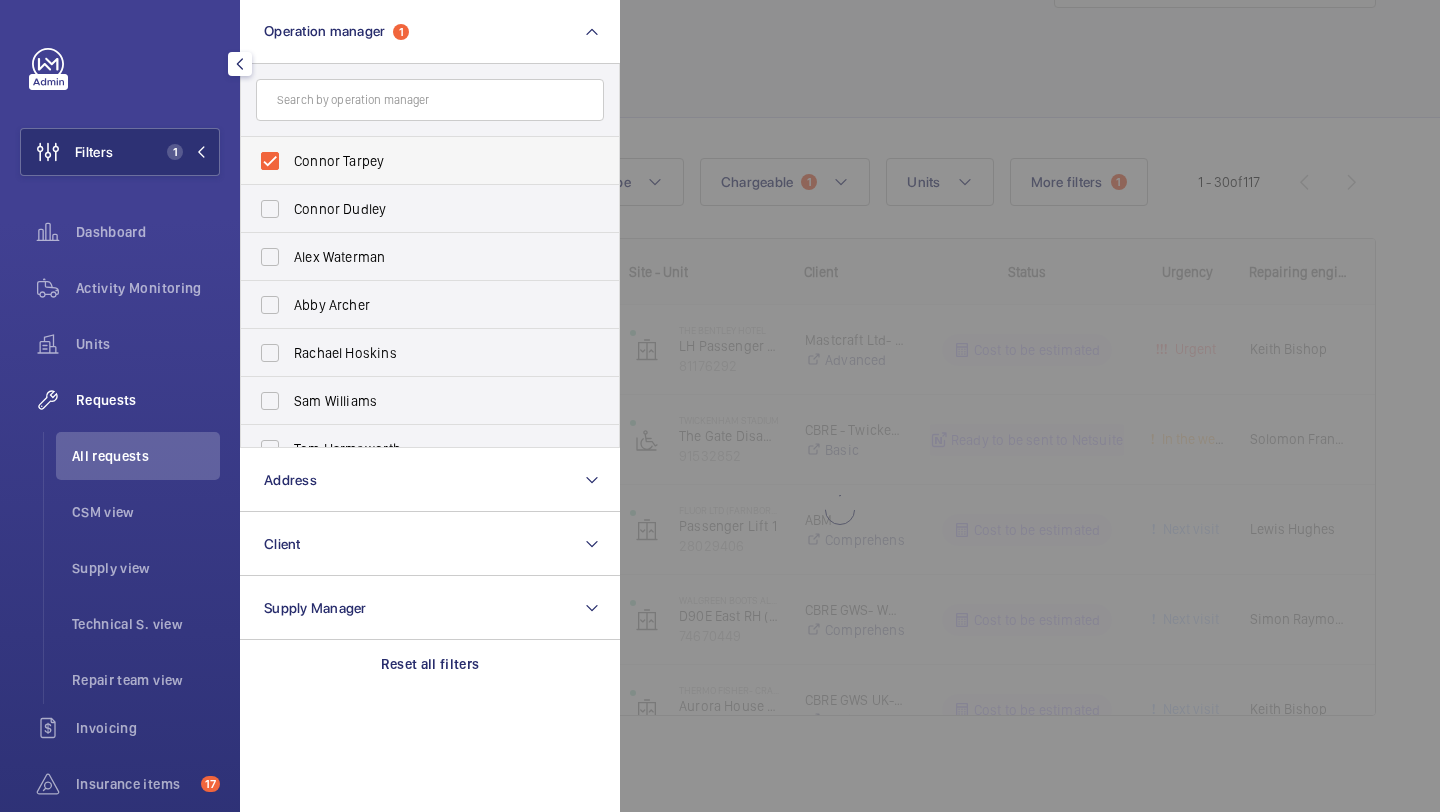 click on "Connor Tarpey" at bounding box center (431, 161) 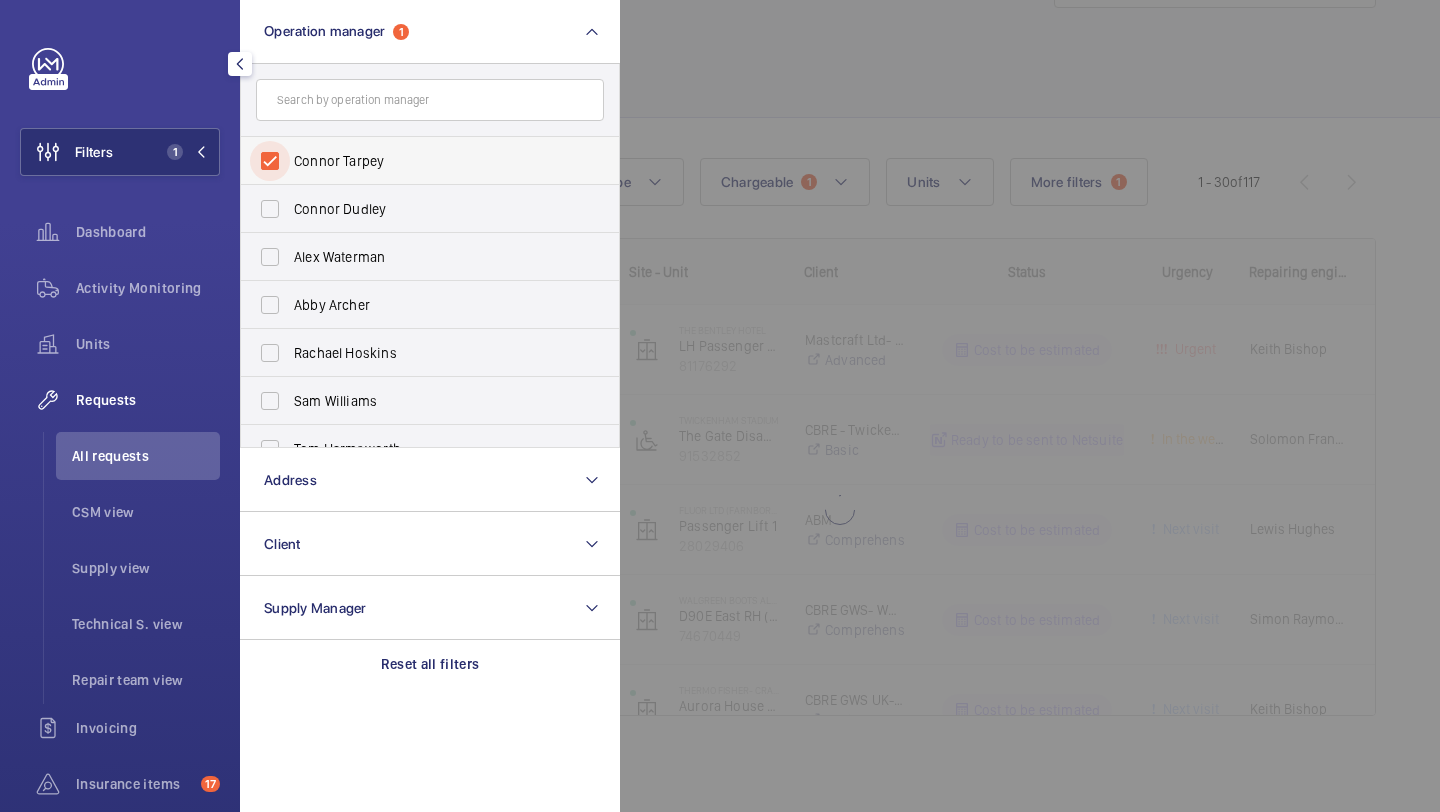 click on "Connor Tarpey" at bounding box center (270, 161) 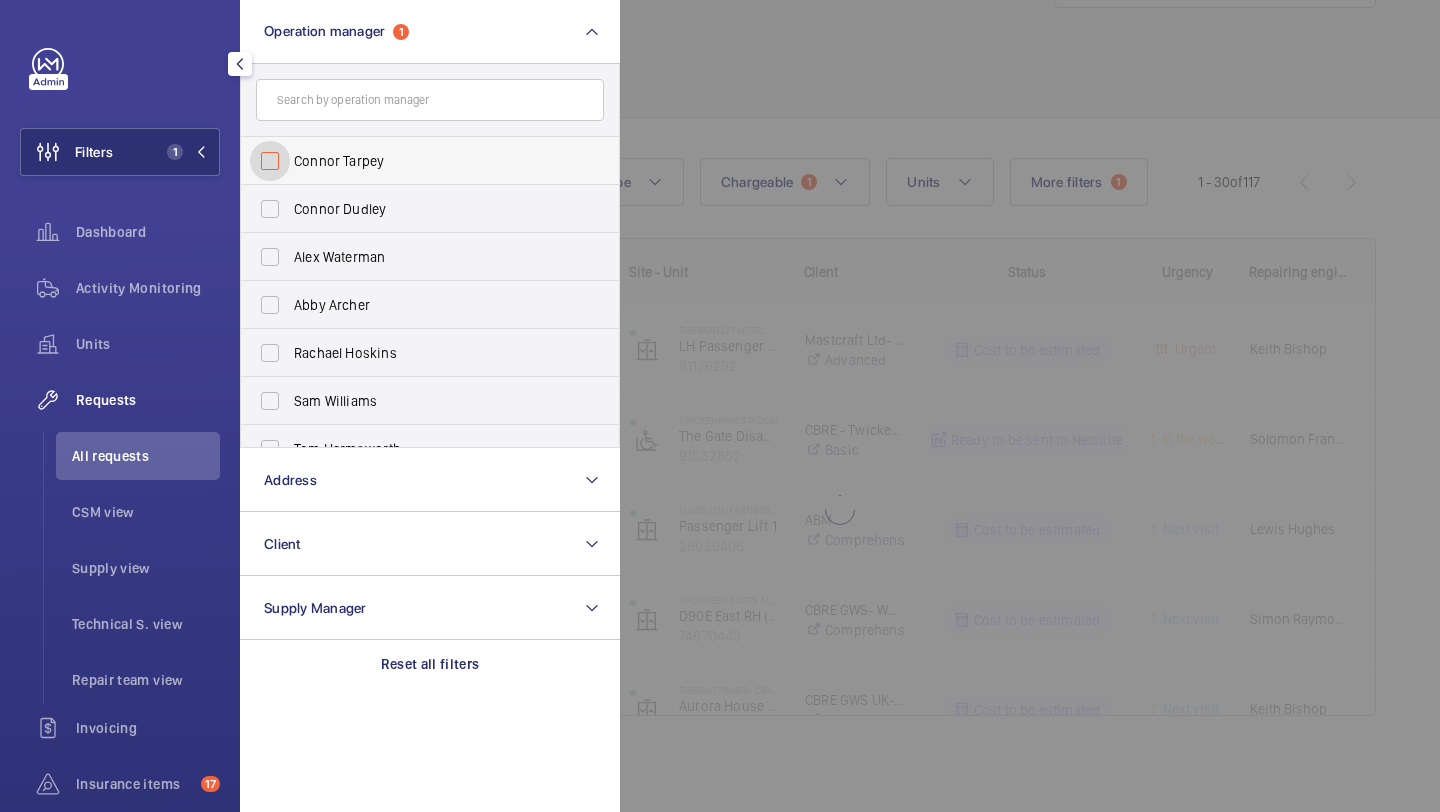 checkbox on "false" 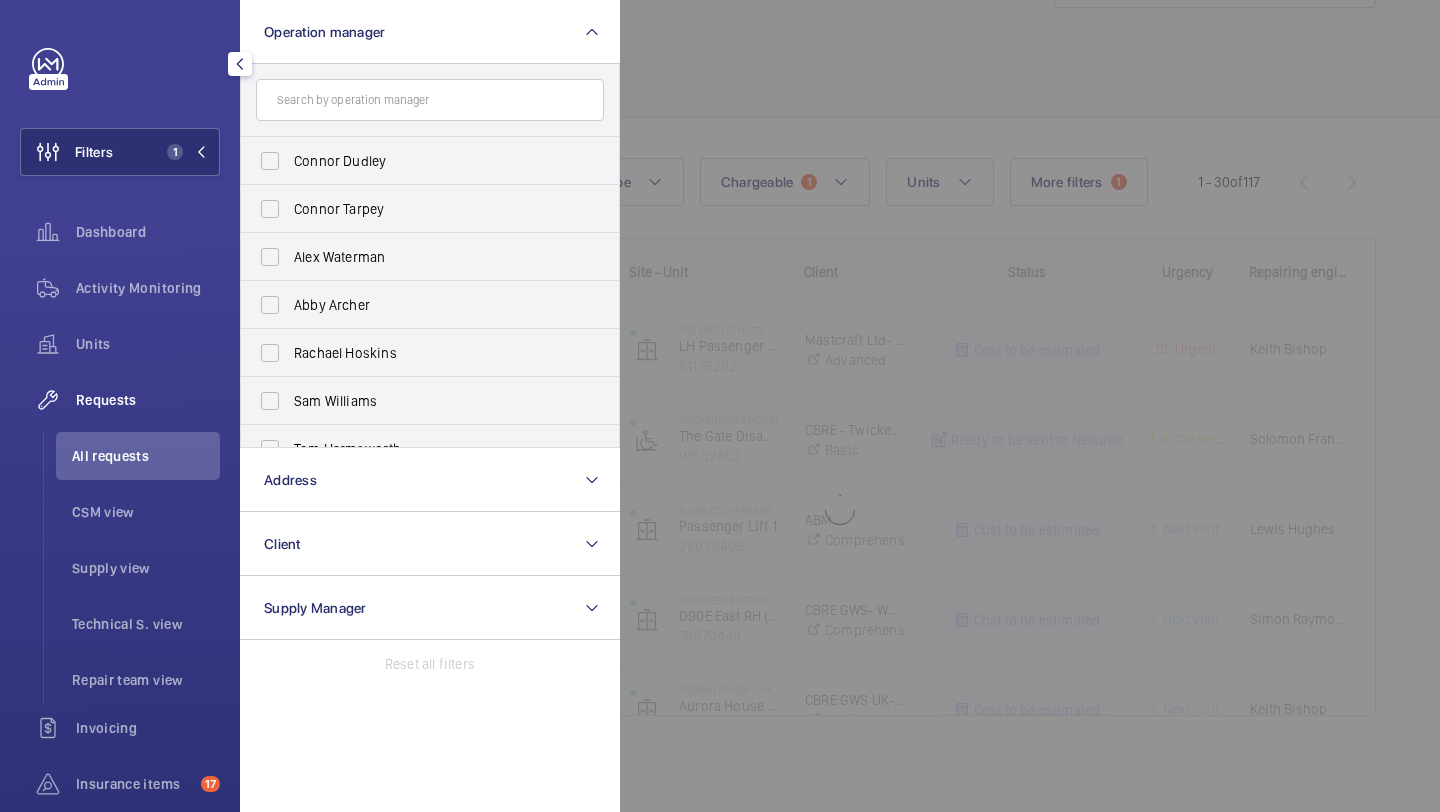 click 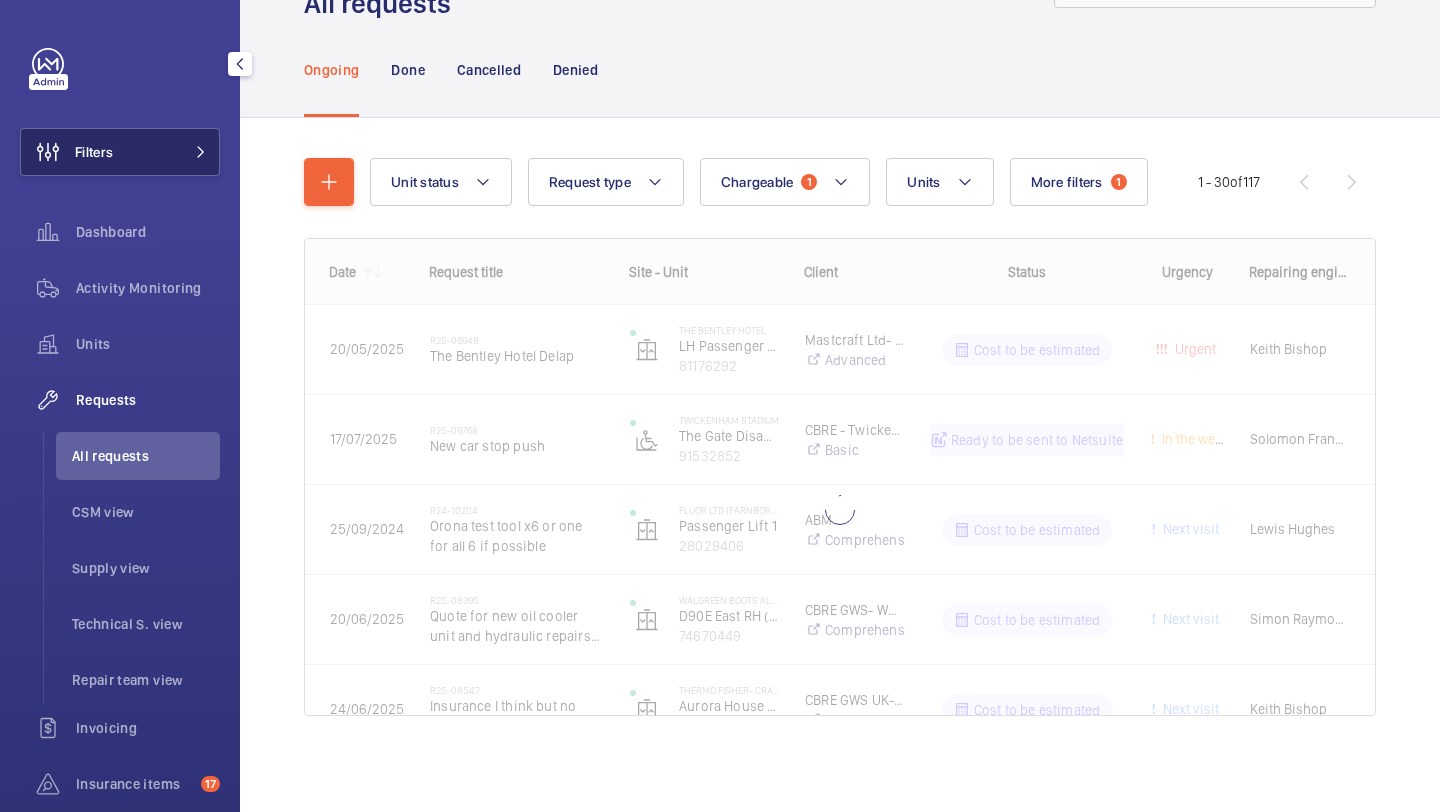 click on "Filters" 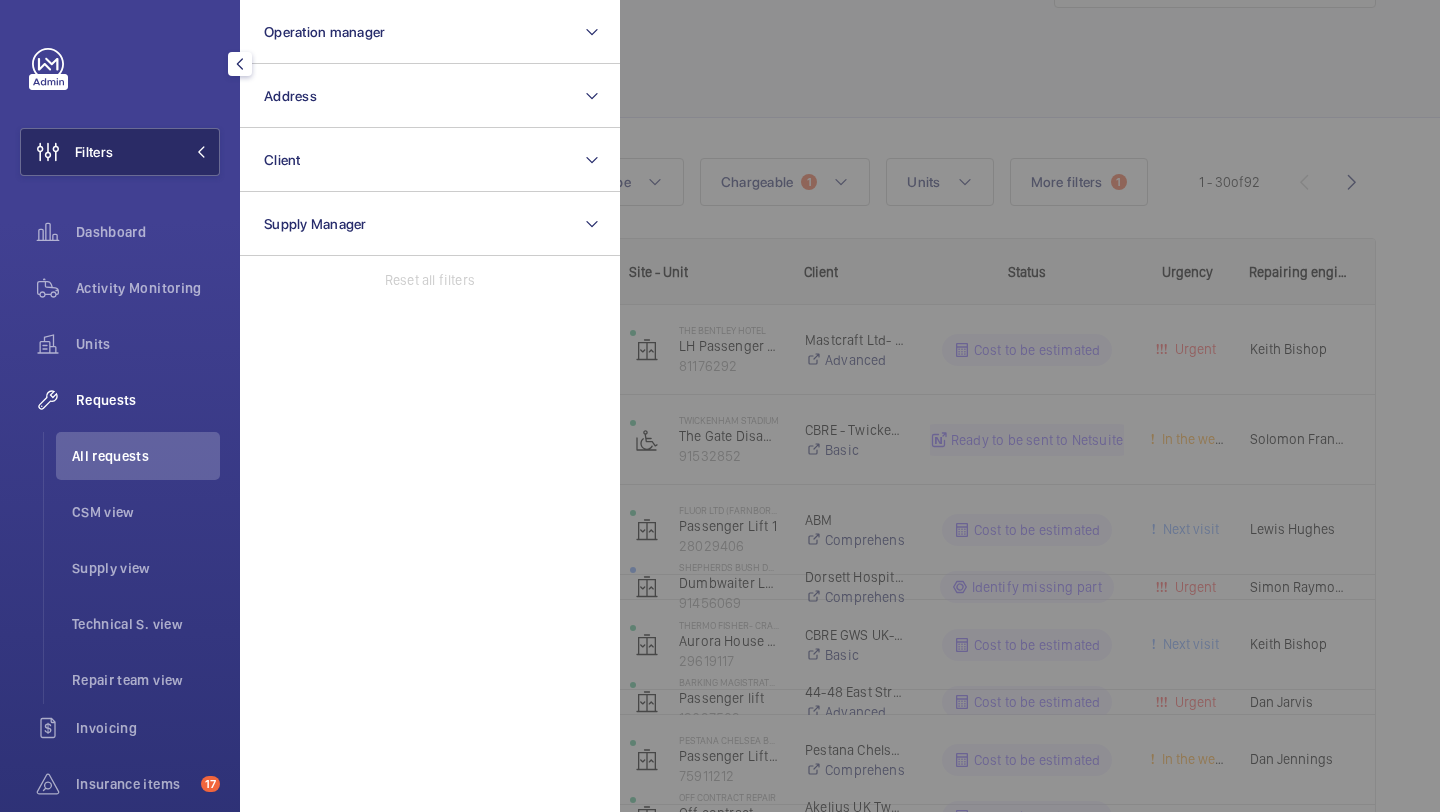 scroll, scrollTop: 157, scrollLeft: 0, axis: vertical 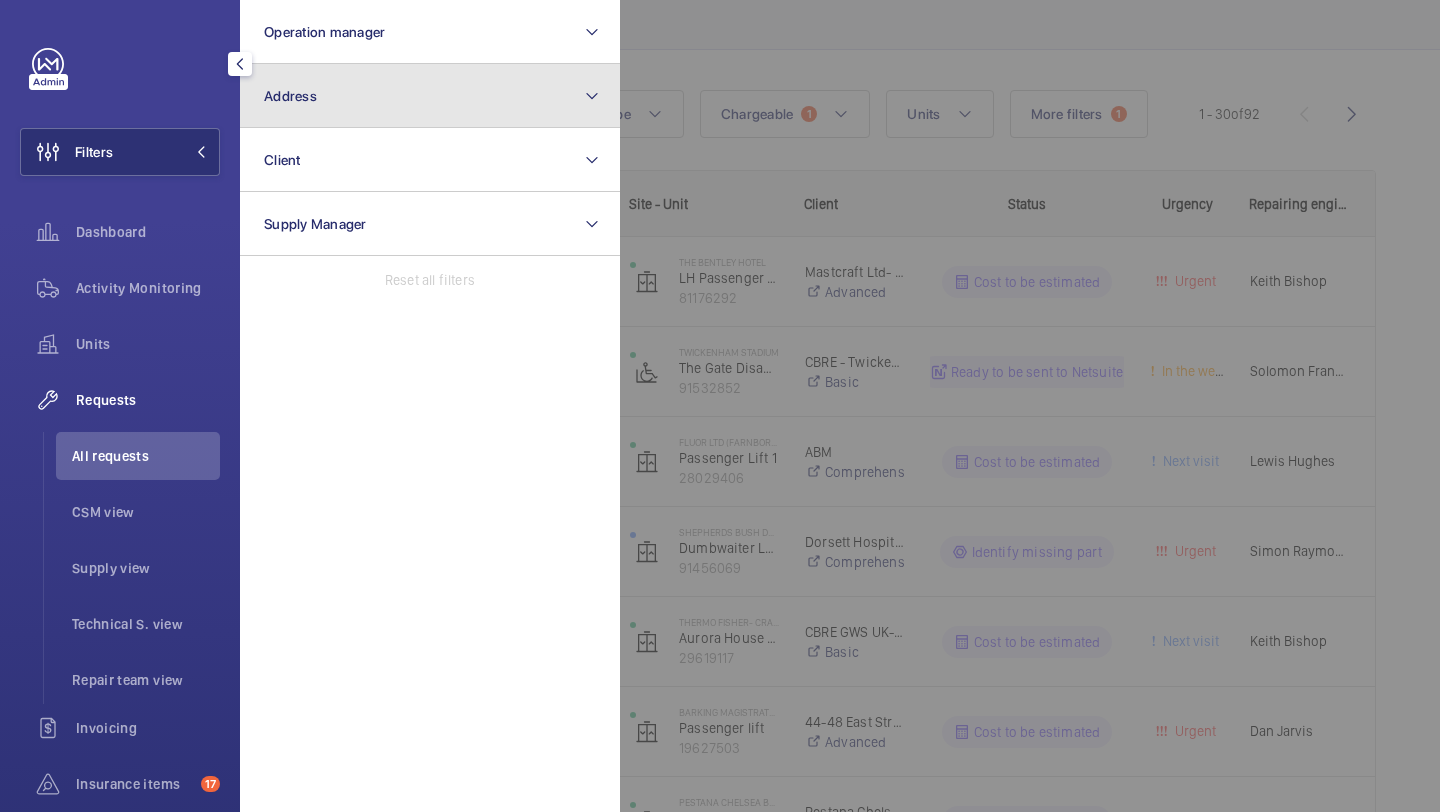 click on "Address" 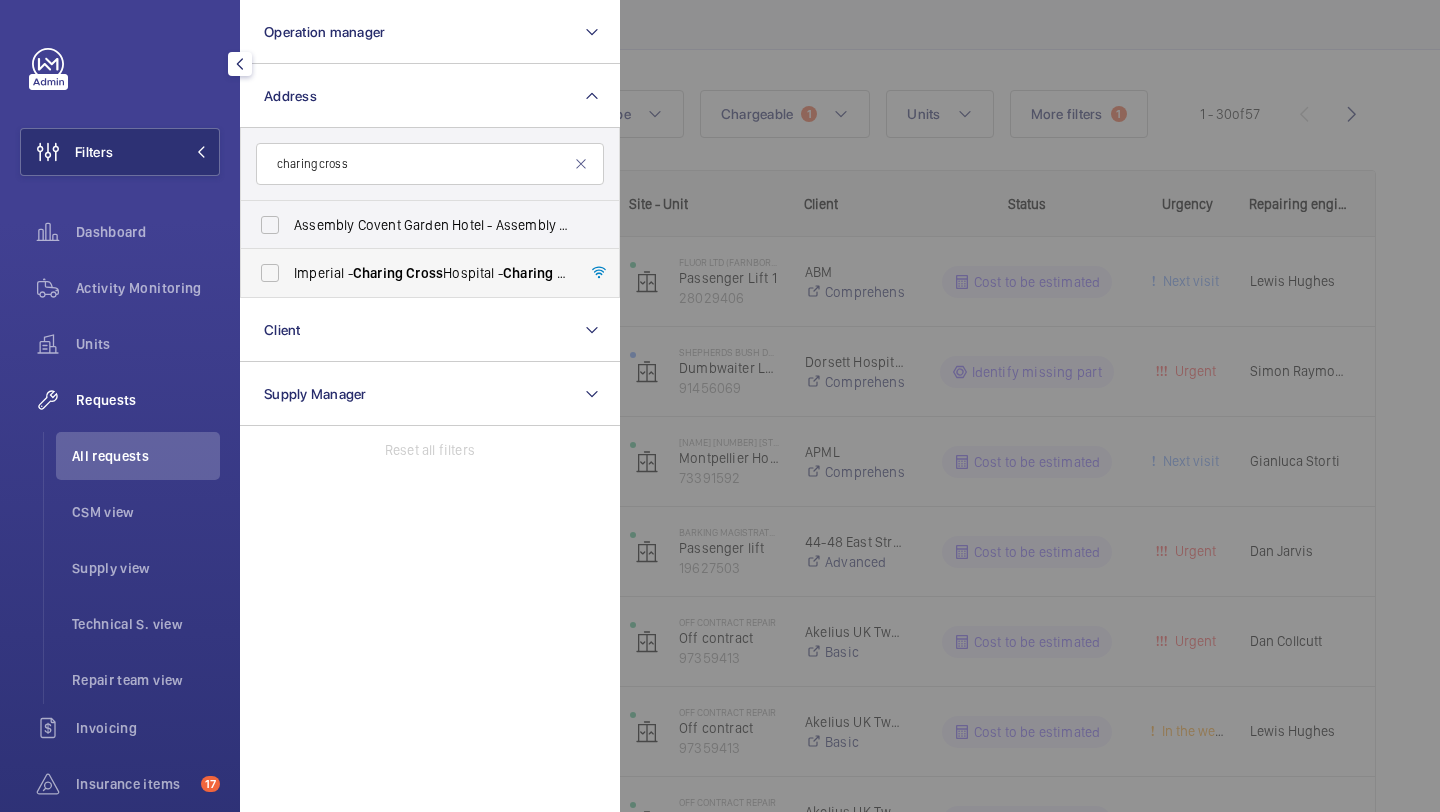 type on "charing cross" 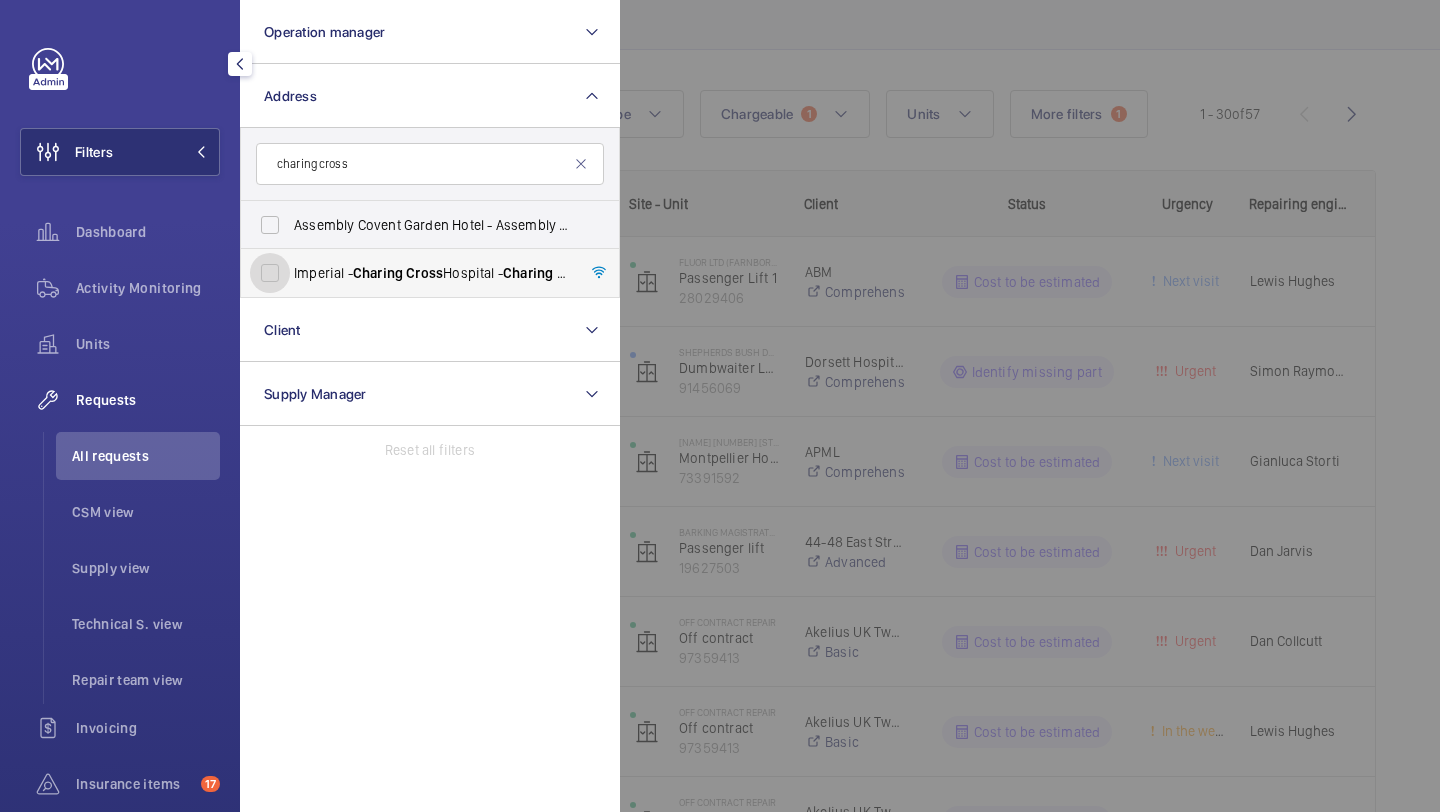 click on "[NAME] - [NAME] - [NAME], [CITY] [POSTAL_CODE]" at bounding box center [270, 273] 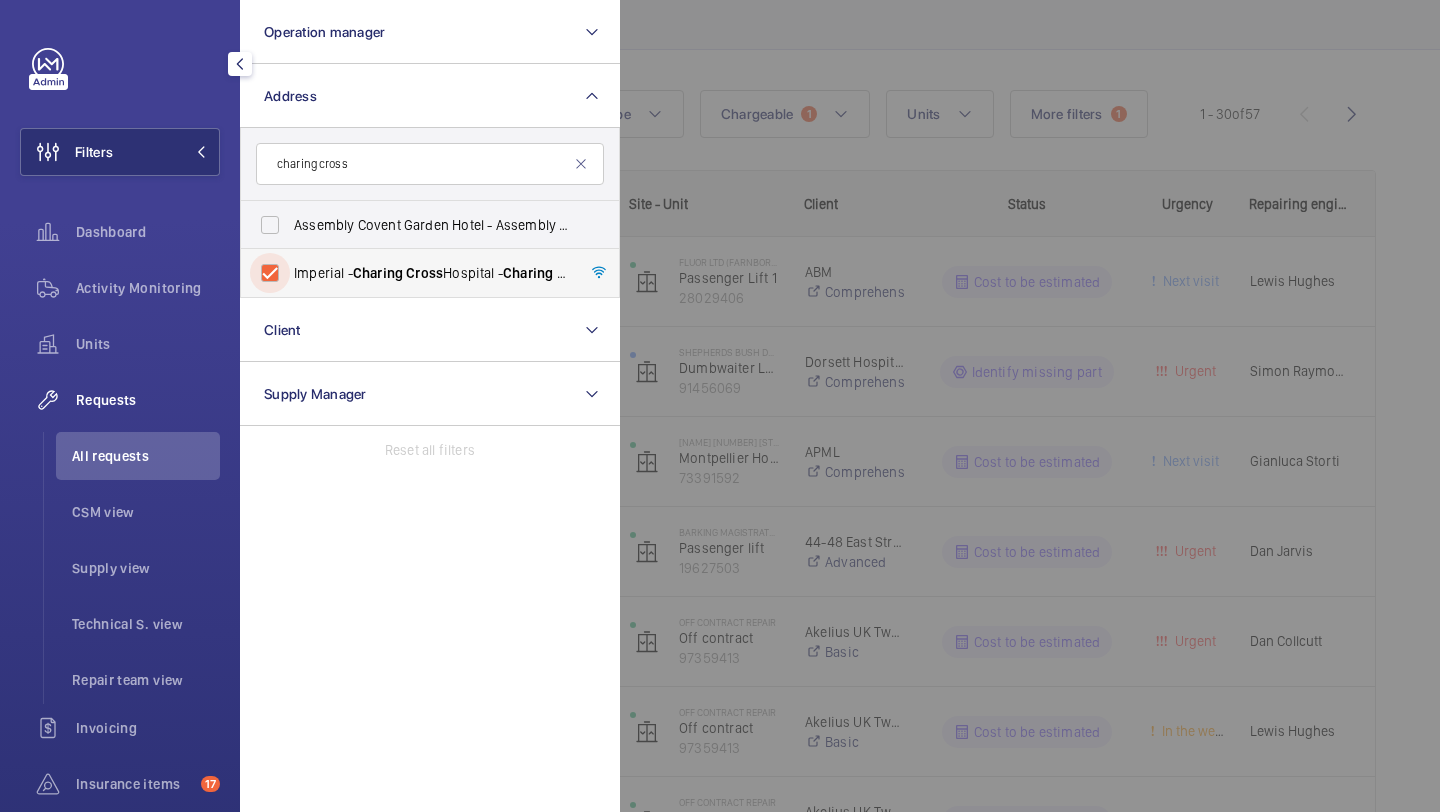 checkbox on "true" 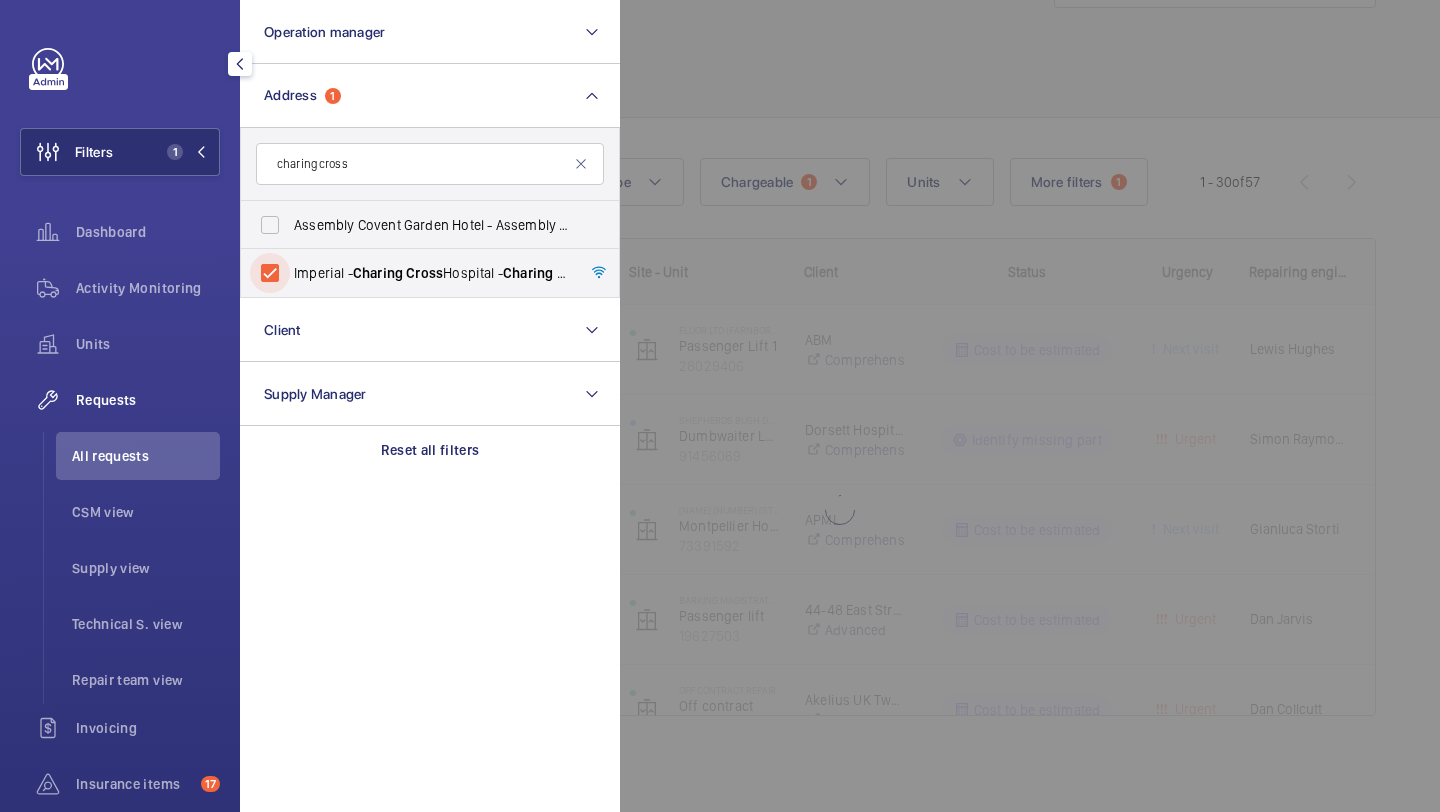 scroll, scrollTop: 89, scrollLeft: 0, axis: vertical 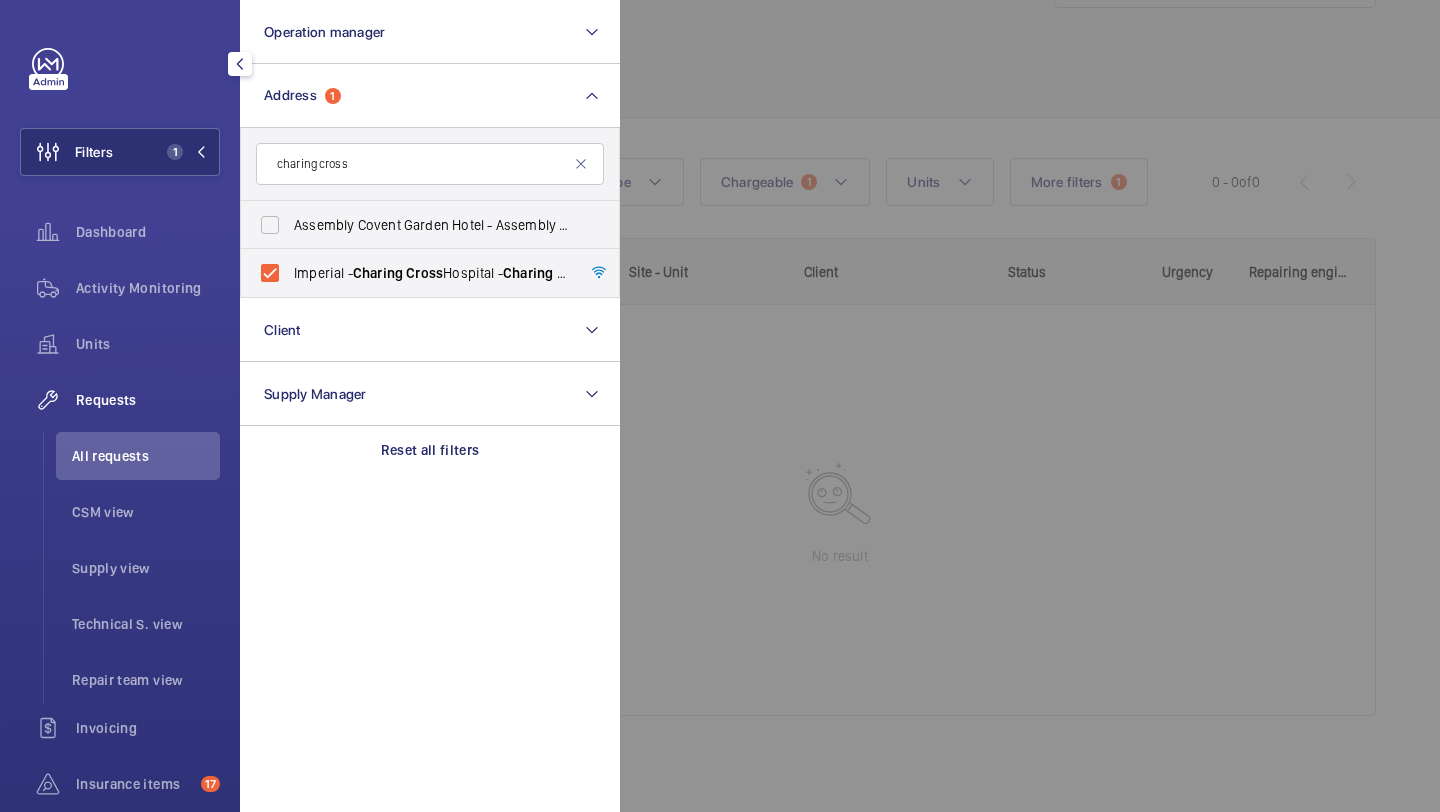 click 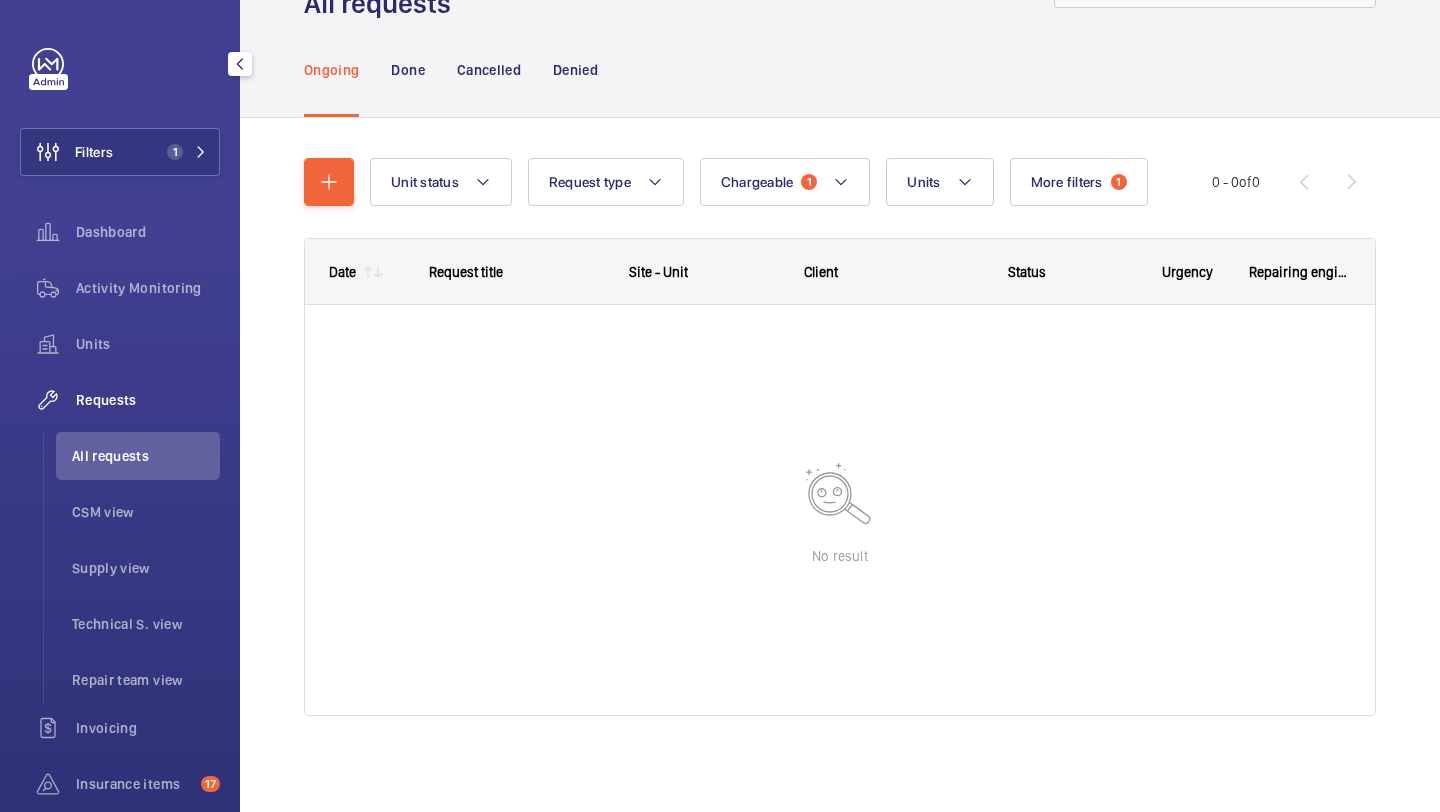 click on "Unit status Request type  Chargeable 1 Units More filters  1  Request status  4 Urgency Repairing engineer Engineer Device type Reset all filters 0 - 0  of  0
Date
Request title
Site - Unit" 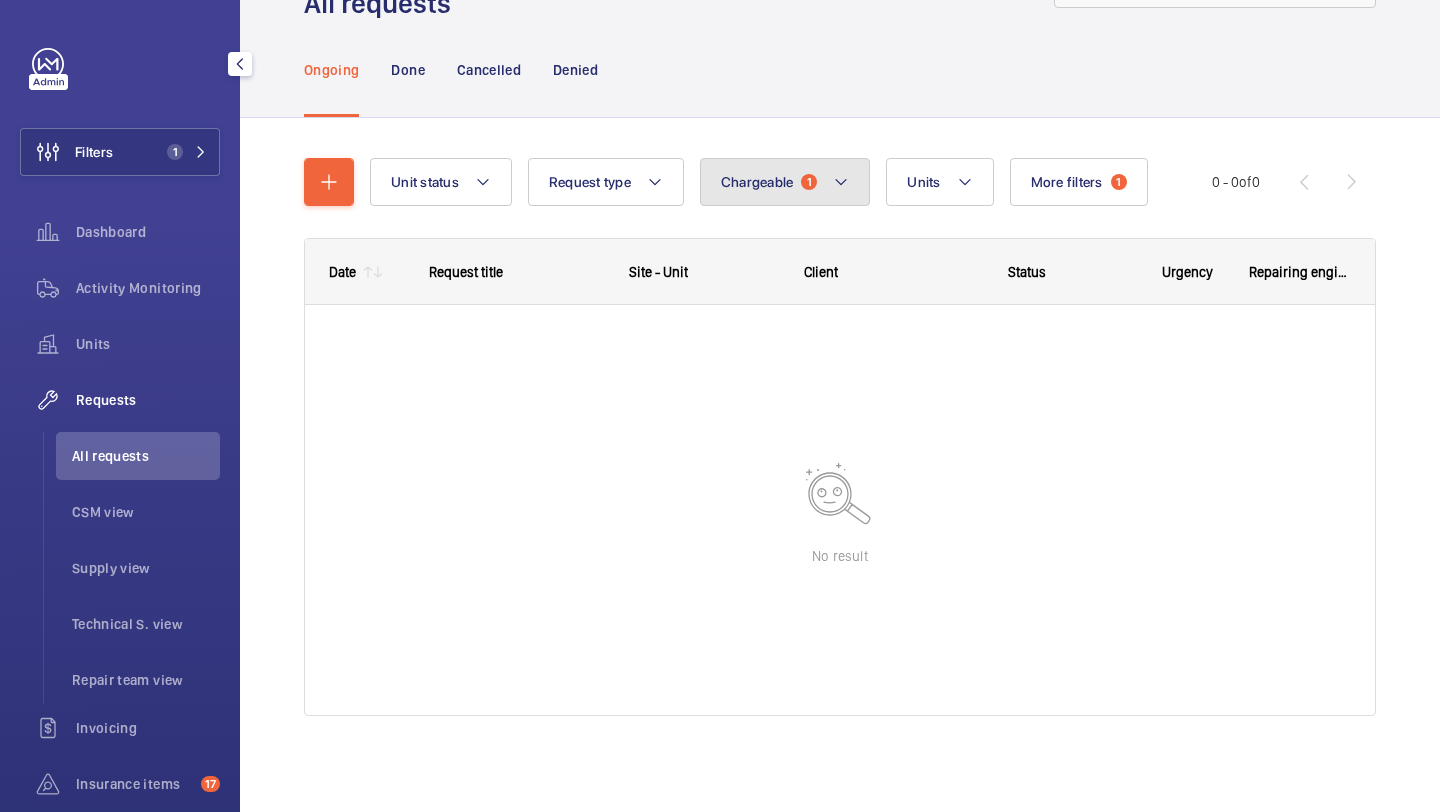 click on "Chargeable 1" 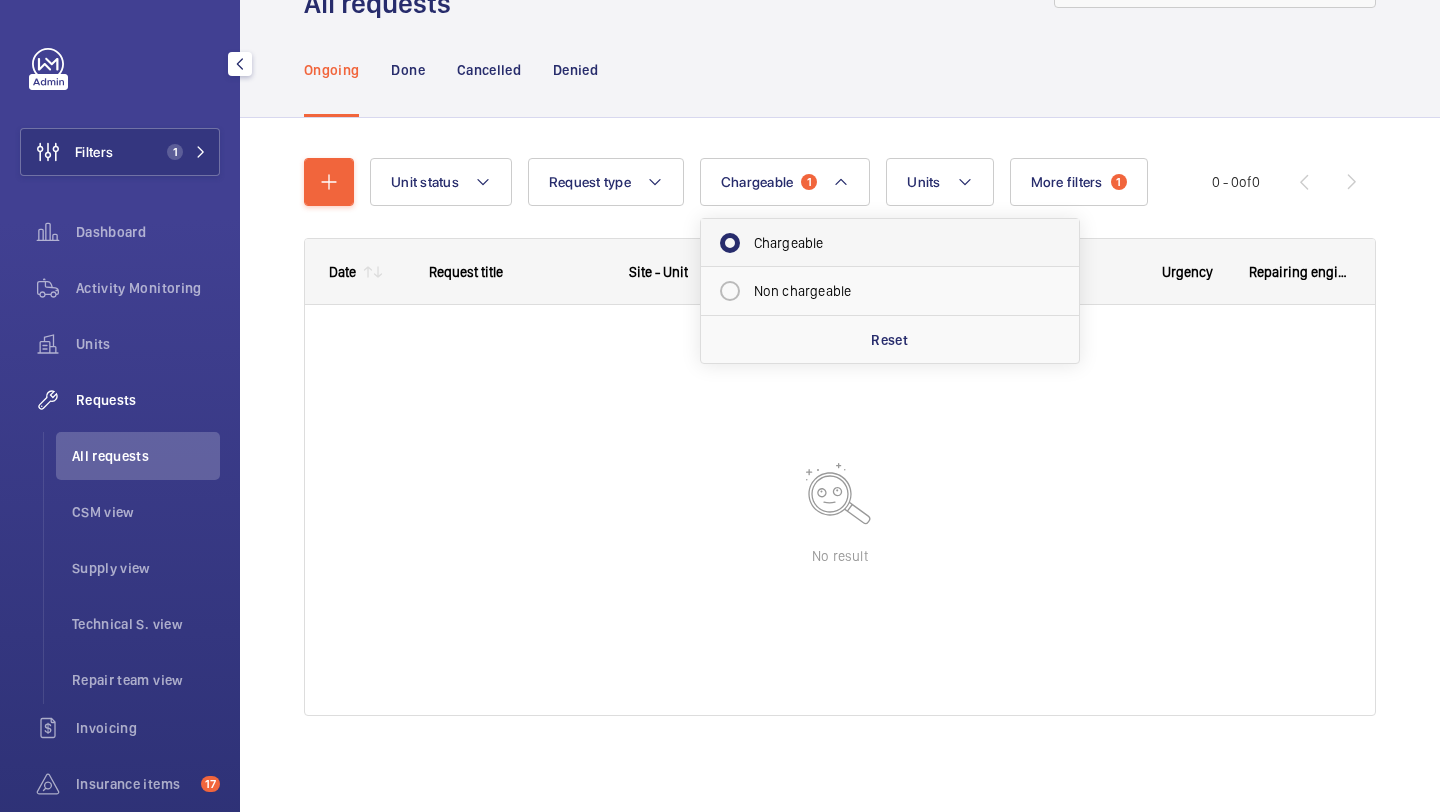 click on "Chargeable" at bounding box center [890, 243] 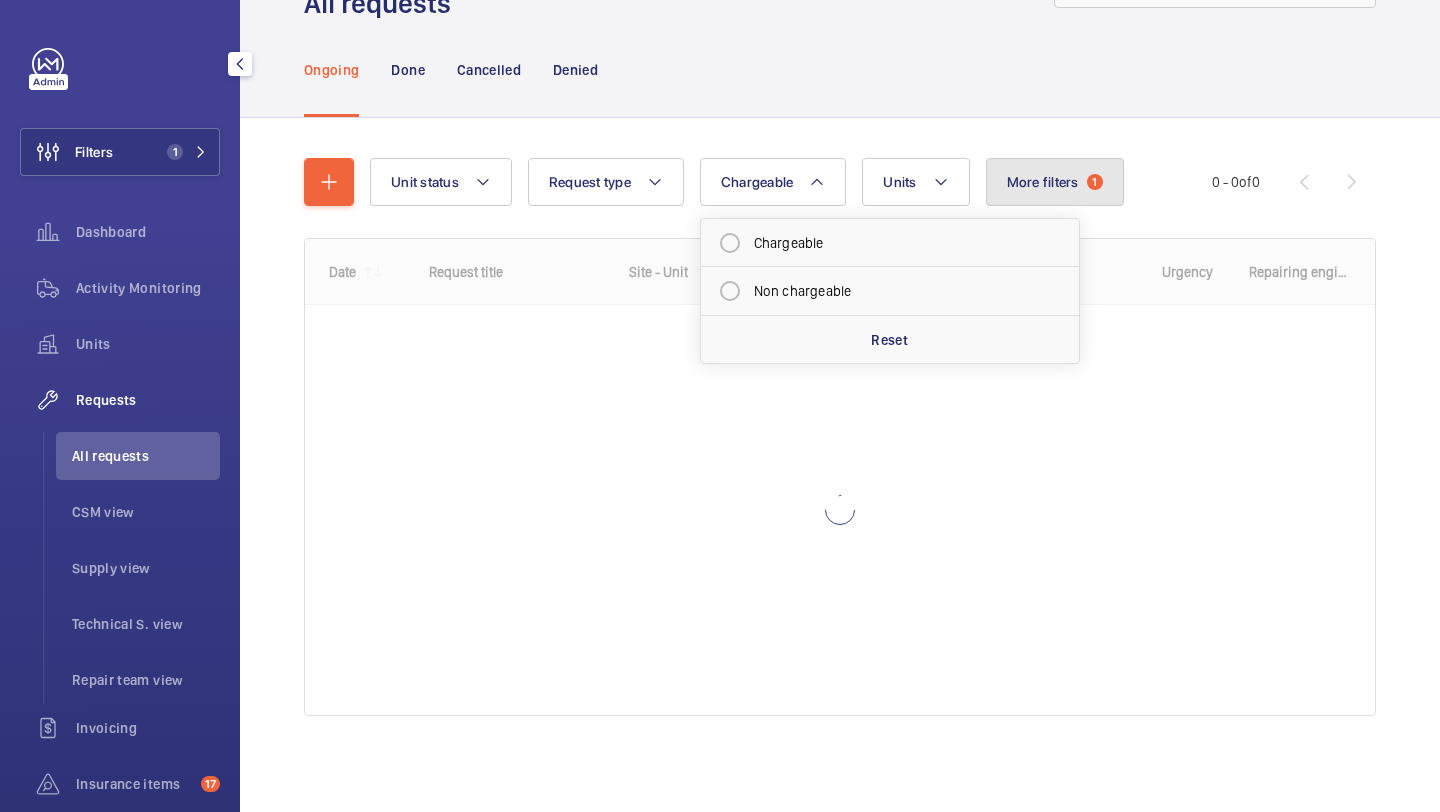 click on "More filters  1" 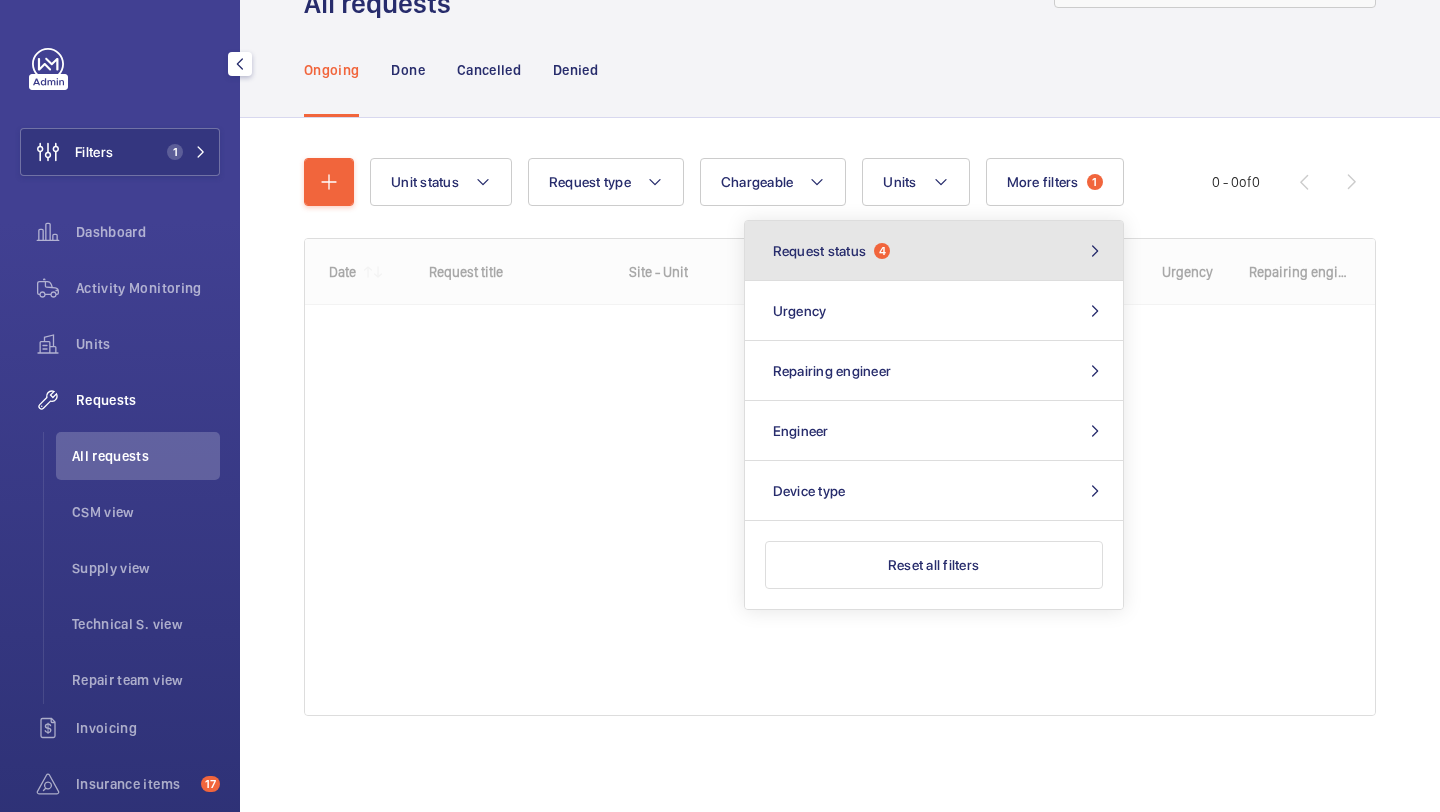 click on "Request status  4" 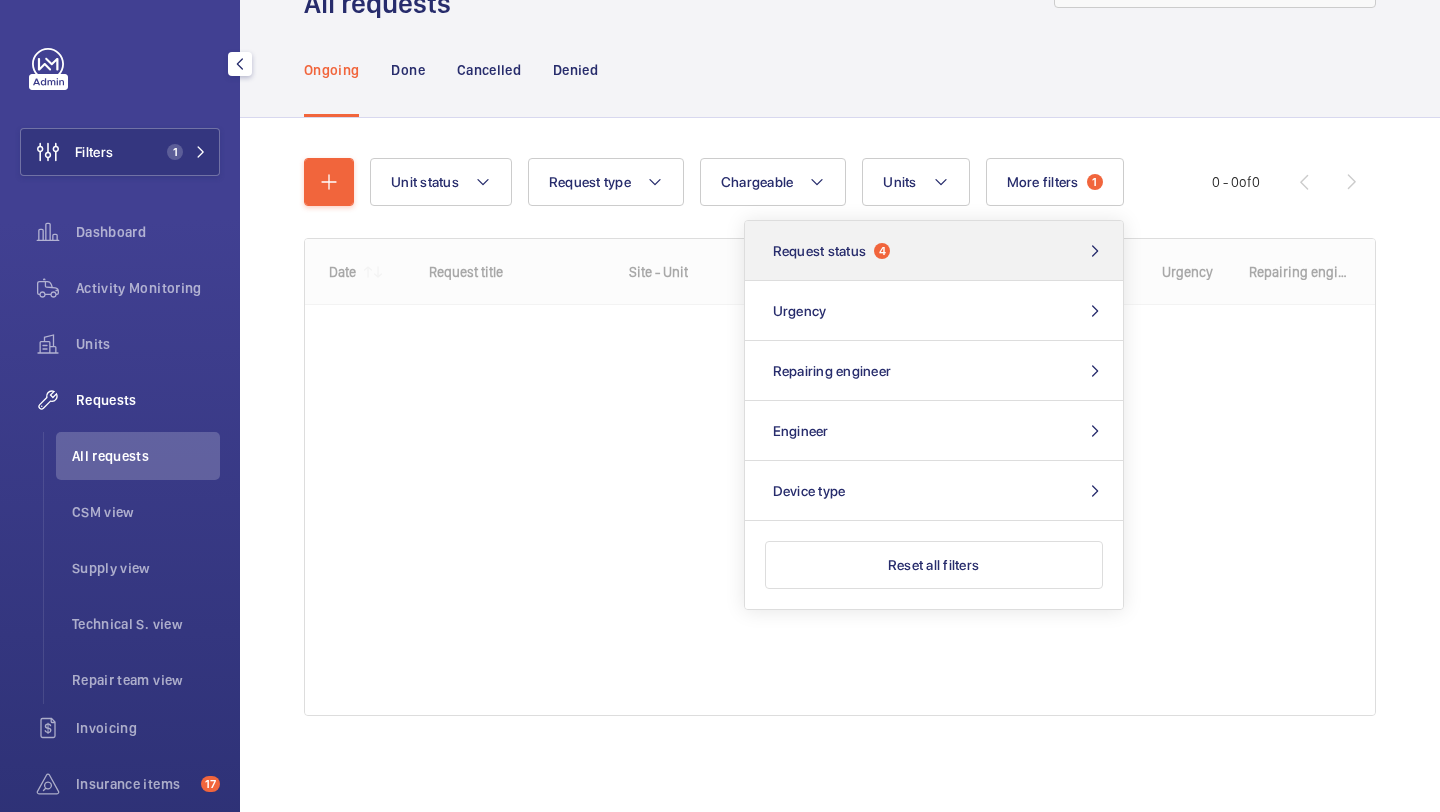 scroll, scrollTop: 0, scrollLeft: 0, axis: both 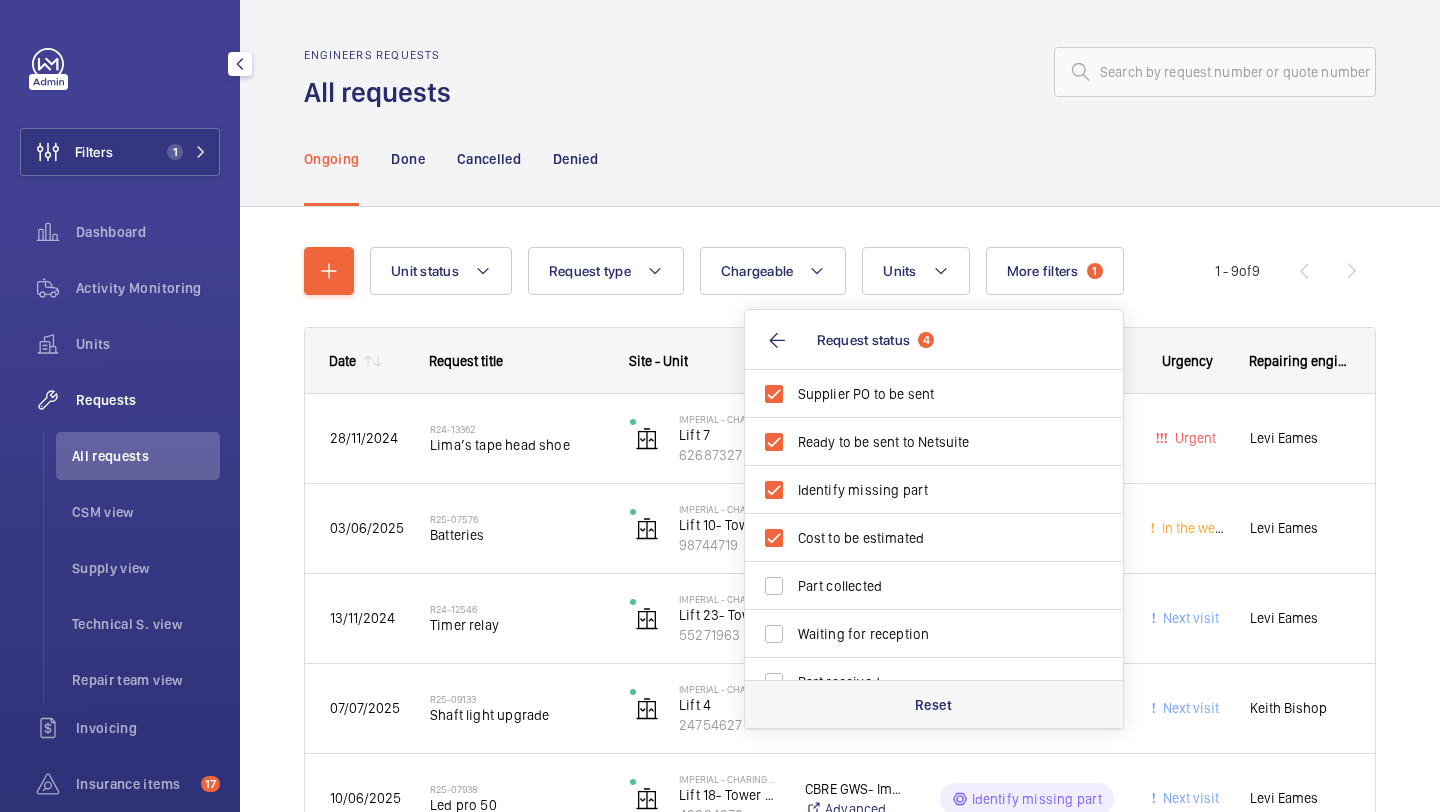 click on "Reset" 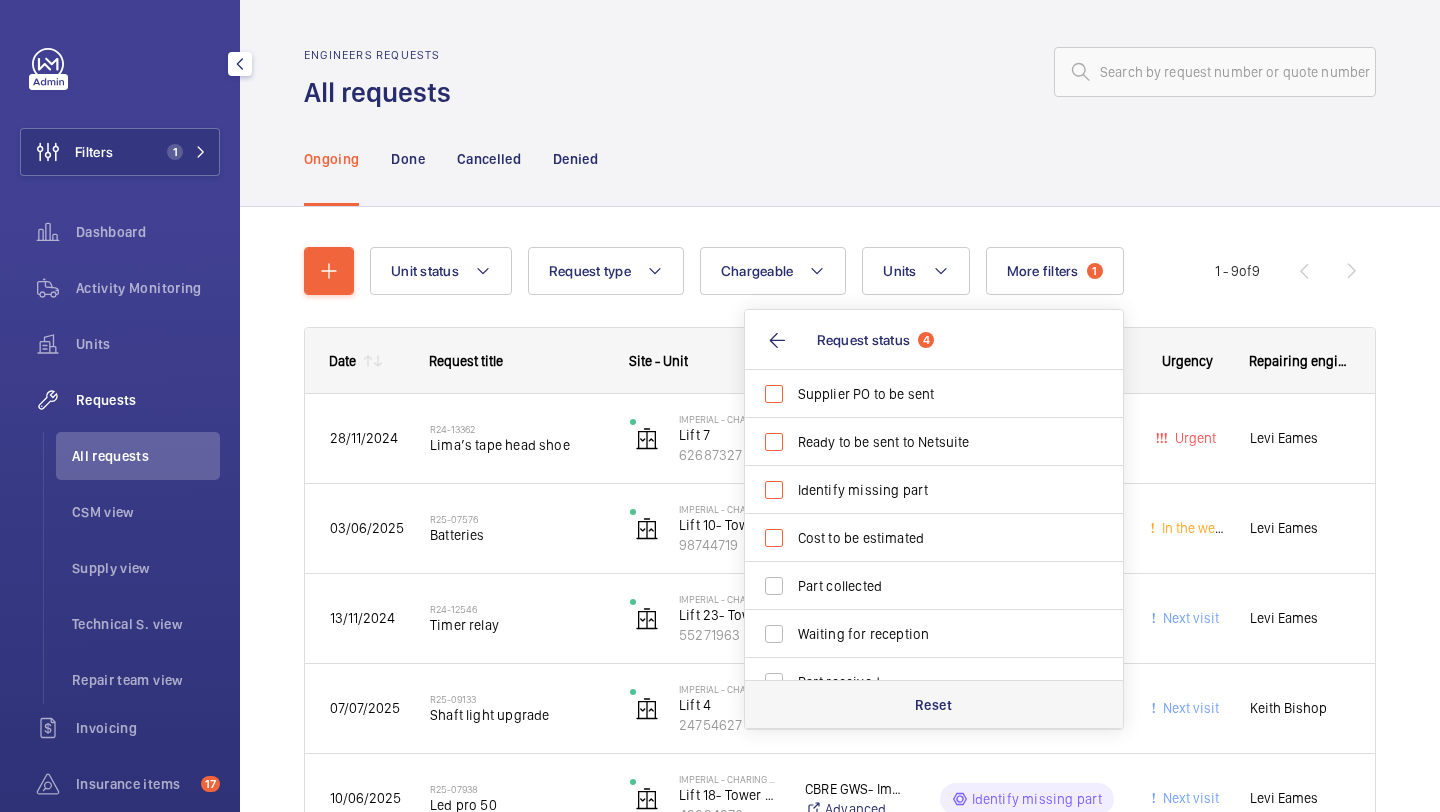 checkbox on "false" 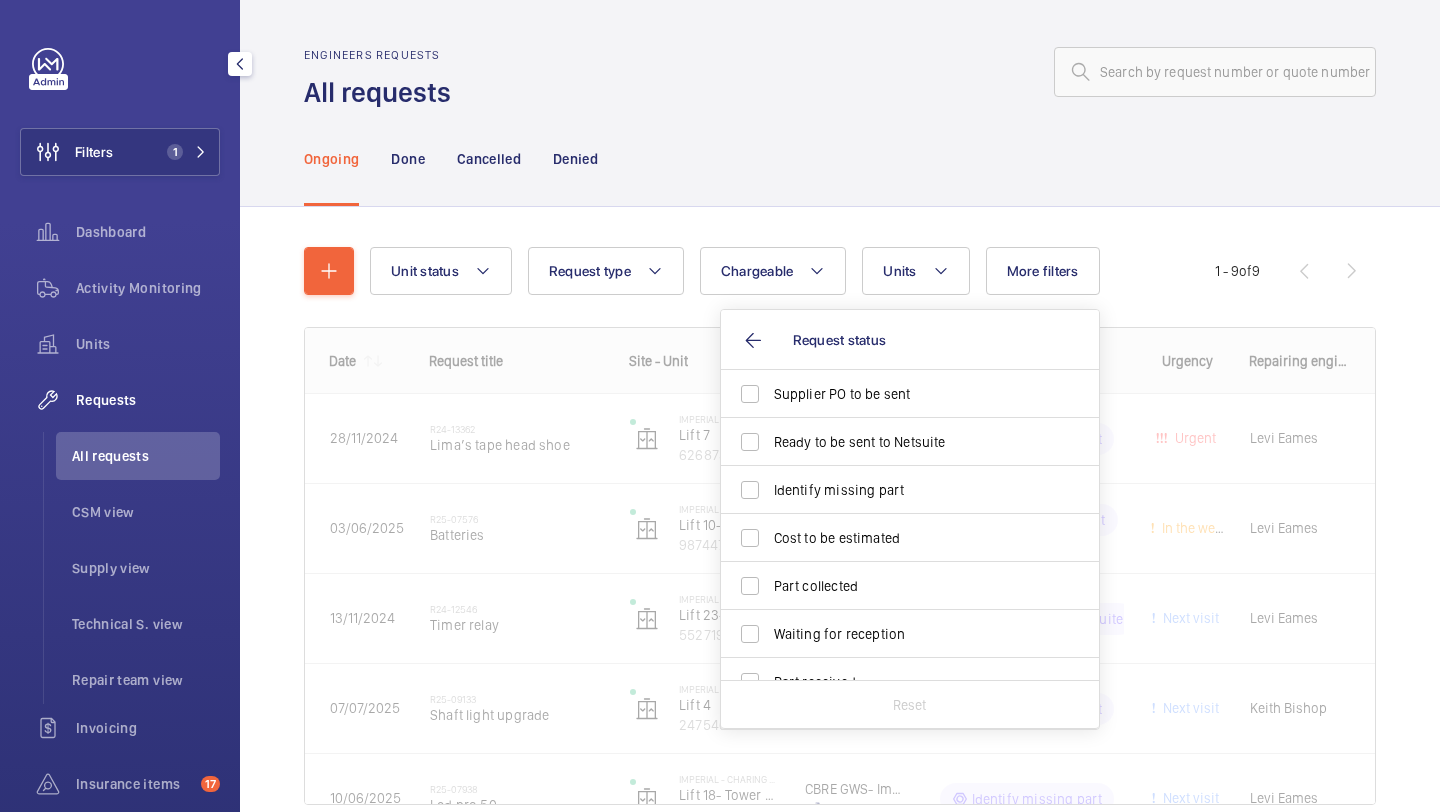 click on "Unit status Request type  Chargeable Units More filters Request status Supplier PO to be sent Ready to be sent to Netsuite Identify missing part Cost to be estimated Part collected Waiting for reception Part received Quote to be sent Quote sent Verify client PO Visit to be done Visit to be verified Reset Urgency Repairing engineer Engineer Device type 1 - 9  of  9
Date
Request title" 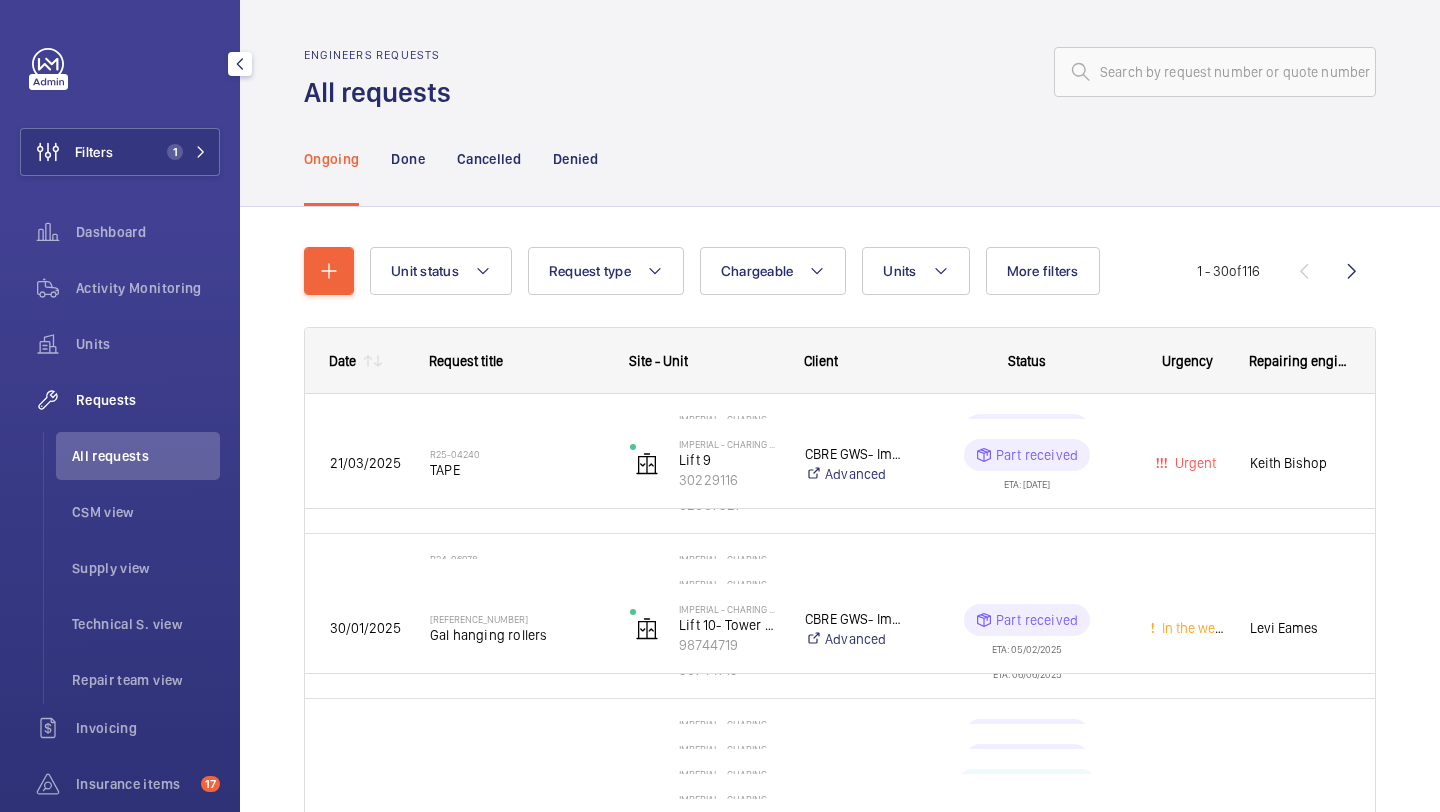 click on "All requests" 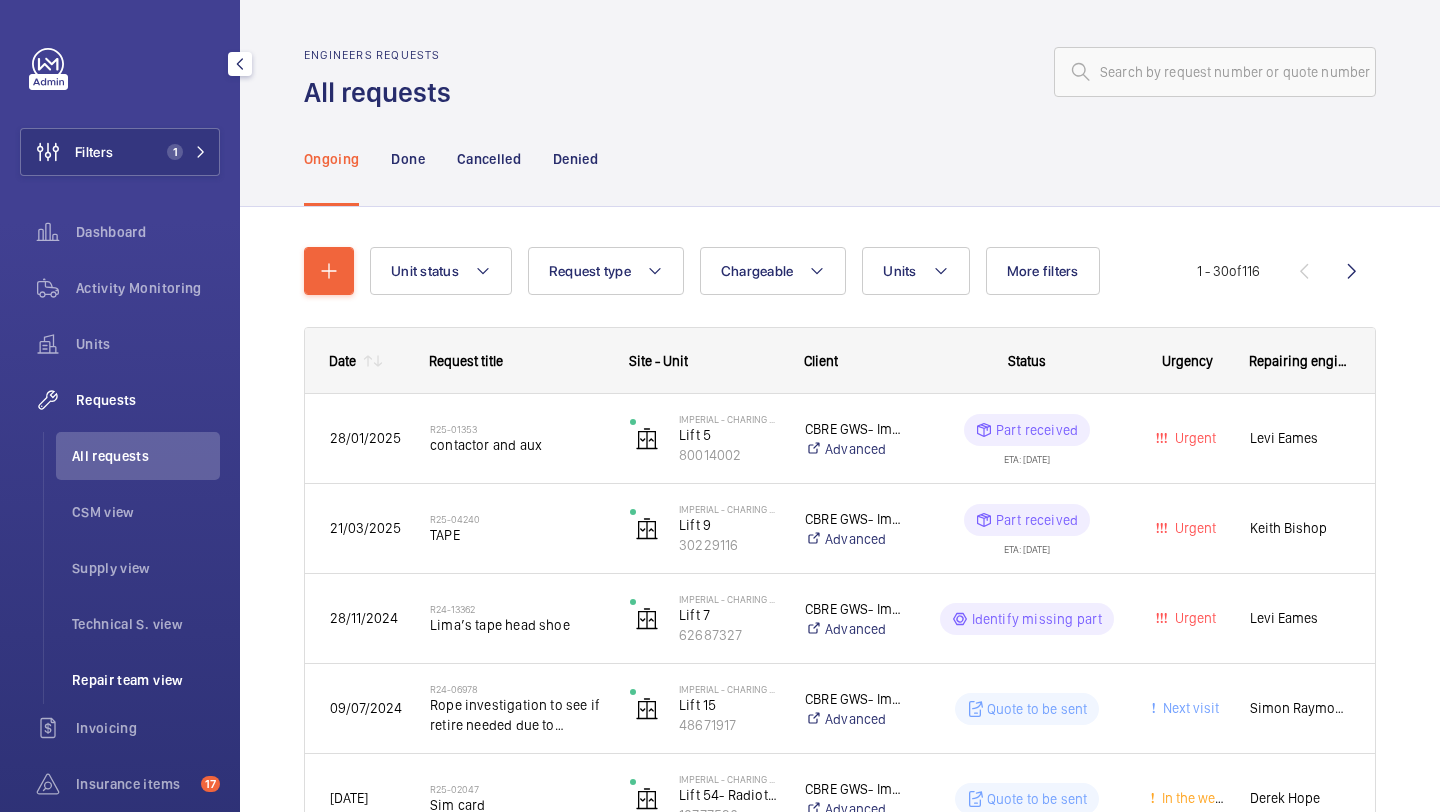click on "Repair team view" 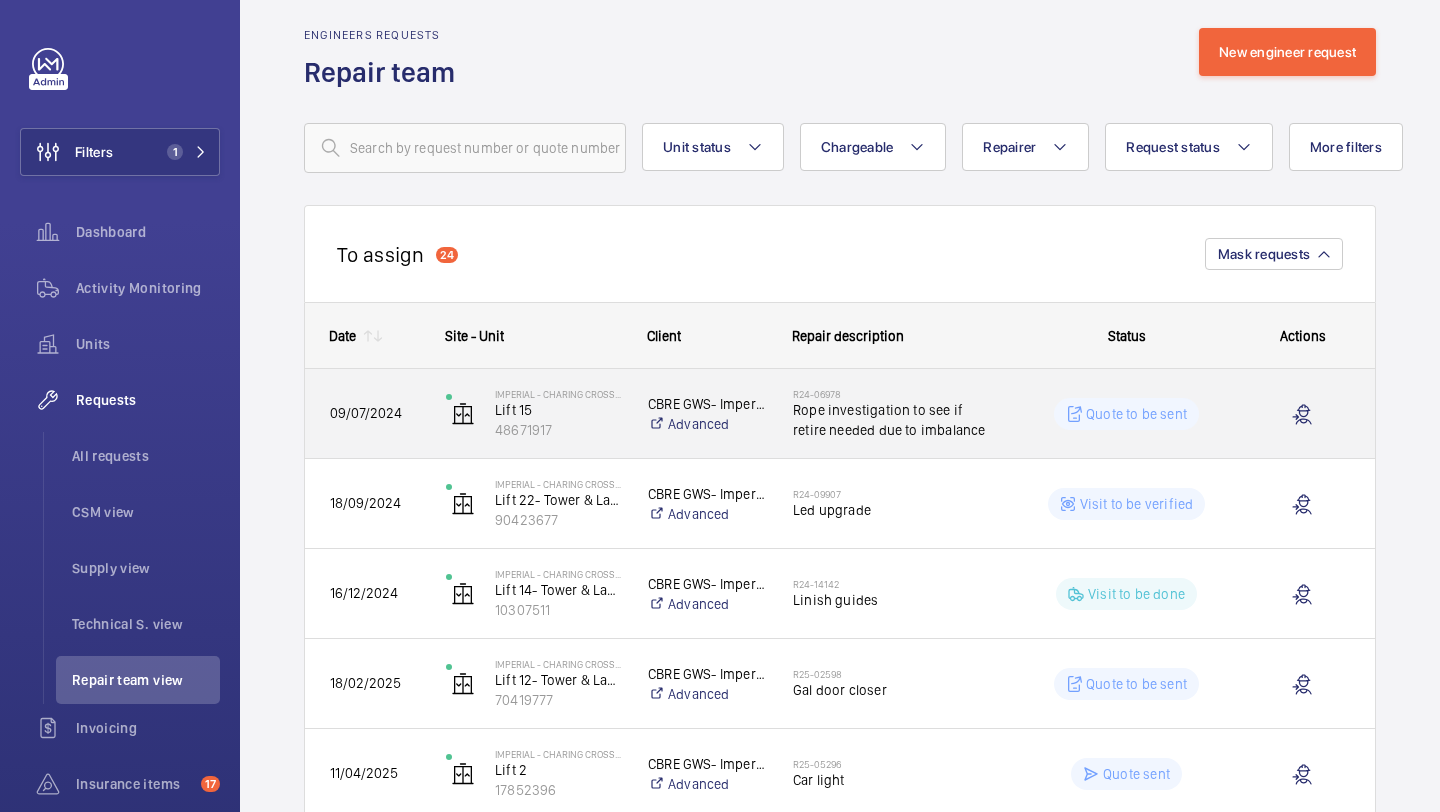scroll, scrollTop: 52, scrollLeft: 0, axis: vertical 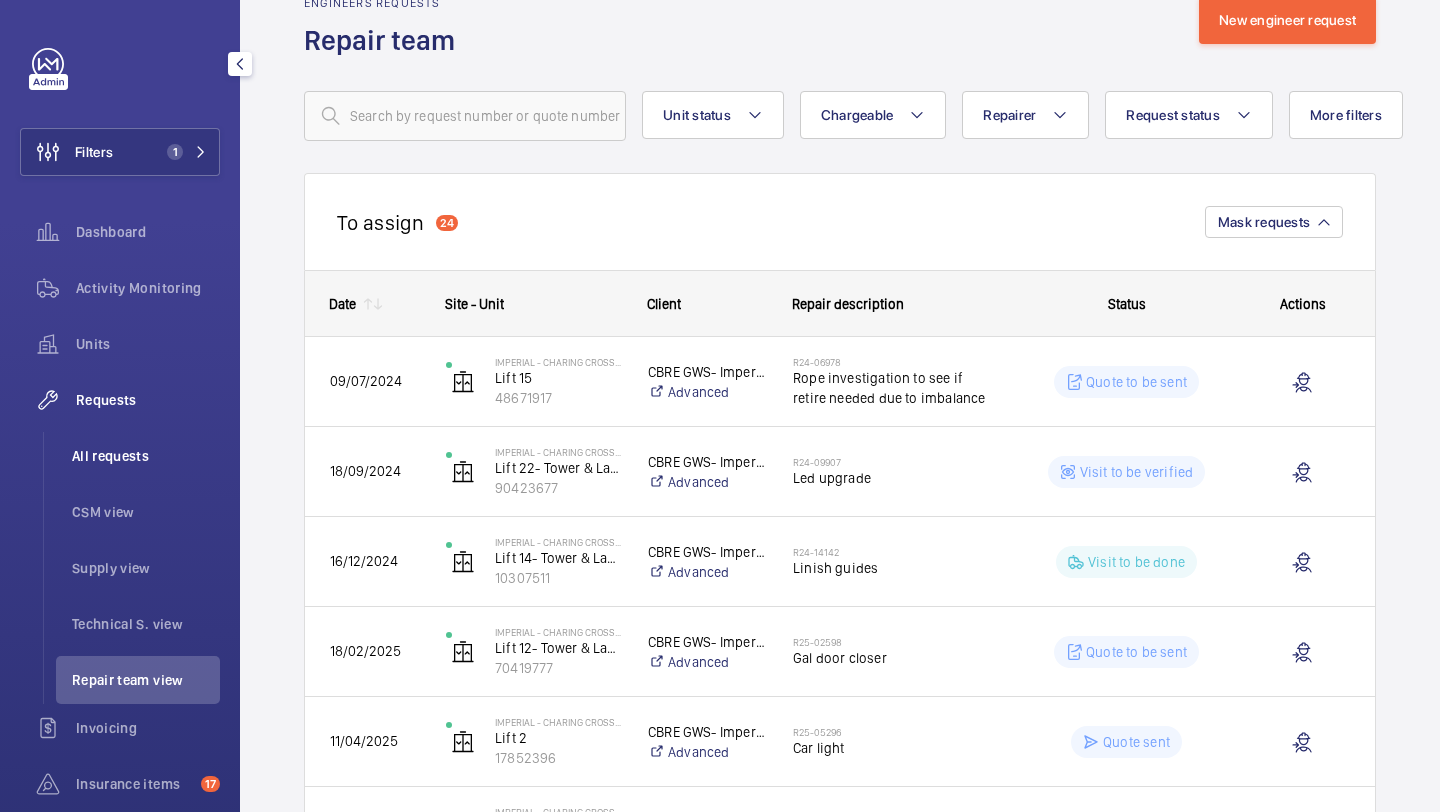 click on "All requests" 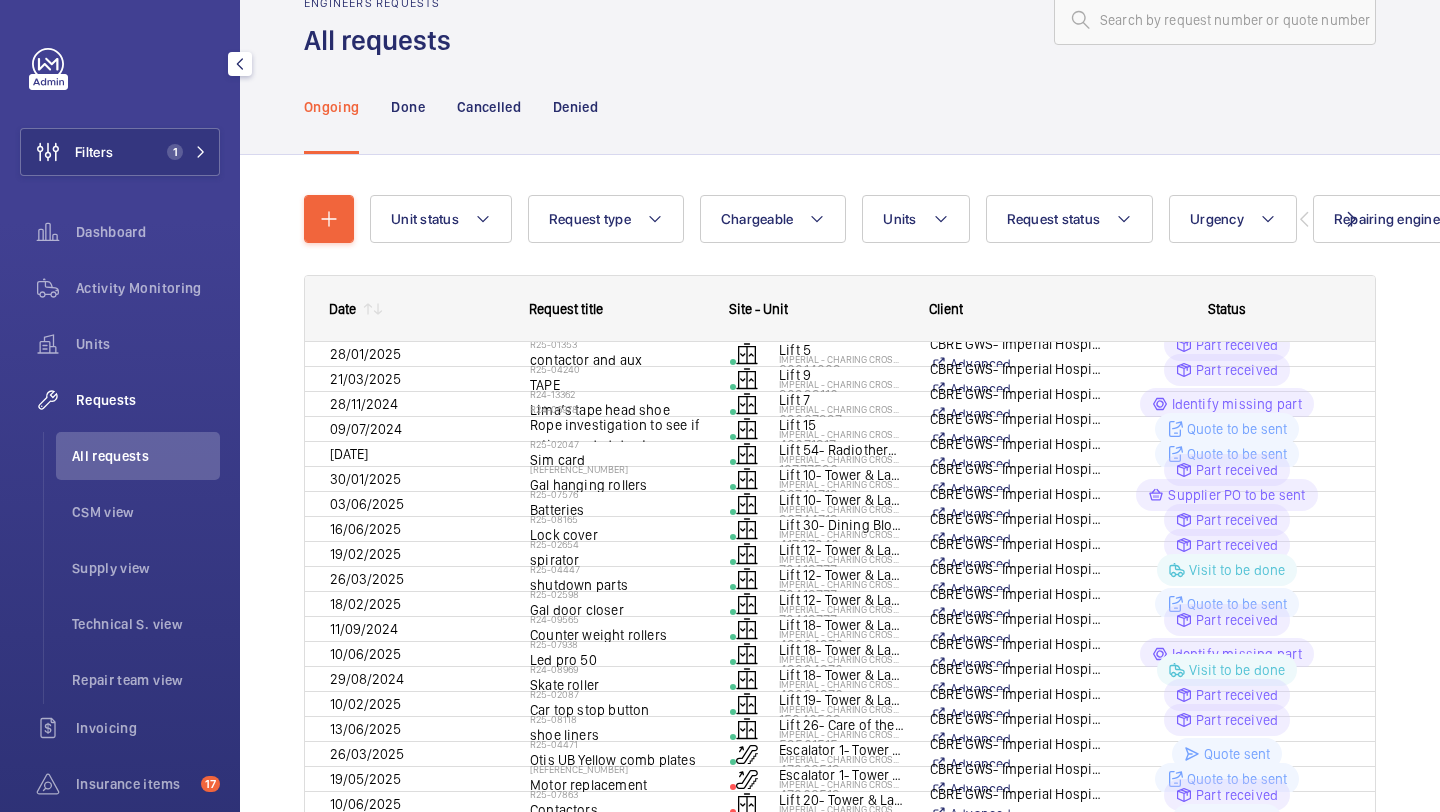 scroll, scrollTop: 0, scrollLeft: 0, axis: both 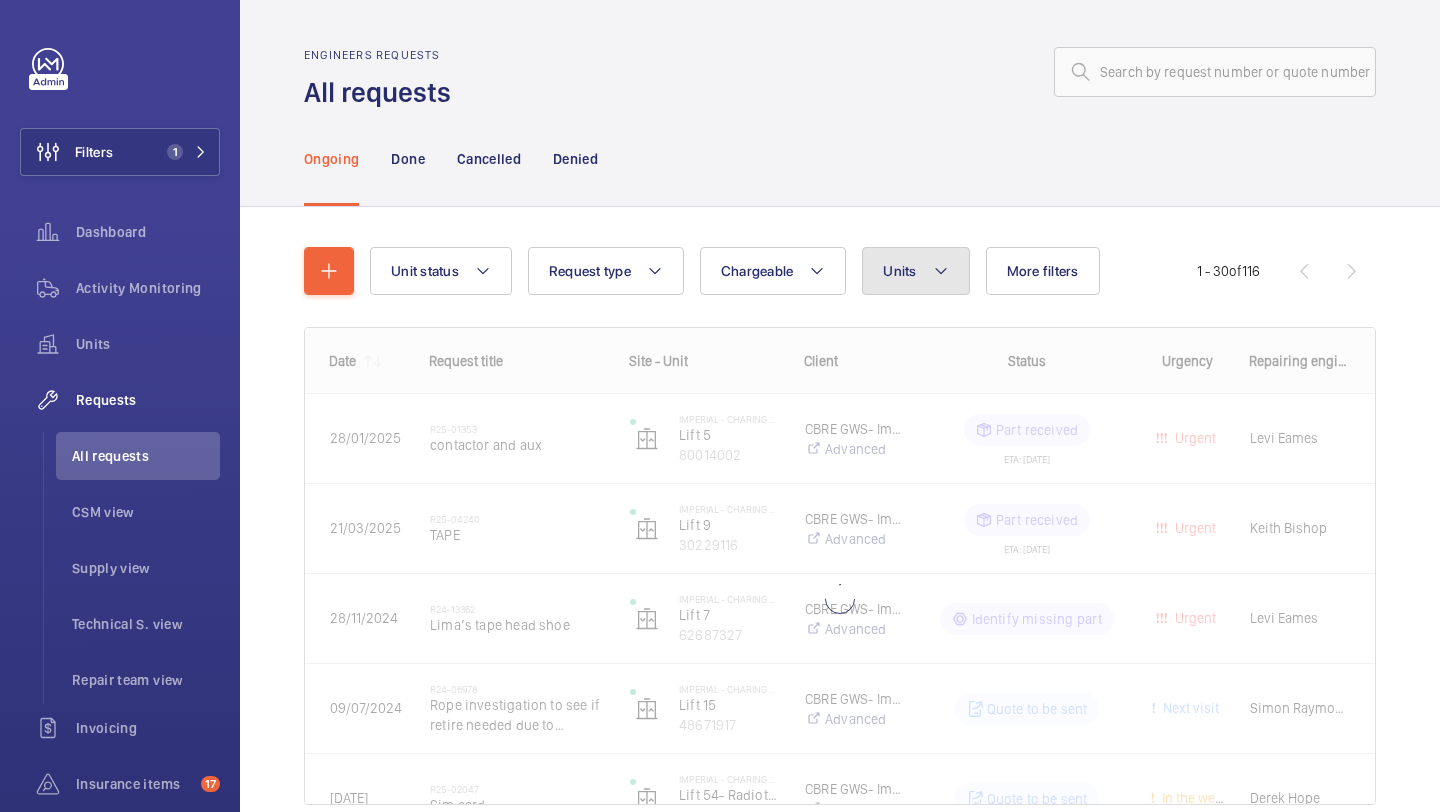click on "Units" 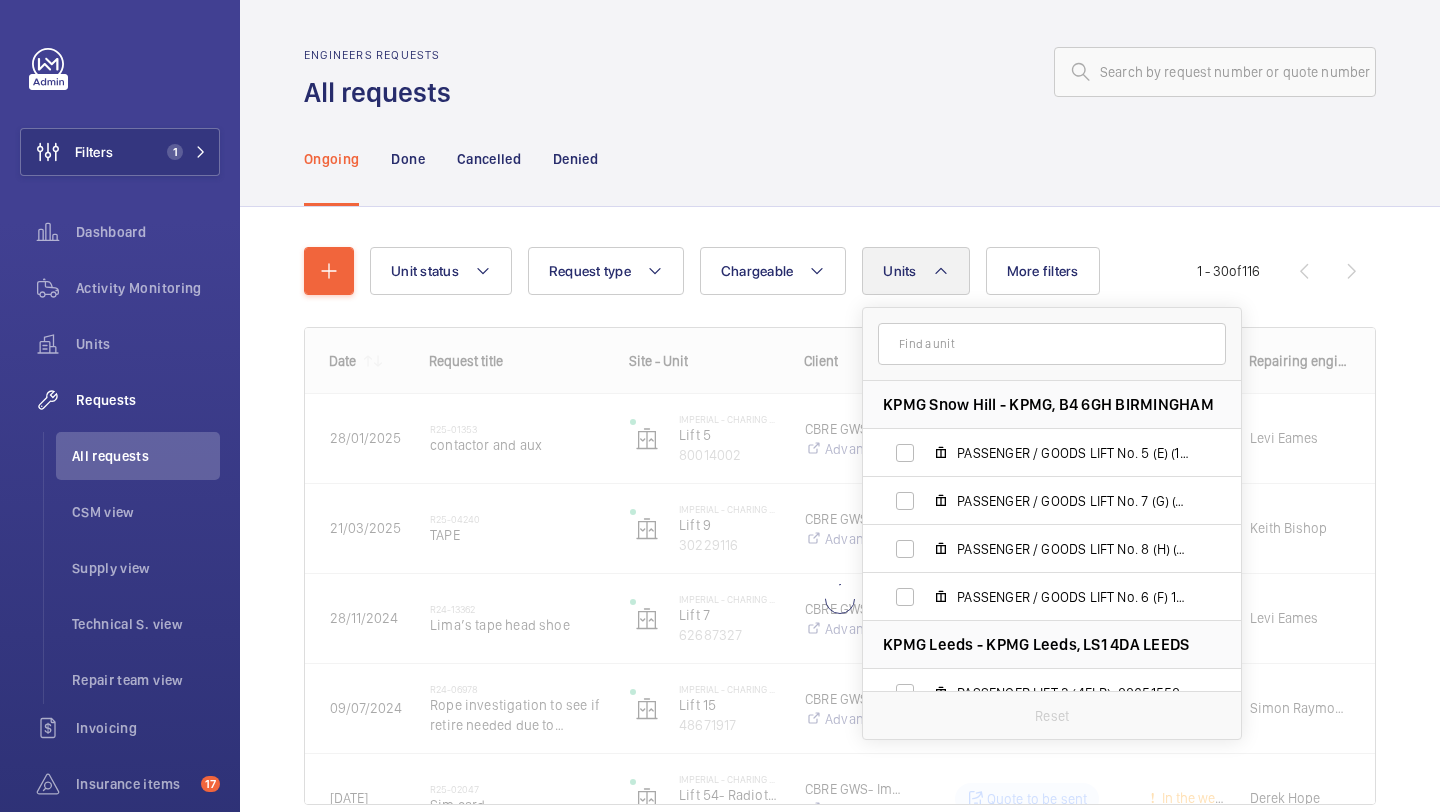 type on "i" 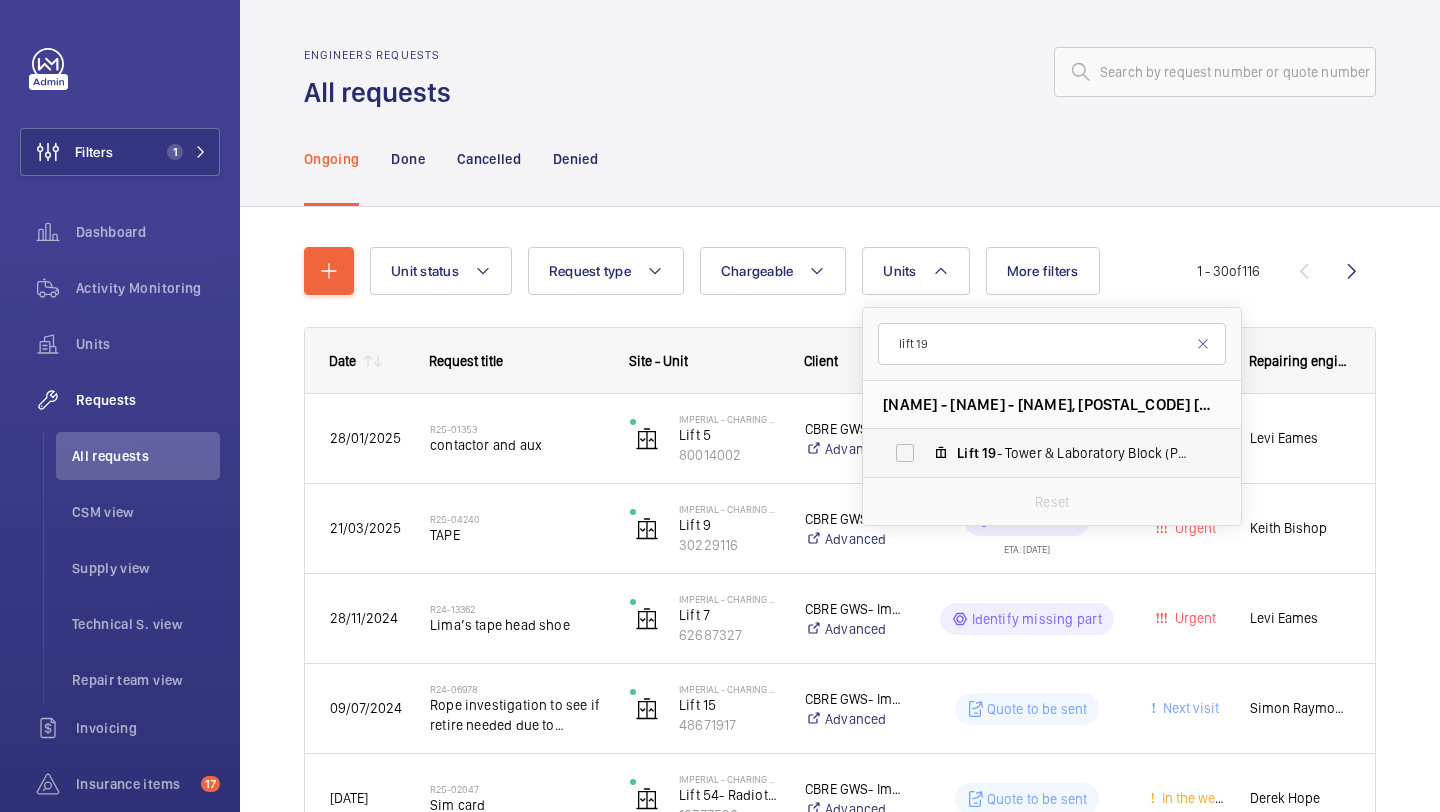 type on "lift 19" 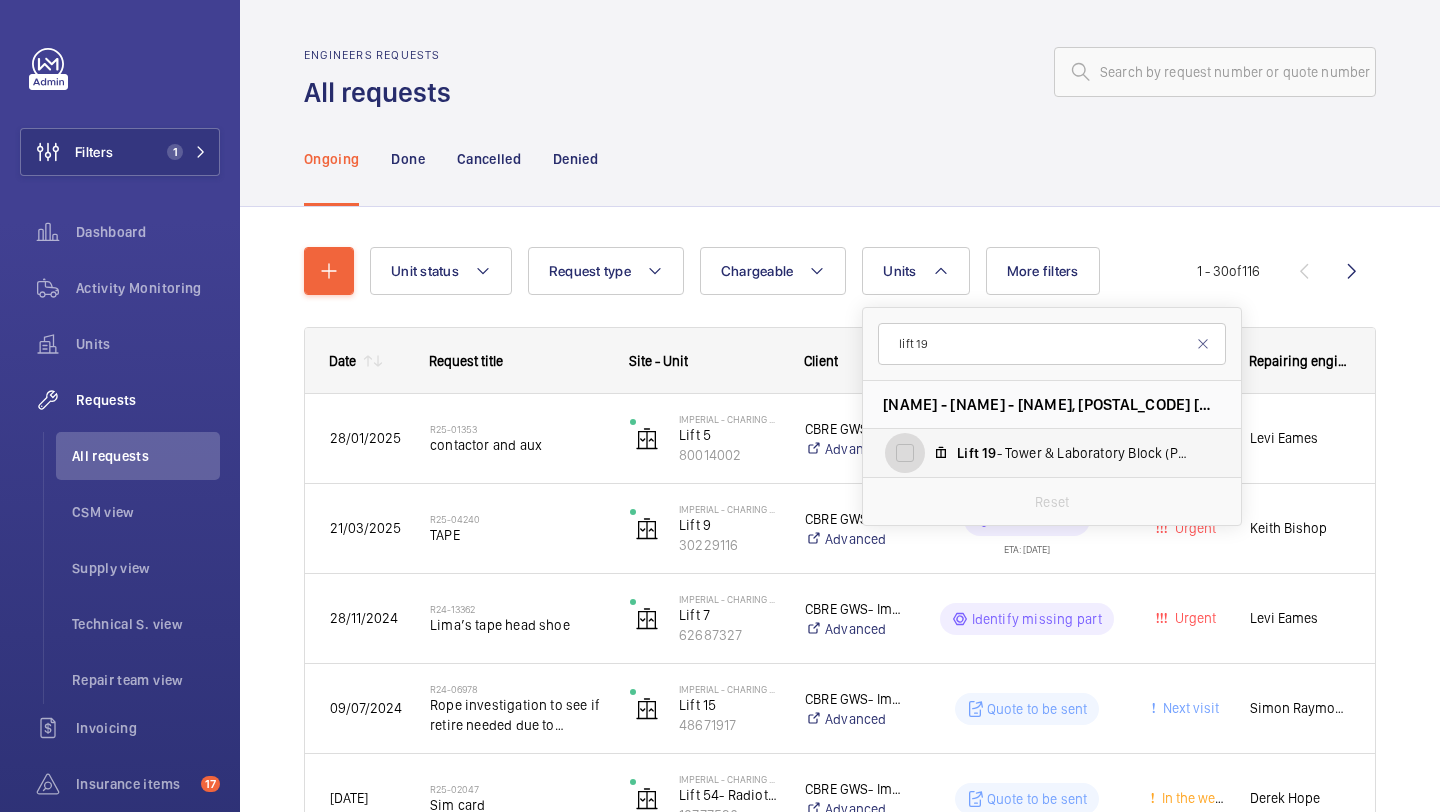 click on "Lift [NUMBER] - Tower & Laboratory Block (Passenger), [NUMBER]" at bounding box center [905, 453] 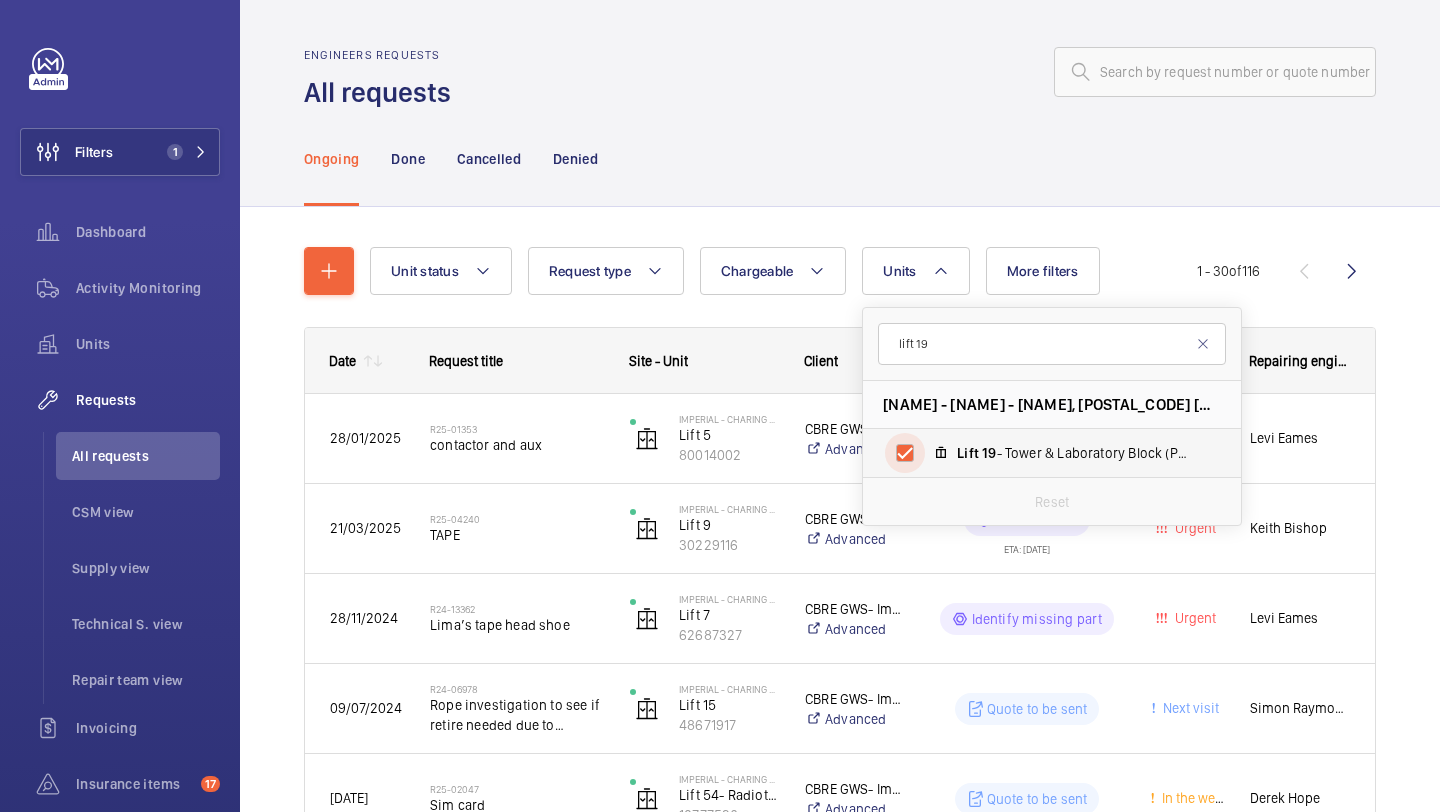 checkbox on "true" 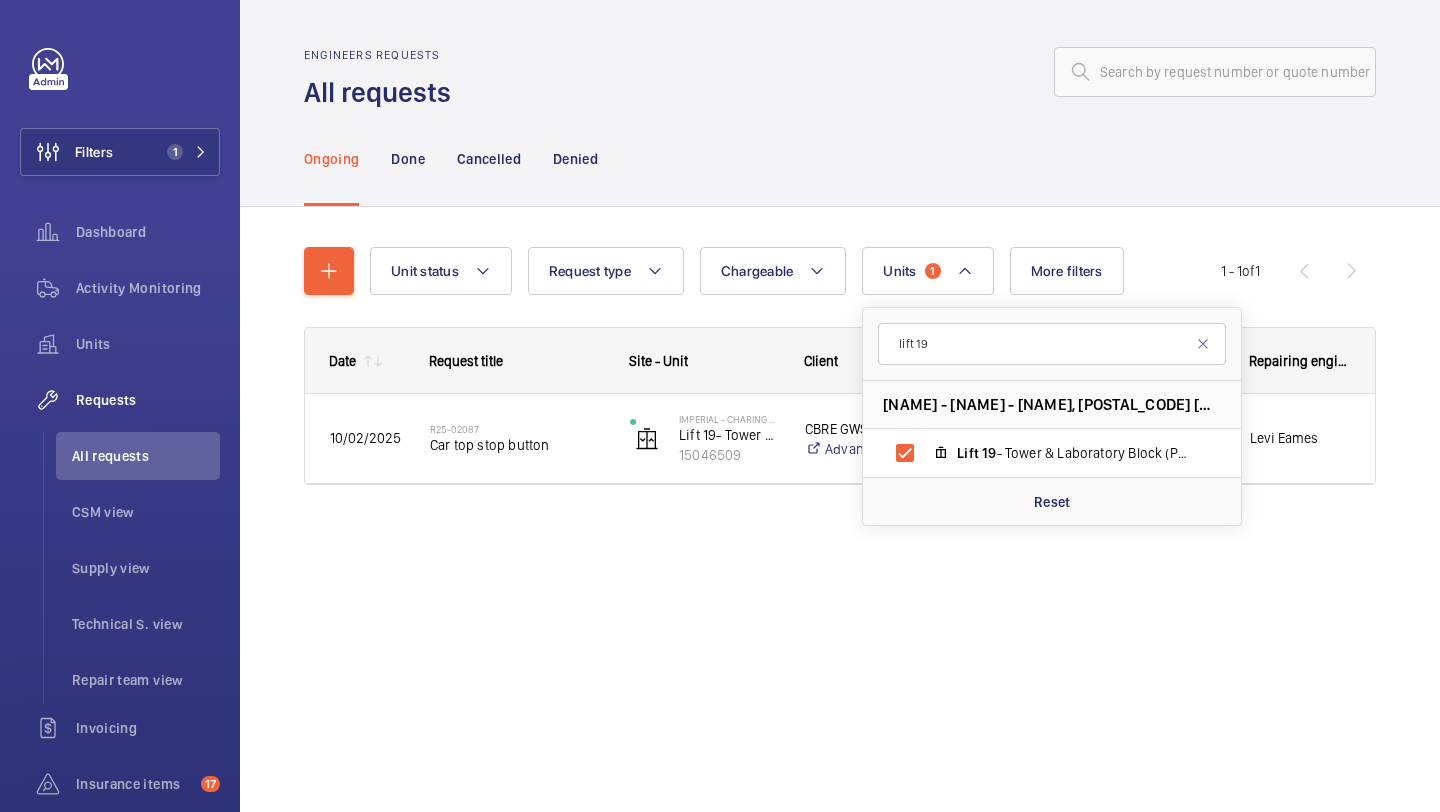 click on "Unit status Request type Chargeable Units [NUMBER] lift [NUMBER] [NAME] - [NAME] - [NAME], [POSTAL_CODE] [CITY] Lift [NUMBER] - Tower & Laboratory Block (Passenger), [NUMBER] Reset More filters Request status Urgency Repairing engineer Engineer Device type Reset all filters 1 - 1 of 1 Date Request title Site - Unit to" 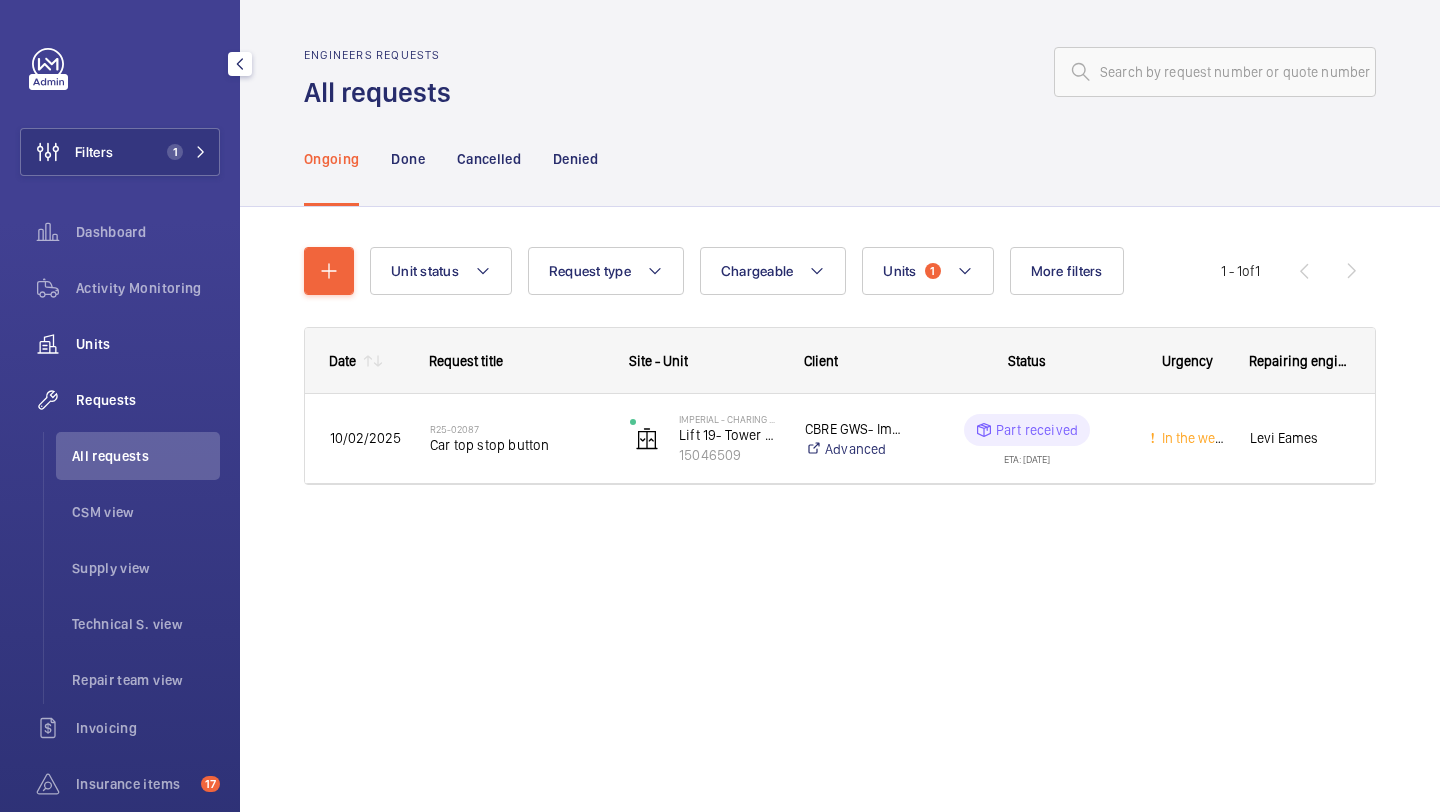 click on "Units" 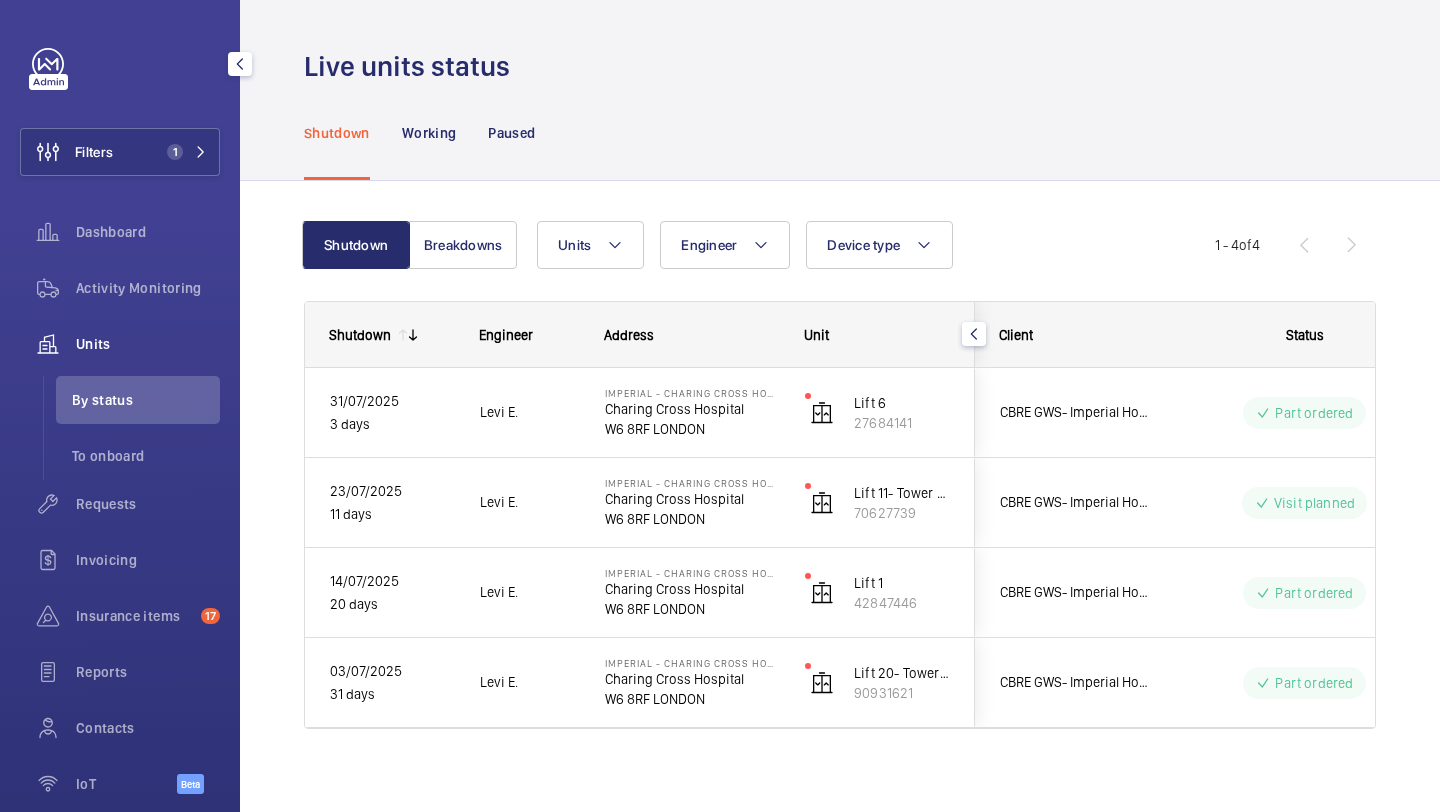 click 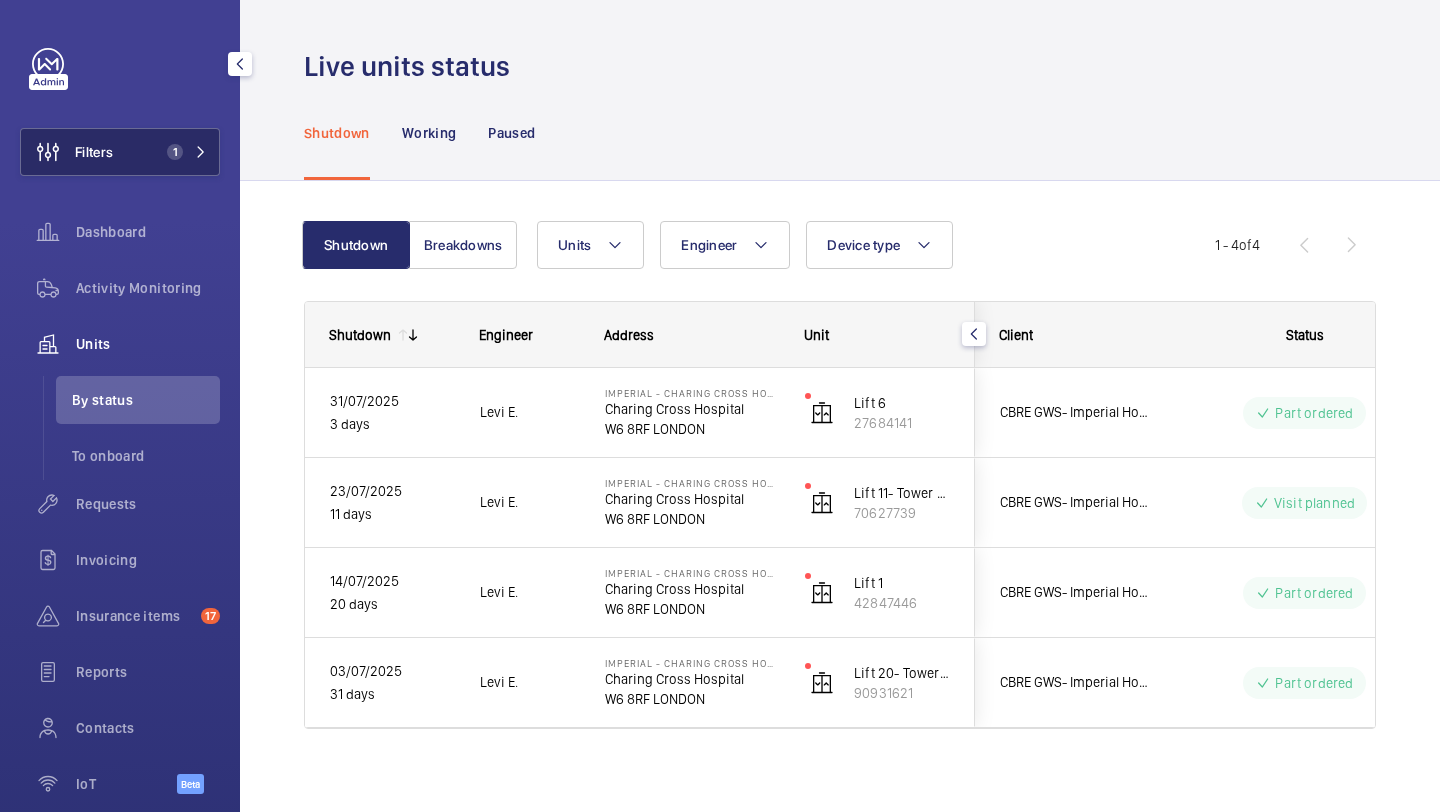click on "1" 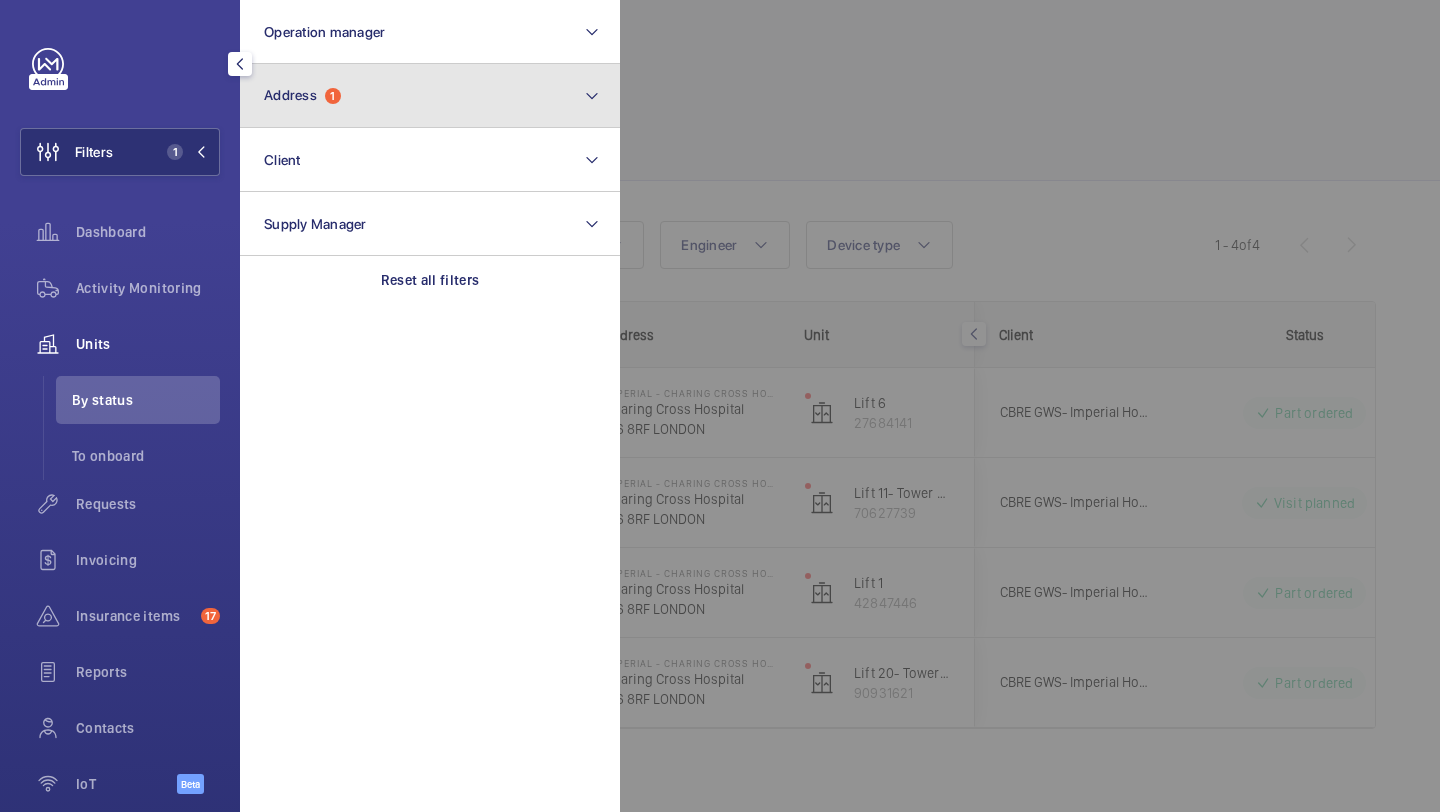 click on "Address  1" 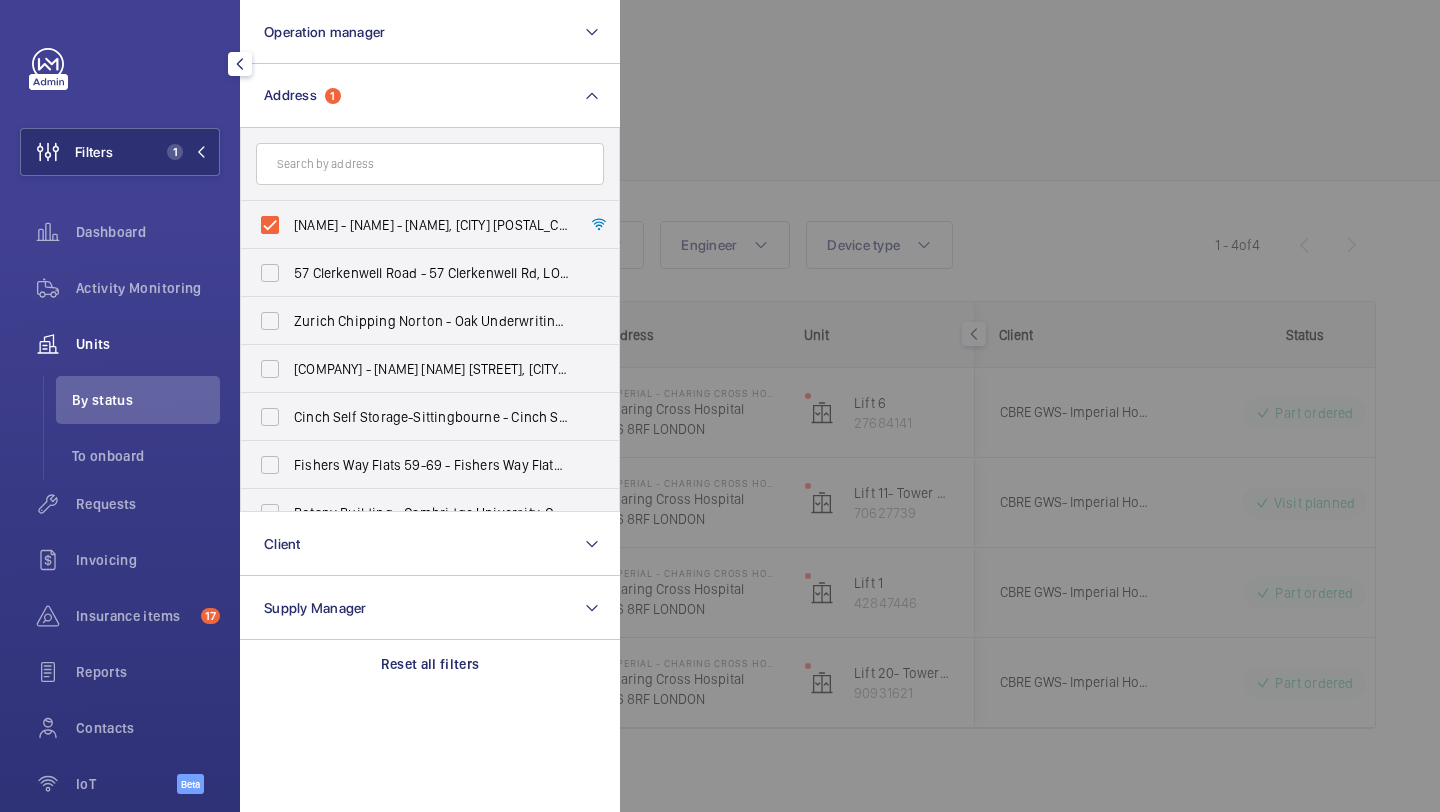 click 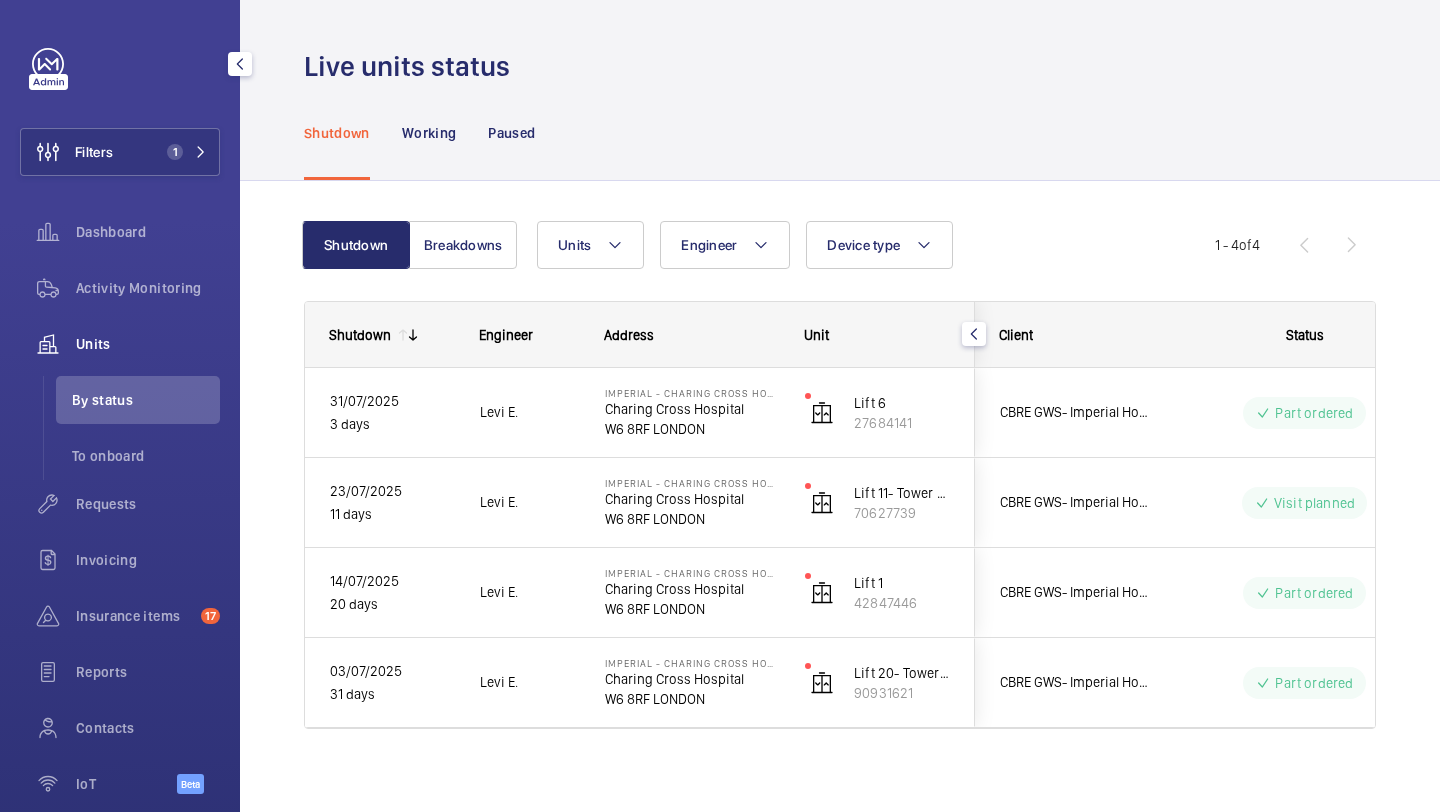 click on "Dashboard" 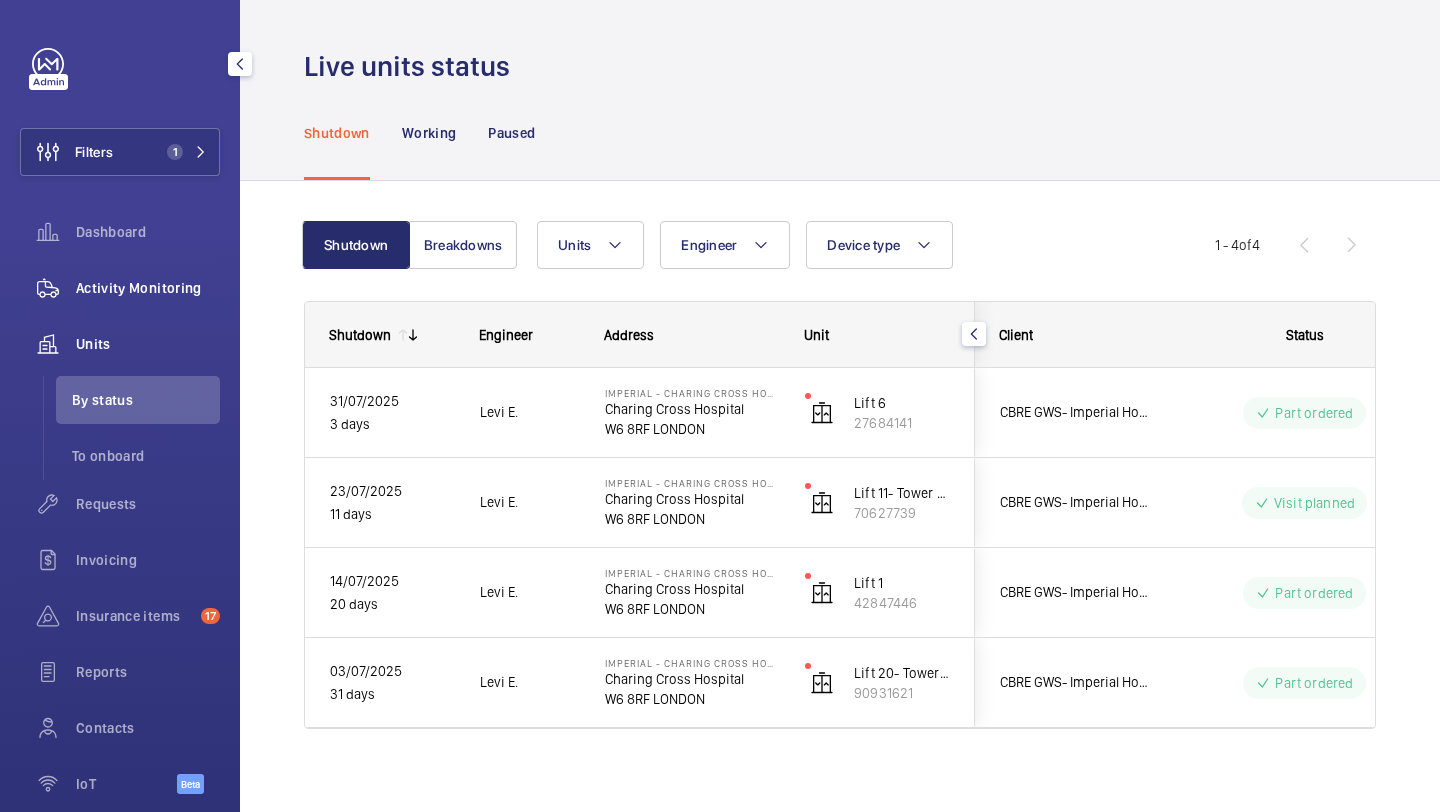 click on "Activity Monitoring" 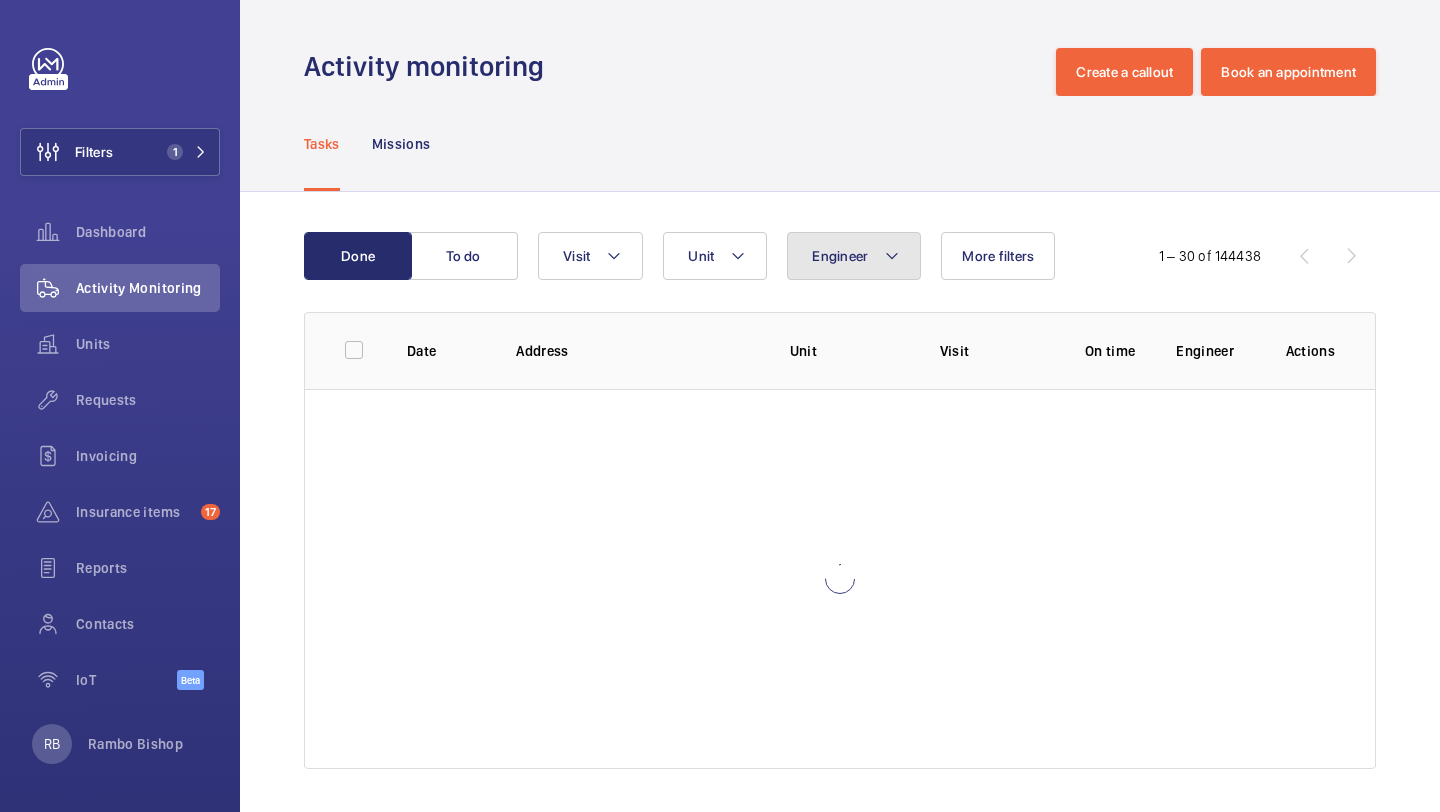 click on "Engineer" 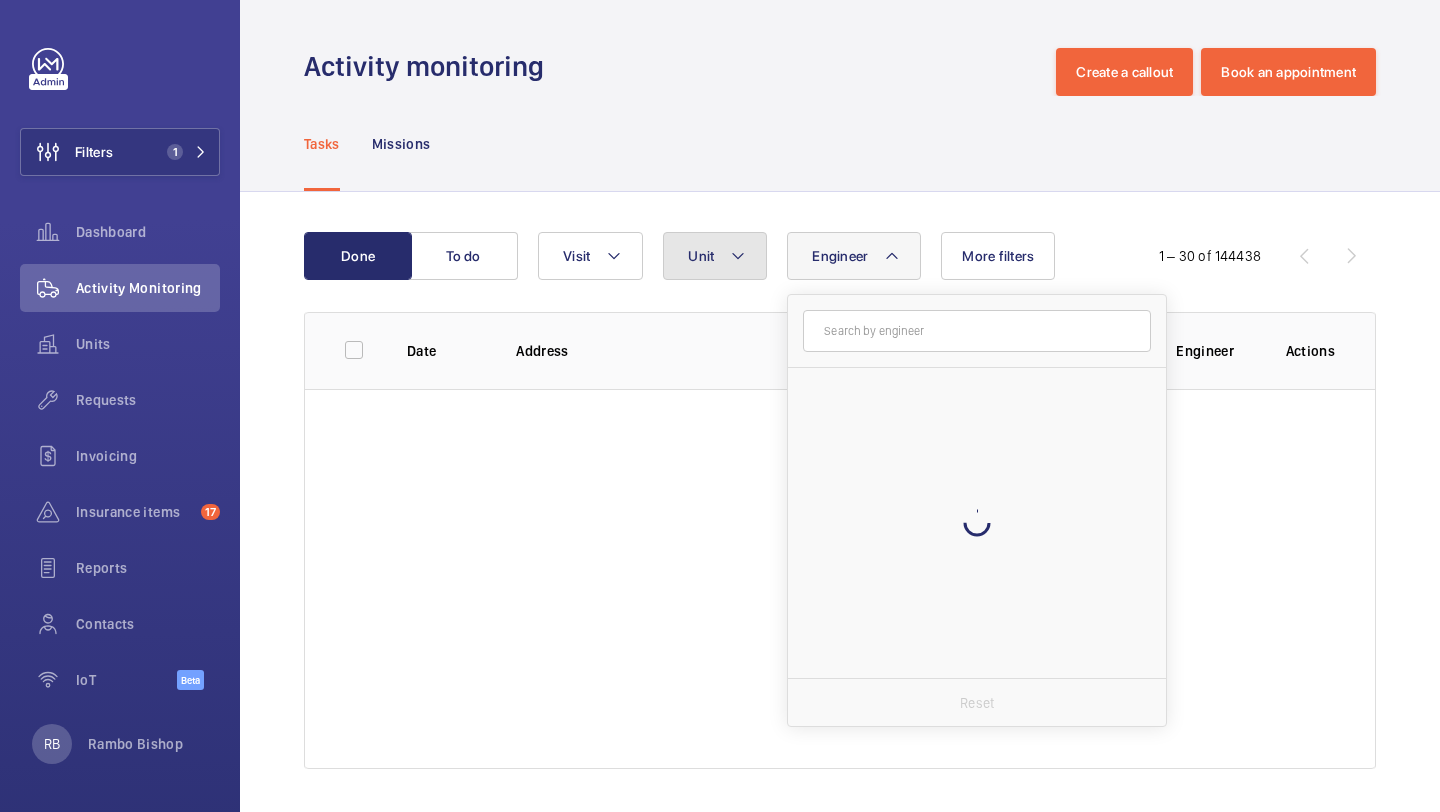 click on "Unit" 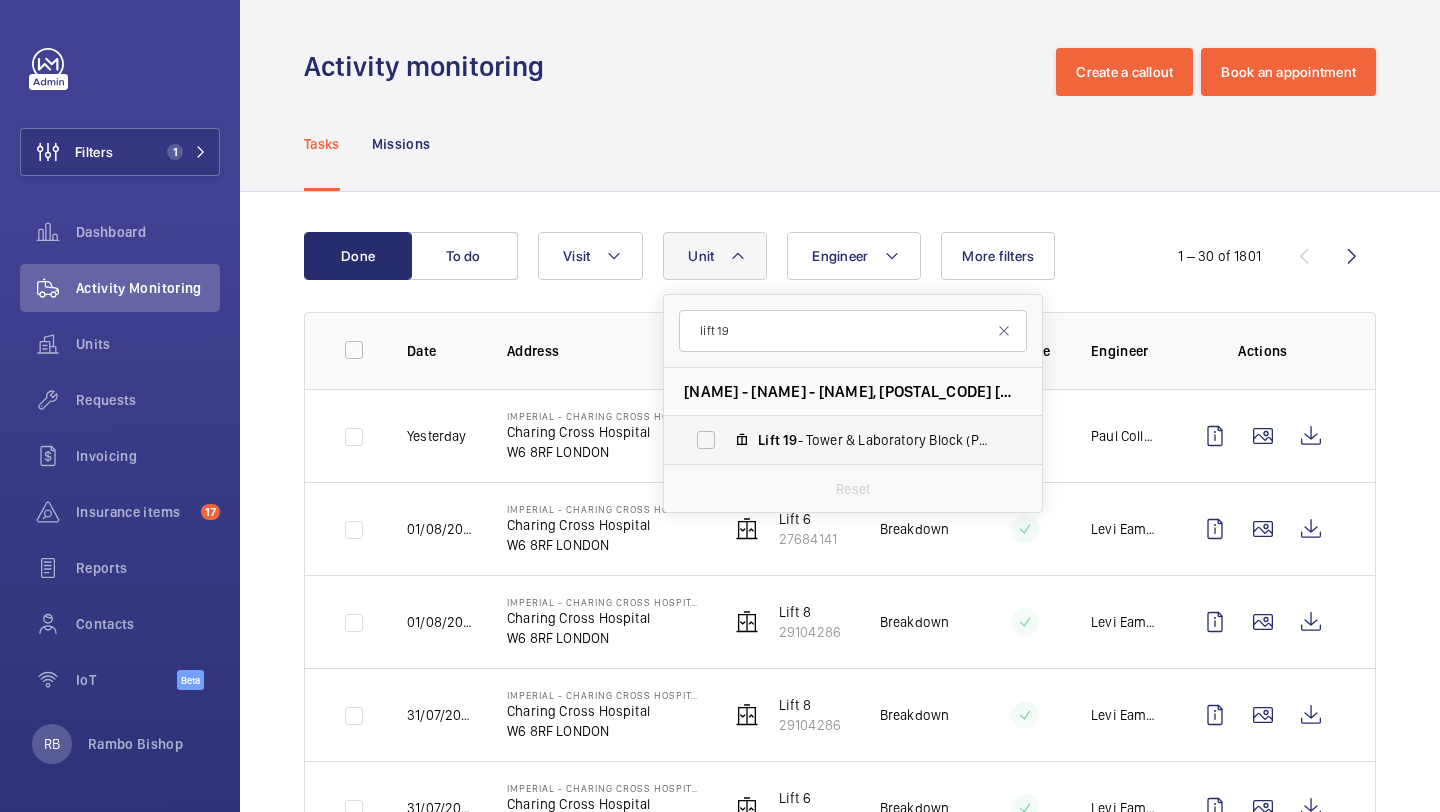 type on "lift 19" 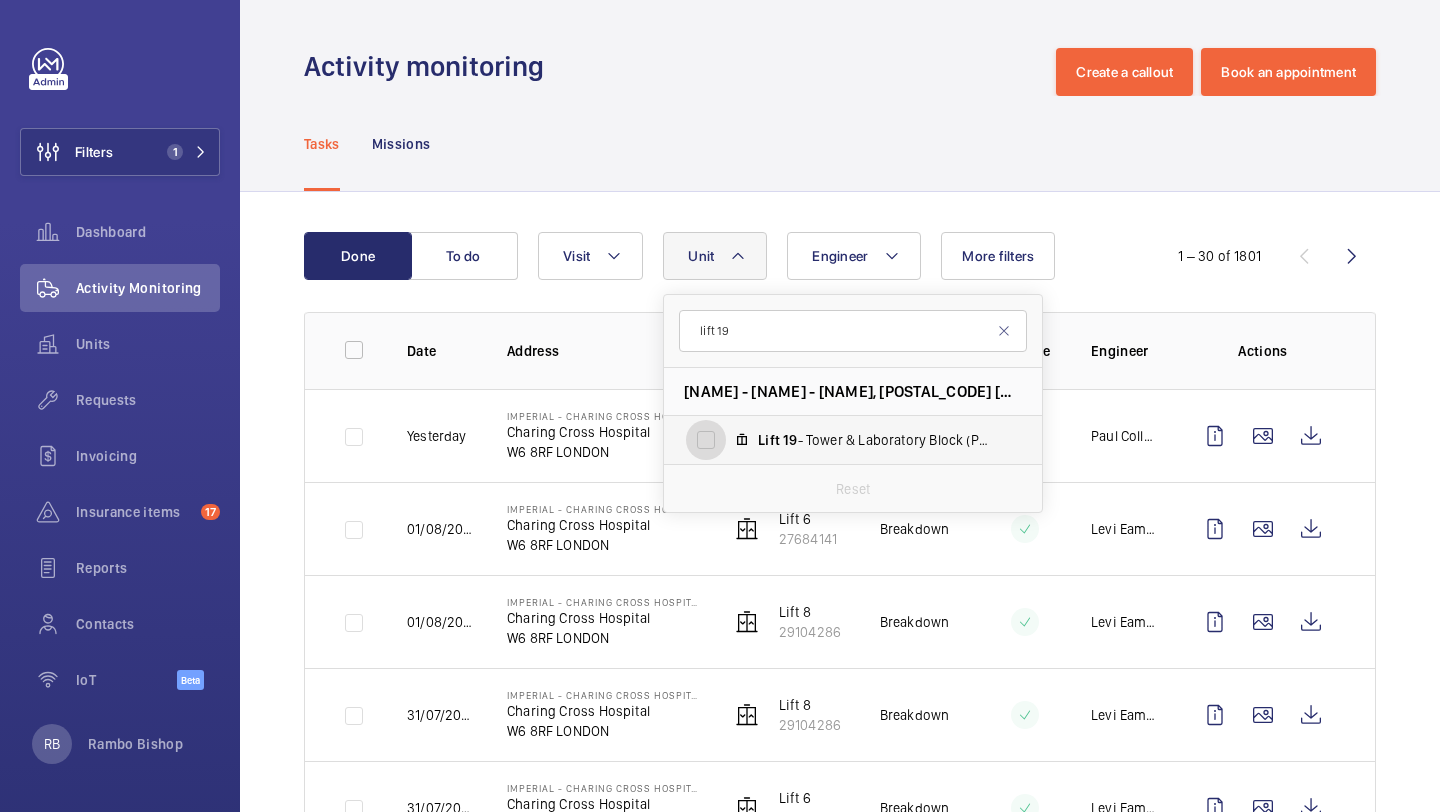 click on "Lift [NUMBER] - Tower & Laboratory Block (Passenger), [NUMBER]" at bounding box center [706, 440] 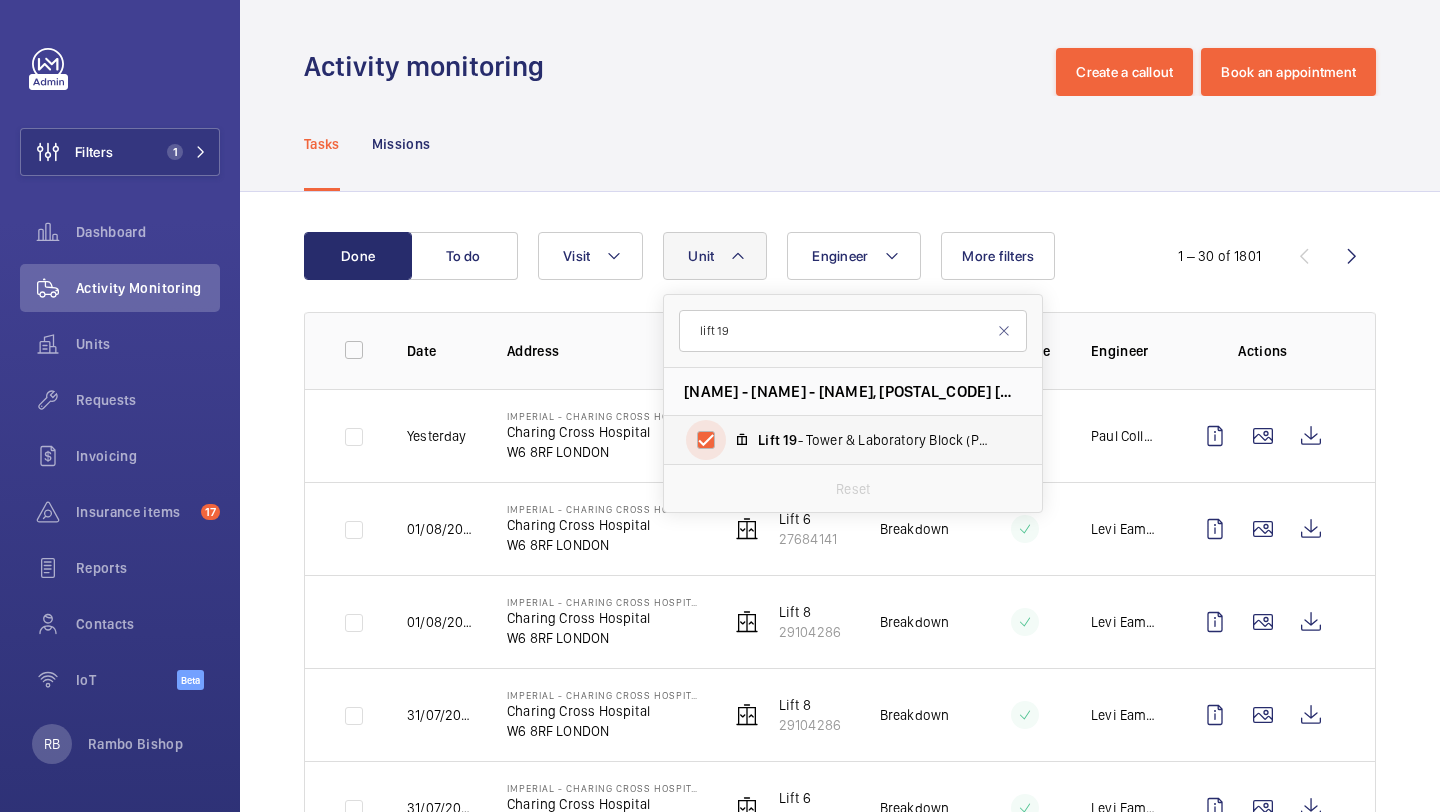 checkbox on "true" 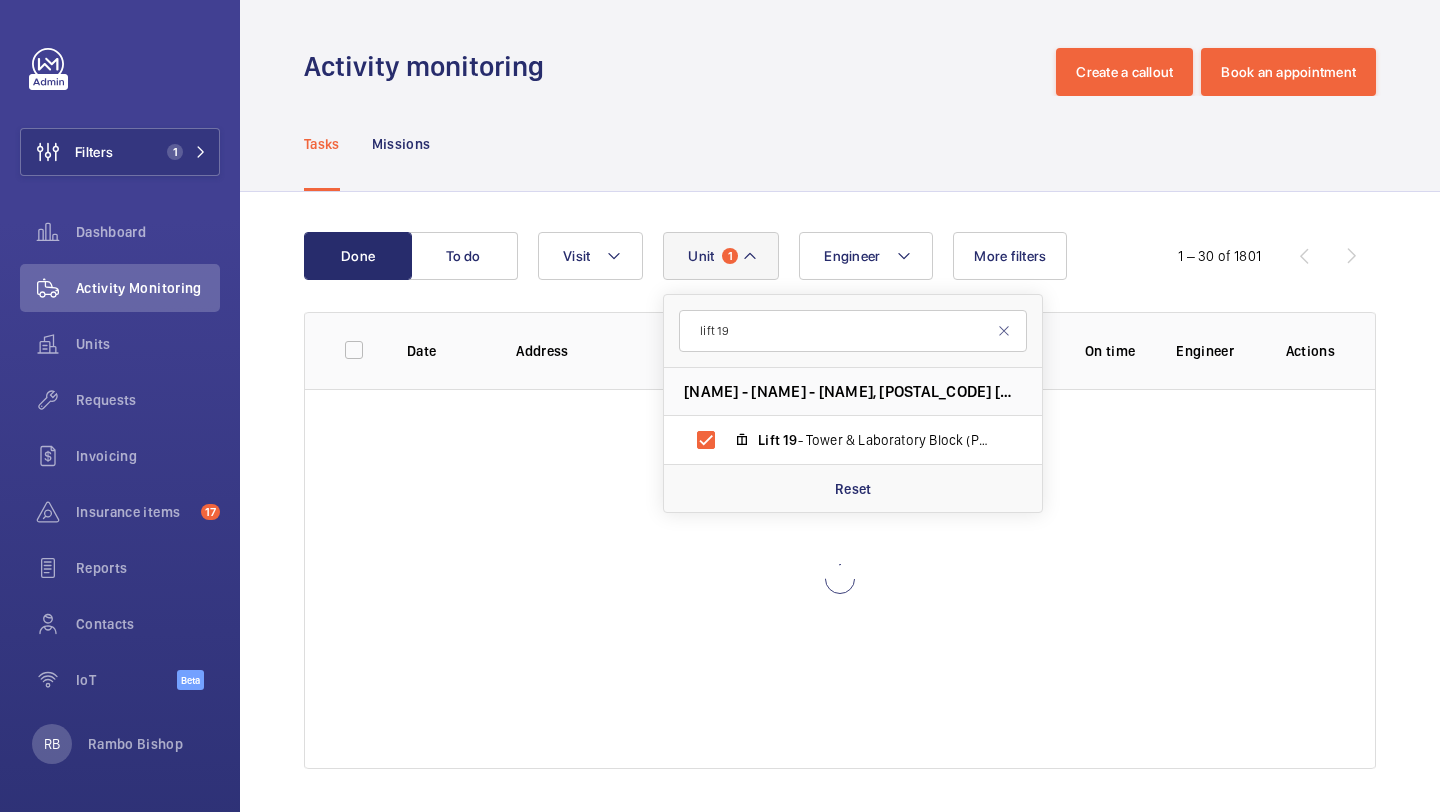 click on "Done To do Engineer Unit [NUMBER] lift [NUMBER] [NAME] - [NAME] - [NAME], [POSTAL_CODE] [CITY] Lift [NUMBER] - Tower & Laboratory Block (Passenger), [NUMBER] Reset Visit More filters 1 – 30 of 1801 Date Address Unit Visit On time Engineer Actions" 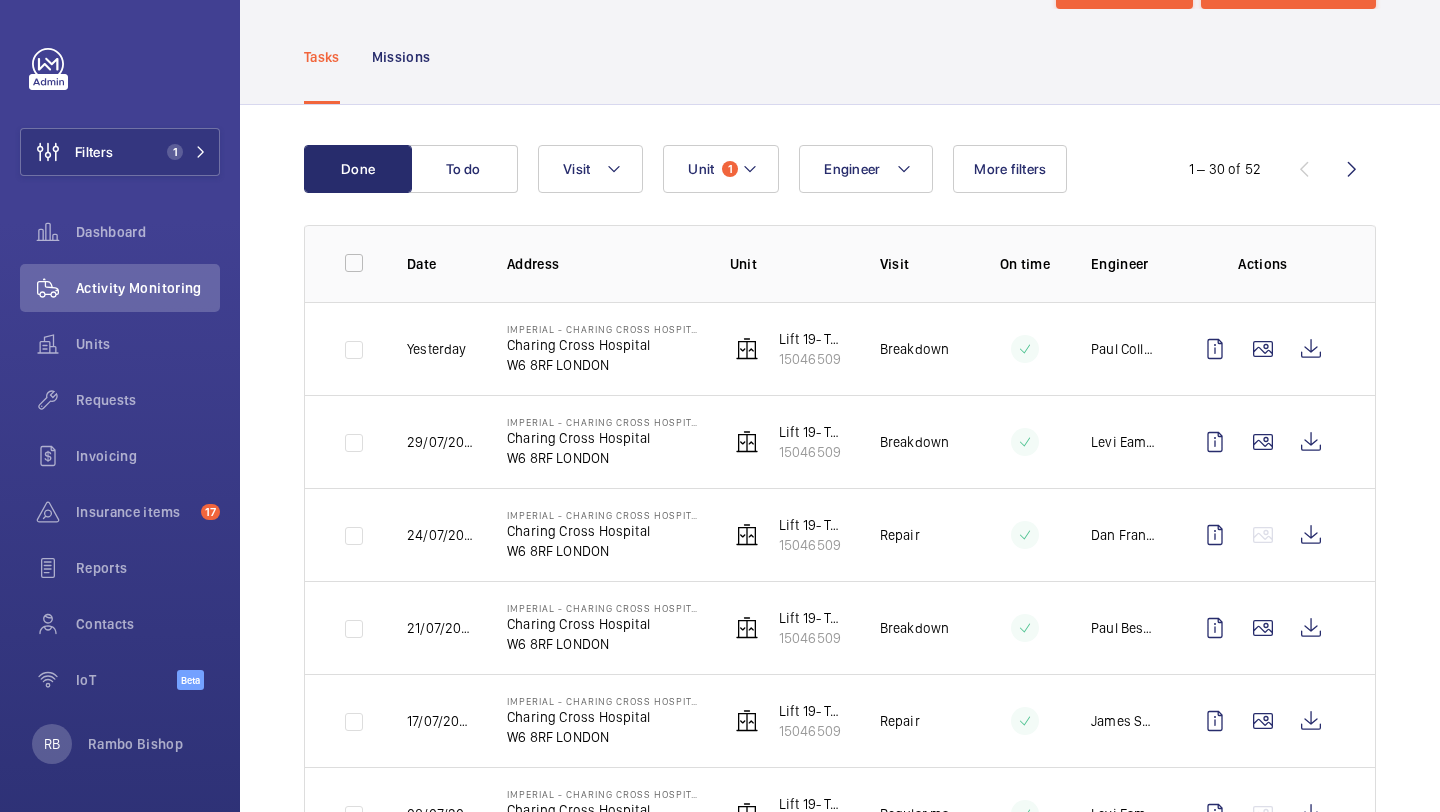 scroll, scrollTop: 86, scrollLeft: 0, axis: vertical 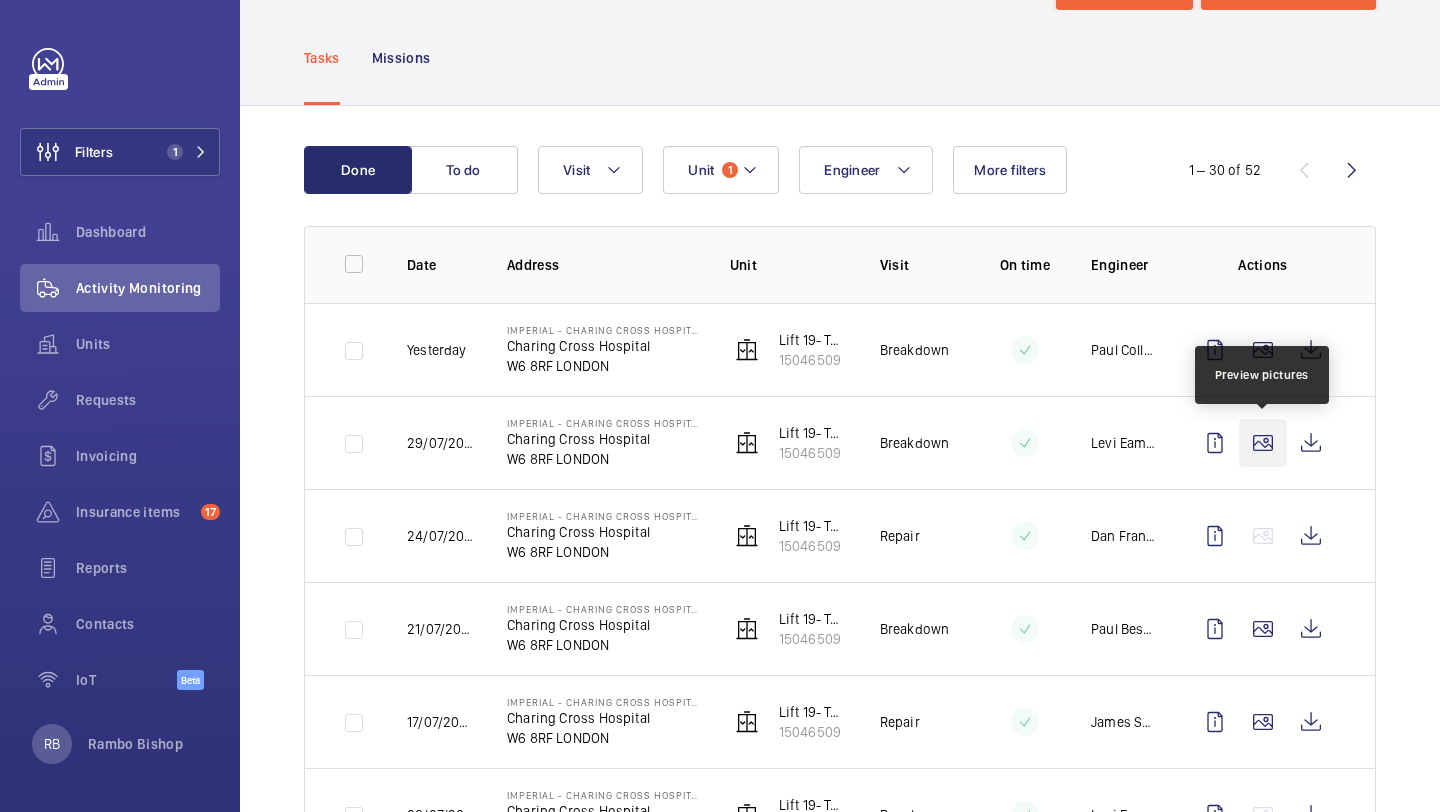 click 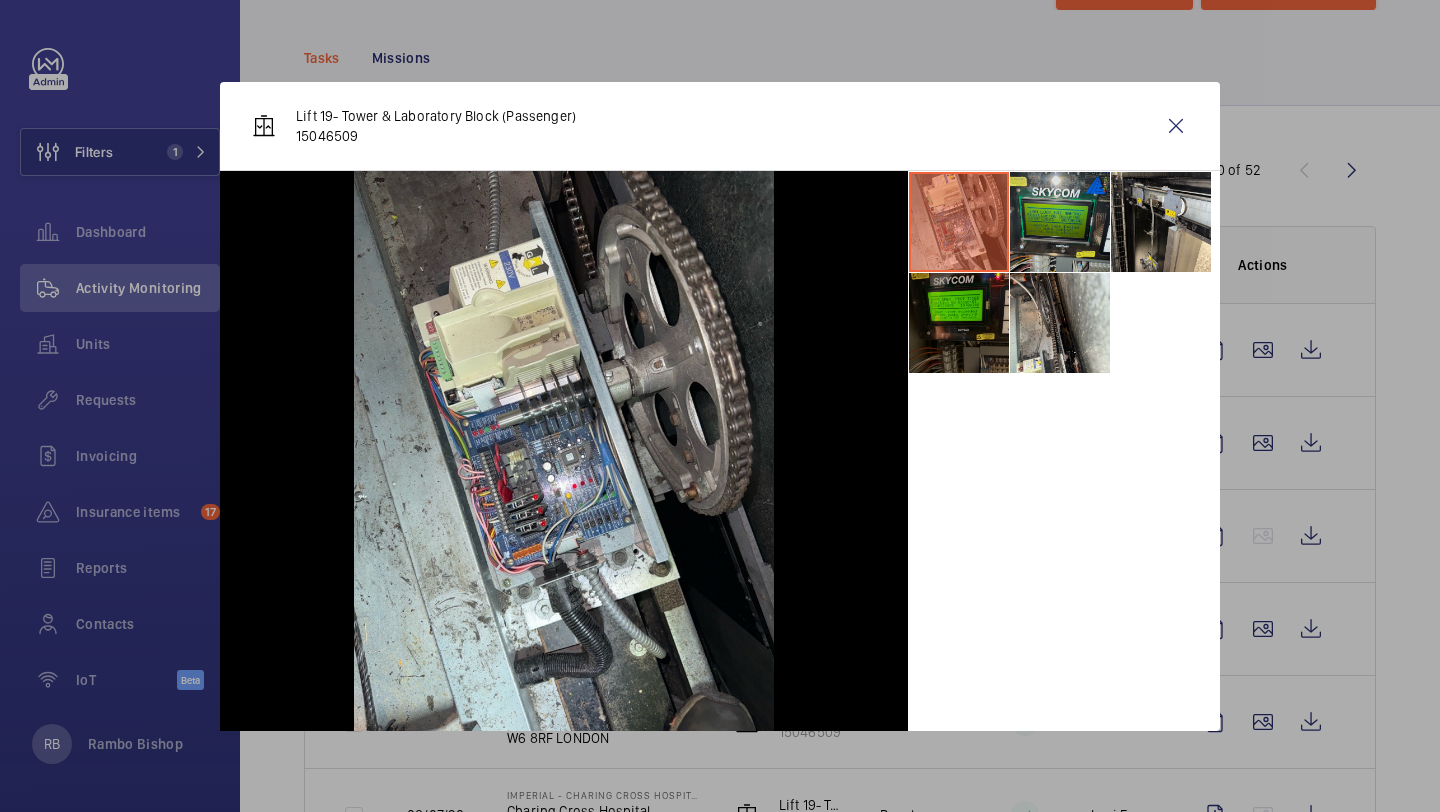 click at bounding box center [1060, 222] 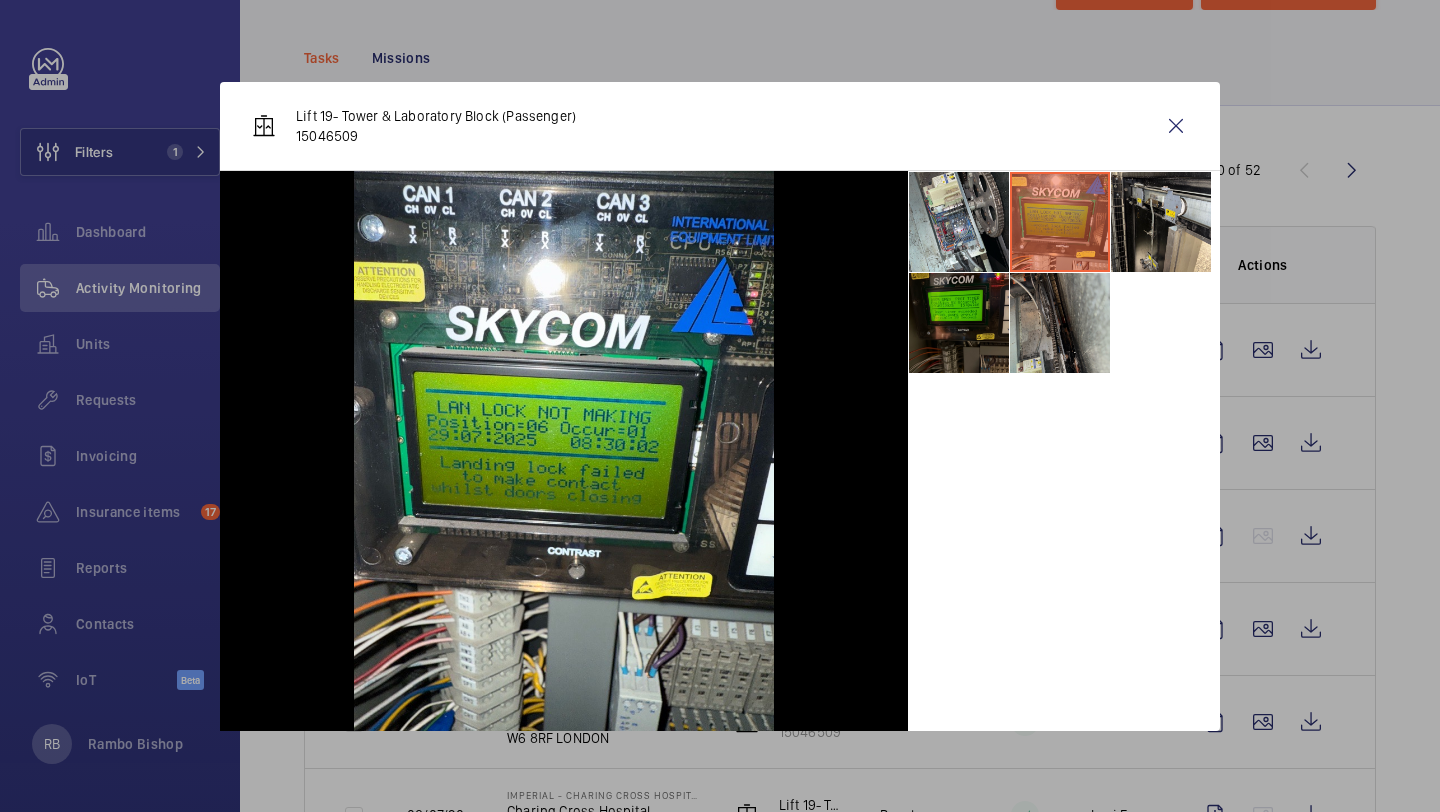 click at bounding box center (1060, 323) 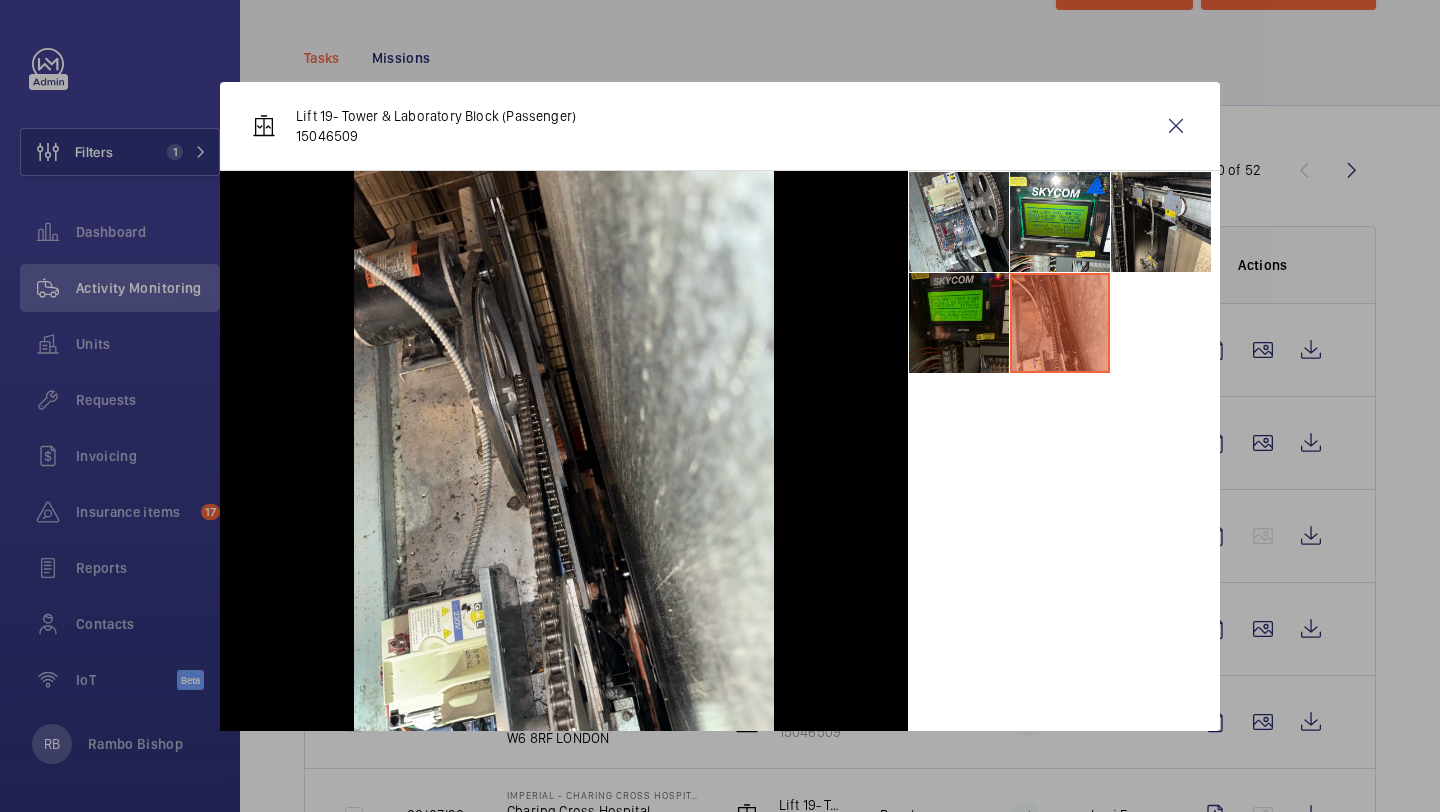 click at bounding box center [959, 323] 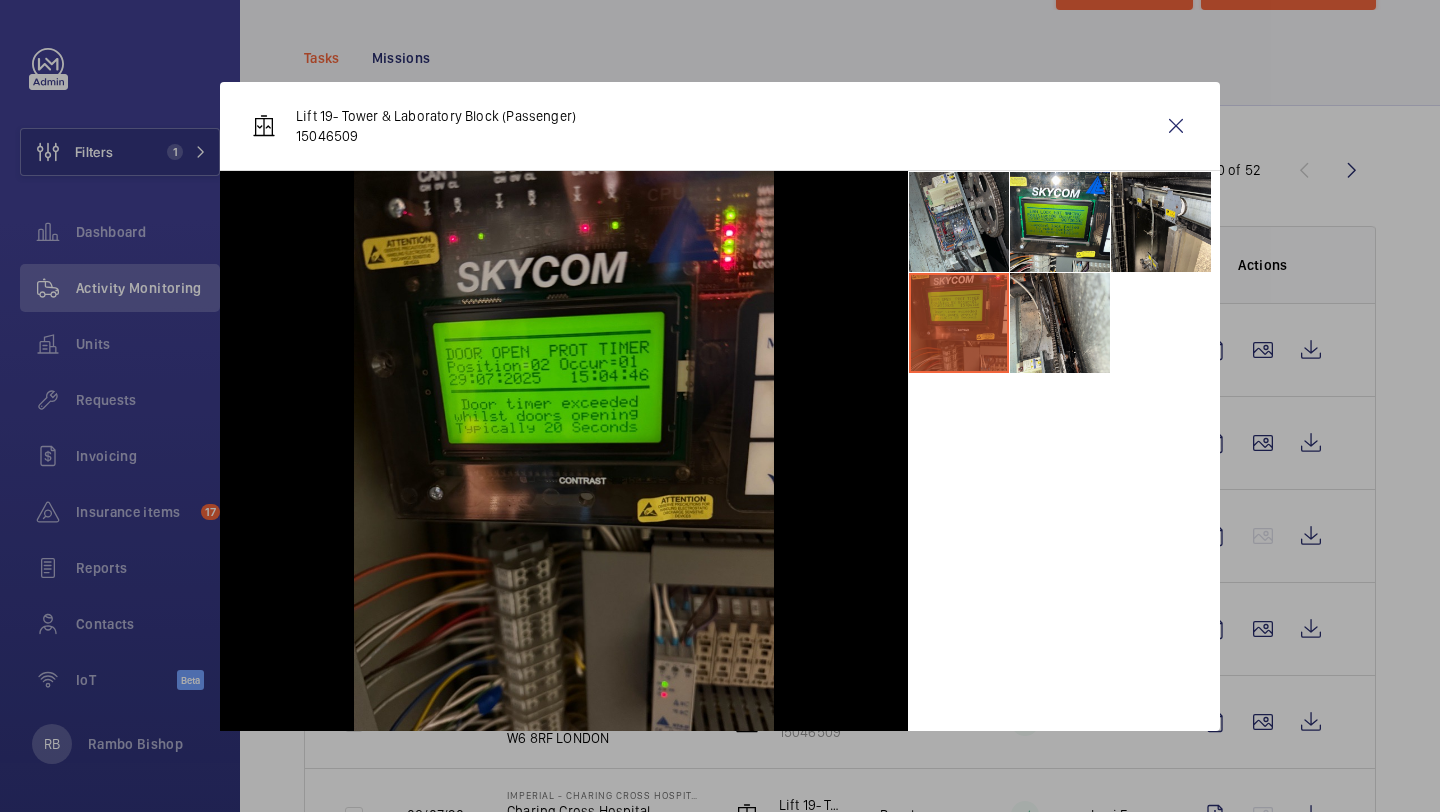 click at bounding box center [959, 222] 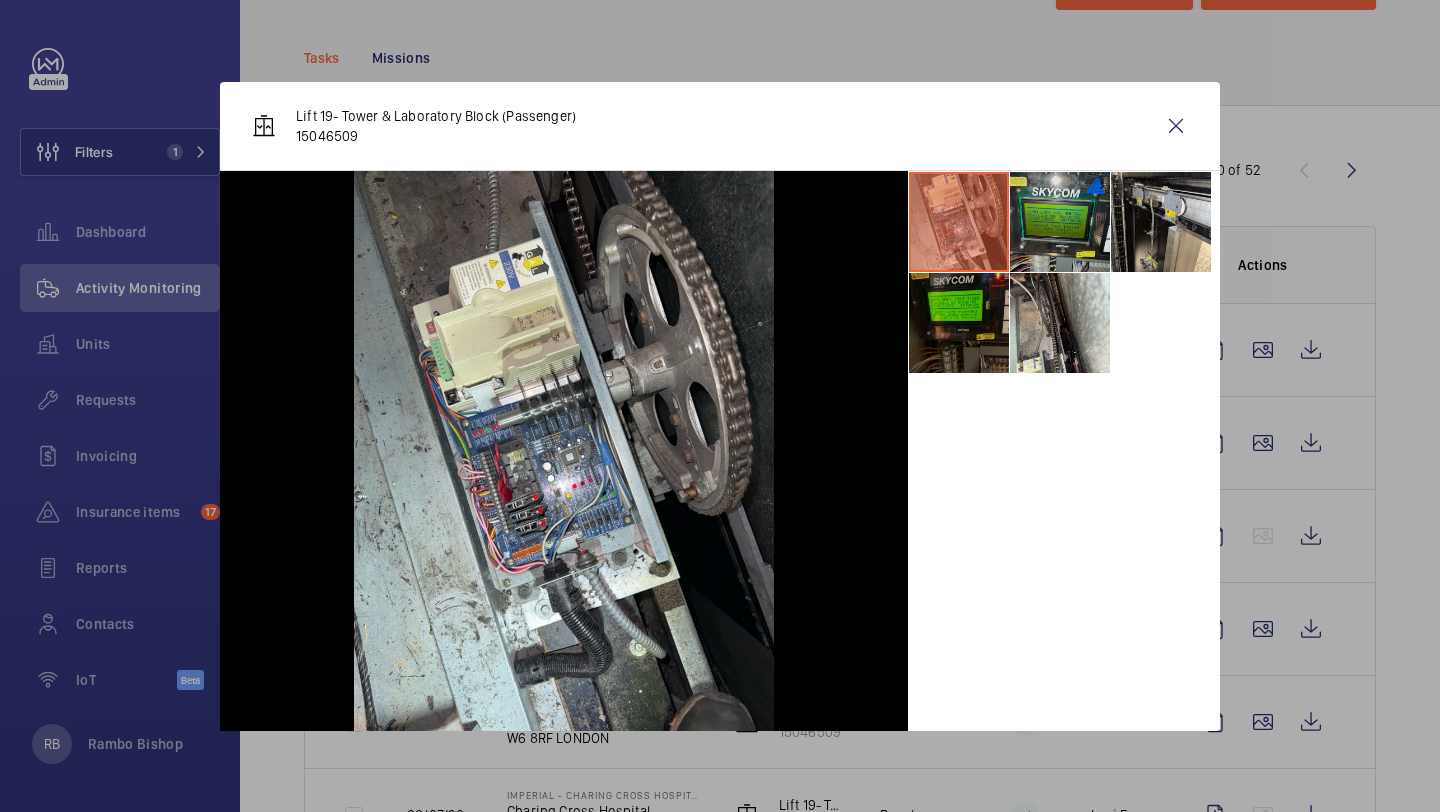 click at bounding box center [1060, 222] 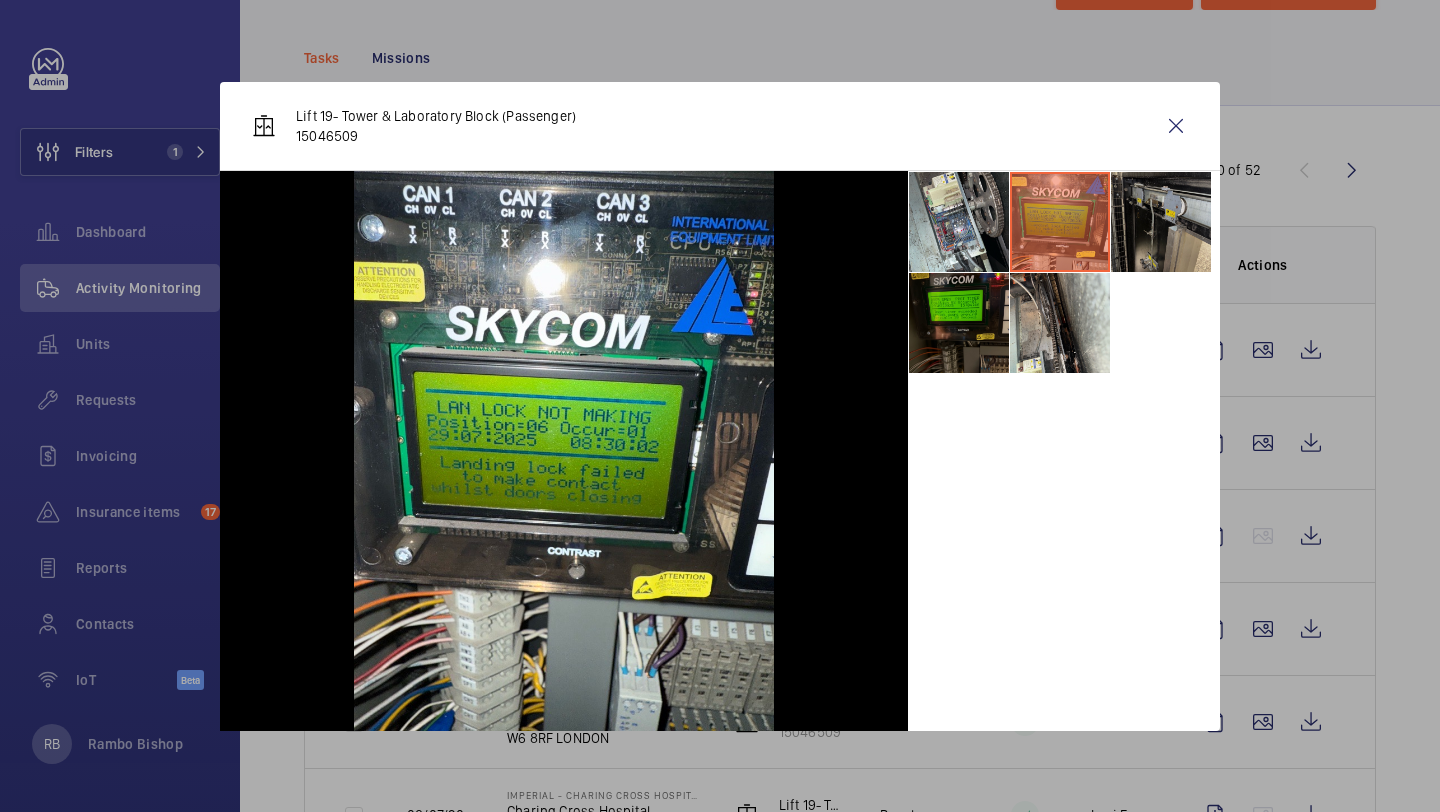 click at bounding box center [1161, 222] 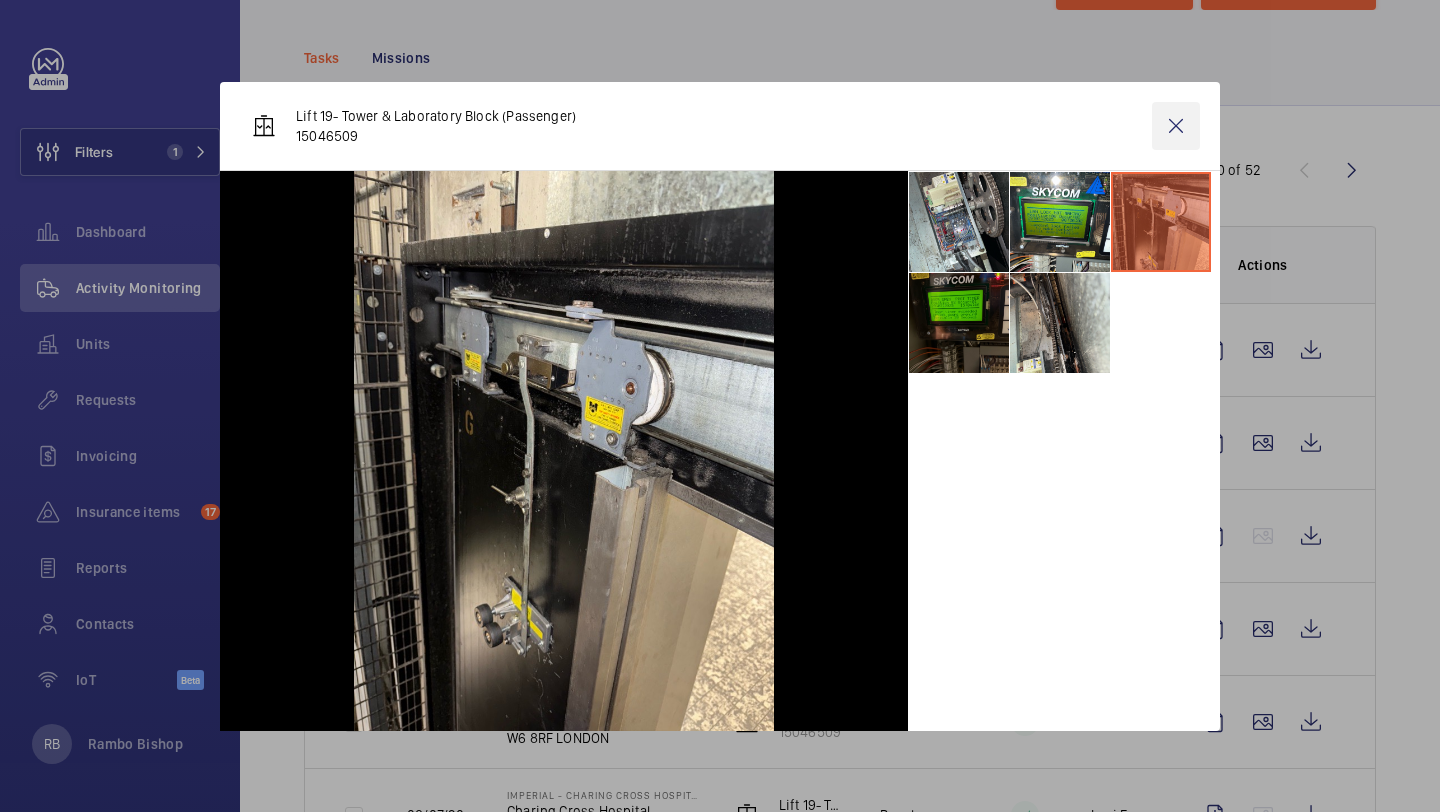 click at bounding box center (1176, 126) 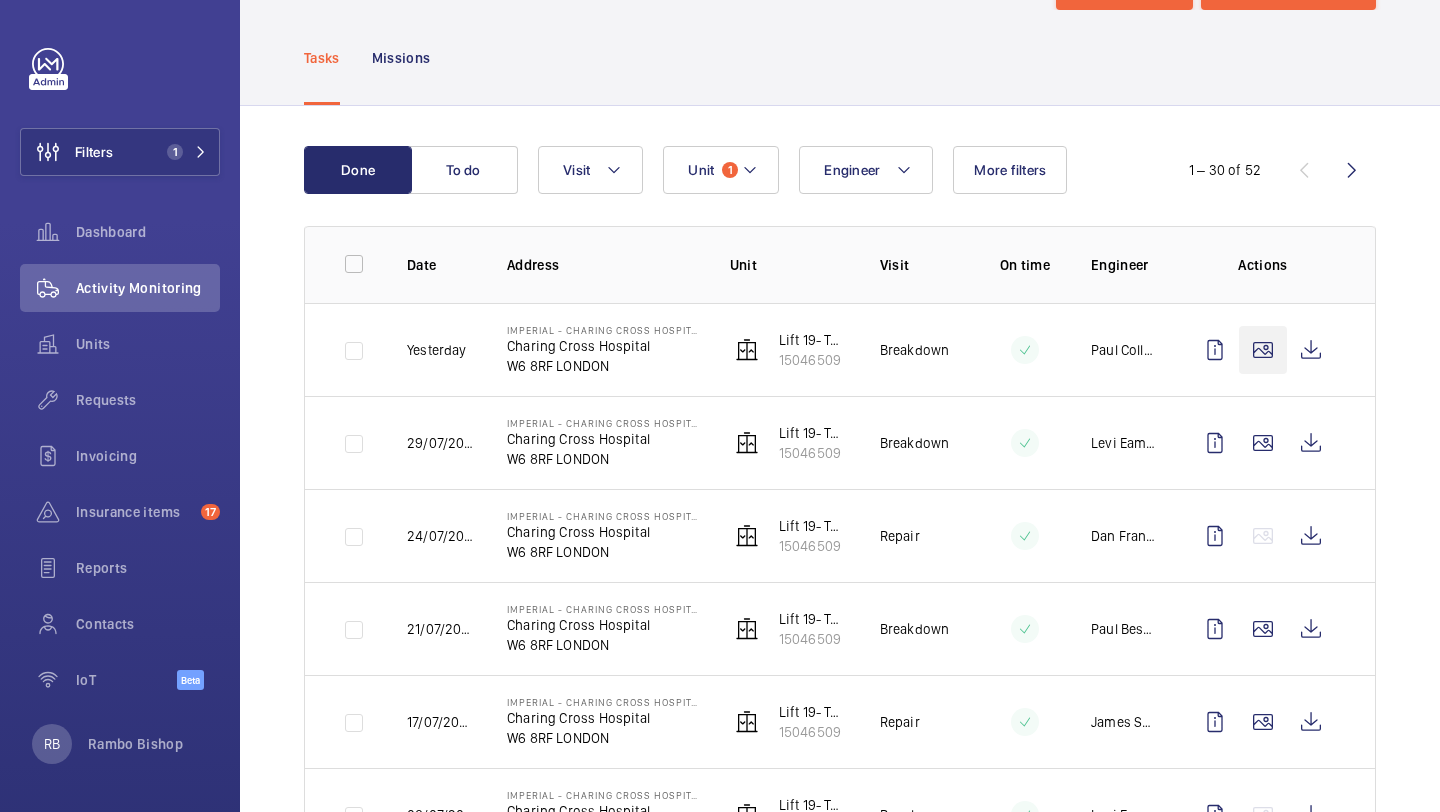 click 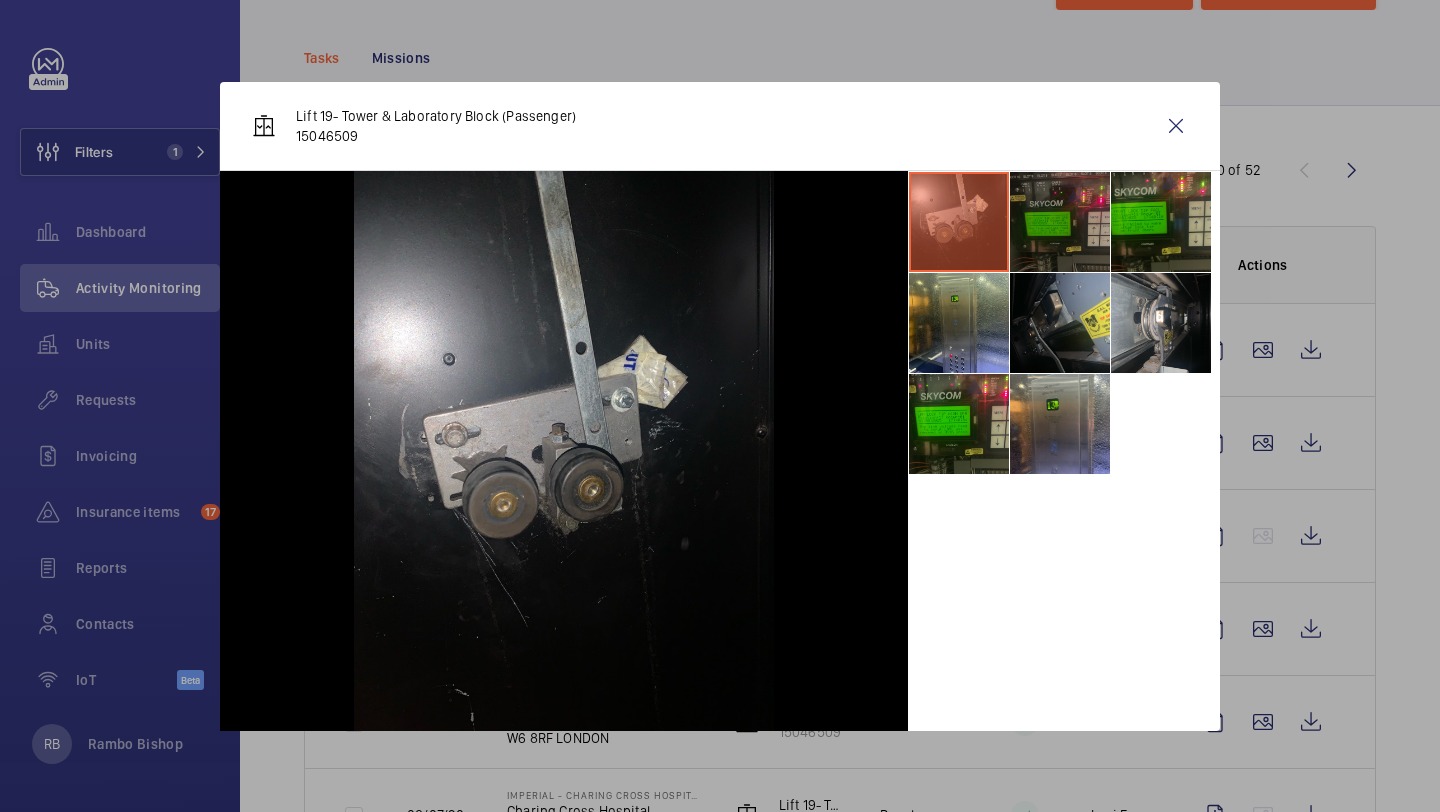 click at bounding box center (1060, 222) 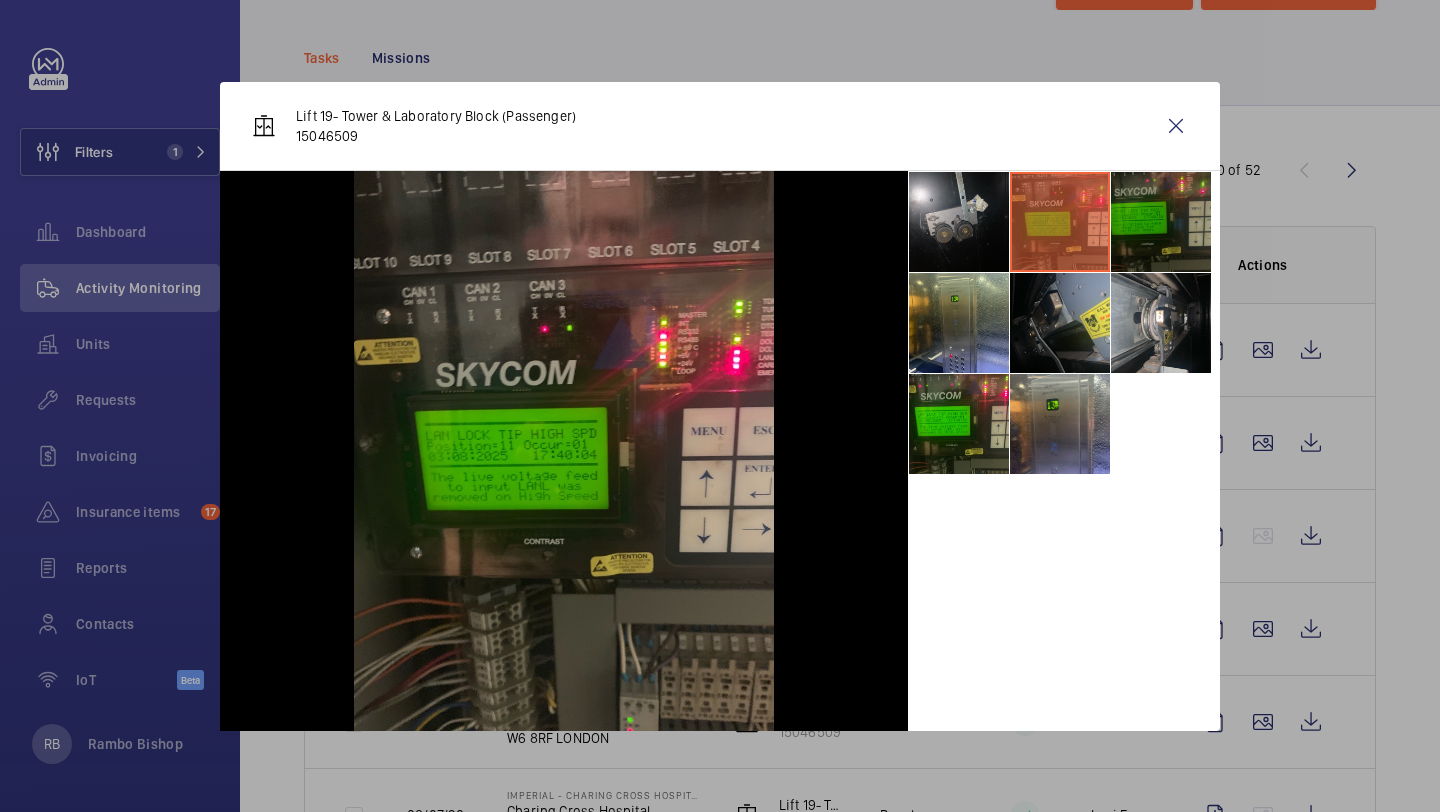 click at bounding box center [1161, 222] 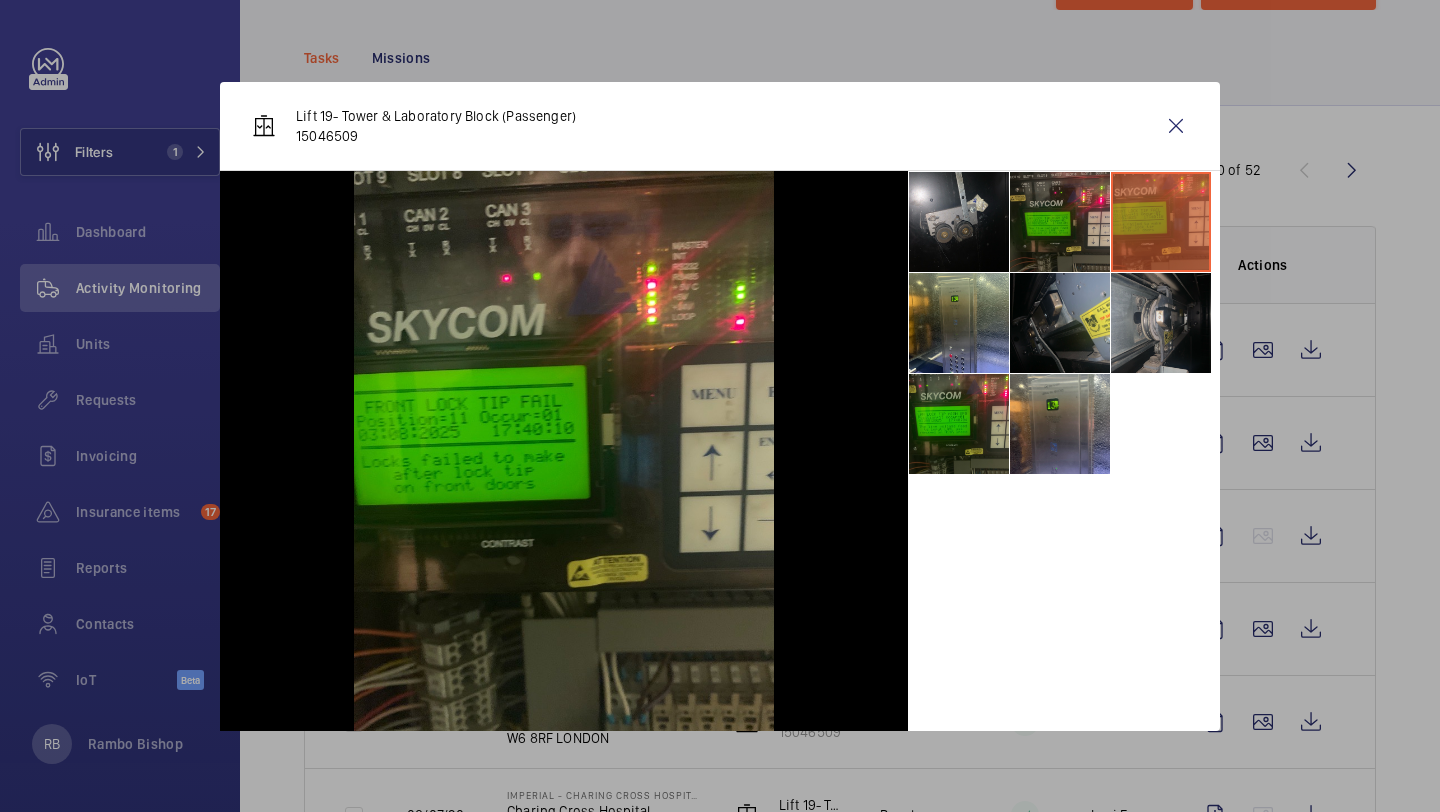 click at bounding box center (1161, 323) 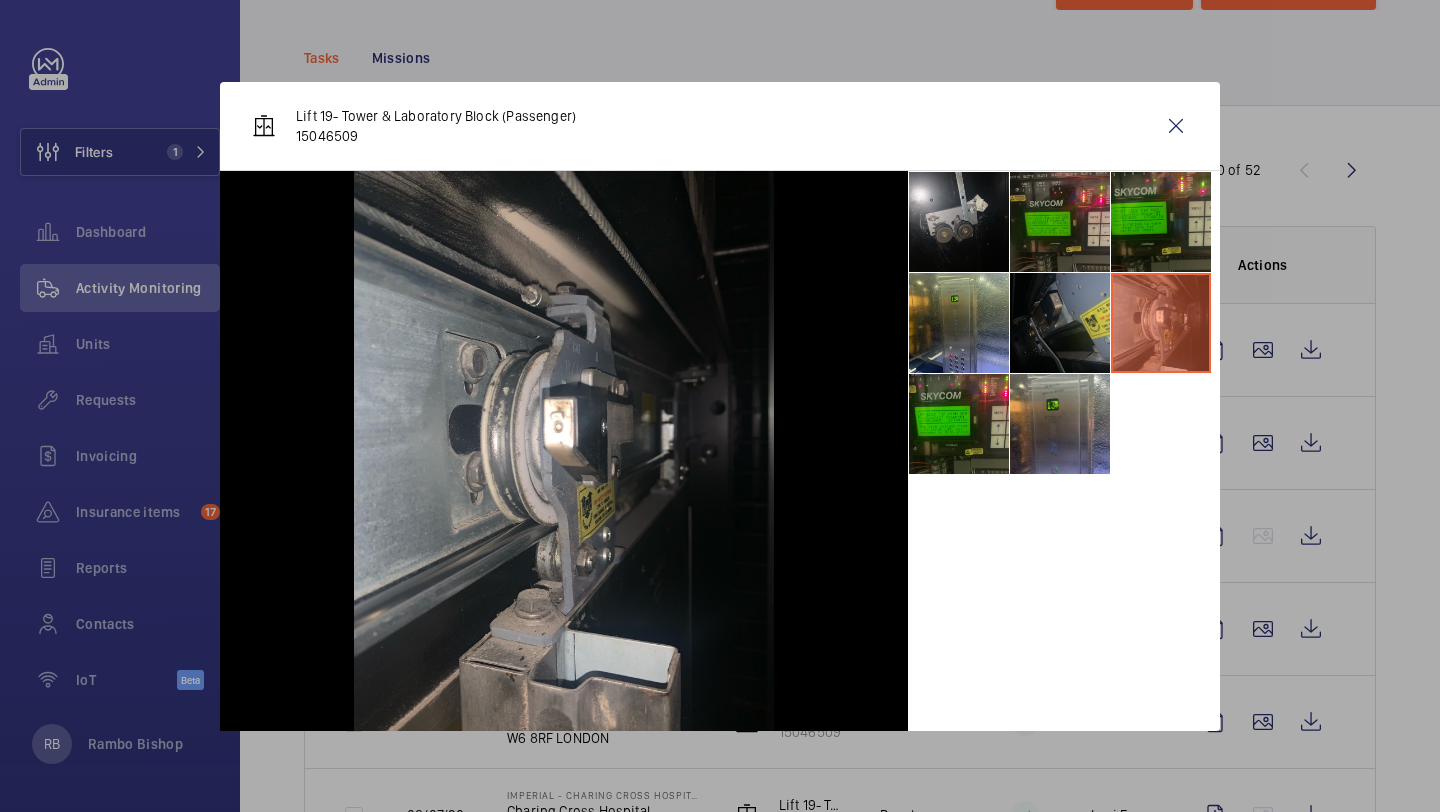 click at bounding box center (1060, 323) 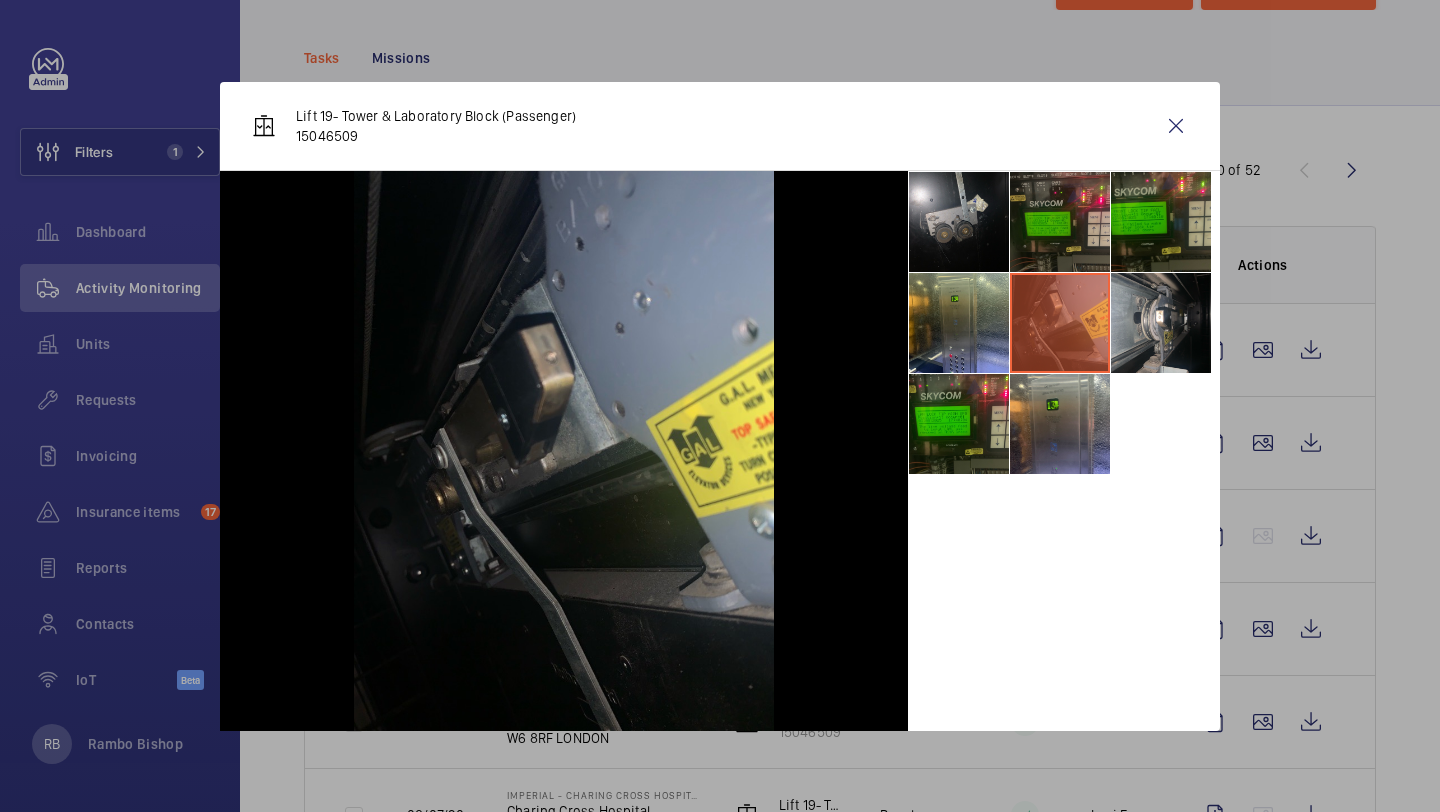 drag, startPoint x: 843, startPoint y: 394, endPoint x: 880, endPoint y: 298, distance: 102.88343 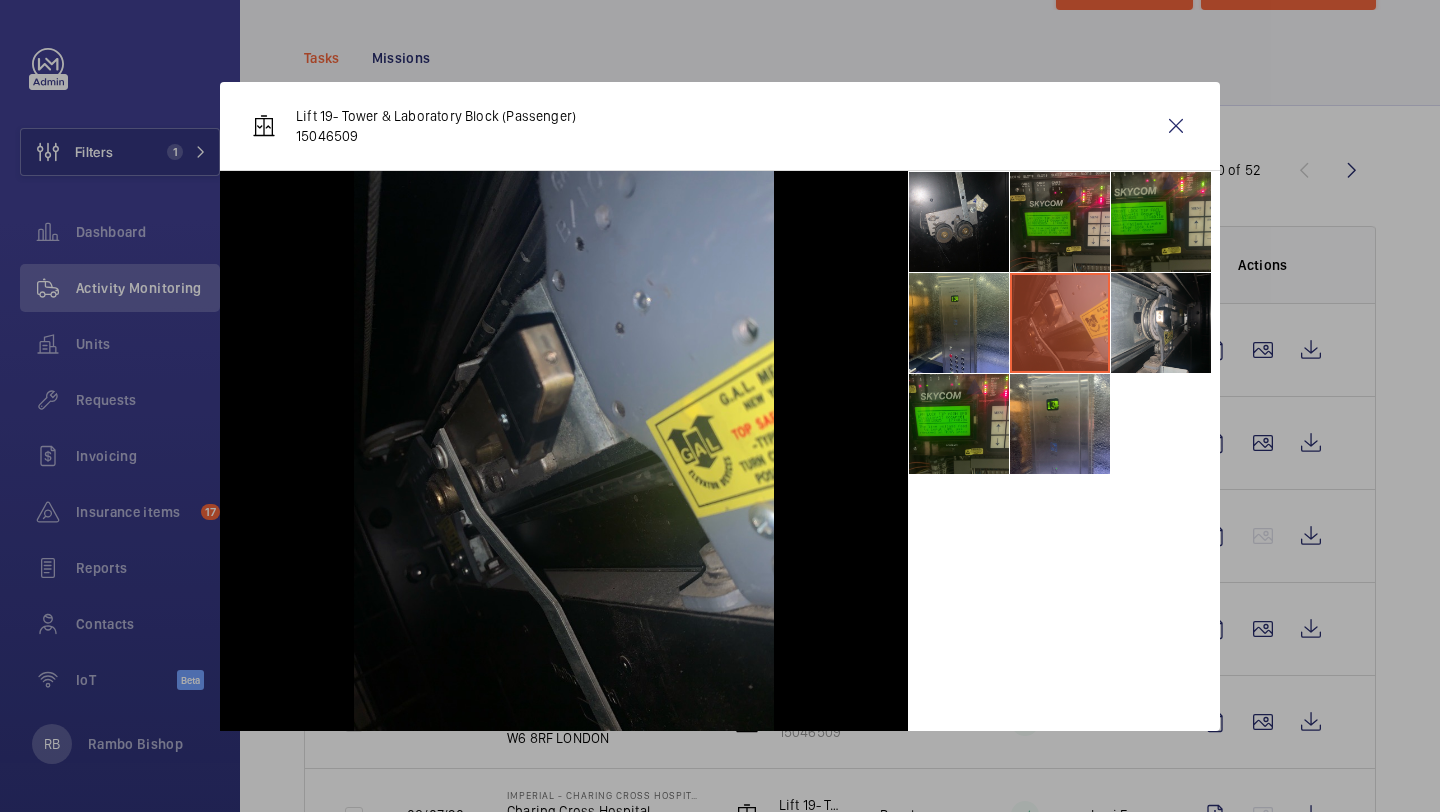 click at bounding box center [959, 323] 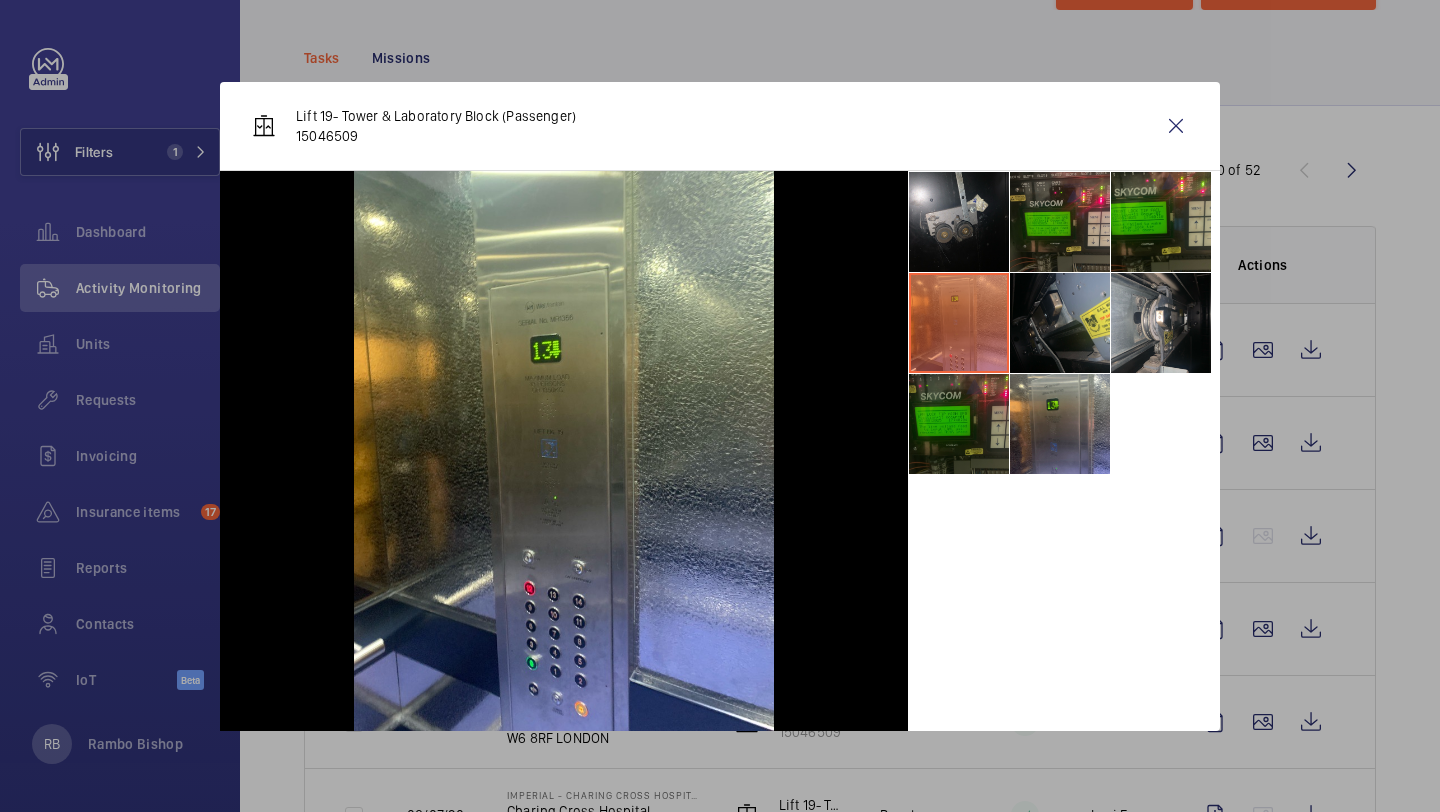 click at bounding box center [959, 424] 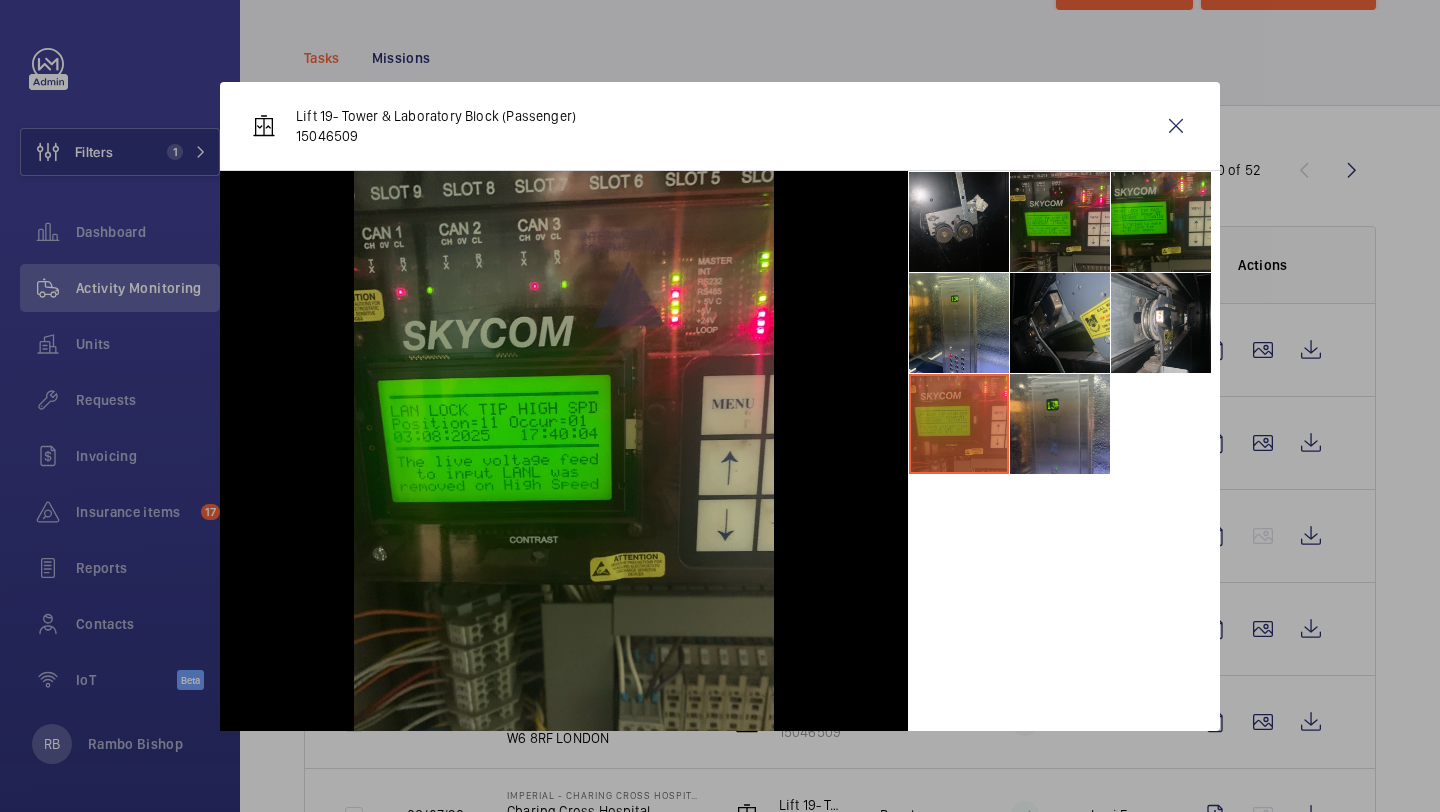 click on "Lift [NUMBER]- Tower & Laboratory Block (Passenger) [NUMBER]" at bounding box center (720, 126) 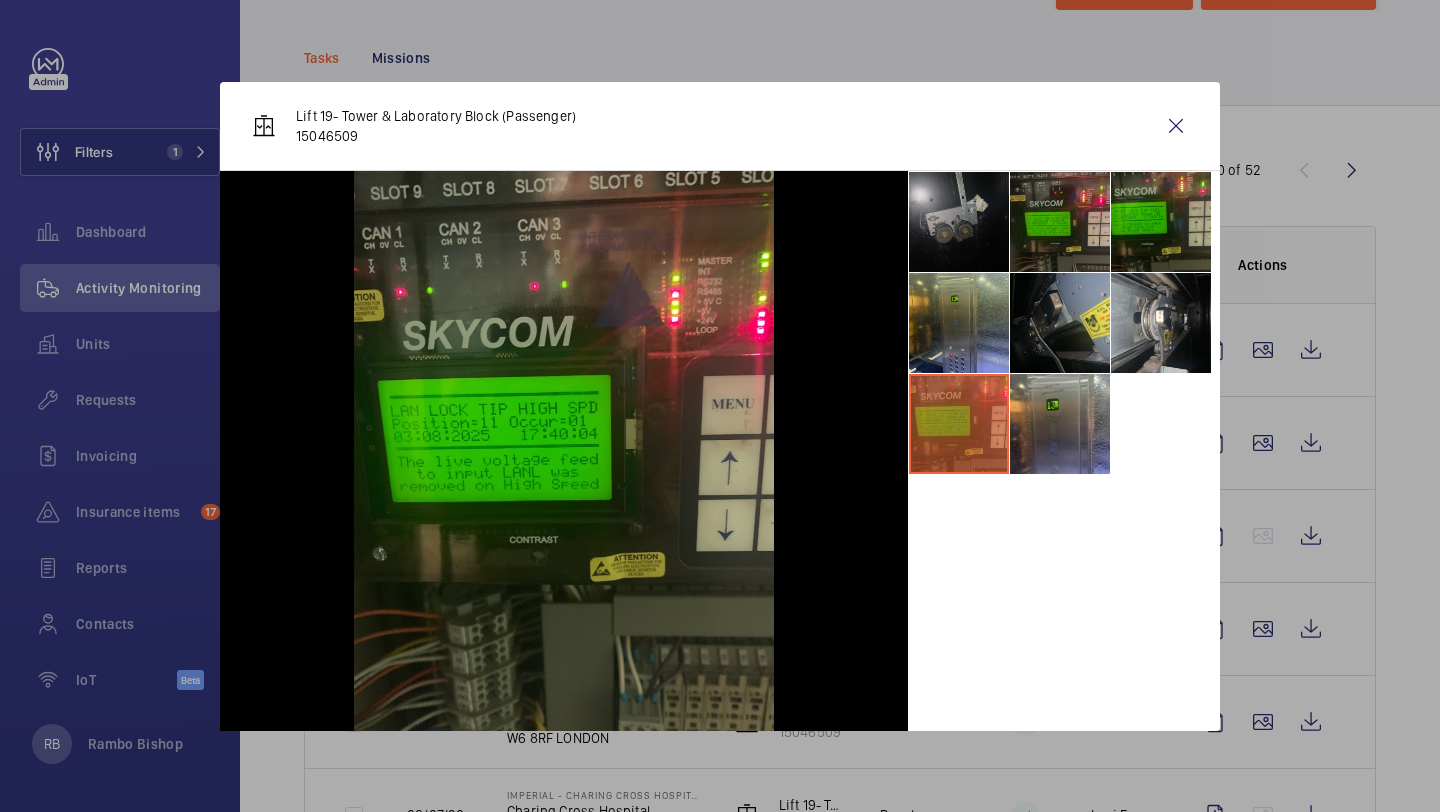 click at bounding box center (959, 222) 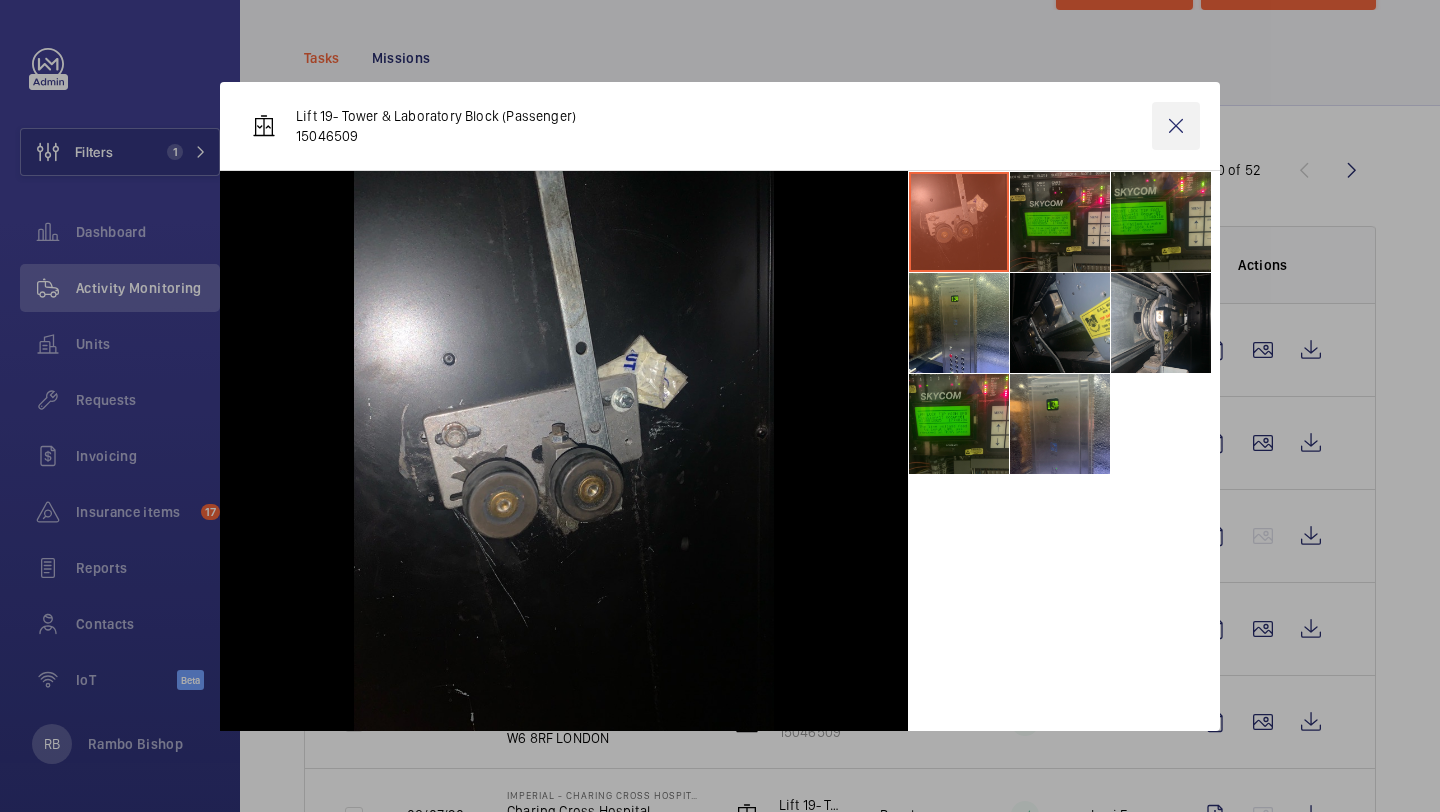 click at bounding box center [1176, 126] 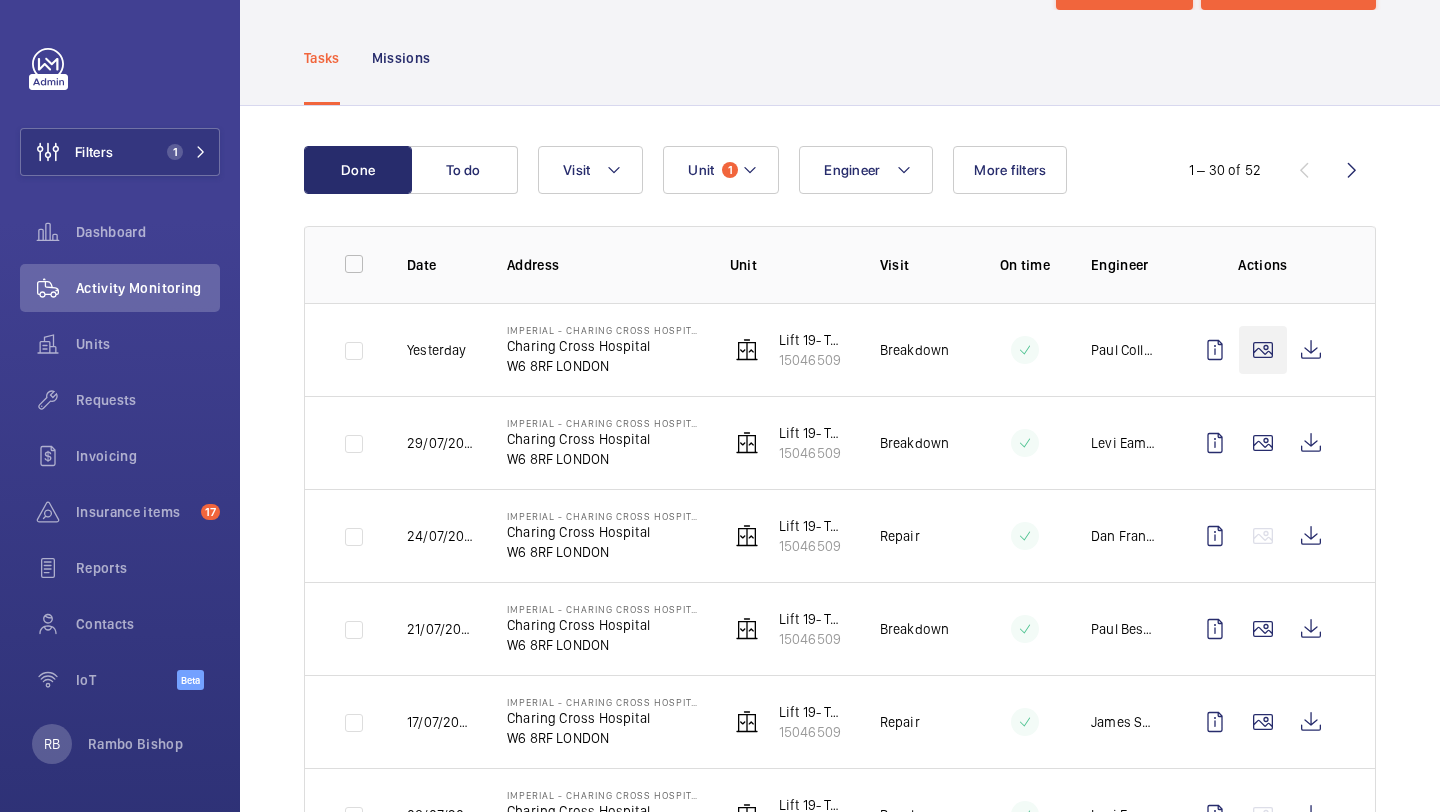click 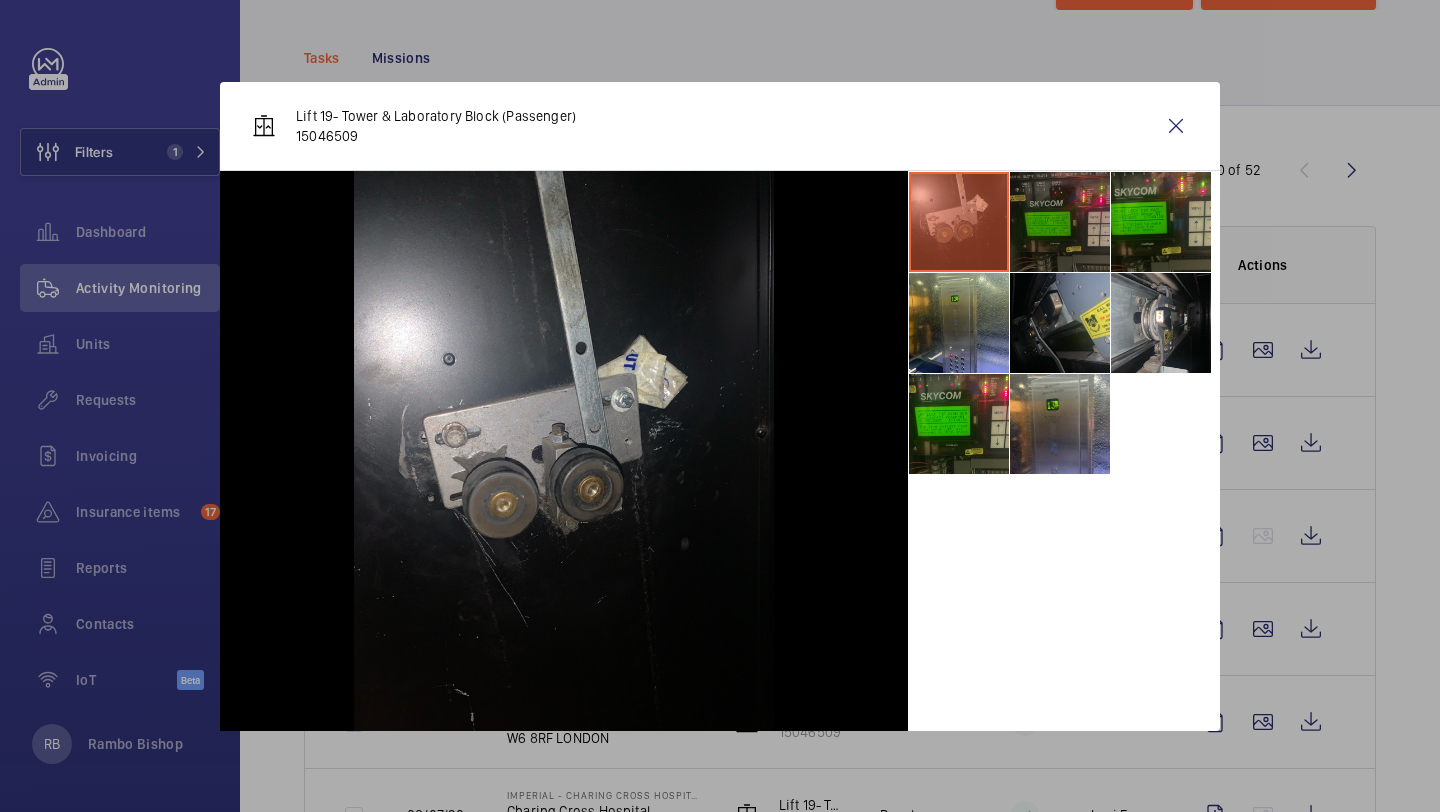 click at bounding box center [1060, 222] 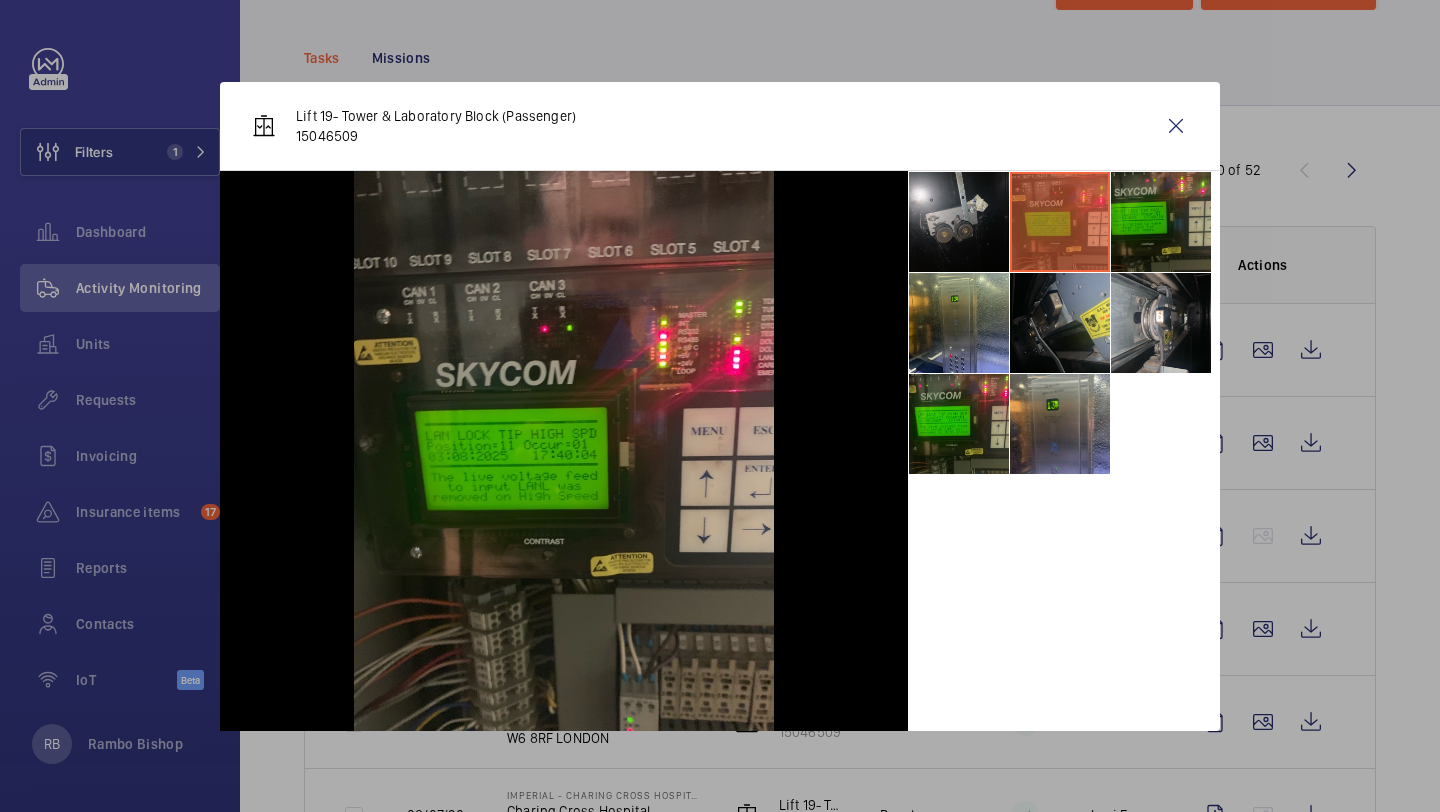 click on "Lift [NUMBER]- Tower & Laboratory Block (Passenger) [NUMBER]" at bounding box center [720, 126] 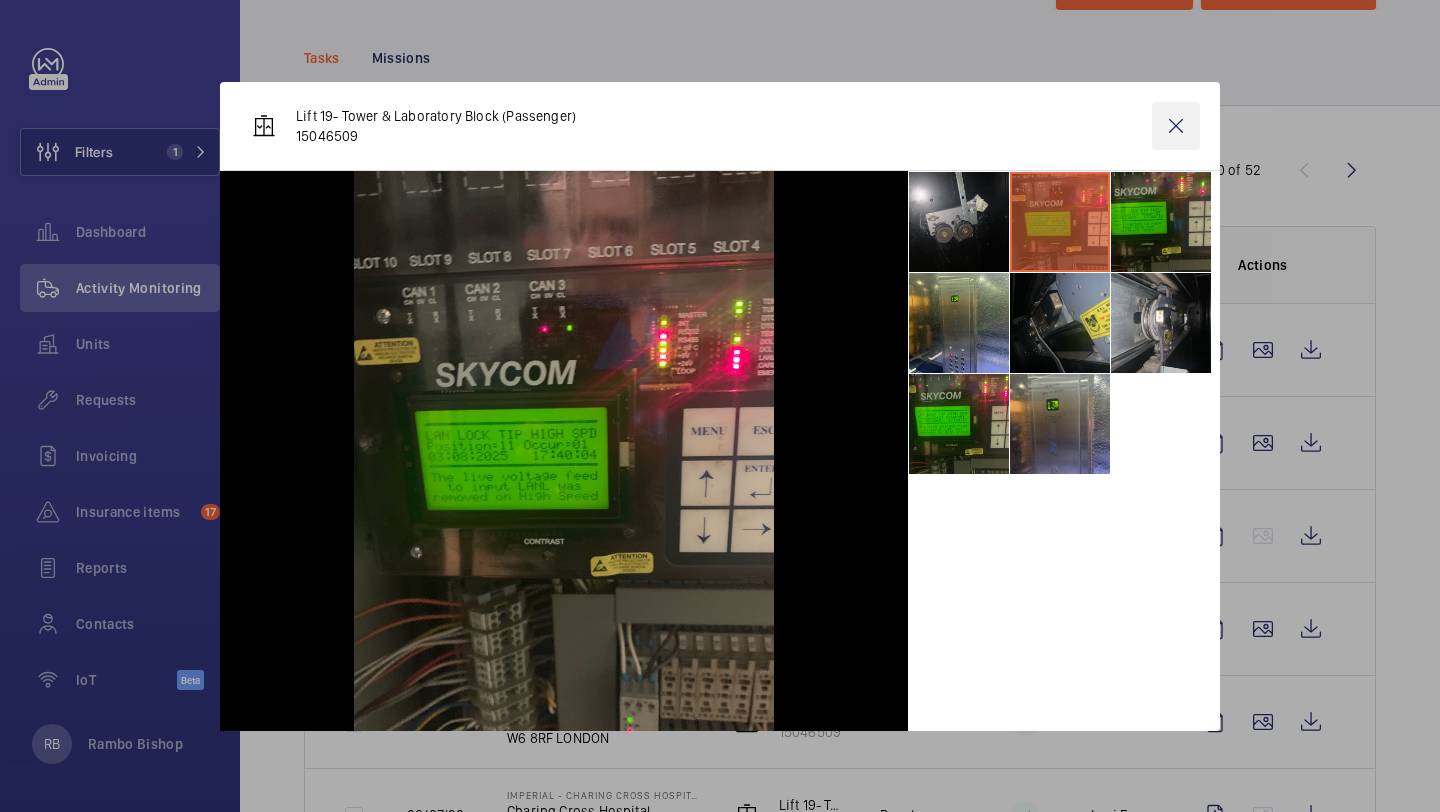 click at bounding box center [1176, 126] 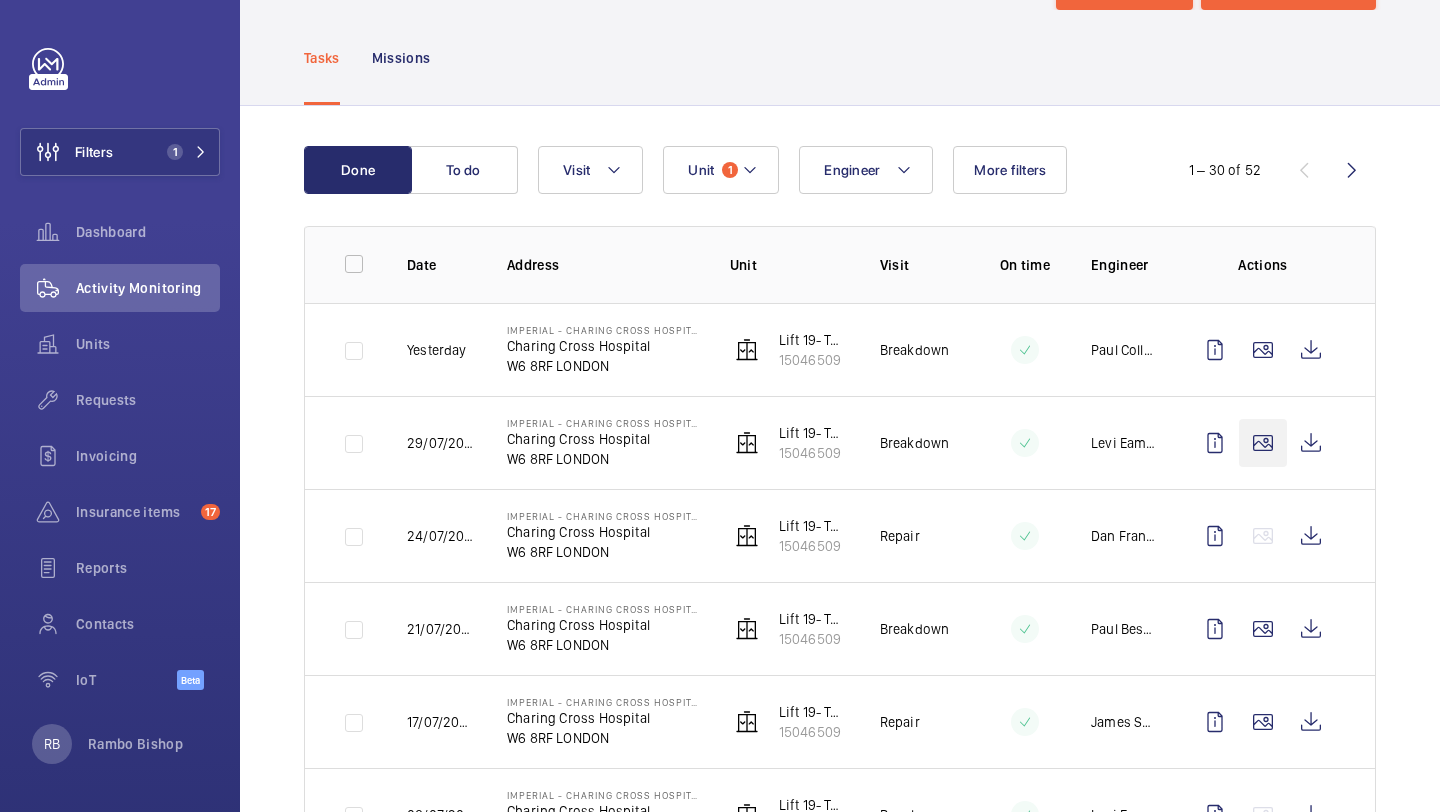 click 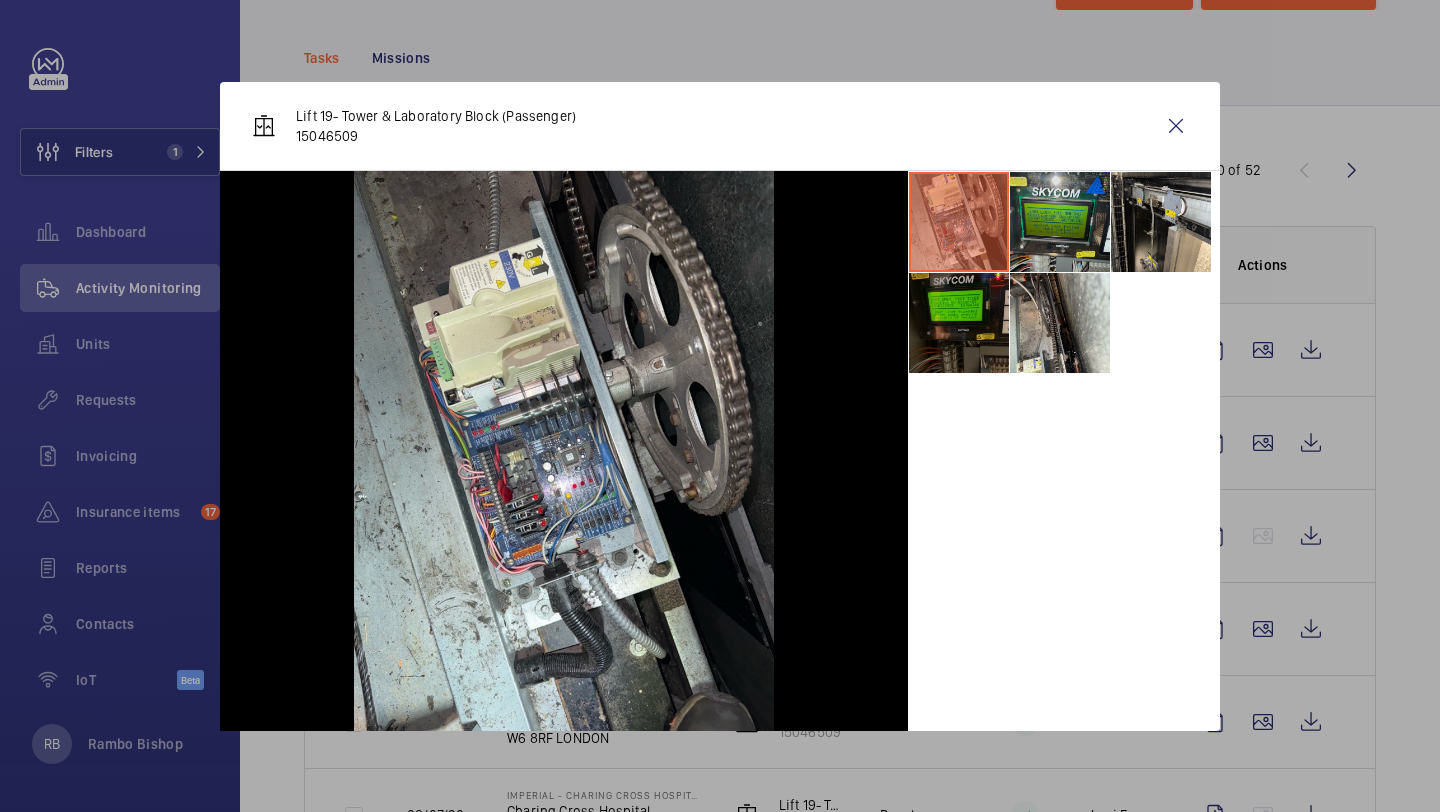 click at bounding box center (1060, 222) 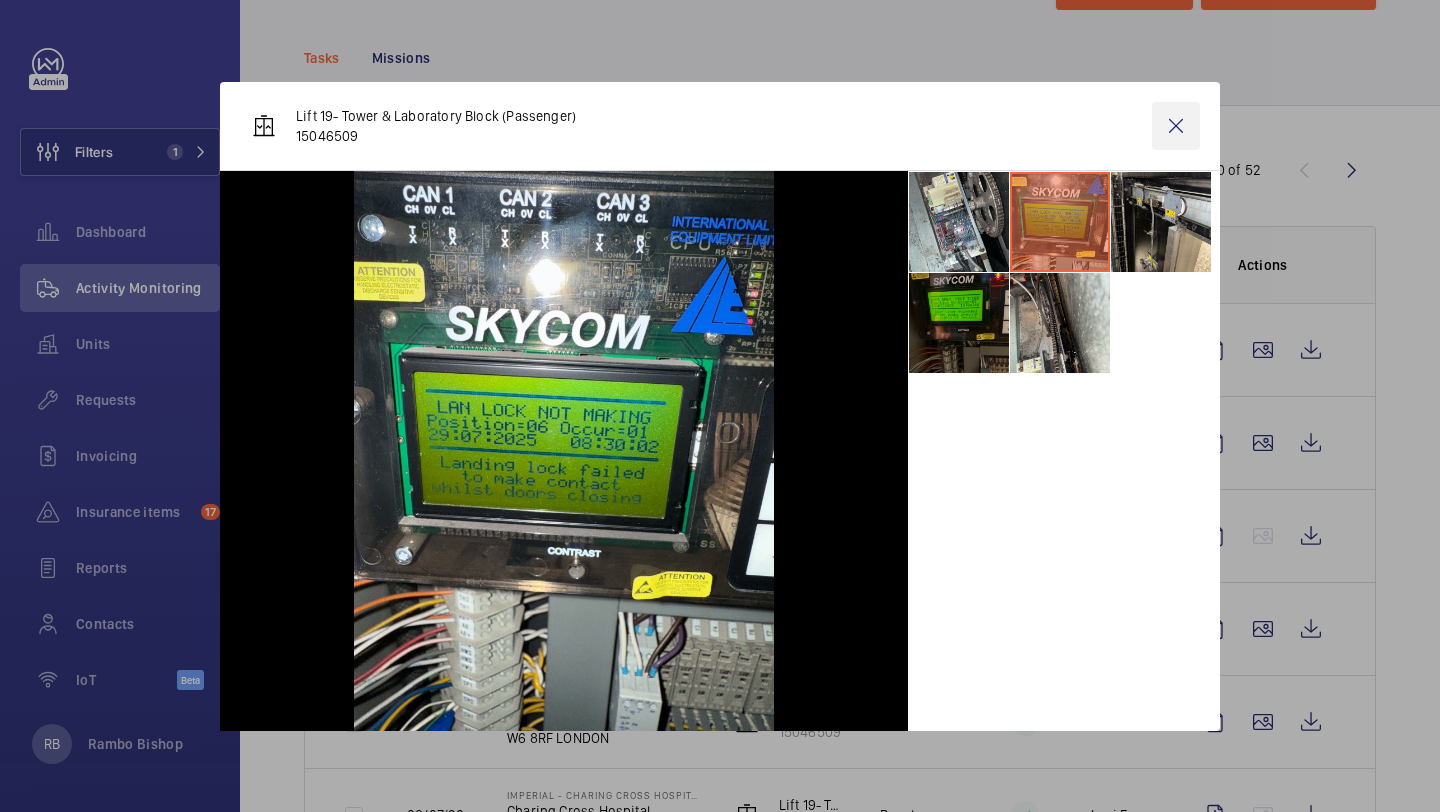click at bounding box center [1176, 126] 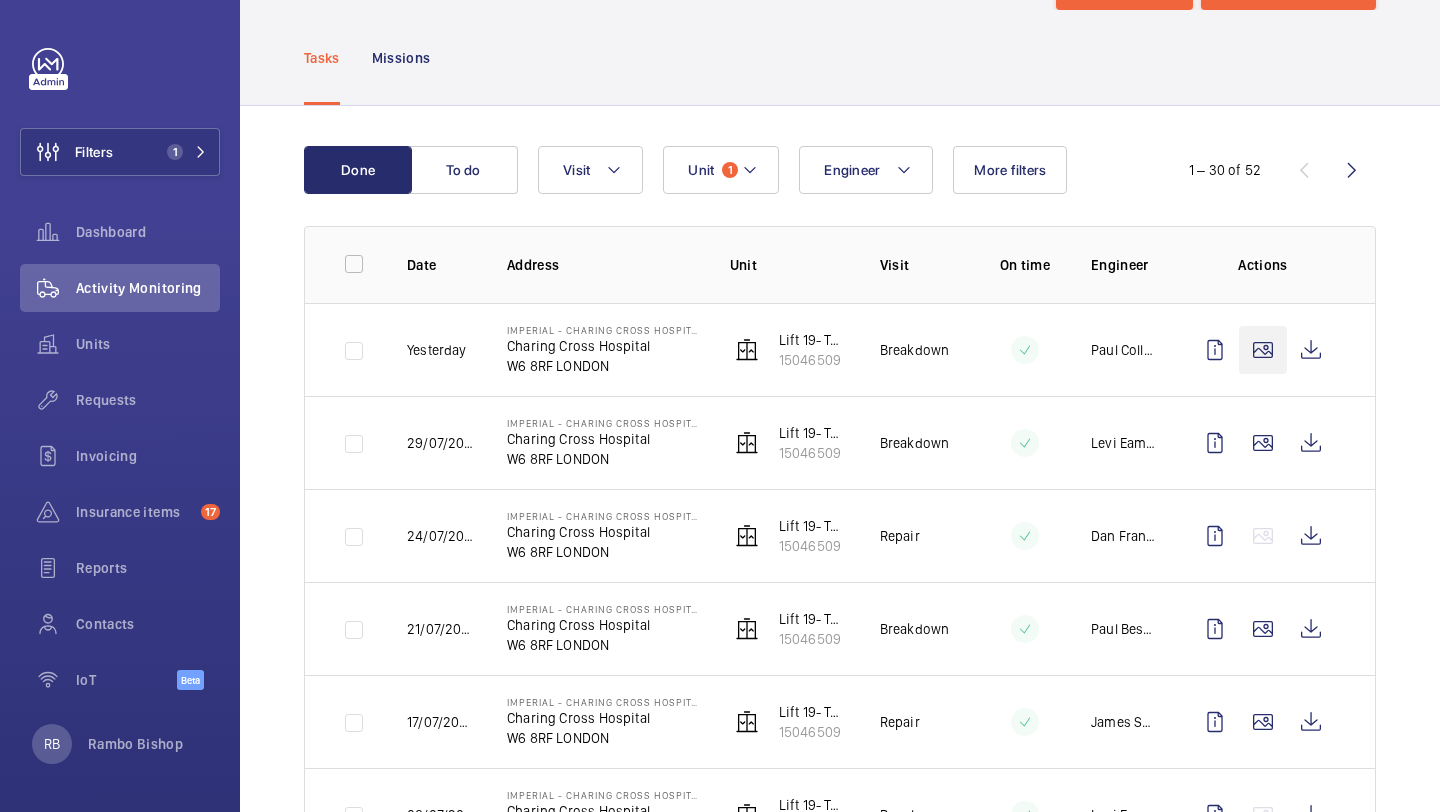 click 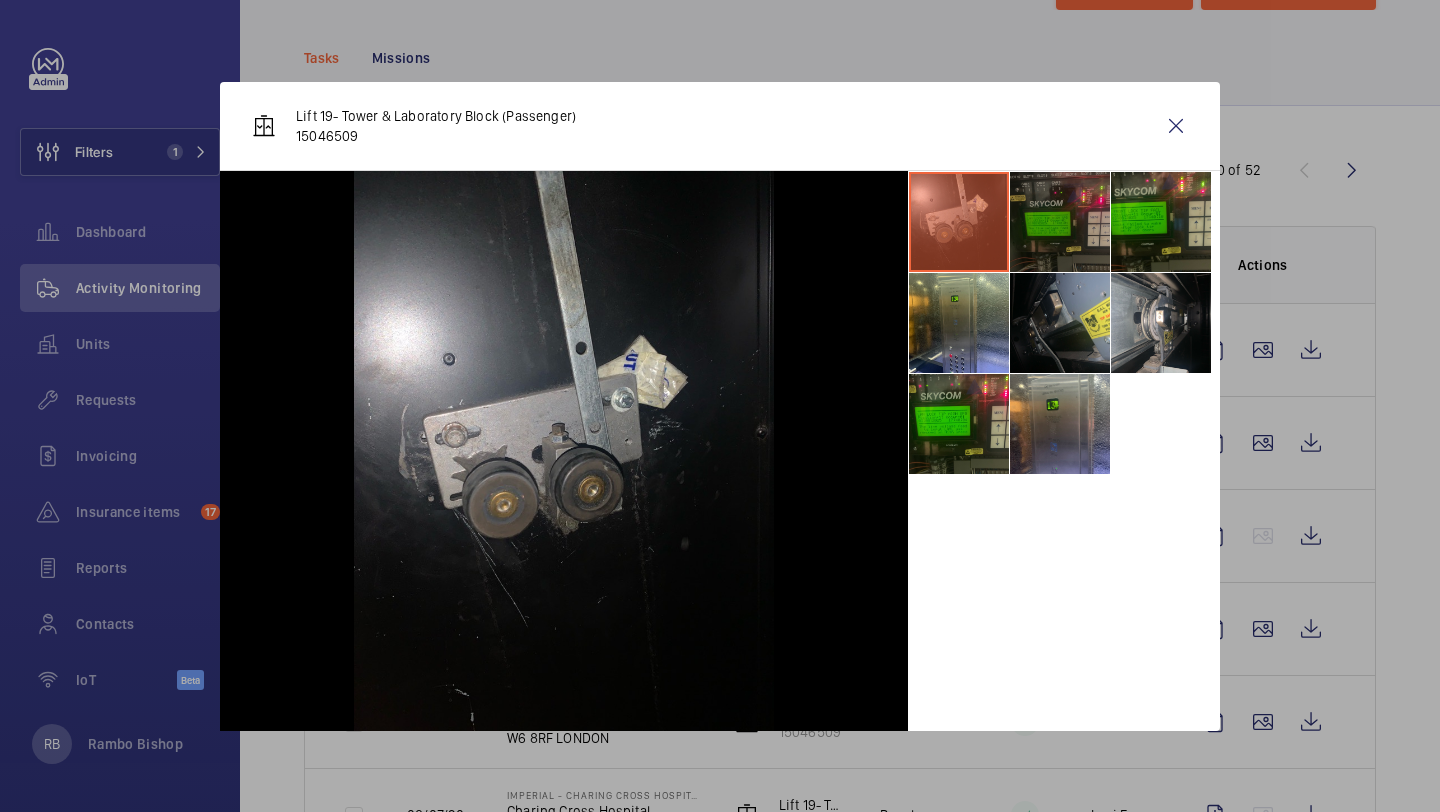 click at bounding box center (1060, 222) 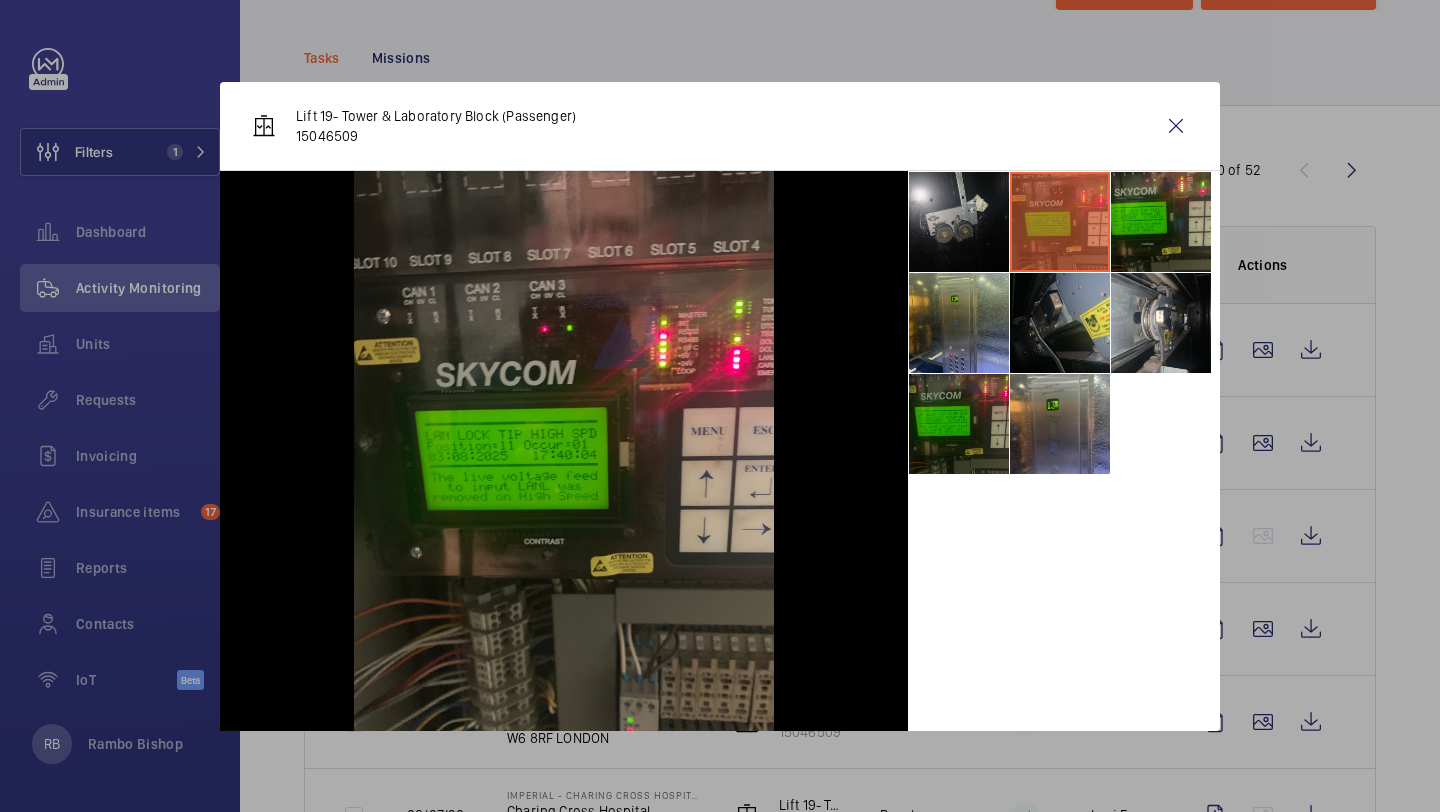 click at bounding box center (959, 424) 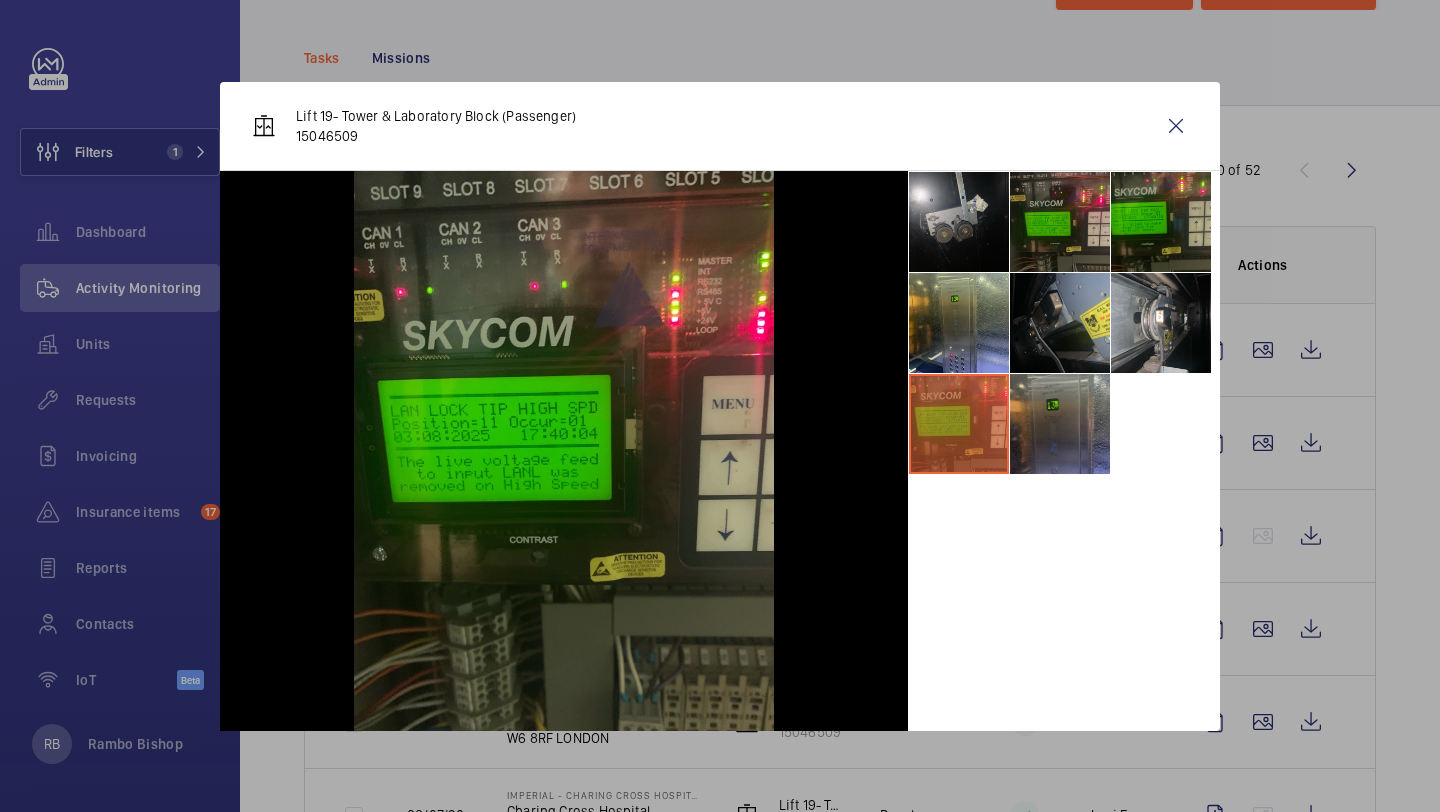 click at bounding box center (1060, 424) 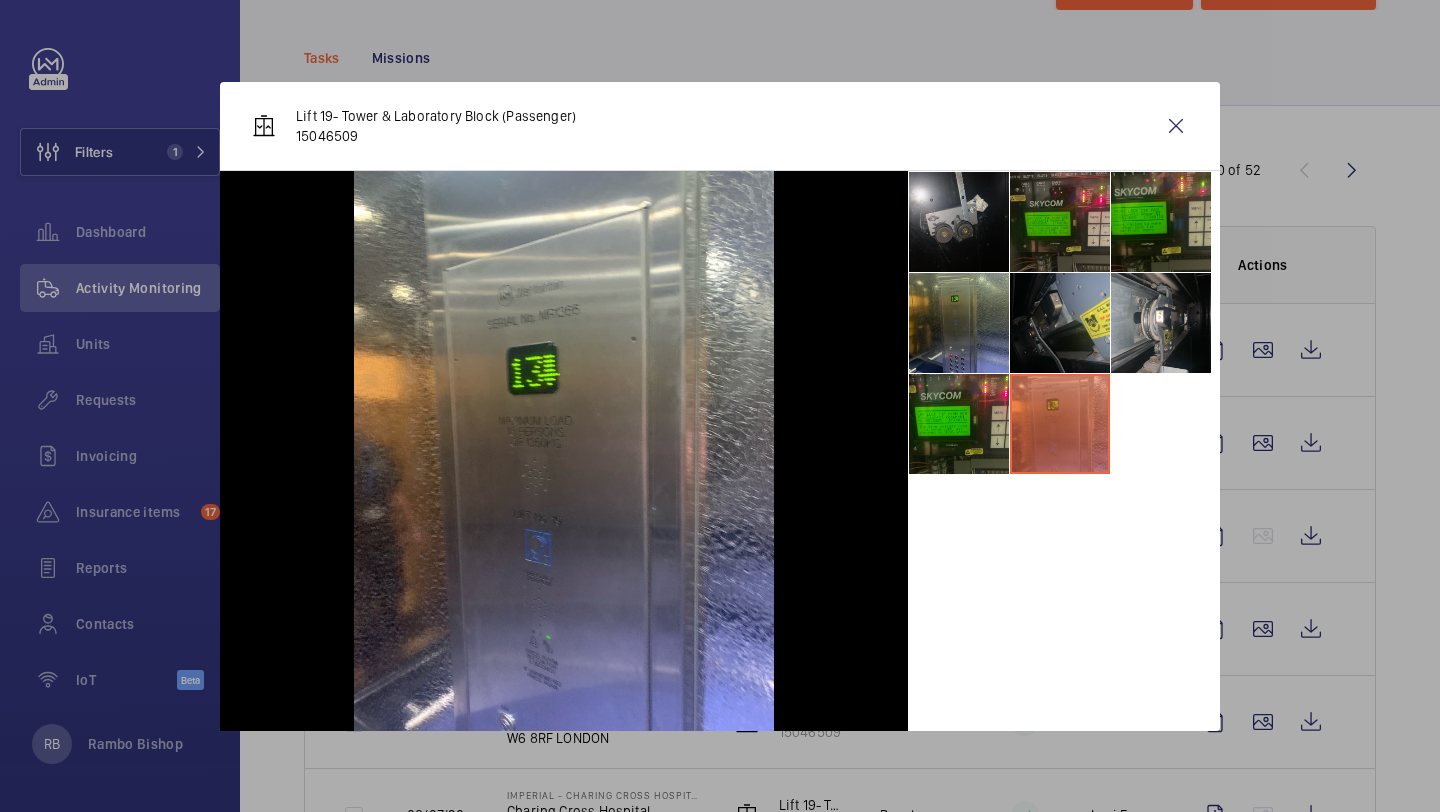 click at bounding box center [959, 323] 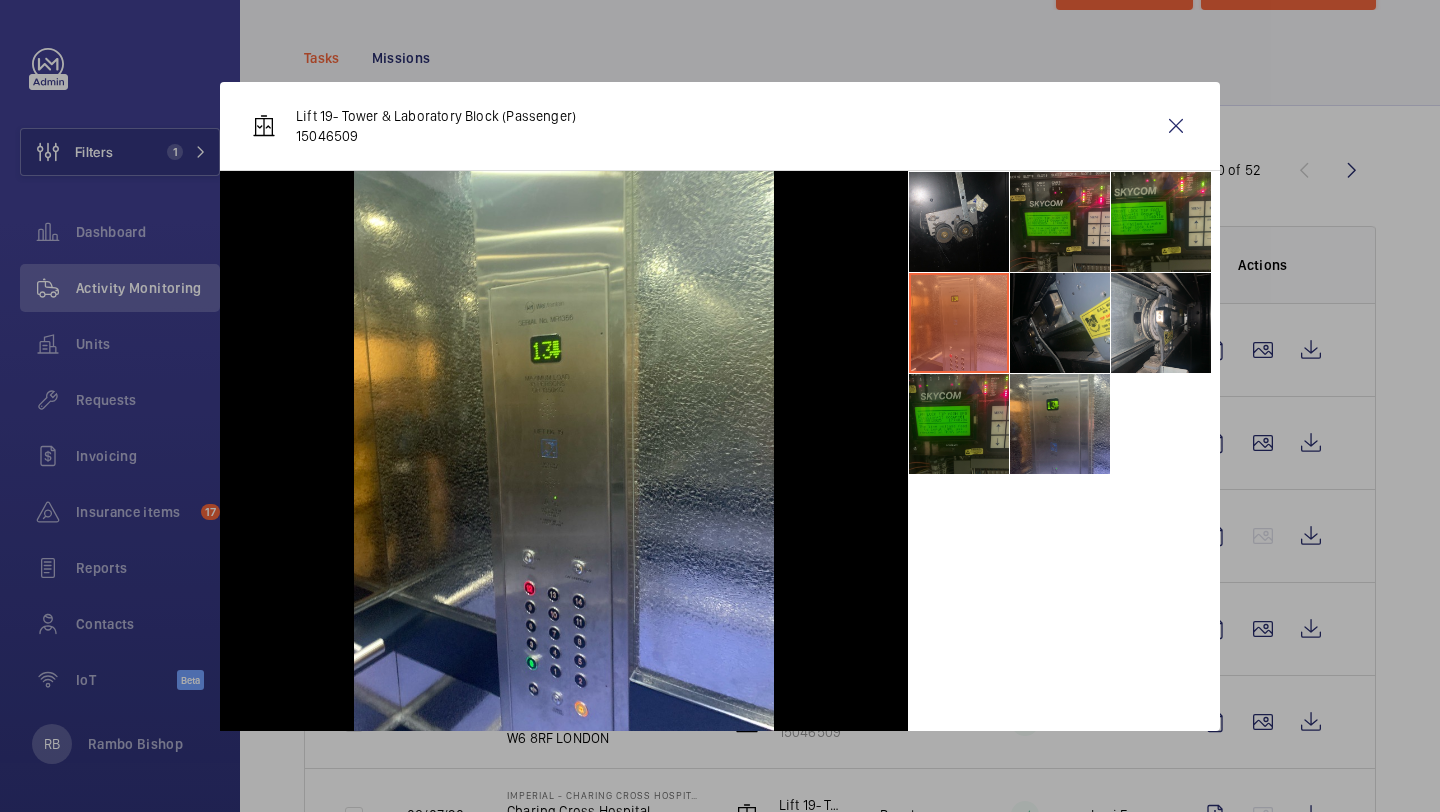 click at bounding box center (959, 424) 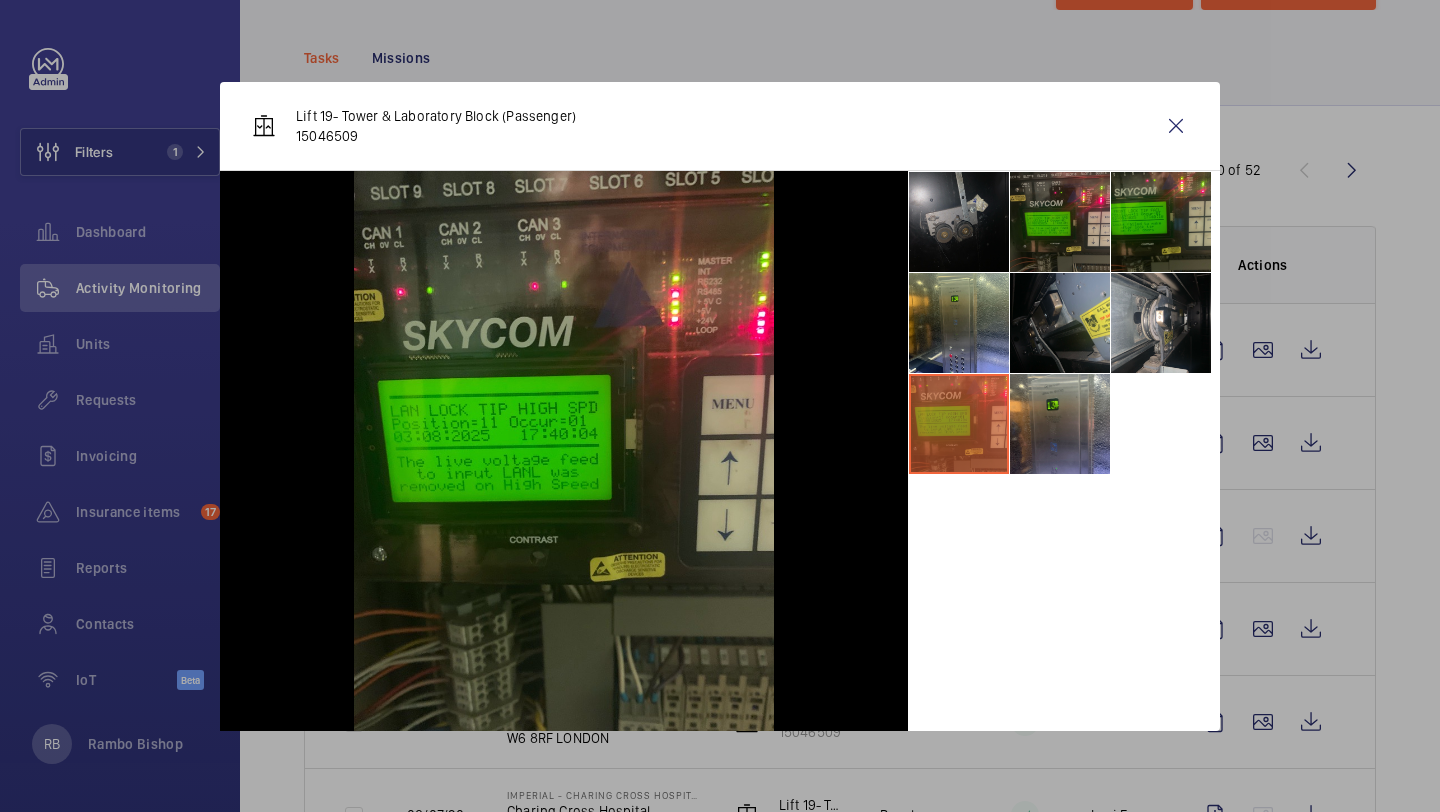 click at bounding box center (959, 222) 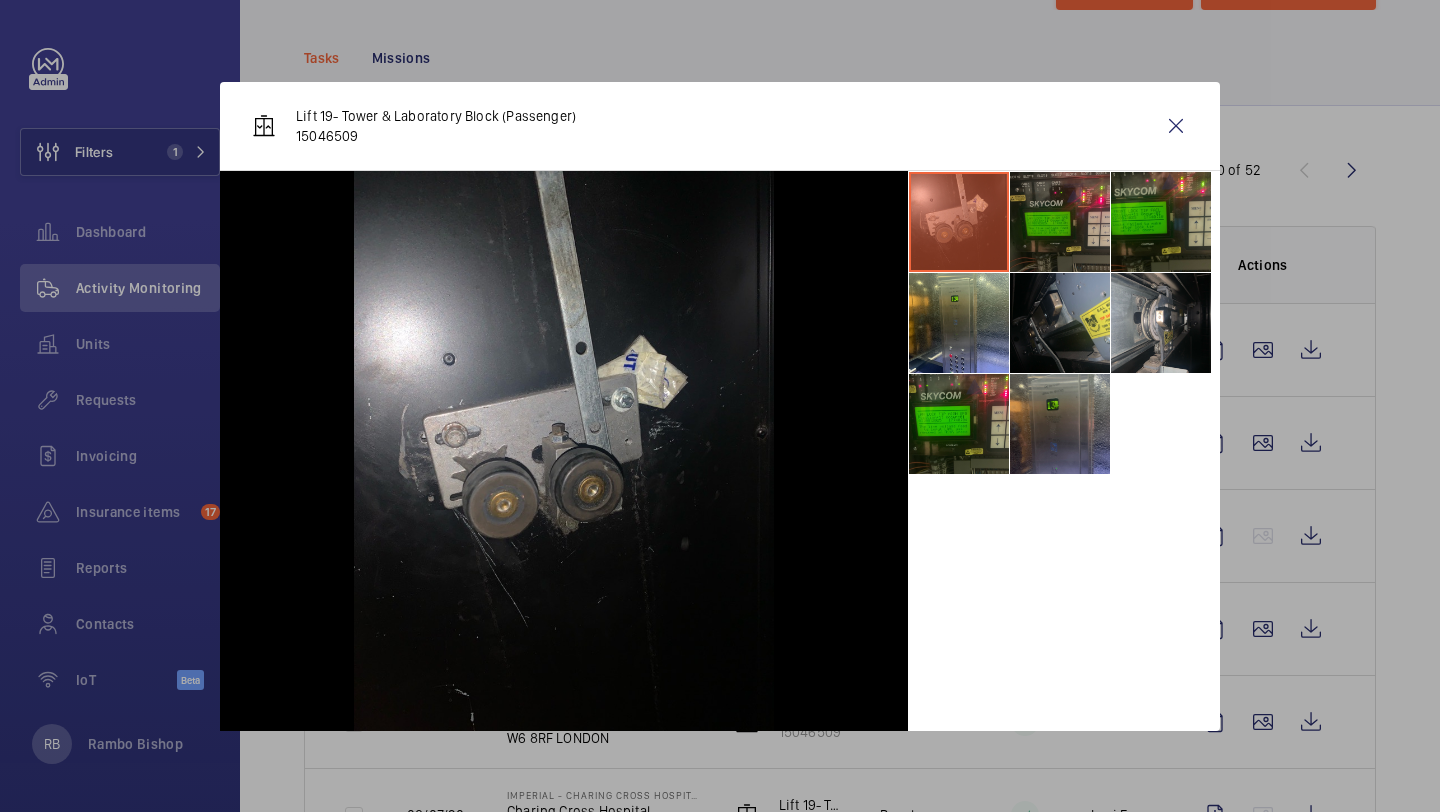 click at bounding box center (1060, 424) 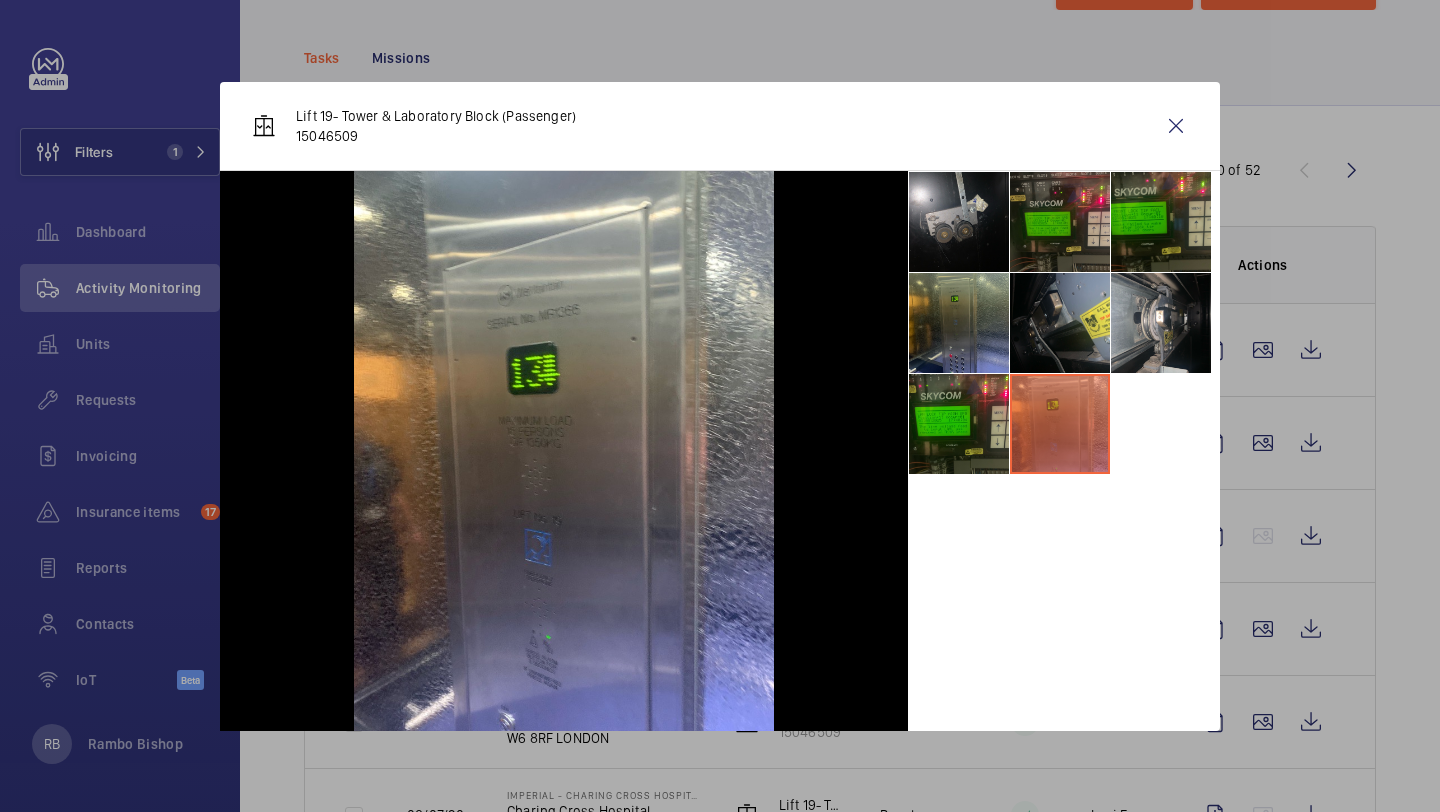 click at bounding box center [959, 323] 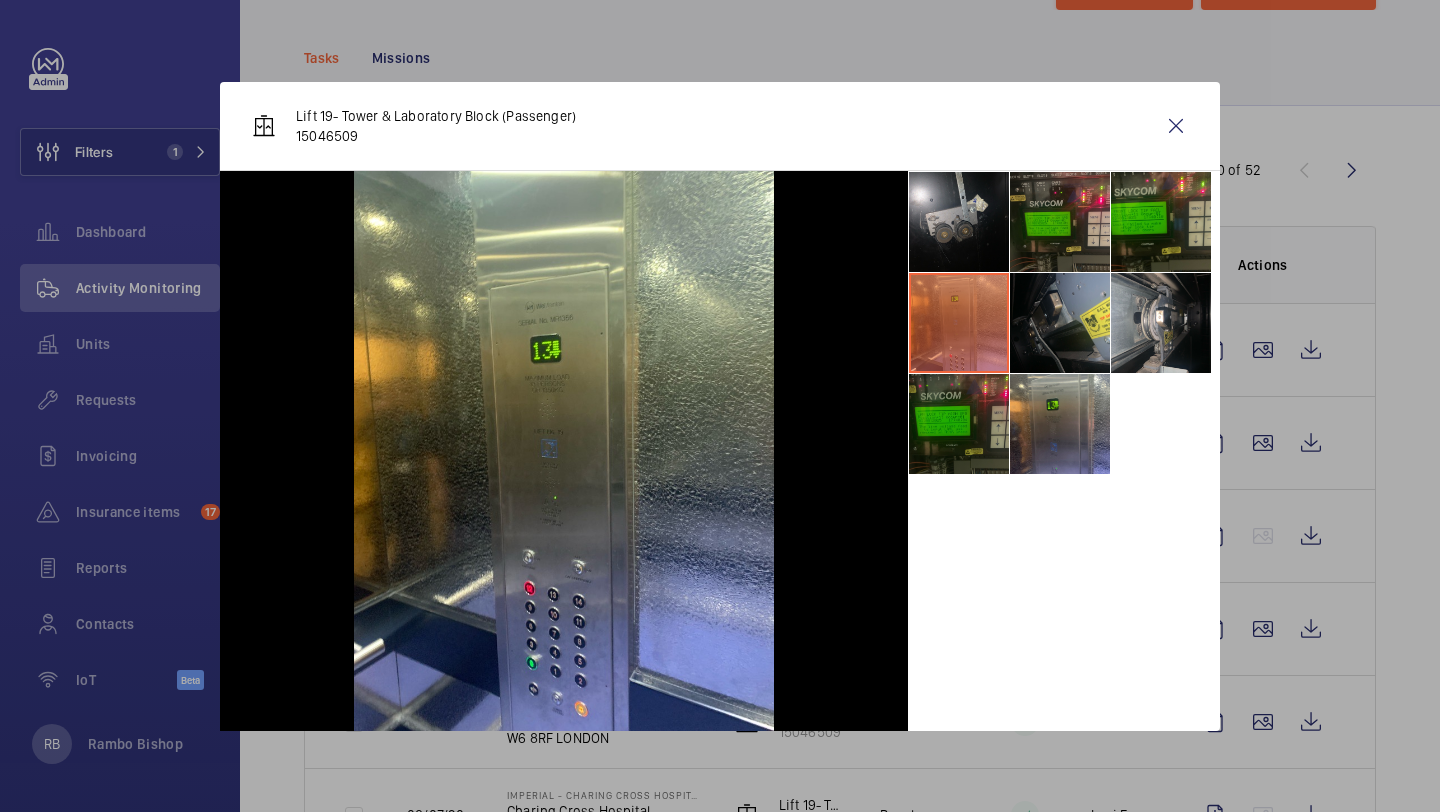 click at bounding box center [959, 424] 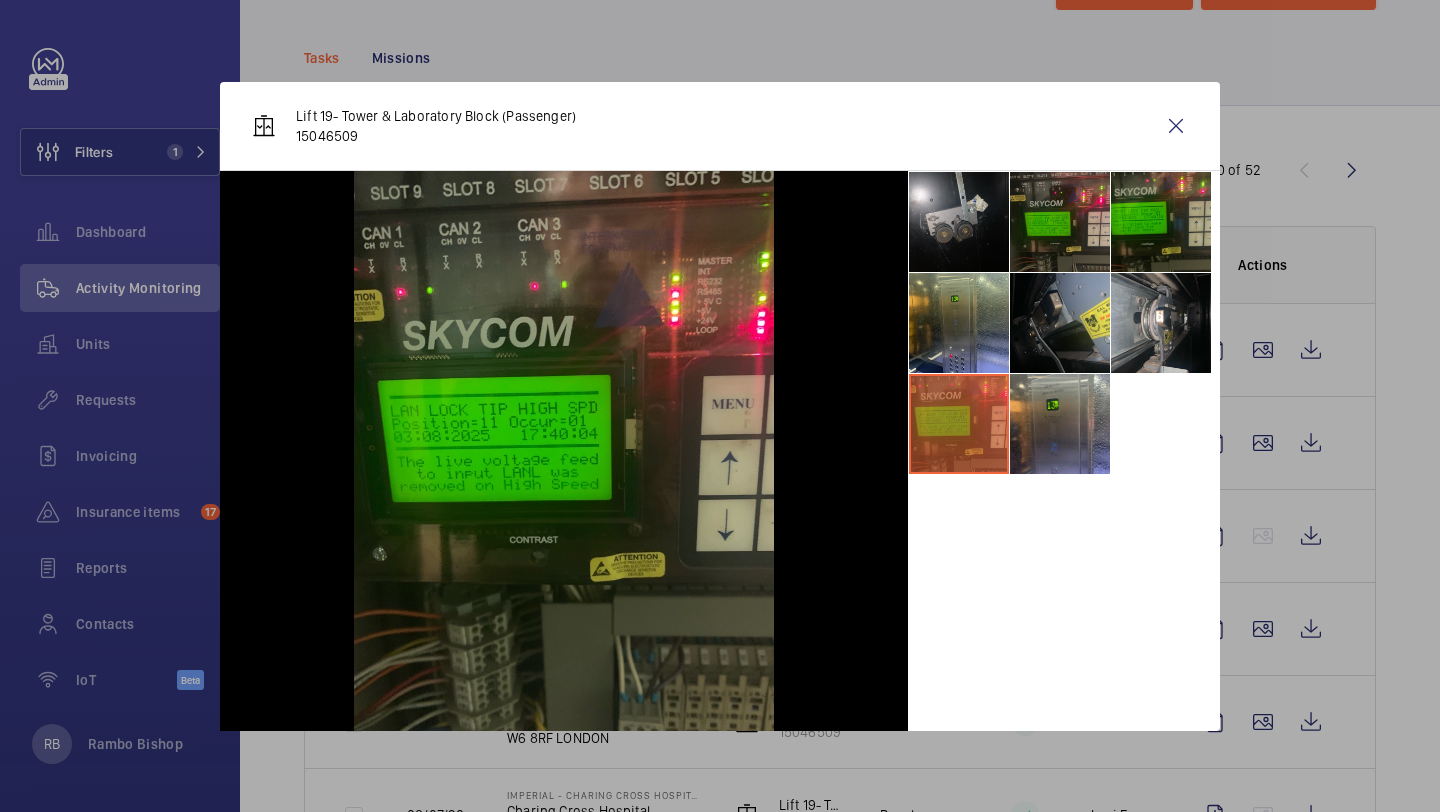 click at bounding box center [1064, 323] 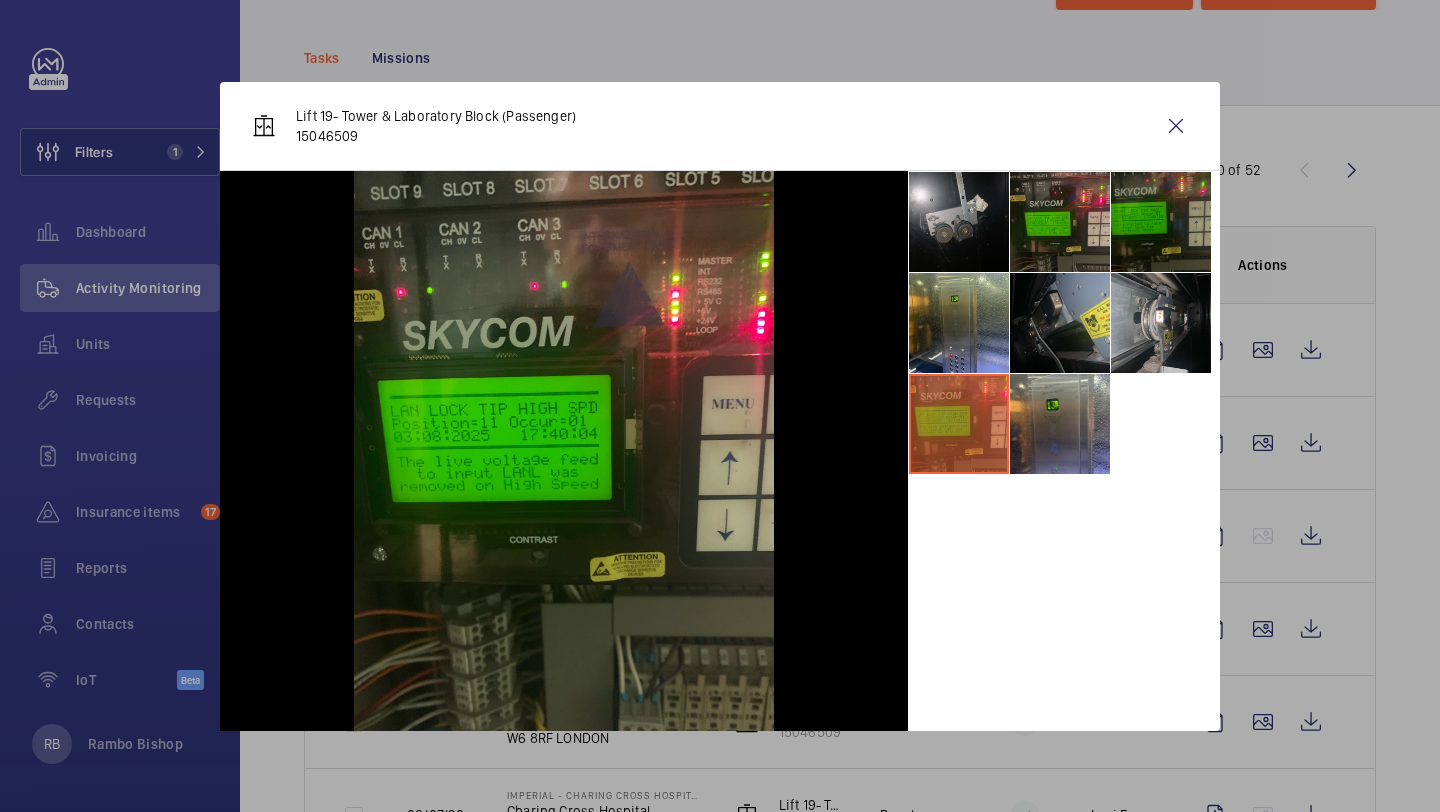 click at bounding box center [1161, 222] 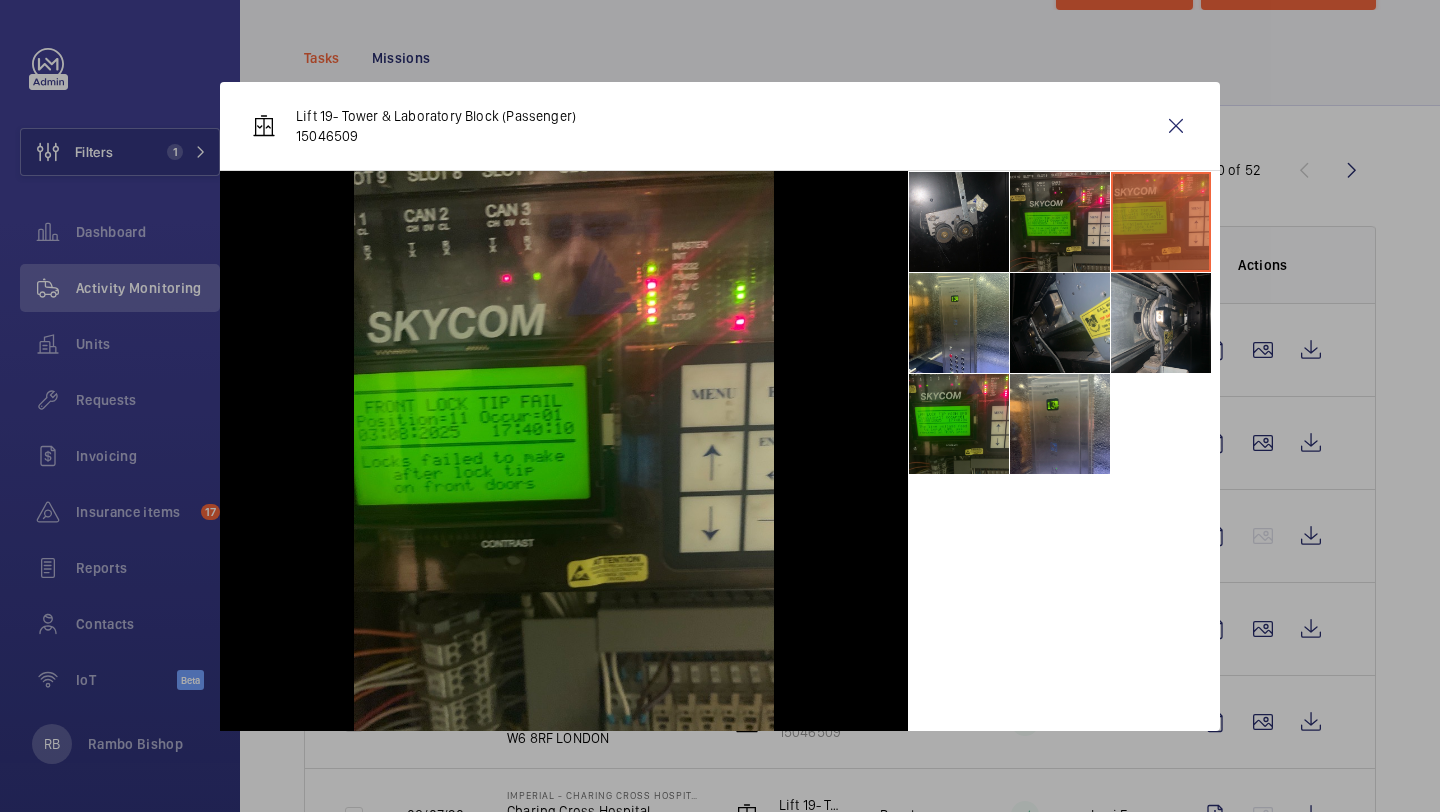 click at bounding box center [1064, 323] 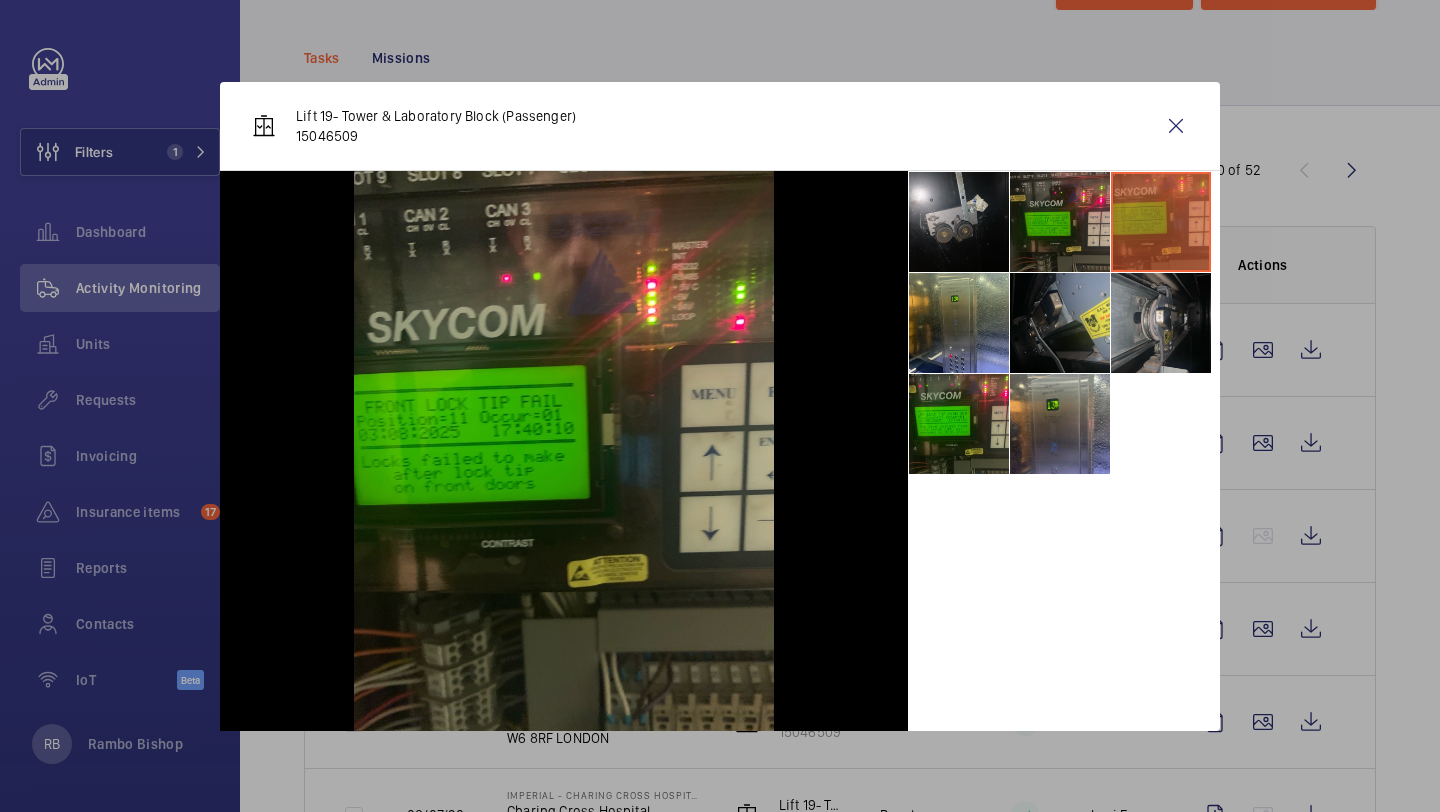click at bounding box center (1161, 323) 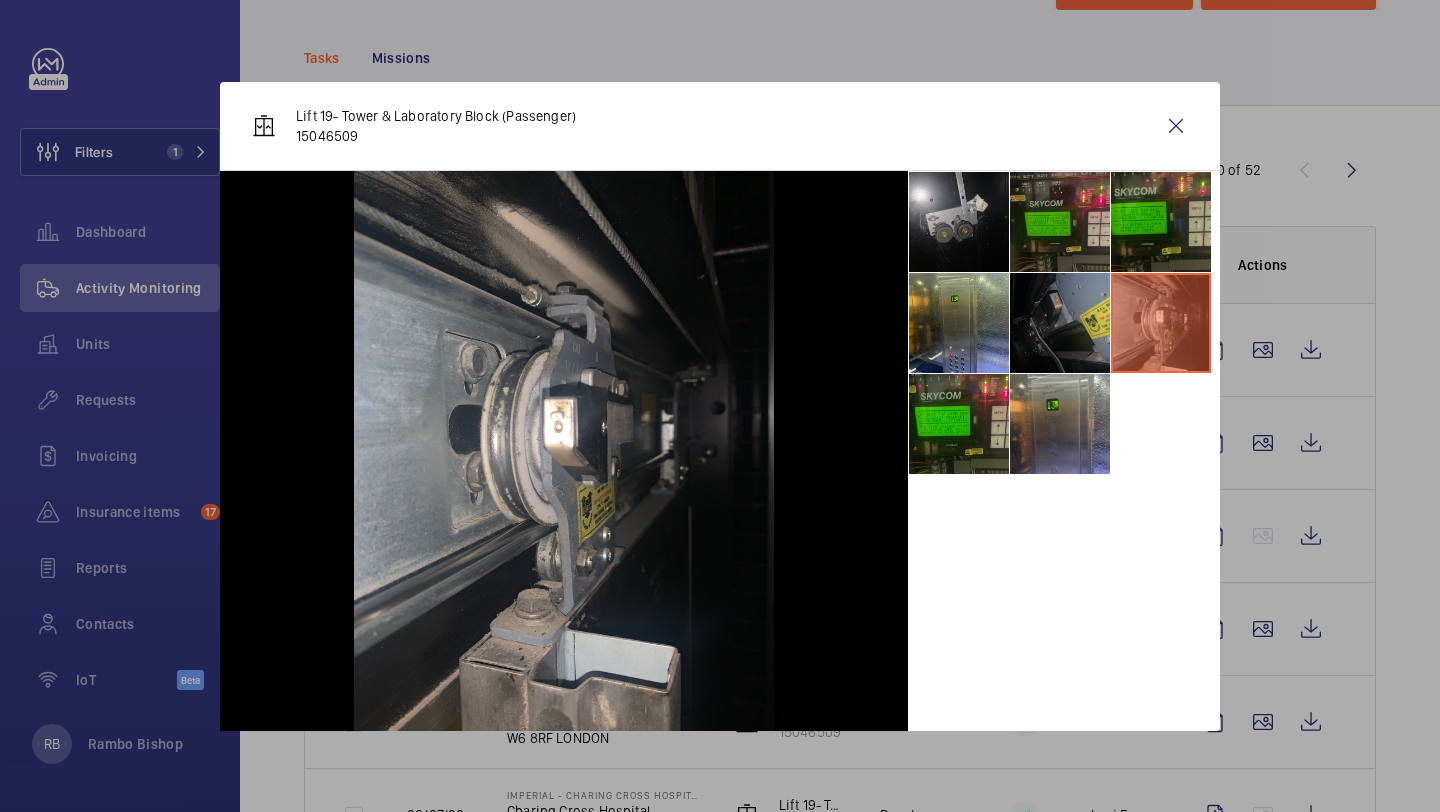 click at bounding box center (1060, 323) 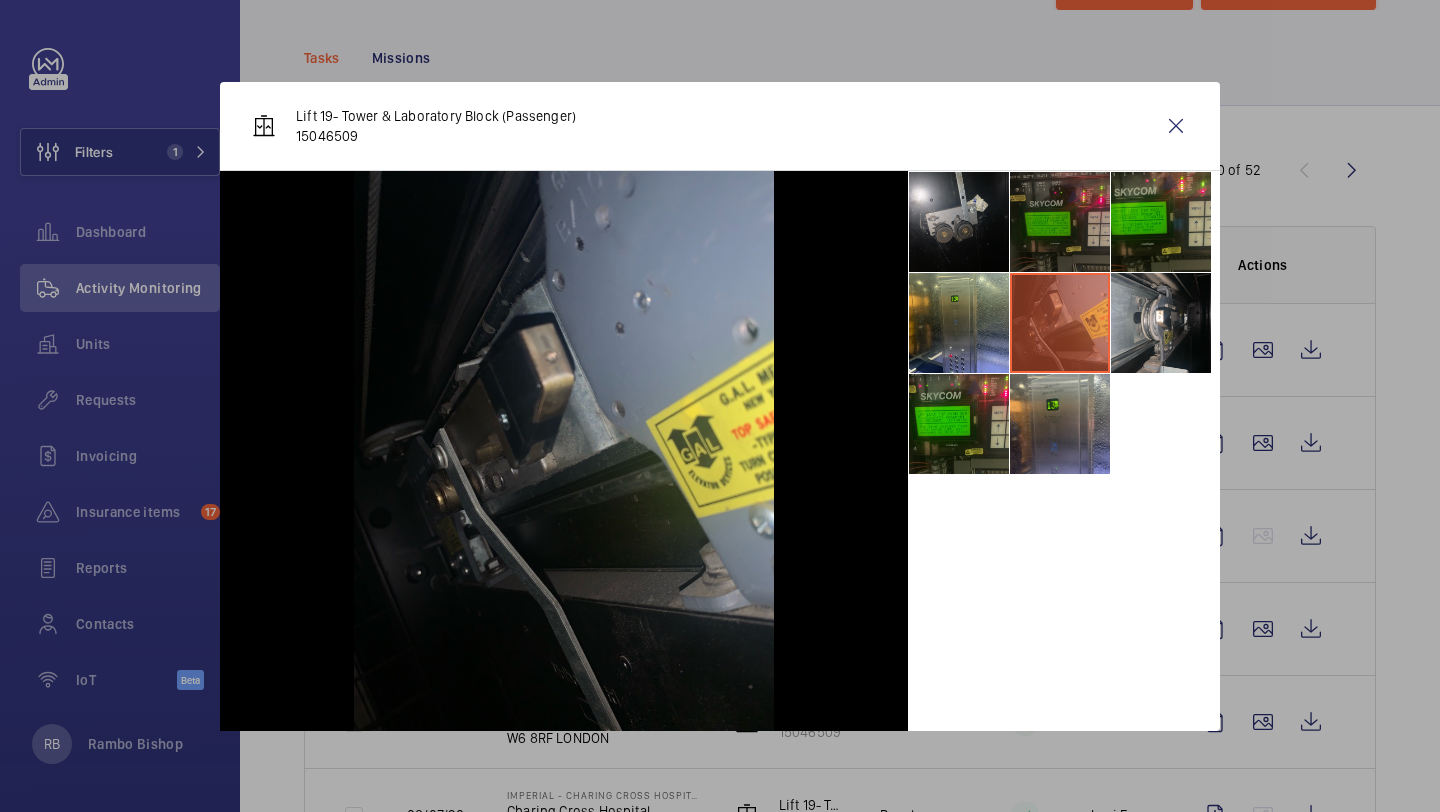 click at bounding box center (1060, 222) 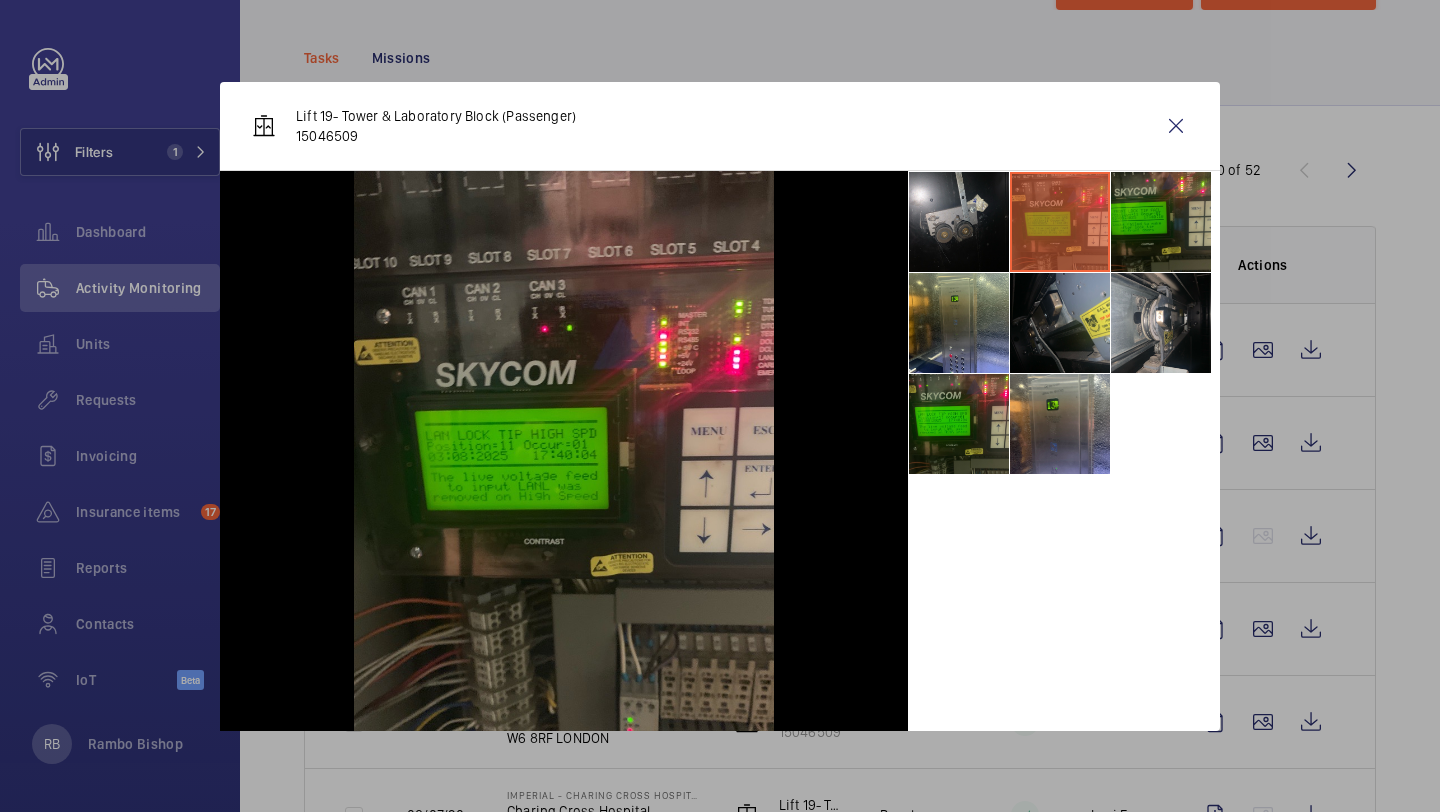 click at bounding box center (1060, 222) 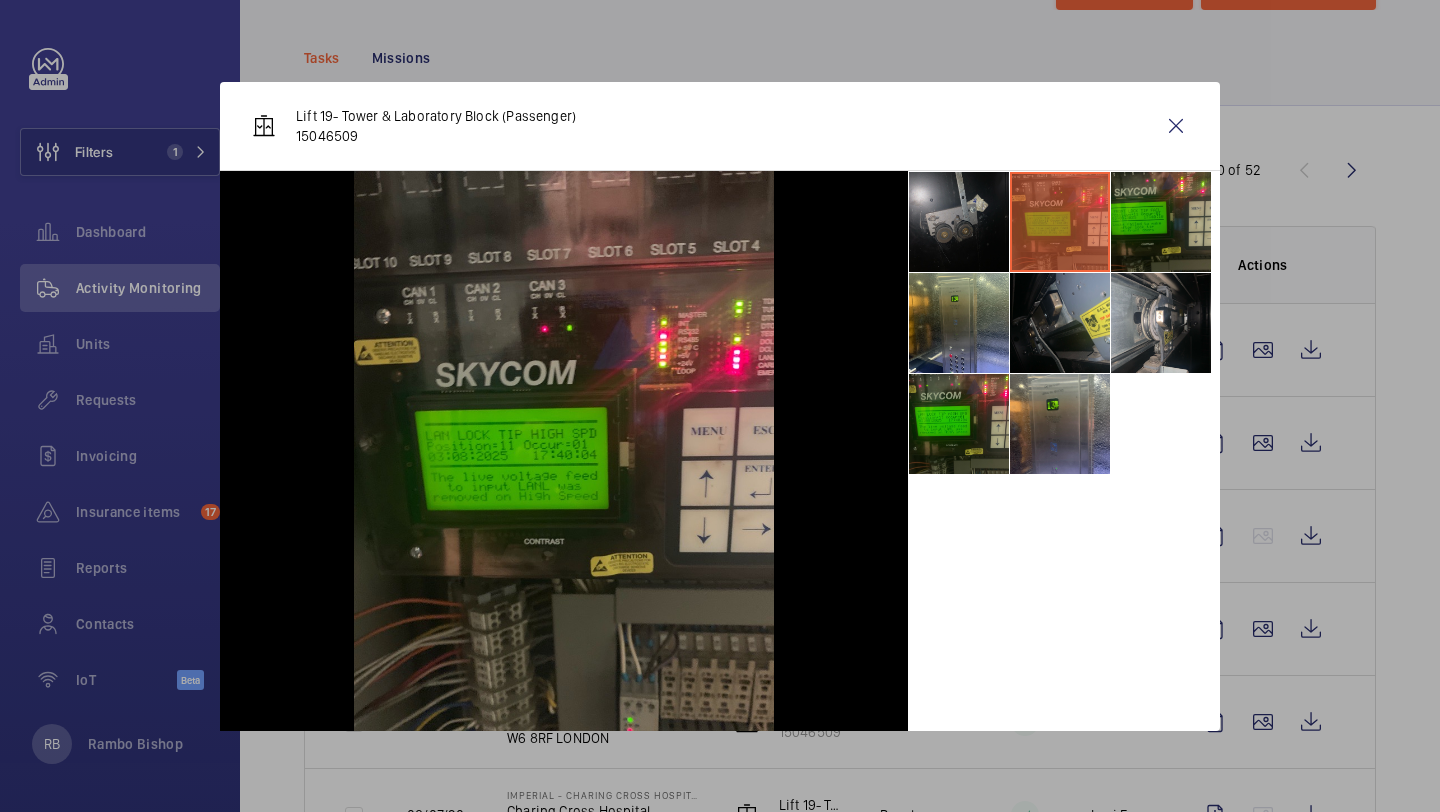 click at bounding box center [959, 222] 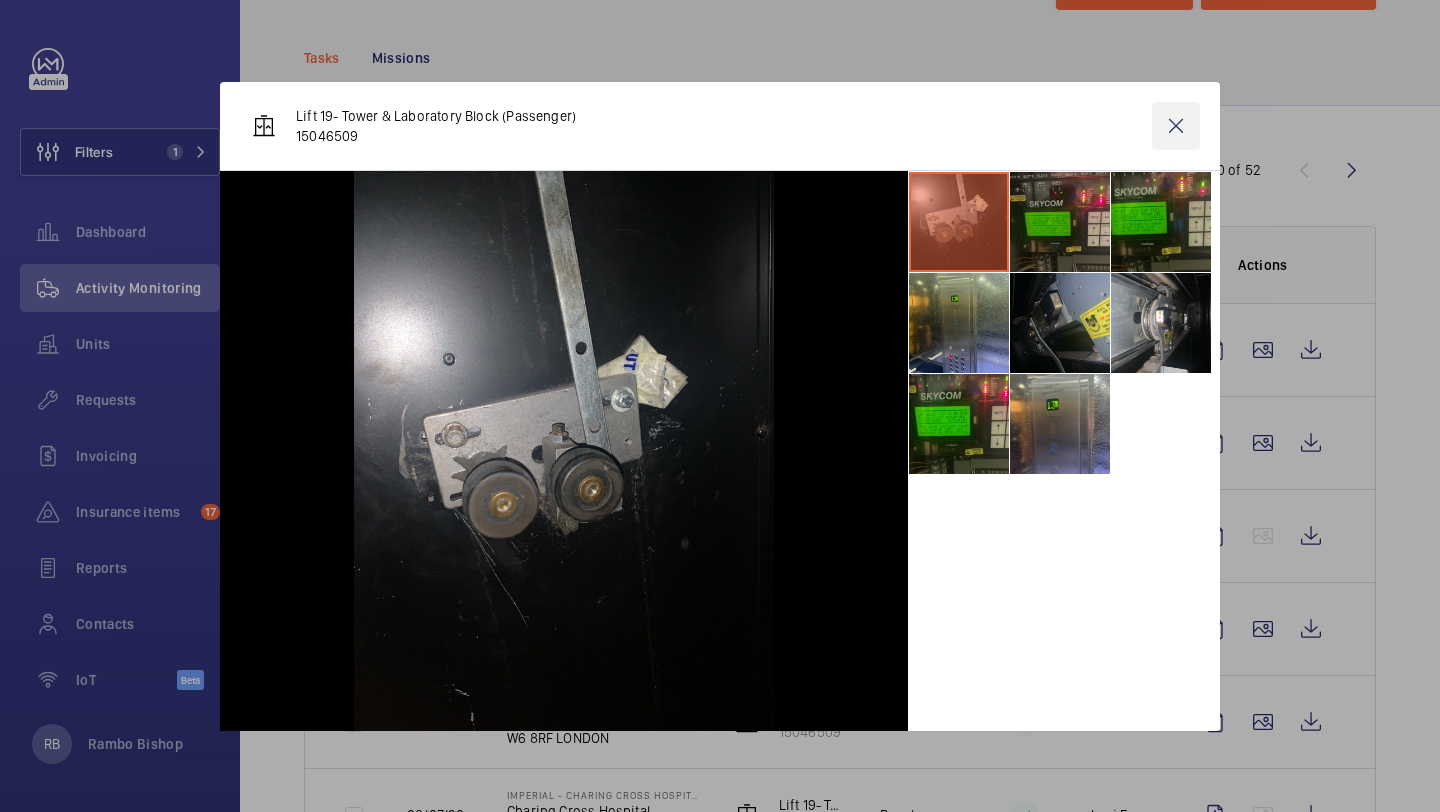 click at bounding box center [1176, 126] 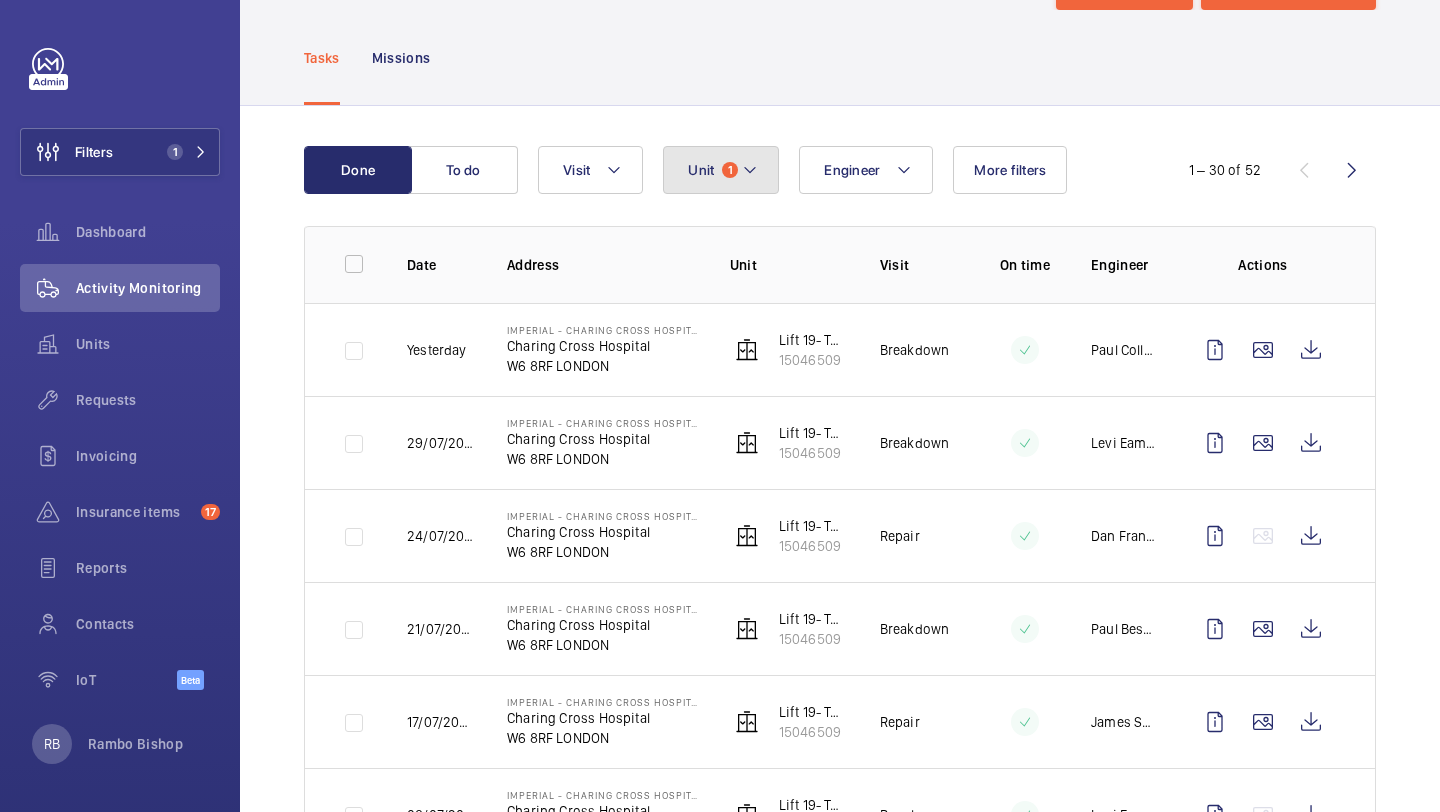 click on "Unit 1" 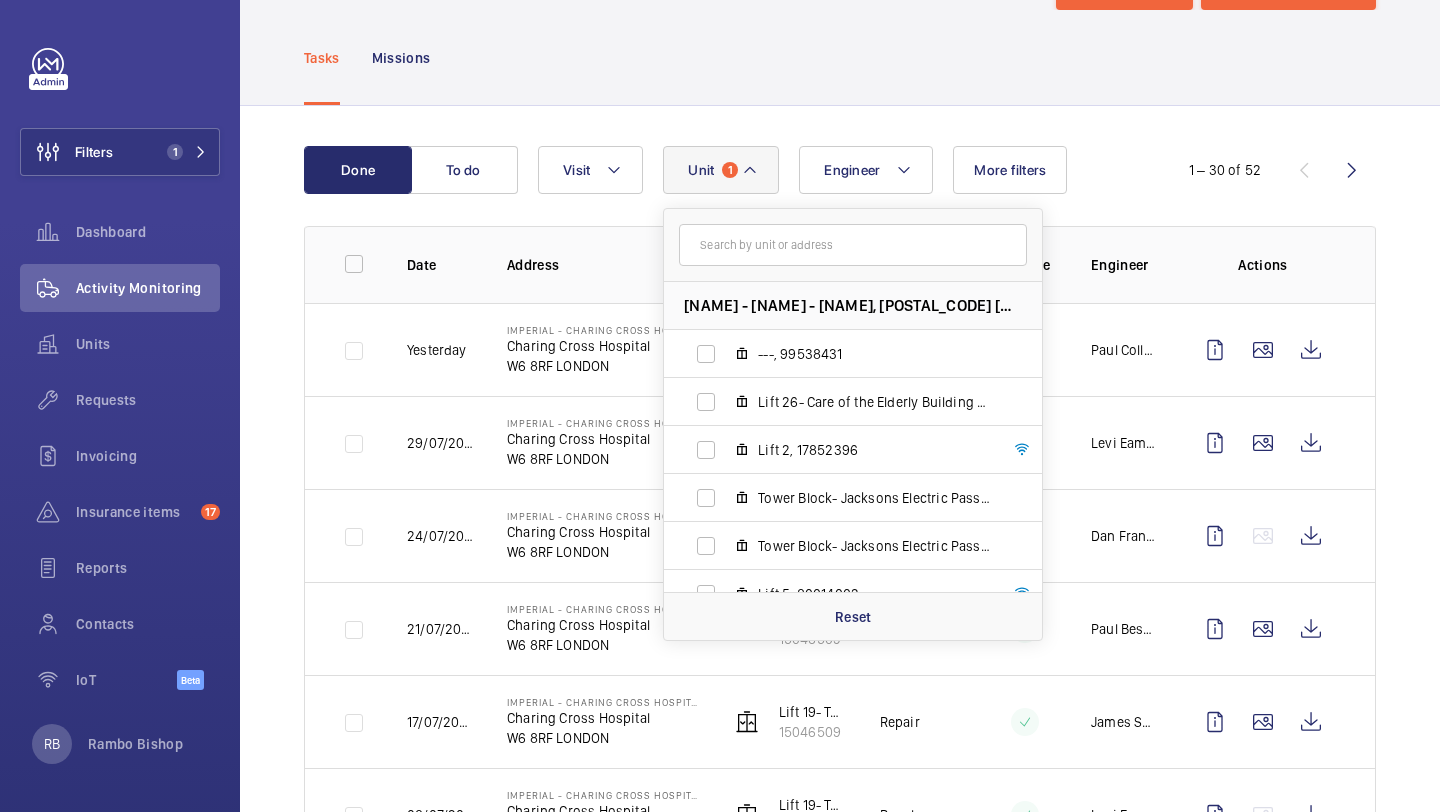click on "Unit 1" 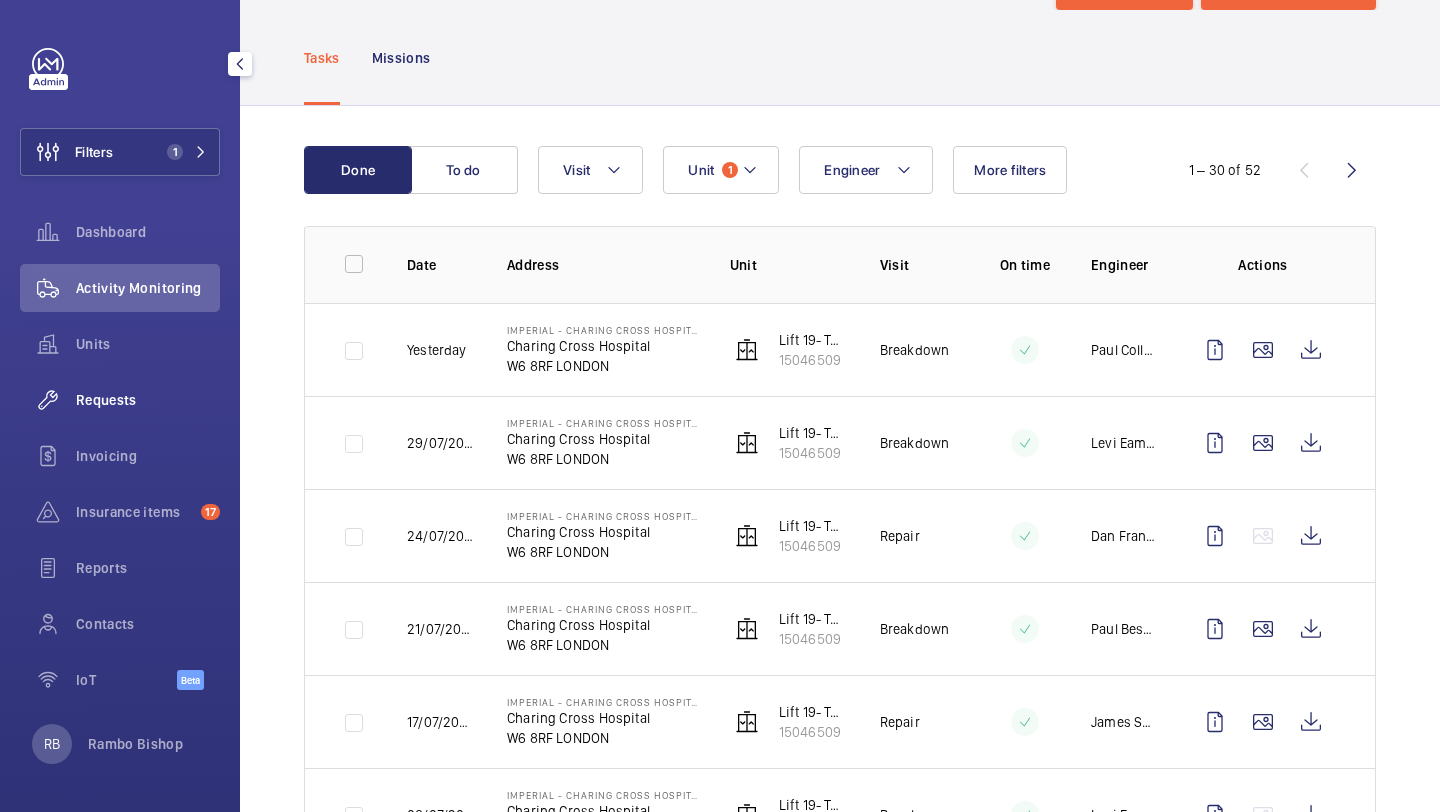 click on "Requests" 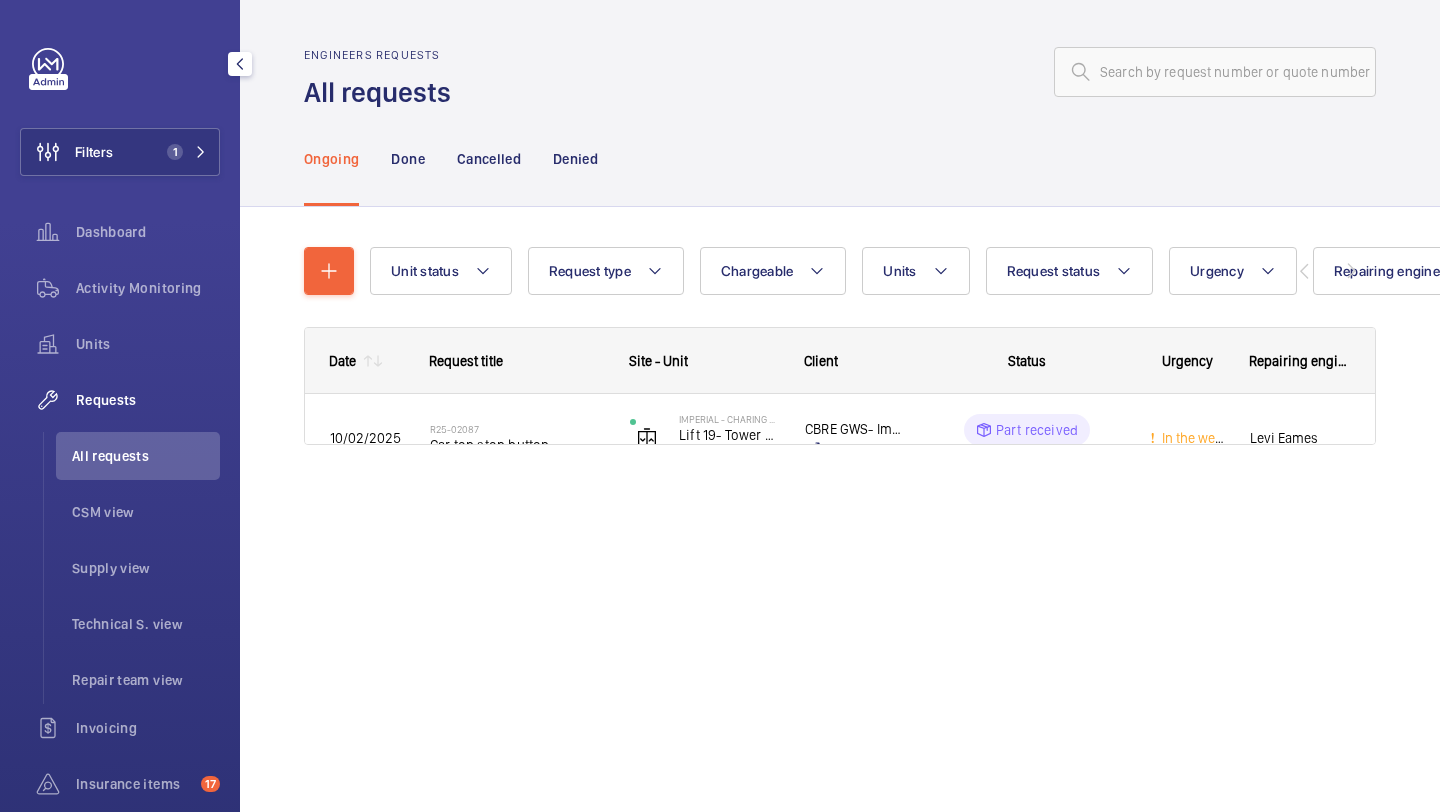 scroll, scrollTop: 0, scrollLeft: 0, axis: both 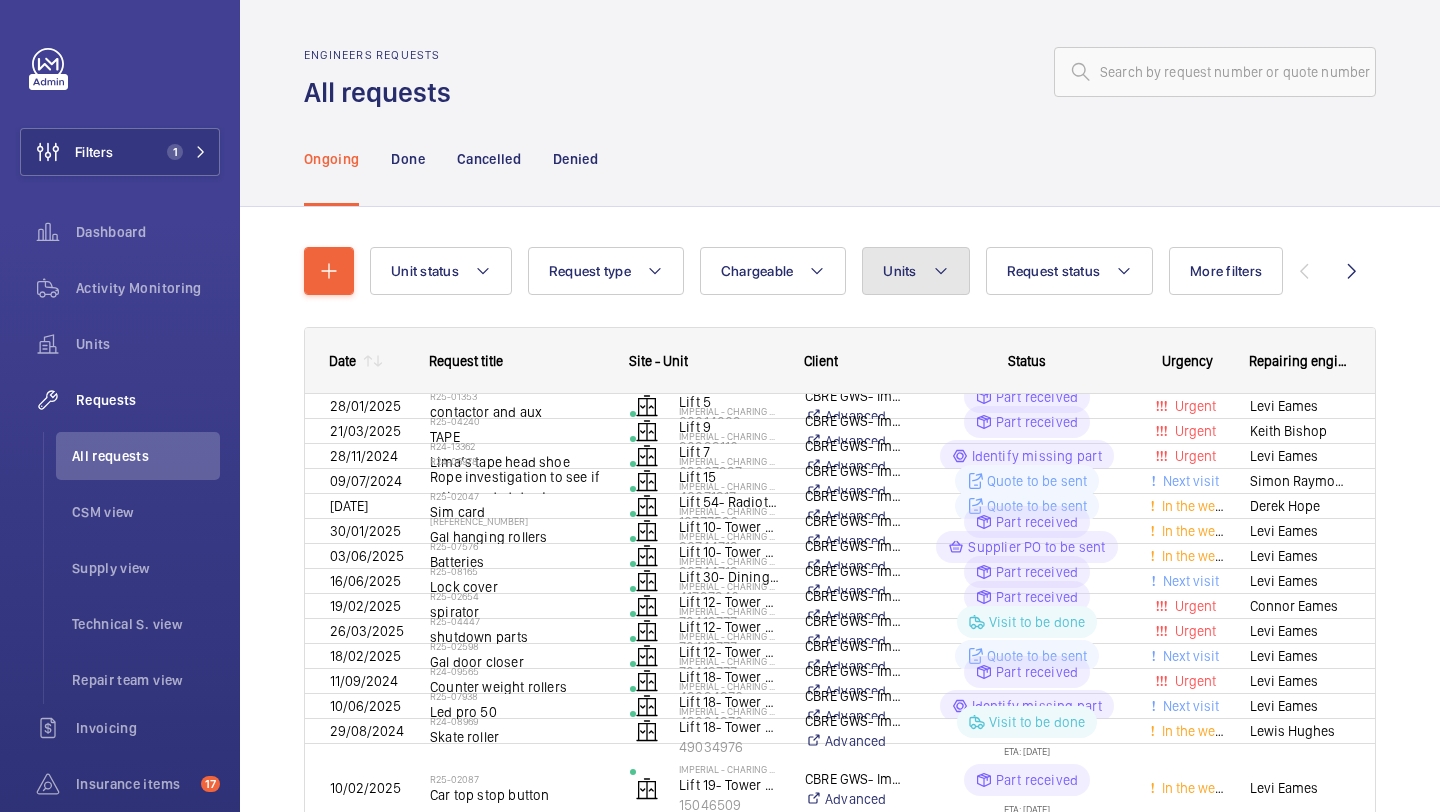 click on "Units" 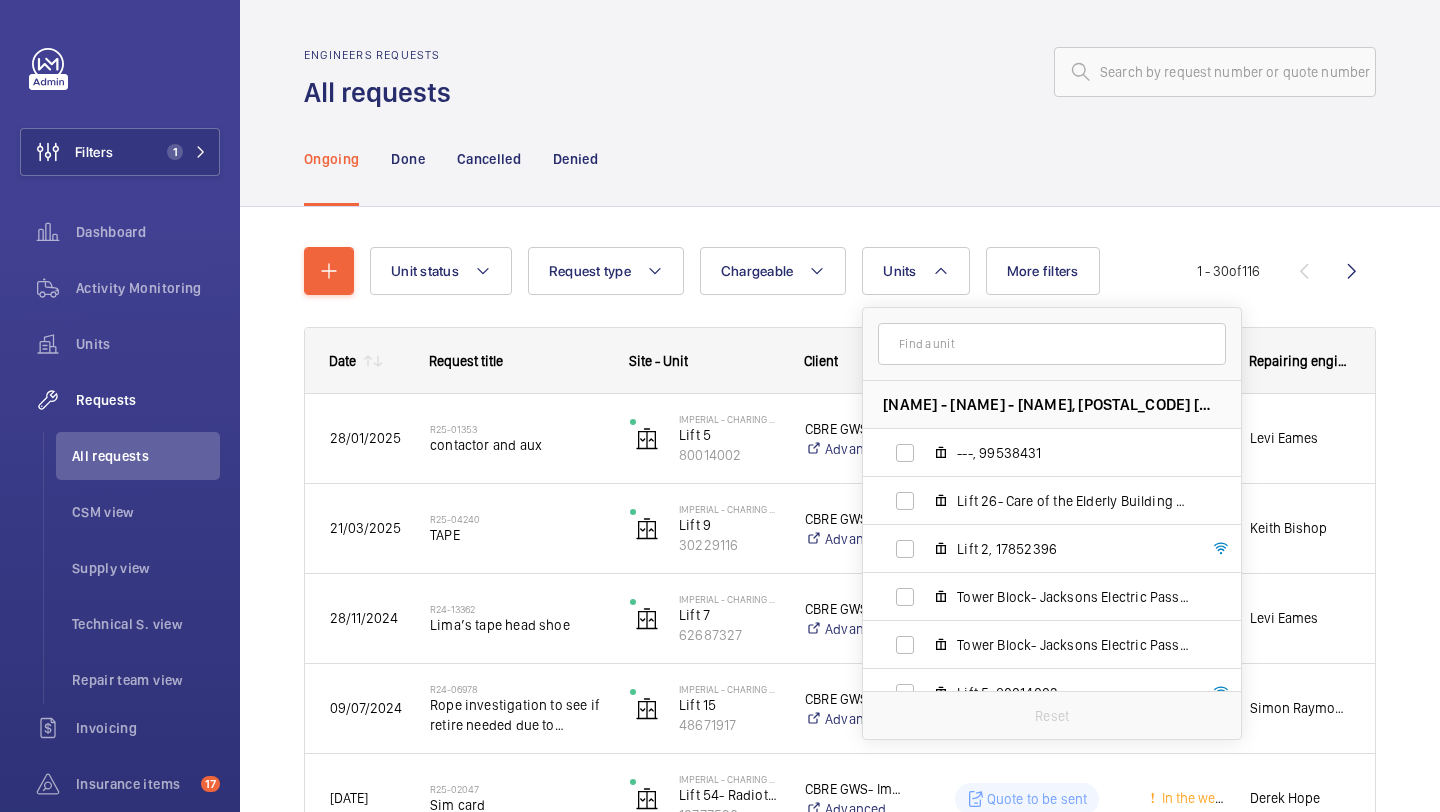 click 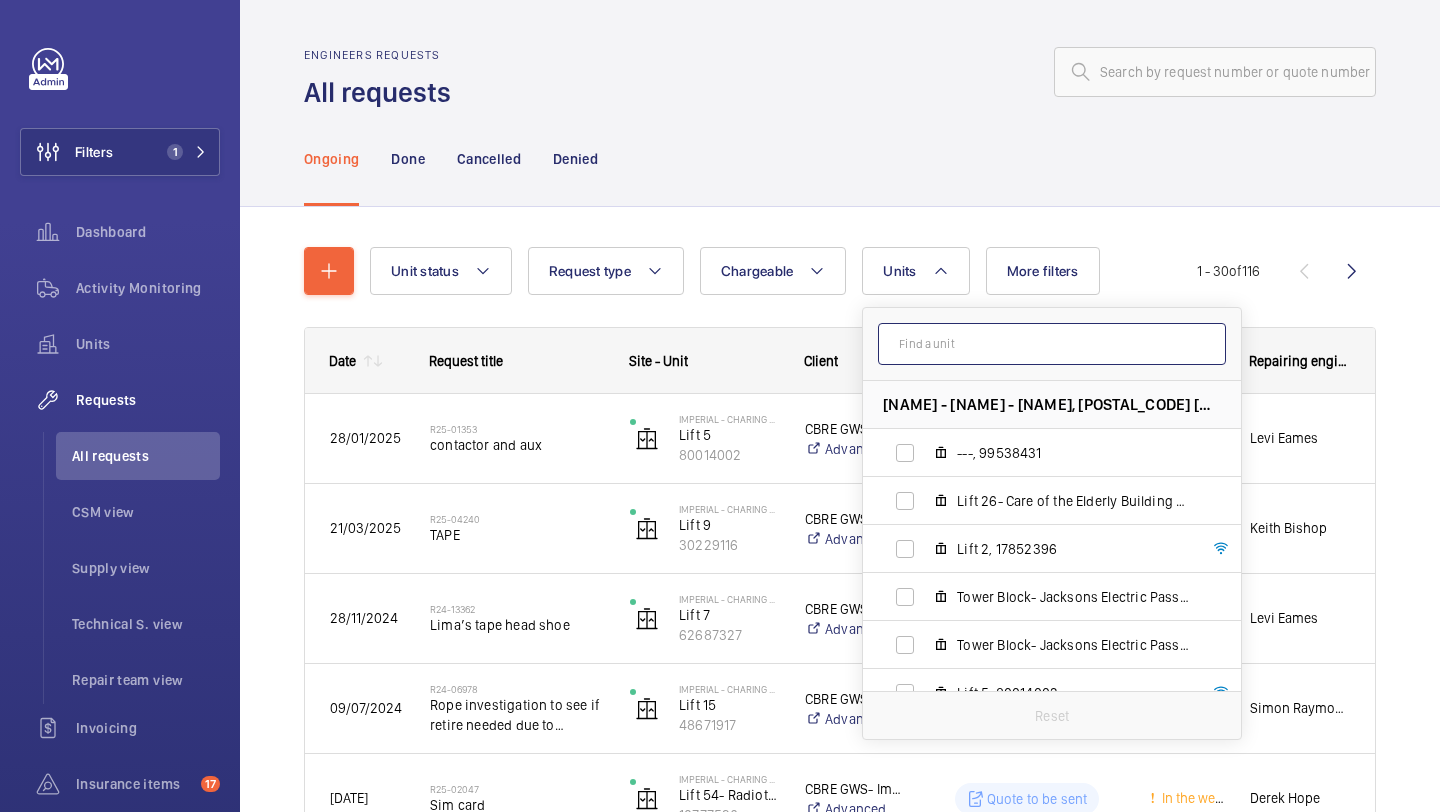 click 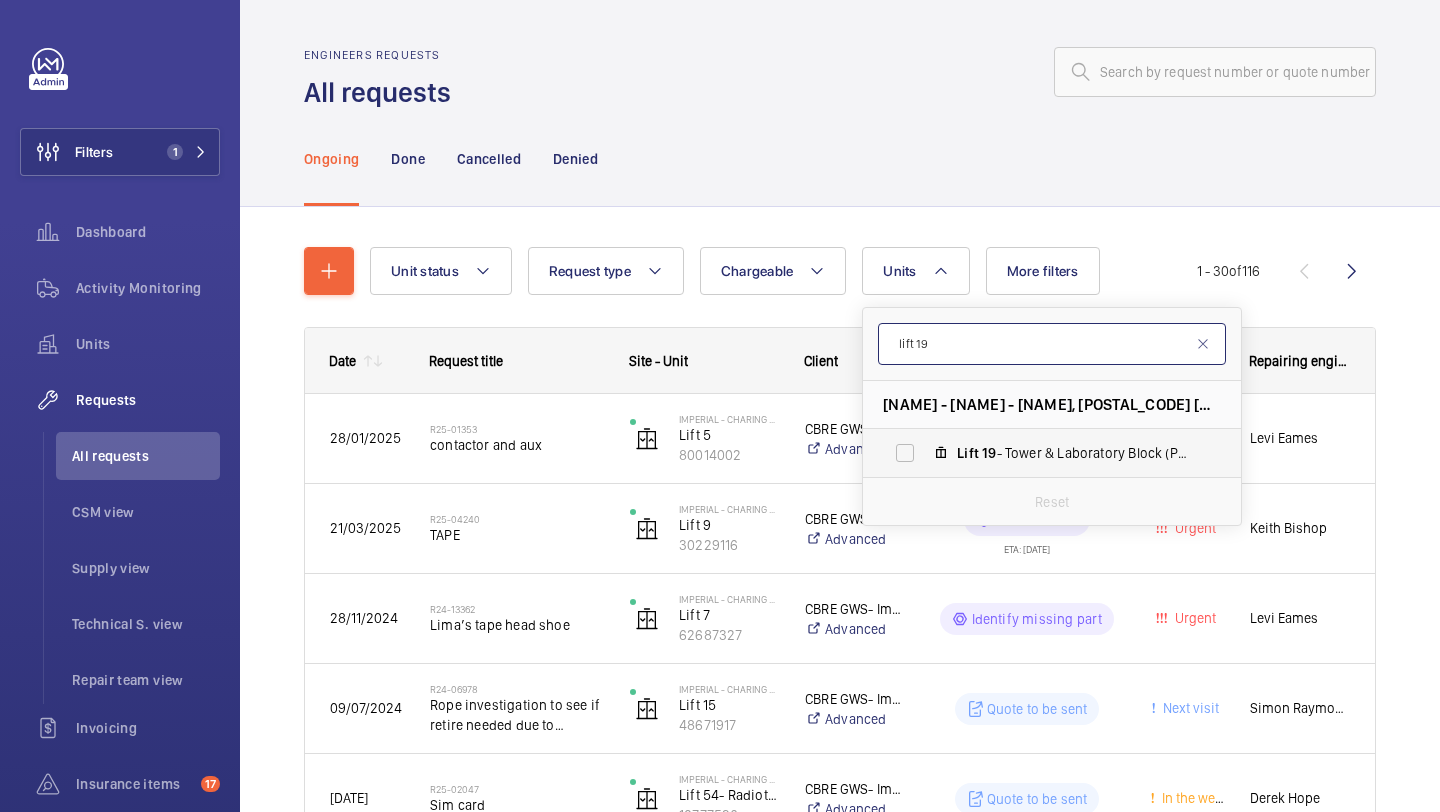 type on "lift 19" 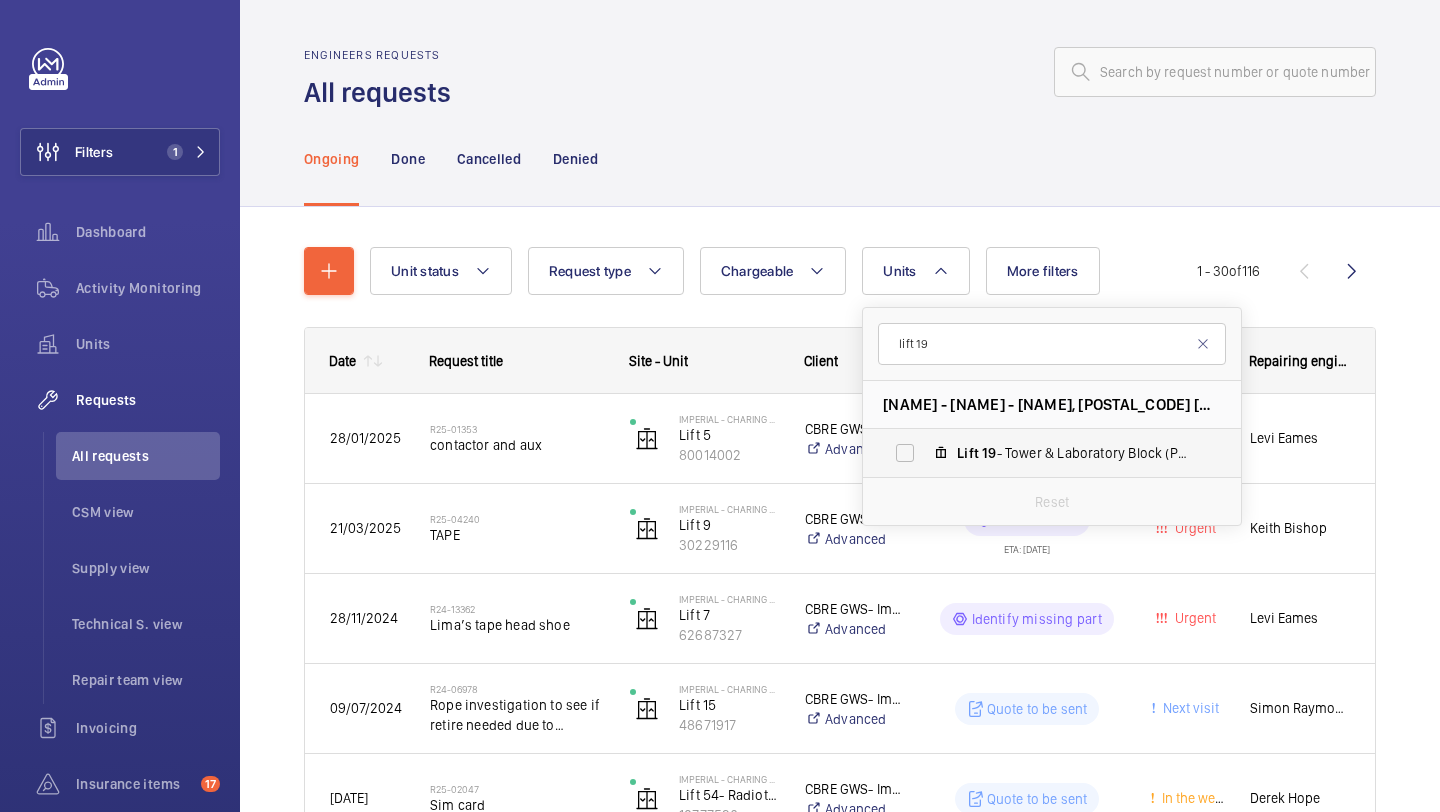click on "Lift [NUMBER] - Tower & Laboratory Block (Passenger), [NUMBER]" at bounding box center (1036, 453) 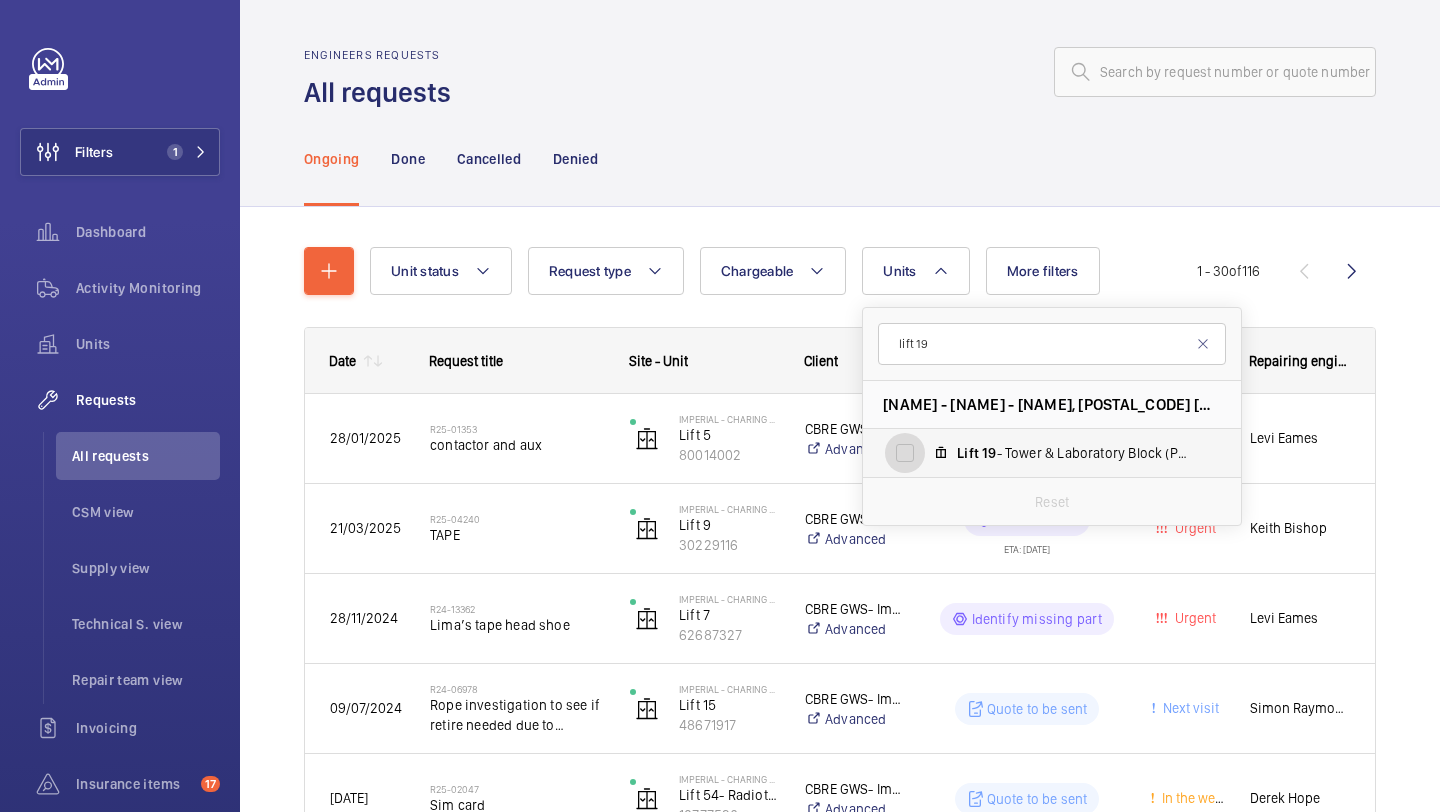 click on "Lift [NUMBER] - Tower & Laboratory Block (Passenger), [NUMBER]" at bounding box center (905, 453) 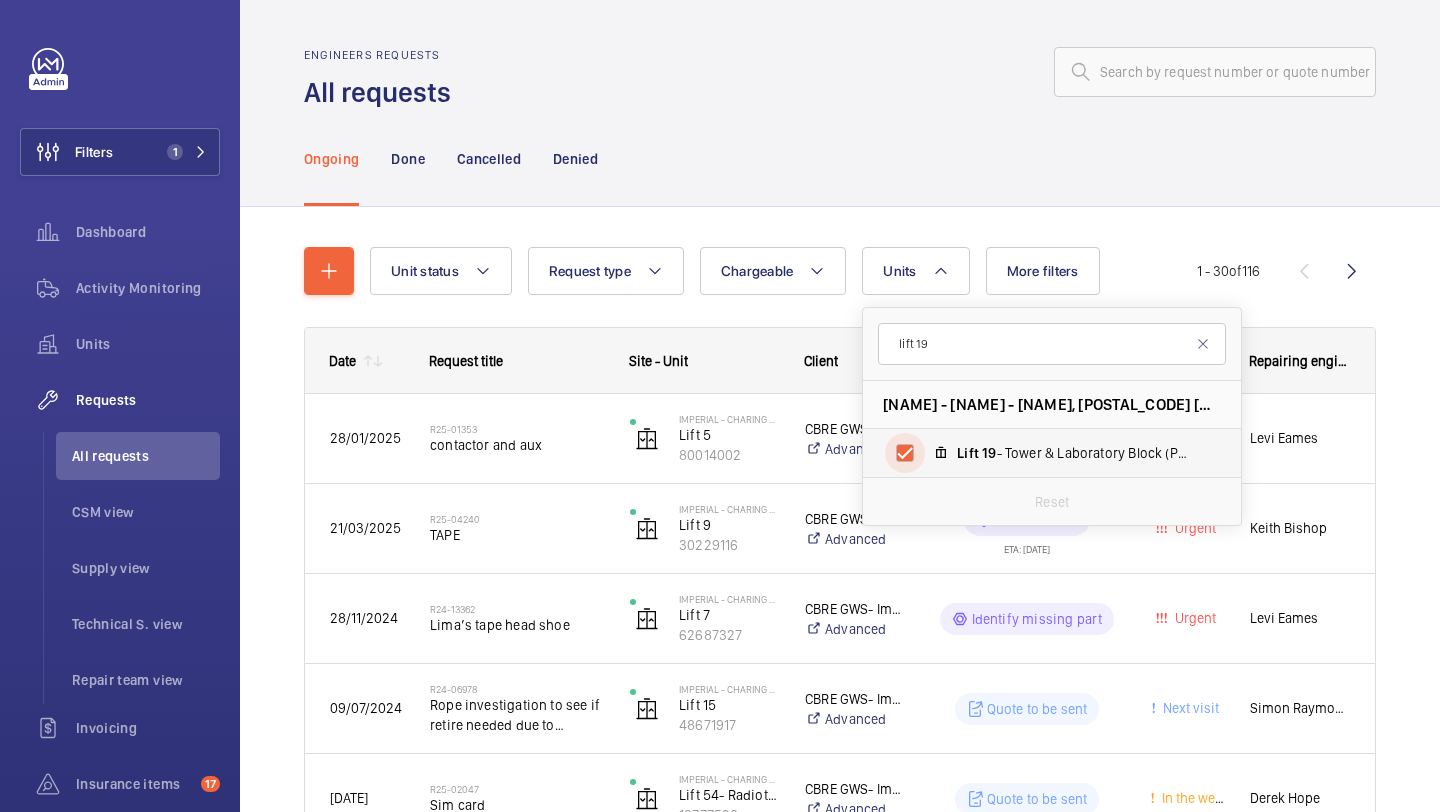 checkbox on "true" 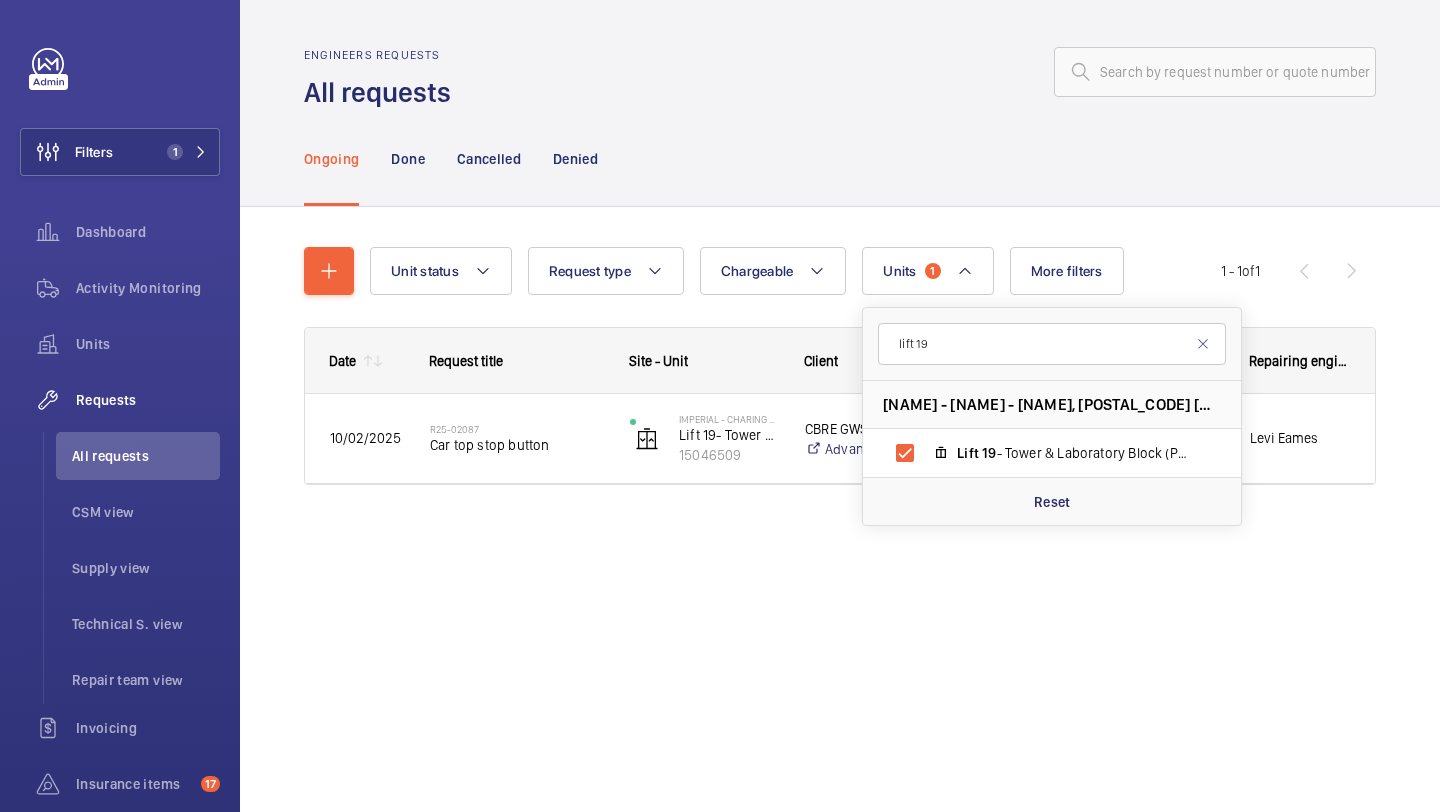 click on "Unit status Request type Chargeable Units [NUMBER] lift [NUMBER] [NAME] - [NAME] - [NAME], [POSTAL_CODE] [CITY] Lift [NUMBER] - Tower & Laboratory Block (Passenger), [NUMBER] Reset More filters Request status Urgency Repairing engineer Engineer Device type Reset all filters 1 - 1 of 1 Date Request title Site - Unit to" 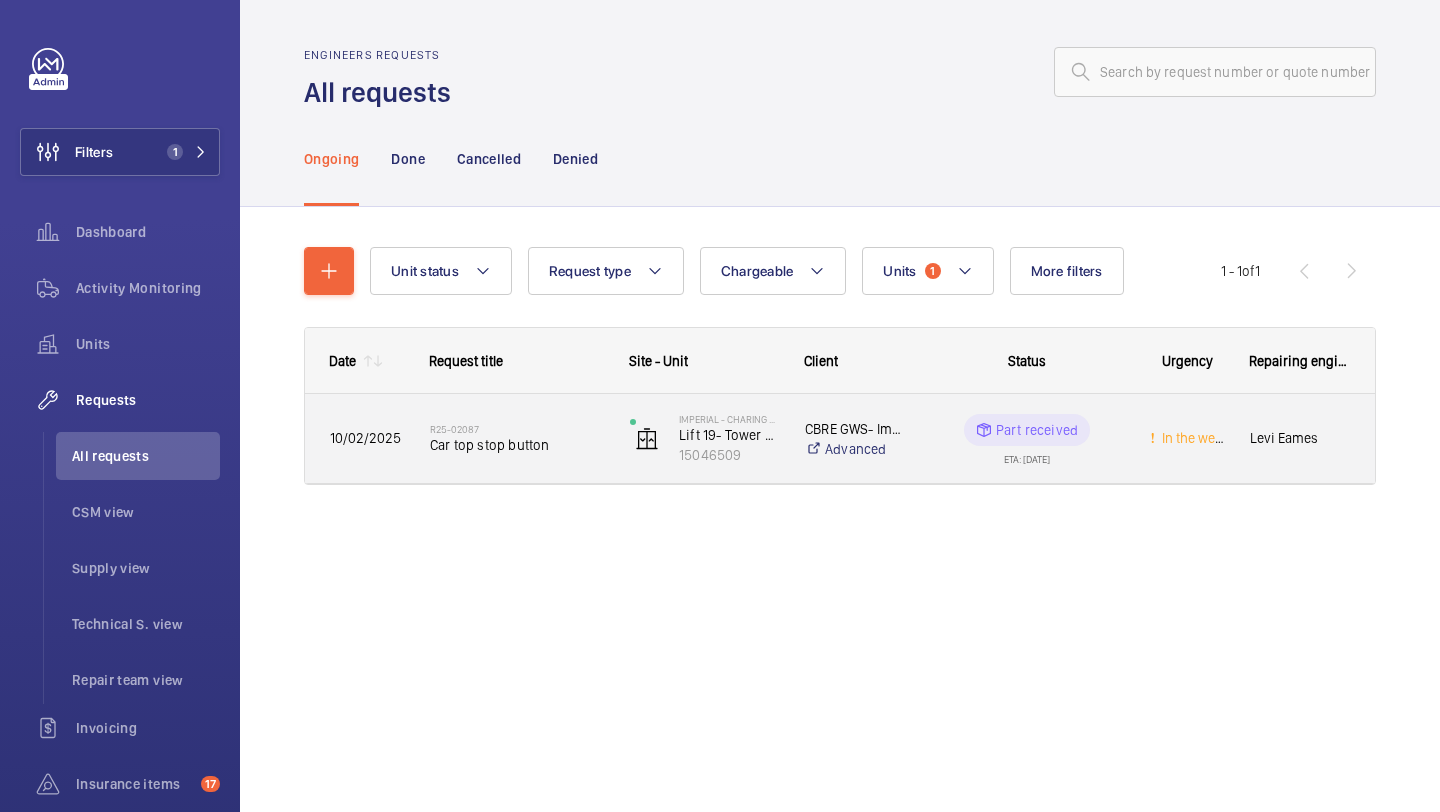 click on "[REFERENCE_NUMBER]   Car top stop button" 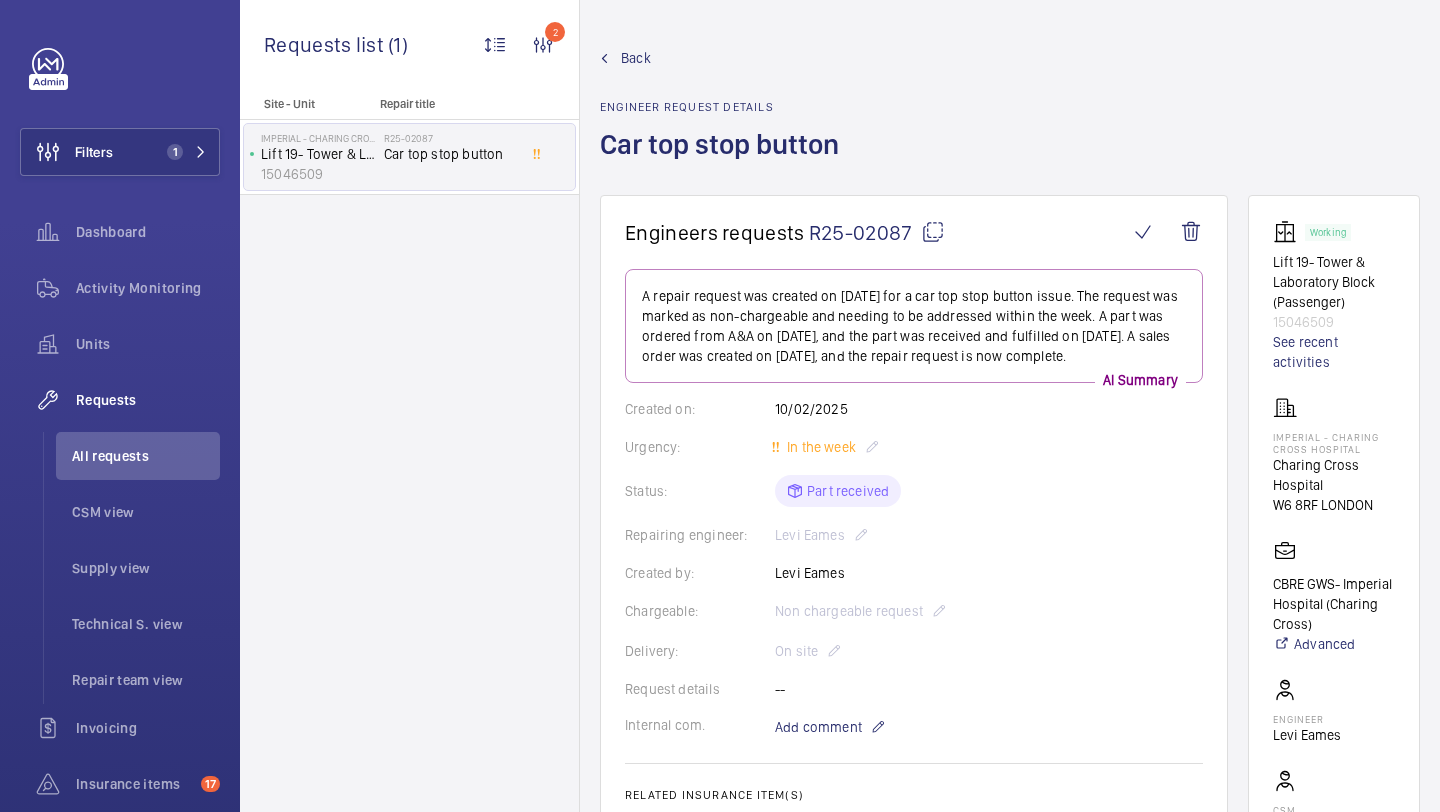 scroll, scrollTop: 51, scrollLeft: 0, axis: vertical 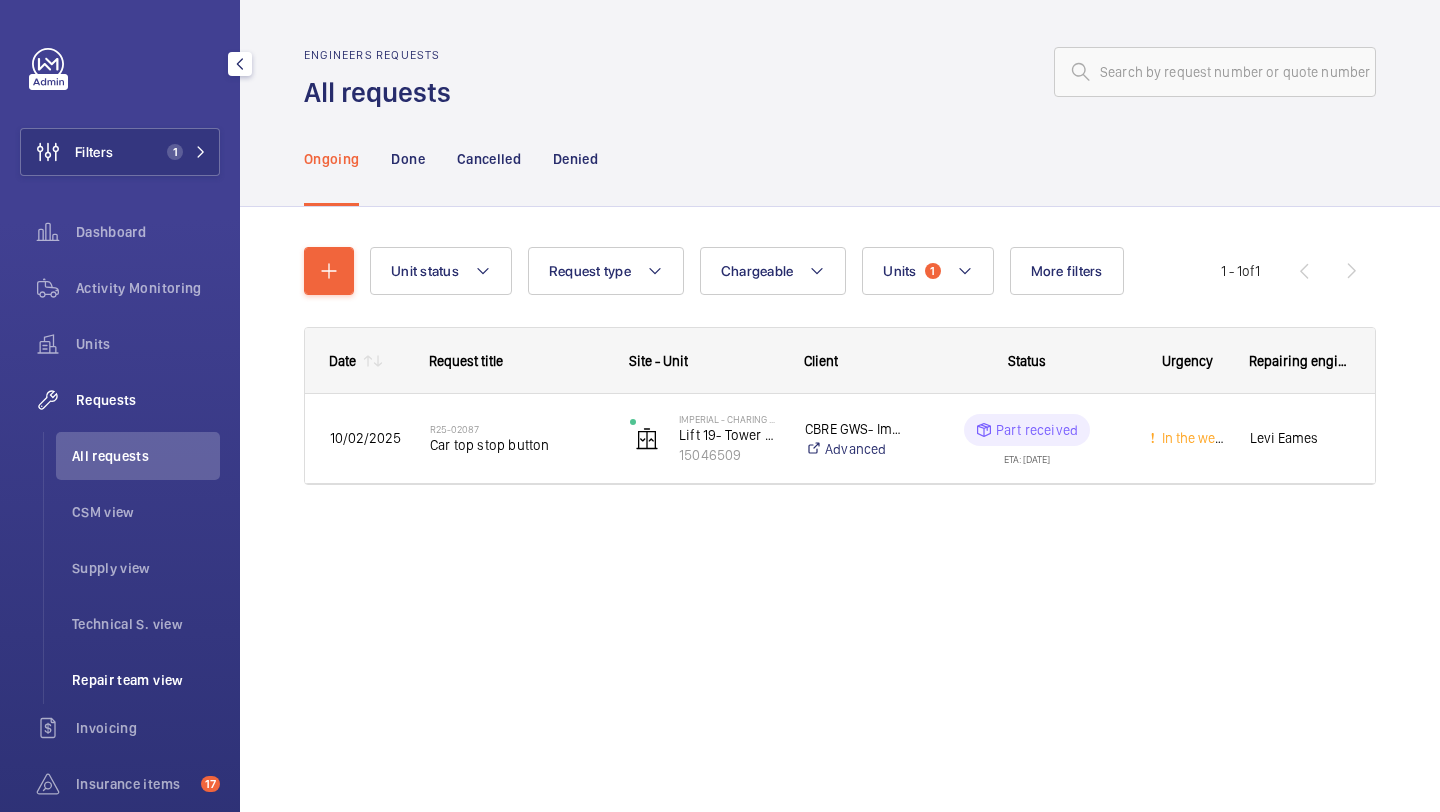click on "Repair team view" 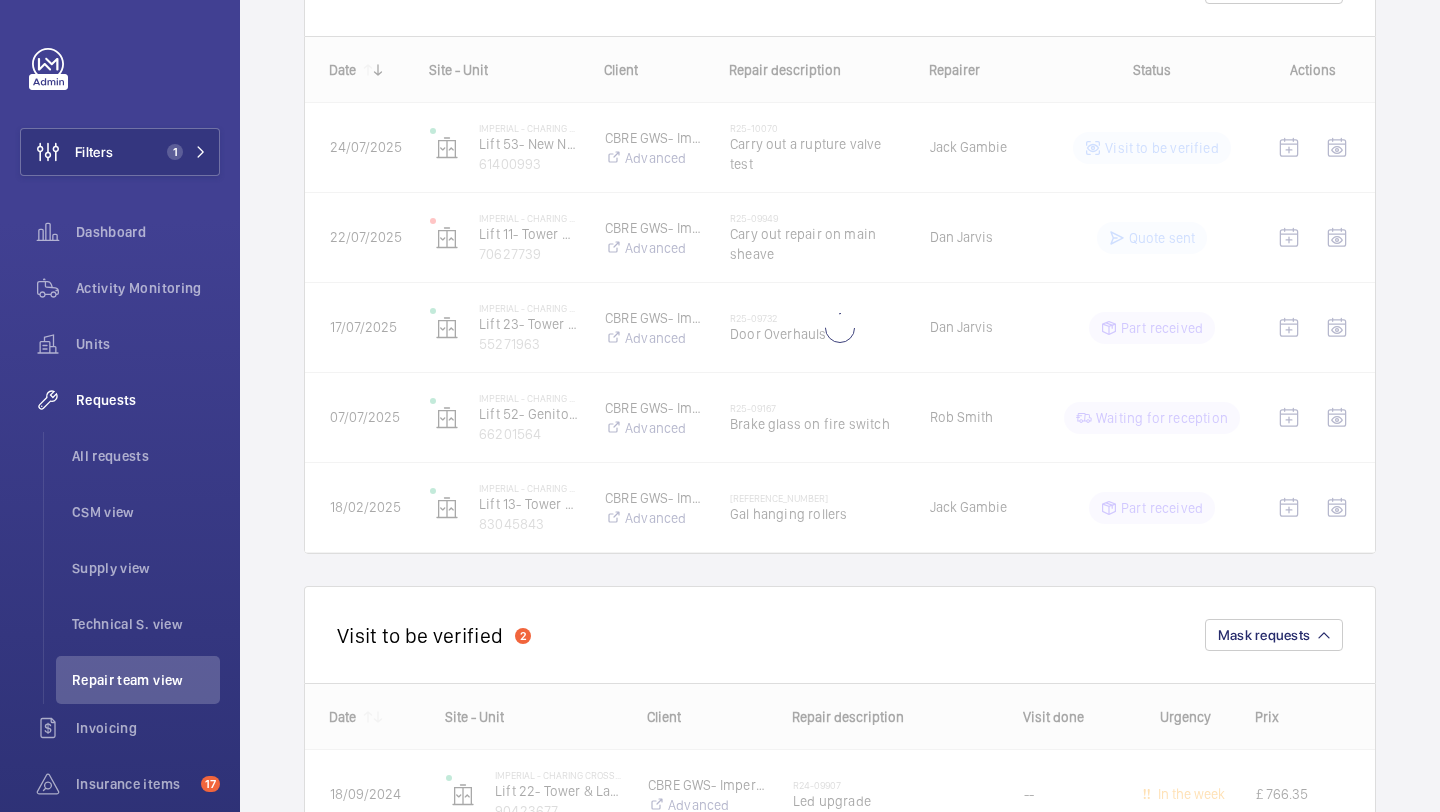 scroll, scrollTop: 2539, scrollLeft: 0, axis: vertical 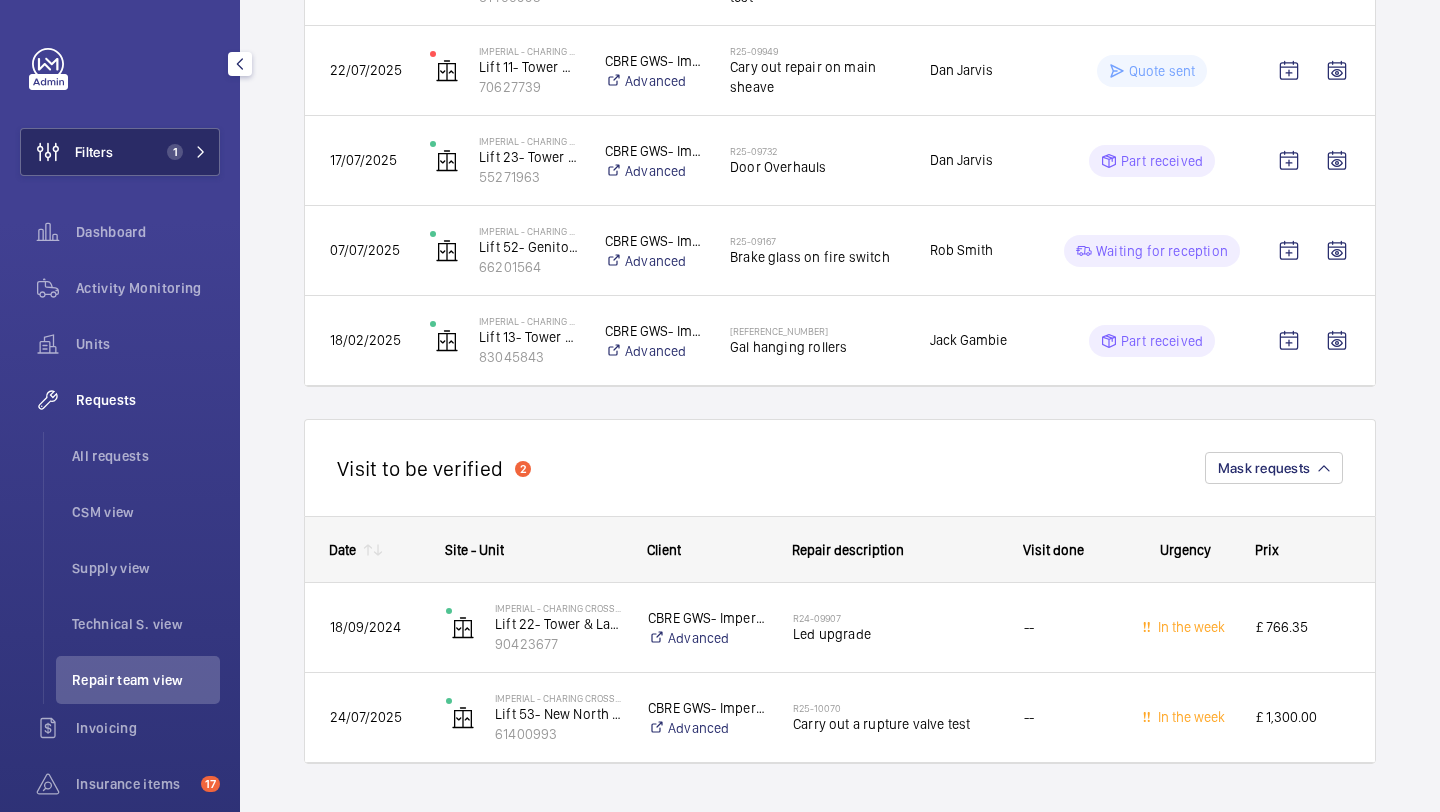 click on "Filters 1" 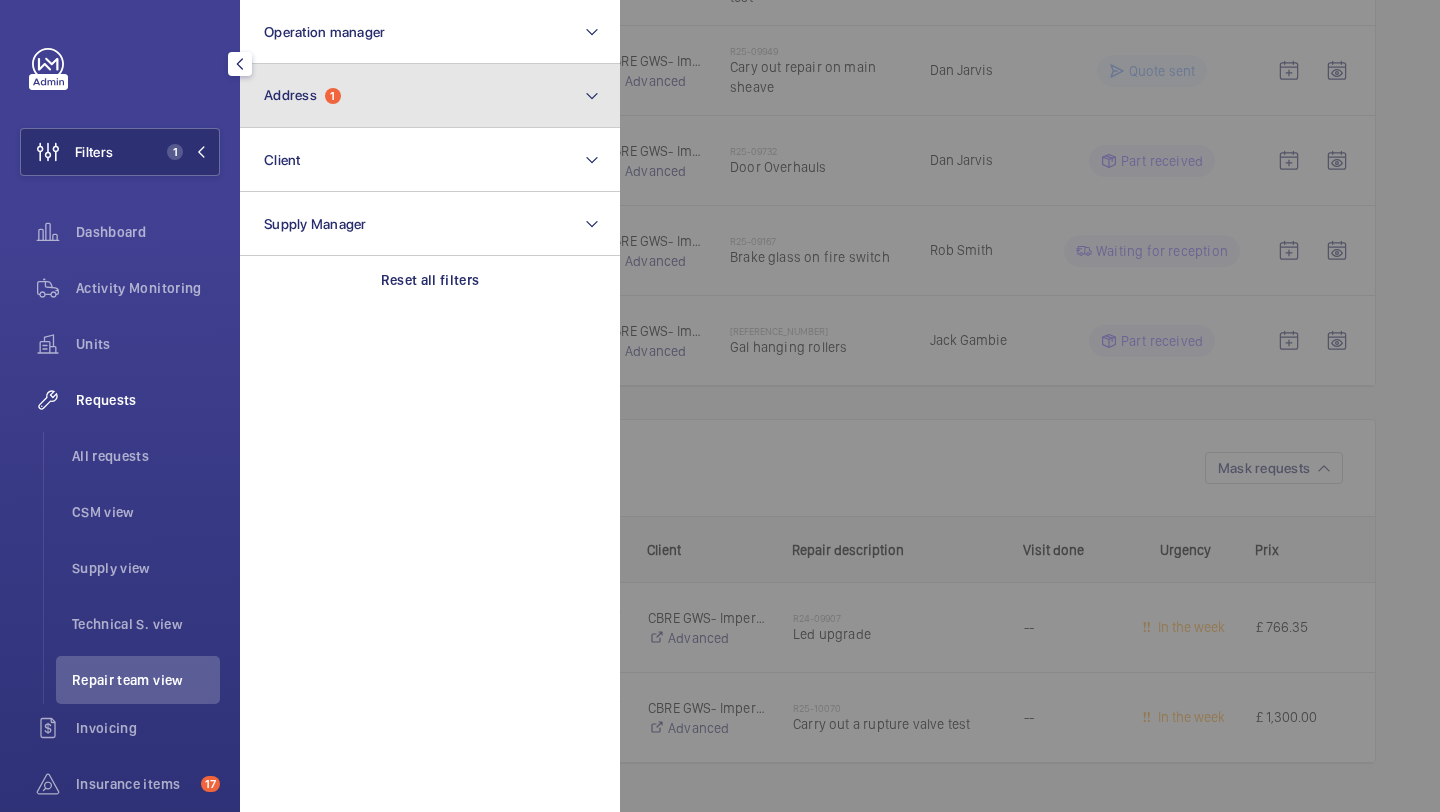 click on "Address  1" 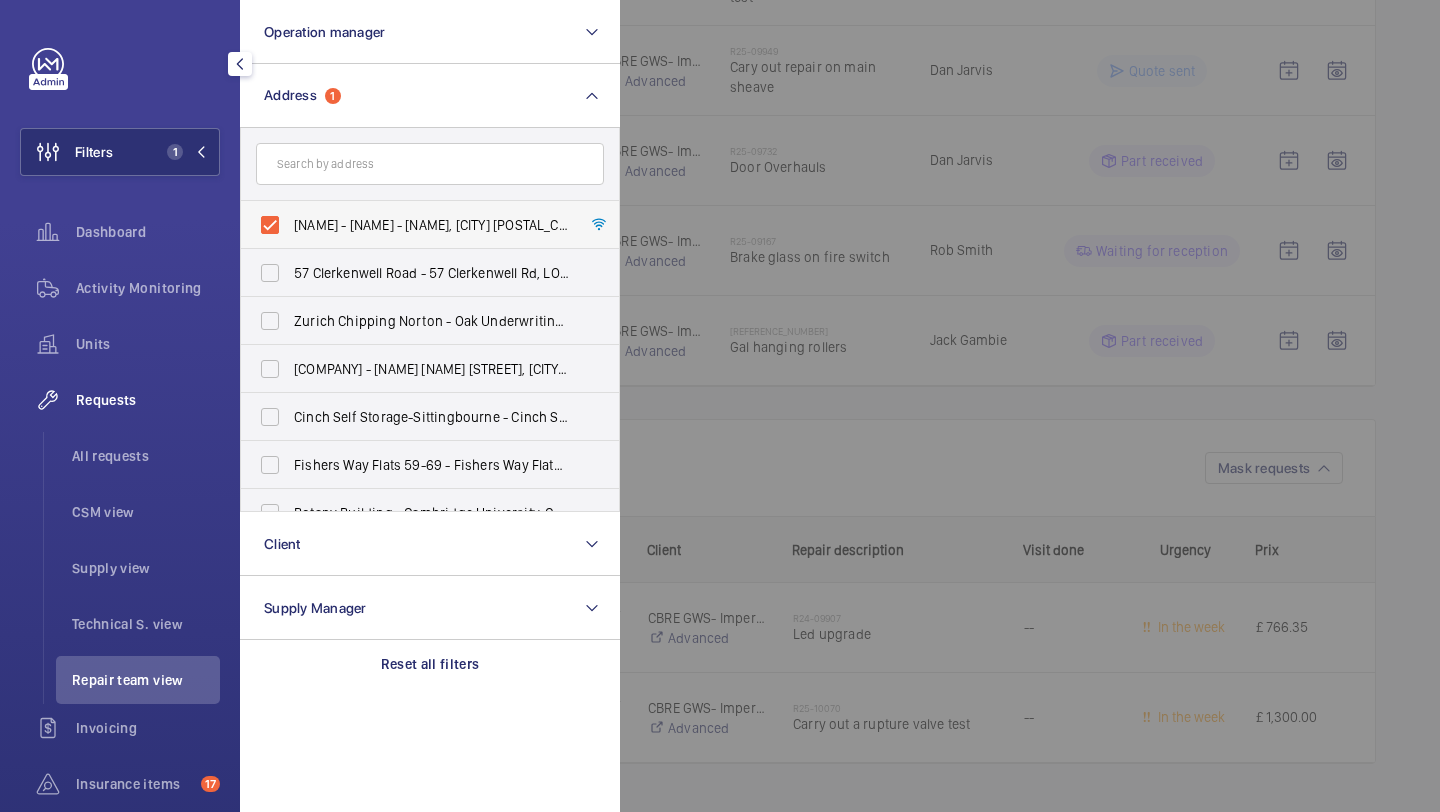 click on "[NAME] - [NAME] - [NAME], [CITY] [POSTAL_CODE]" at bounding box center [415, 225] 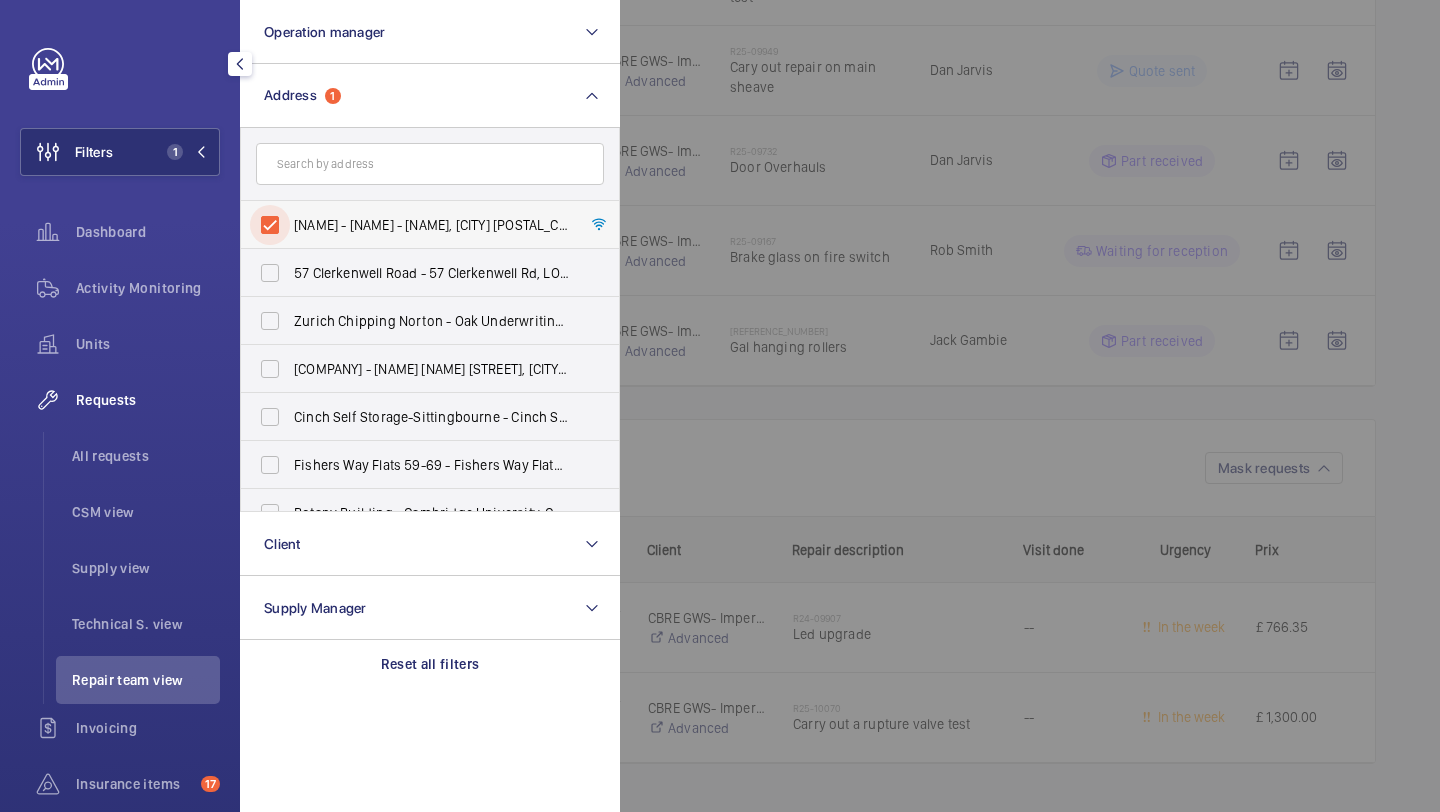 click on "[NAME] - [NAME] - [NAME], [CITY] [POSTAL_CODE]" at bounding box center [270, 225] 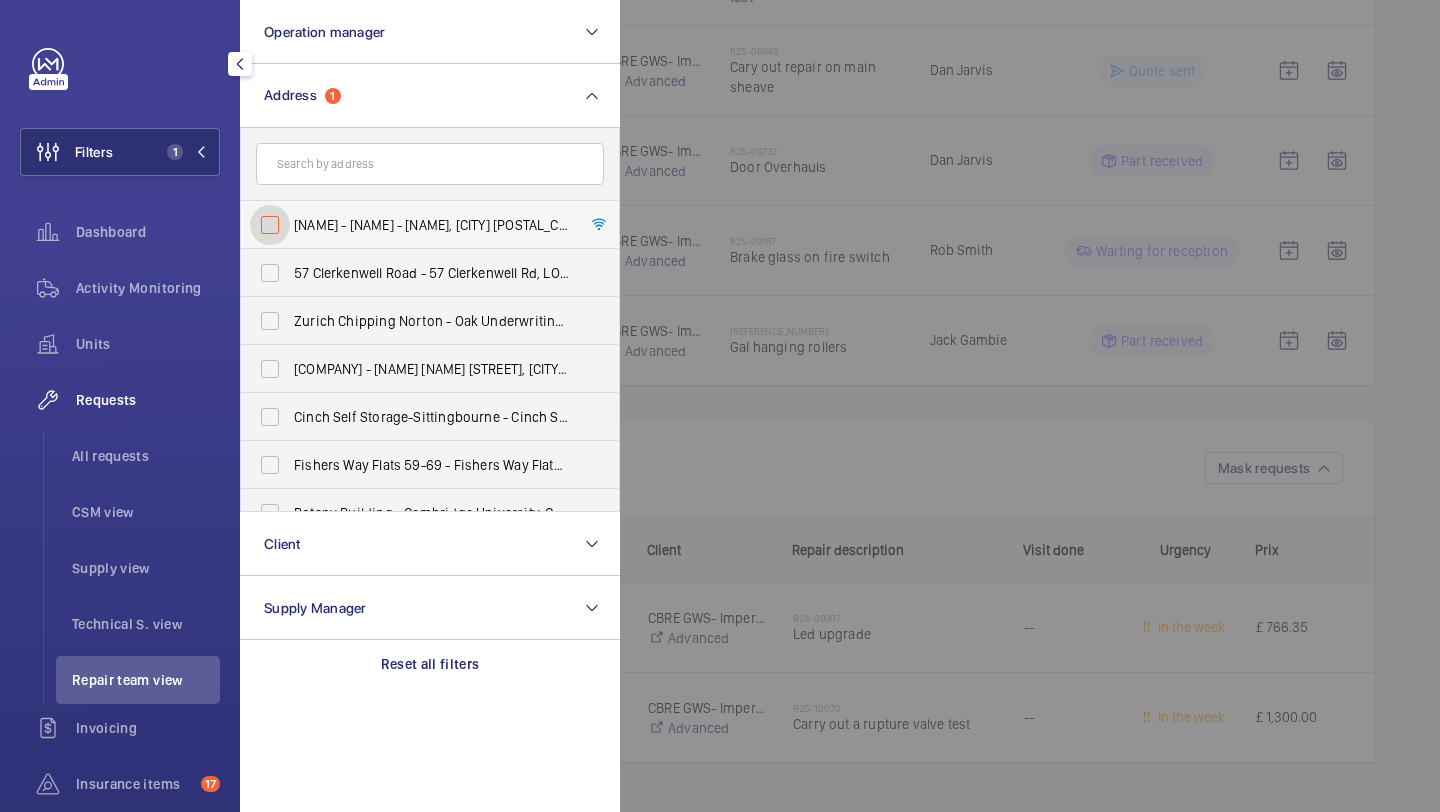 checkbox on "false" 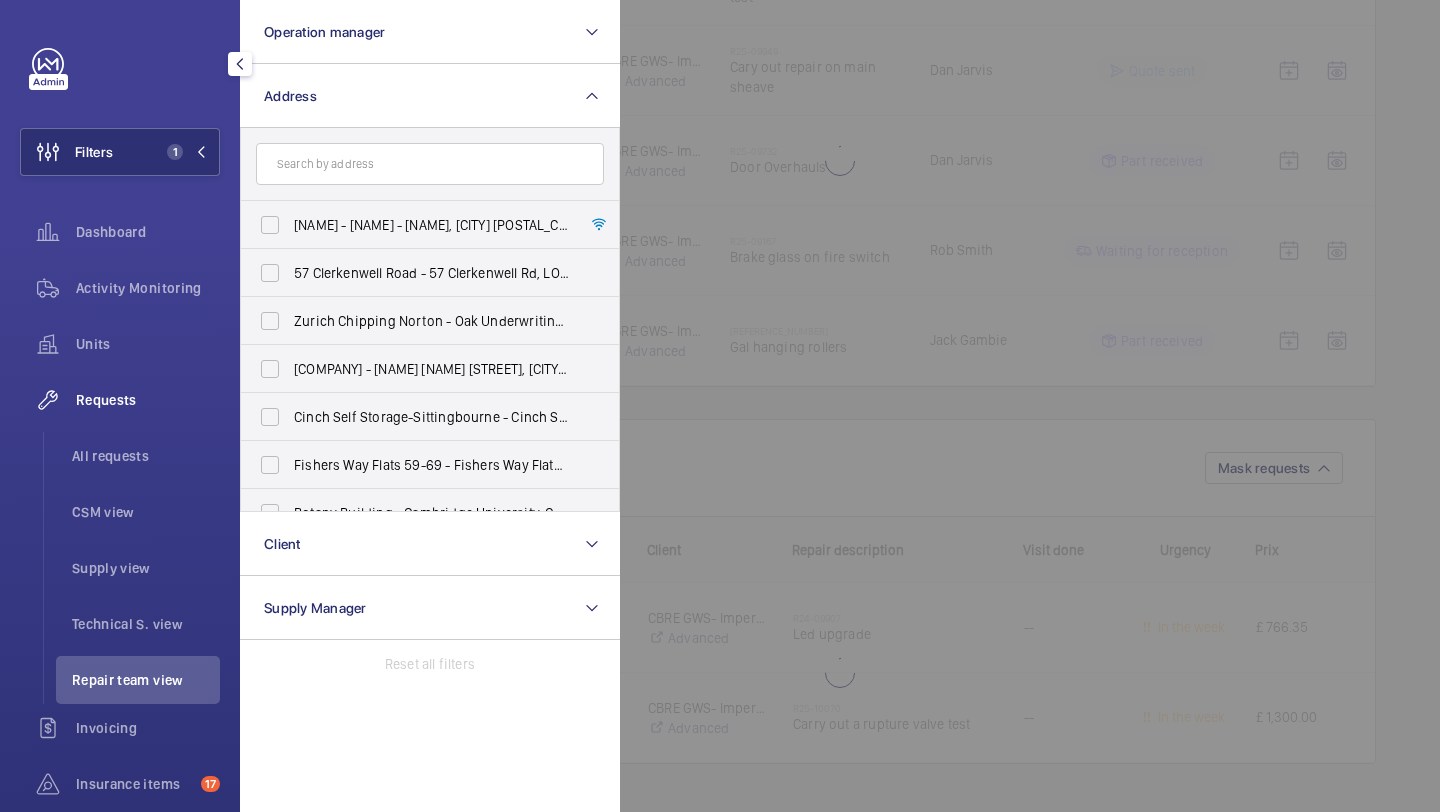 click 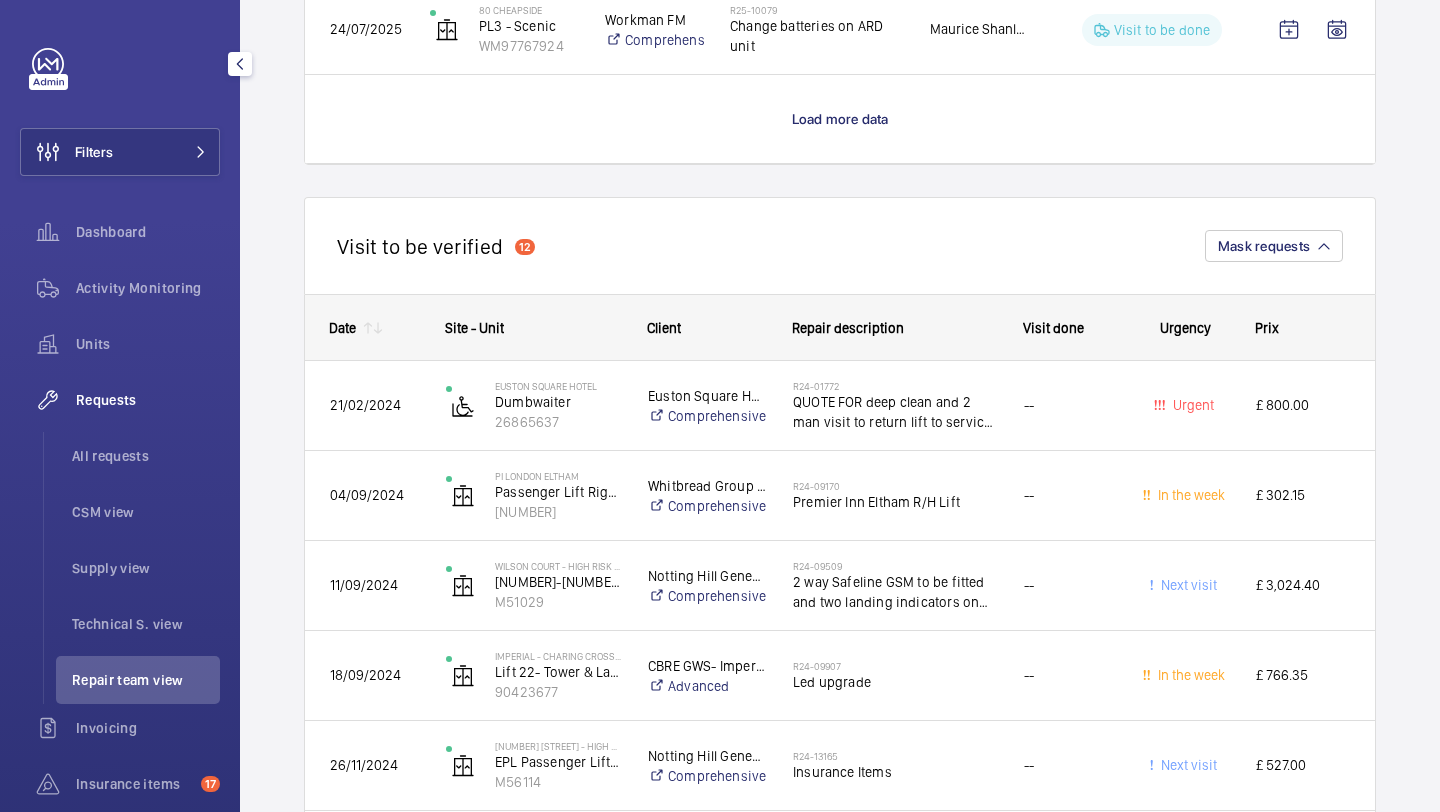 scroll, scrollTop: 4188, scrollLeft: 0, axis: vertical 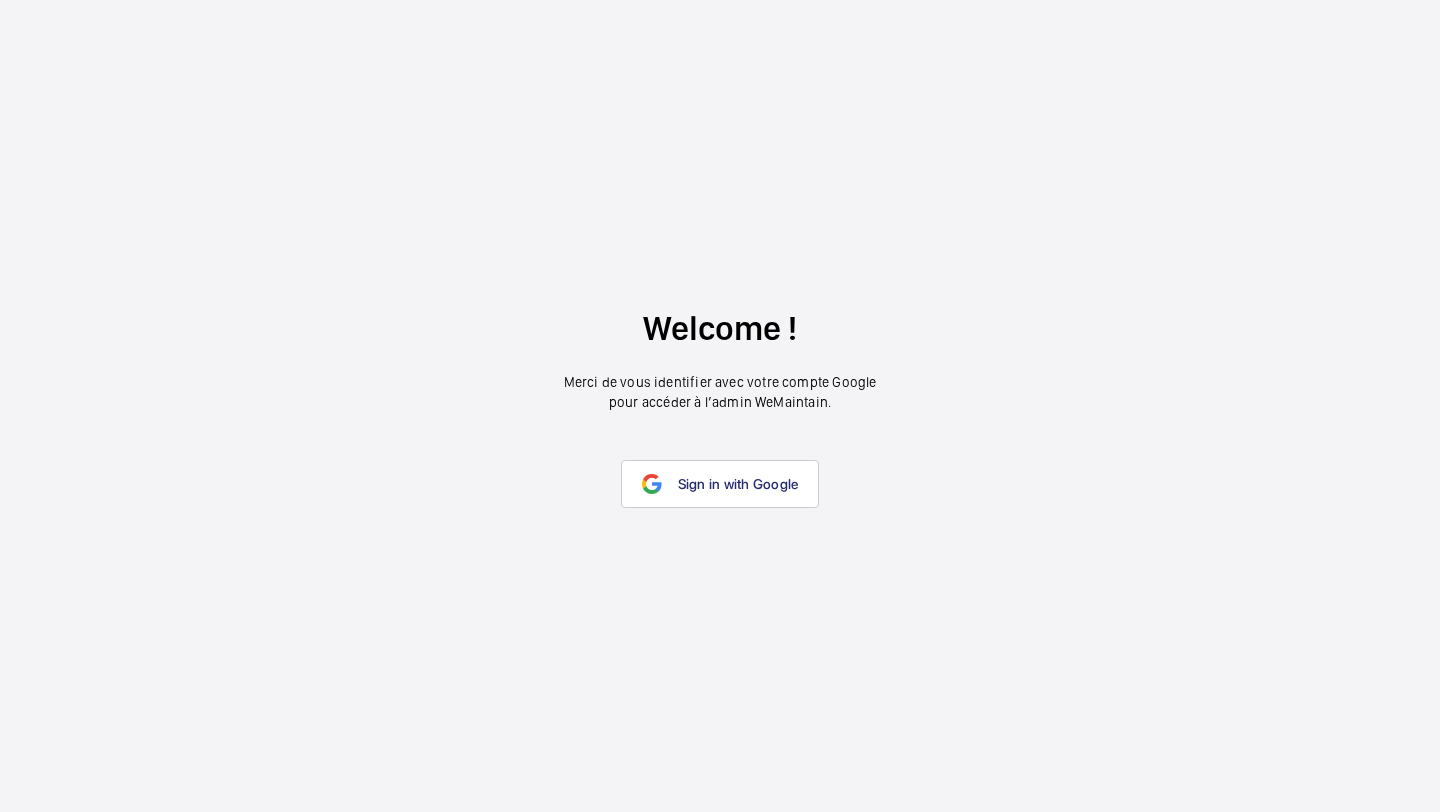 click on "Welcome !  Merci de vous identifier avec votre compte Google   pour accéder à l’admin WeMaintain.
Sign in with Google" 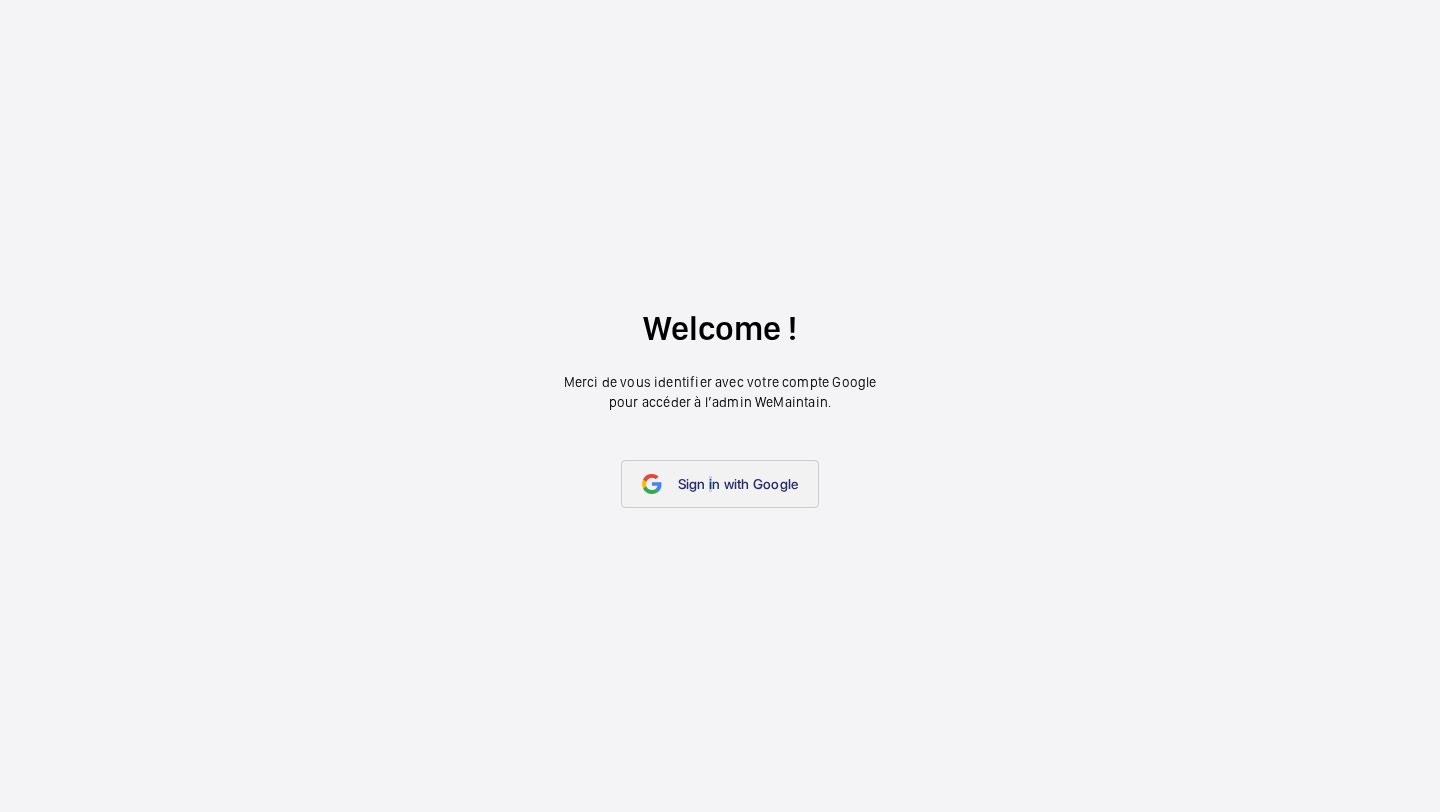 click on "Sign in with Google" 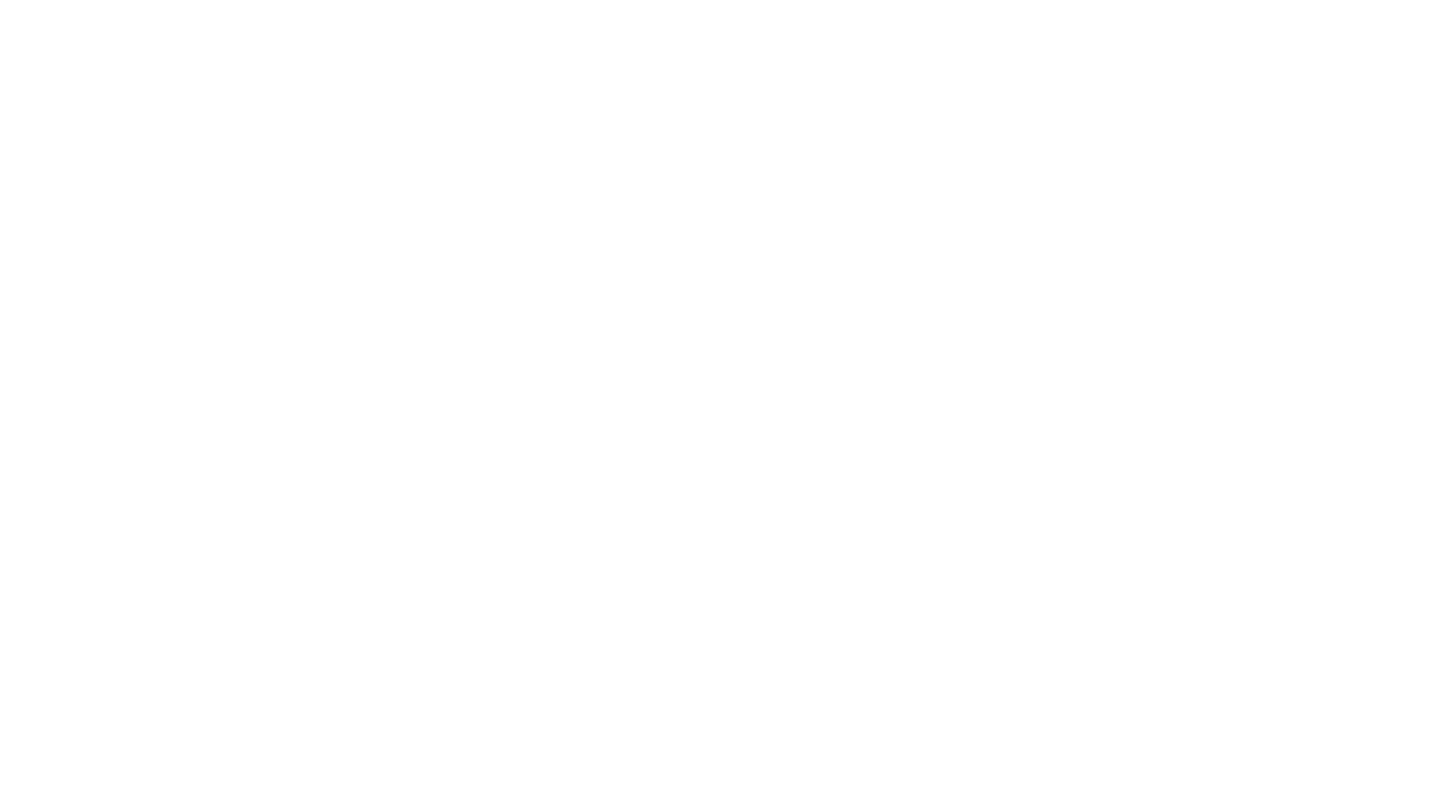scroll, scrollTop: 0, scrollLeft: 0, axis: both 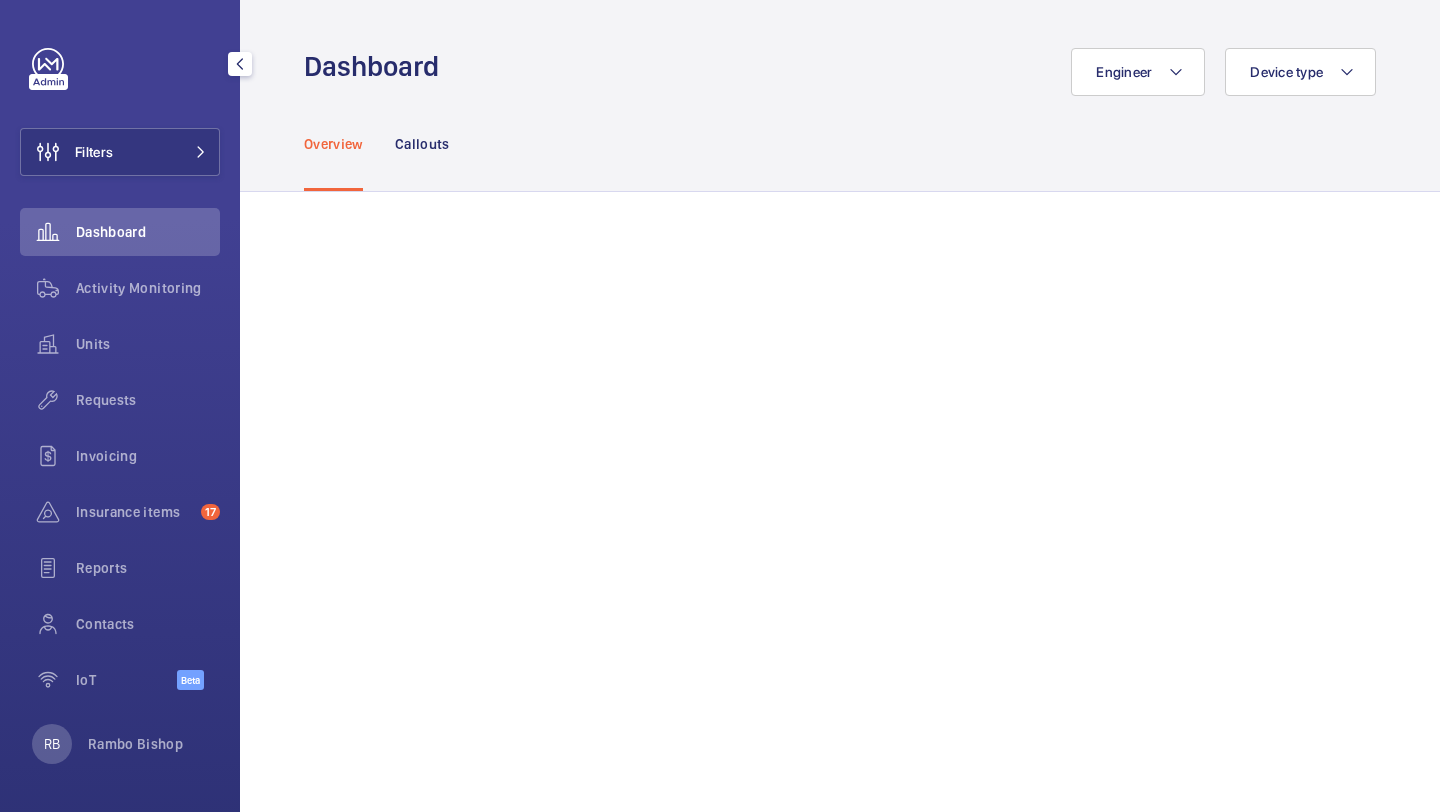 click on "Dashboard" 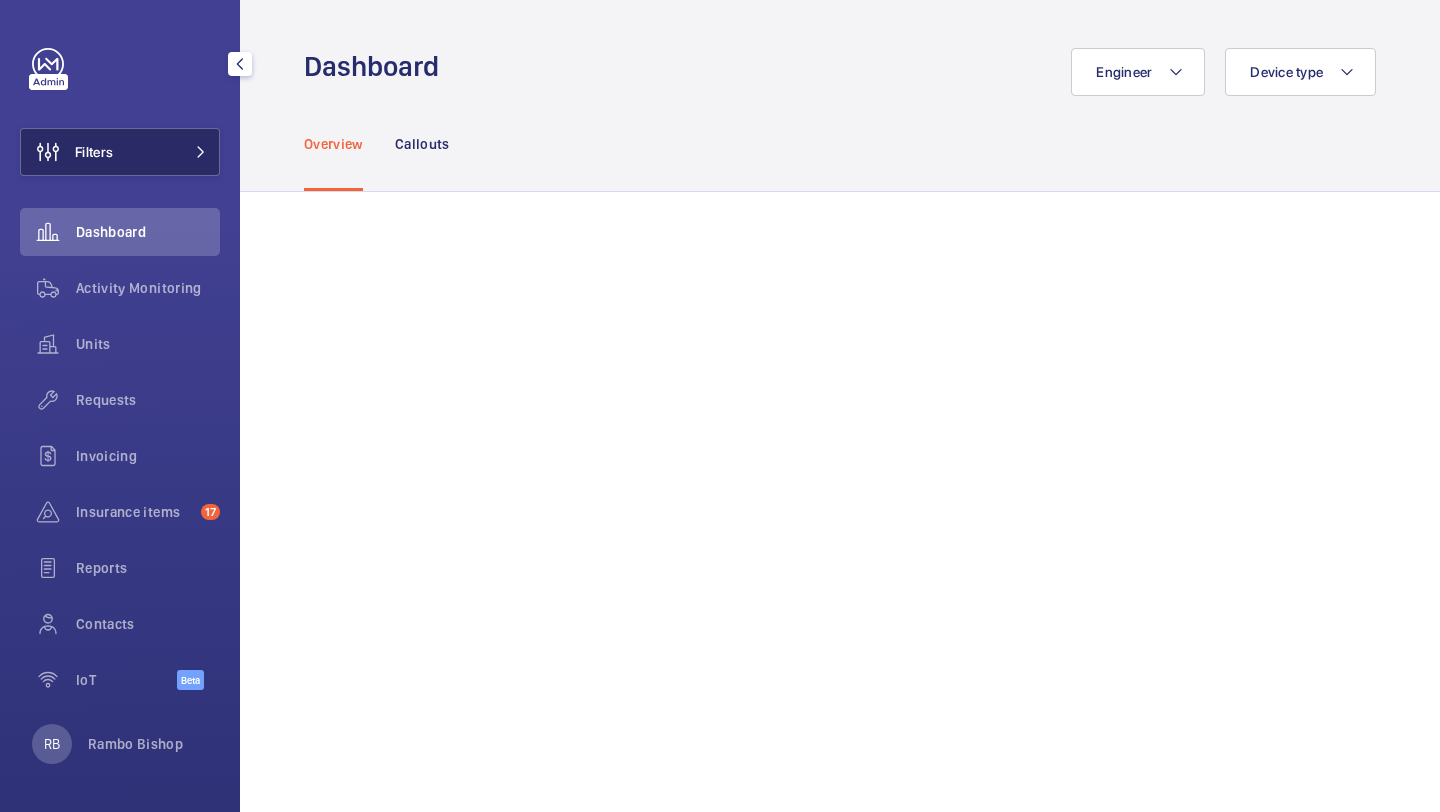 click on "Filters" 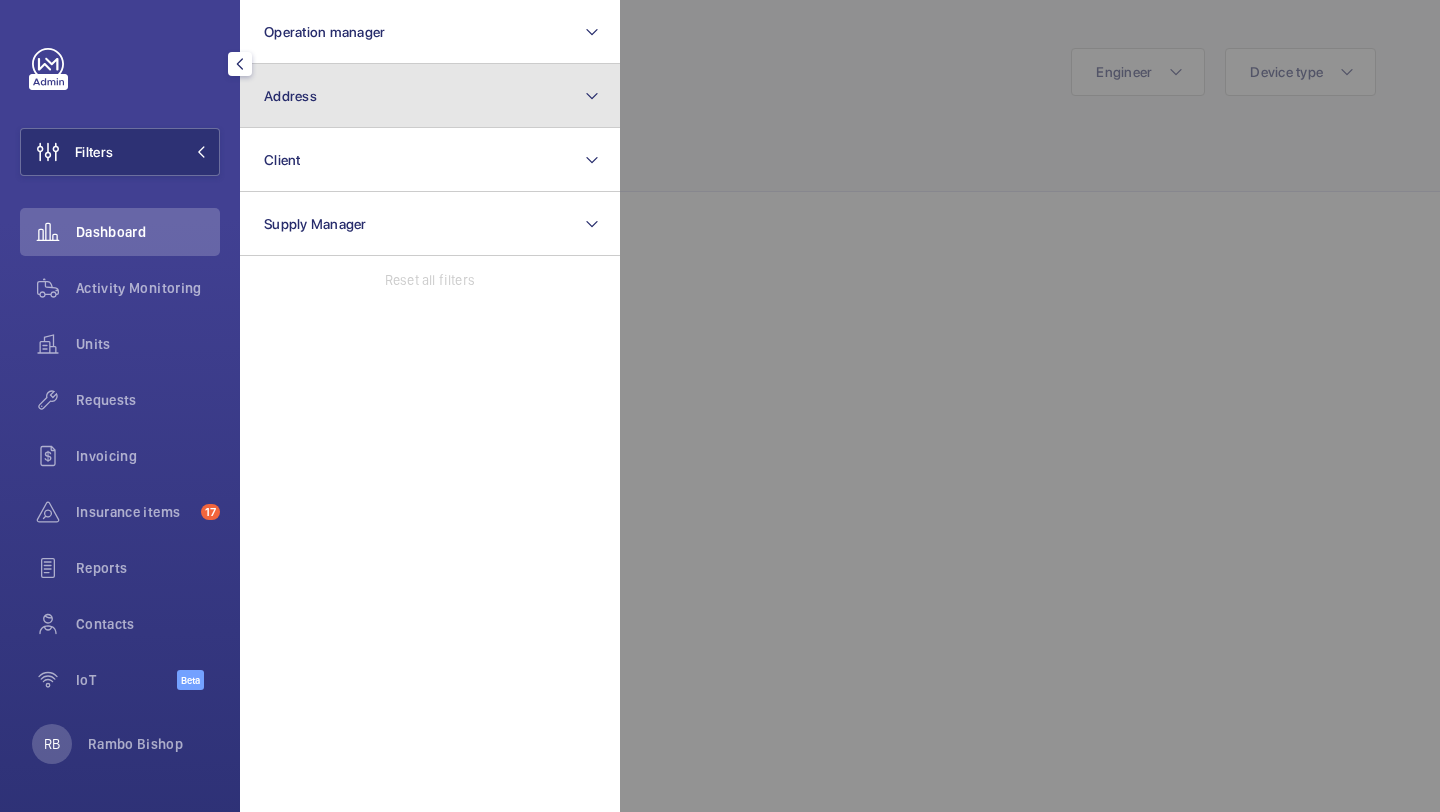click on "Address" 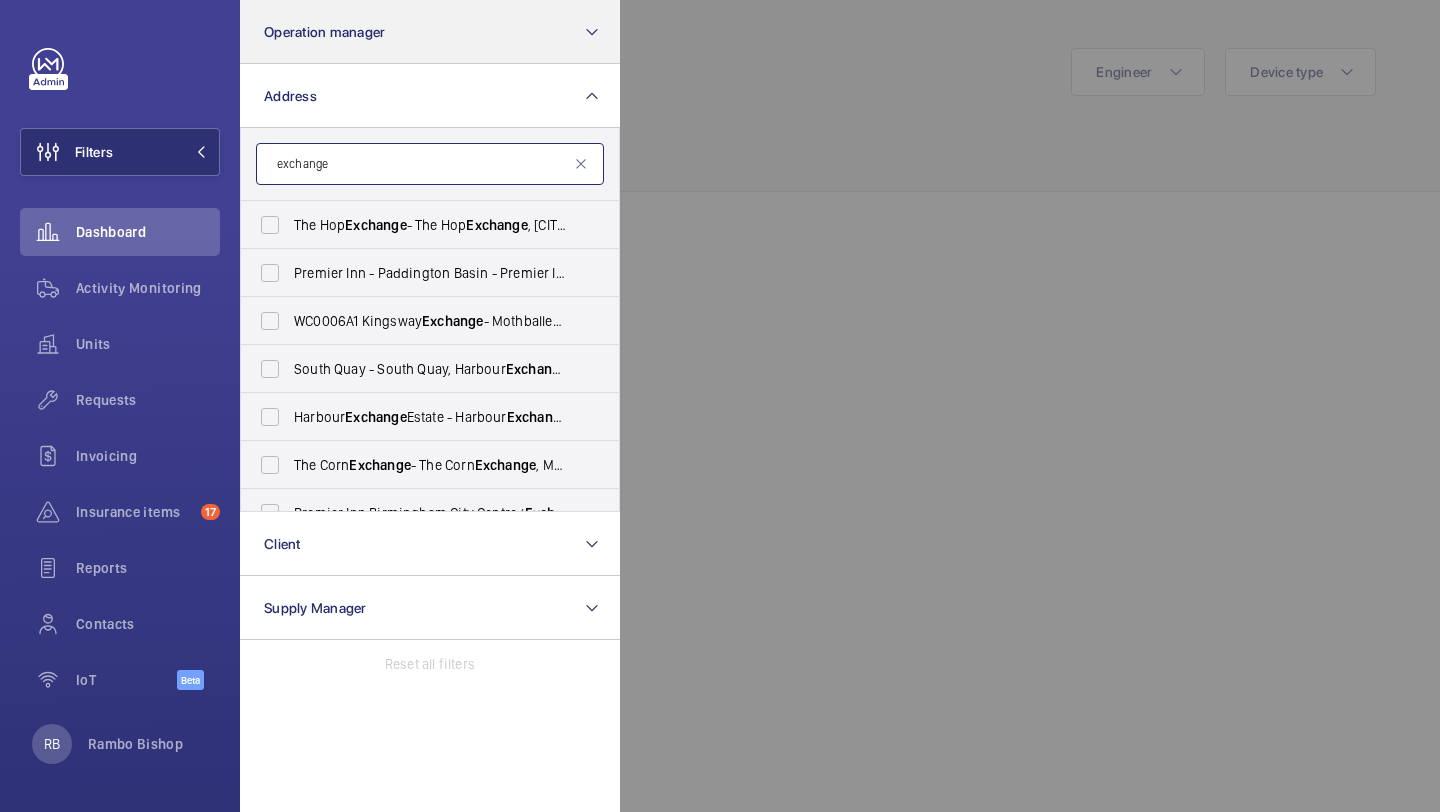 type on "exchange" 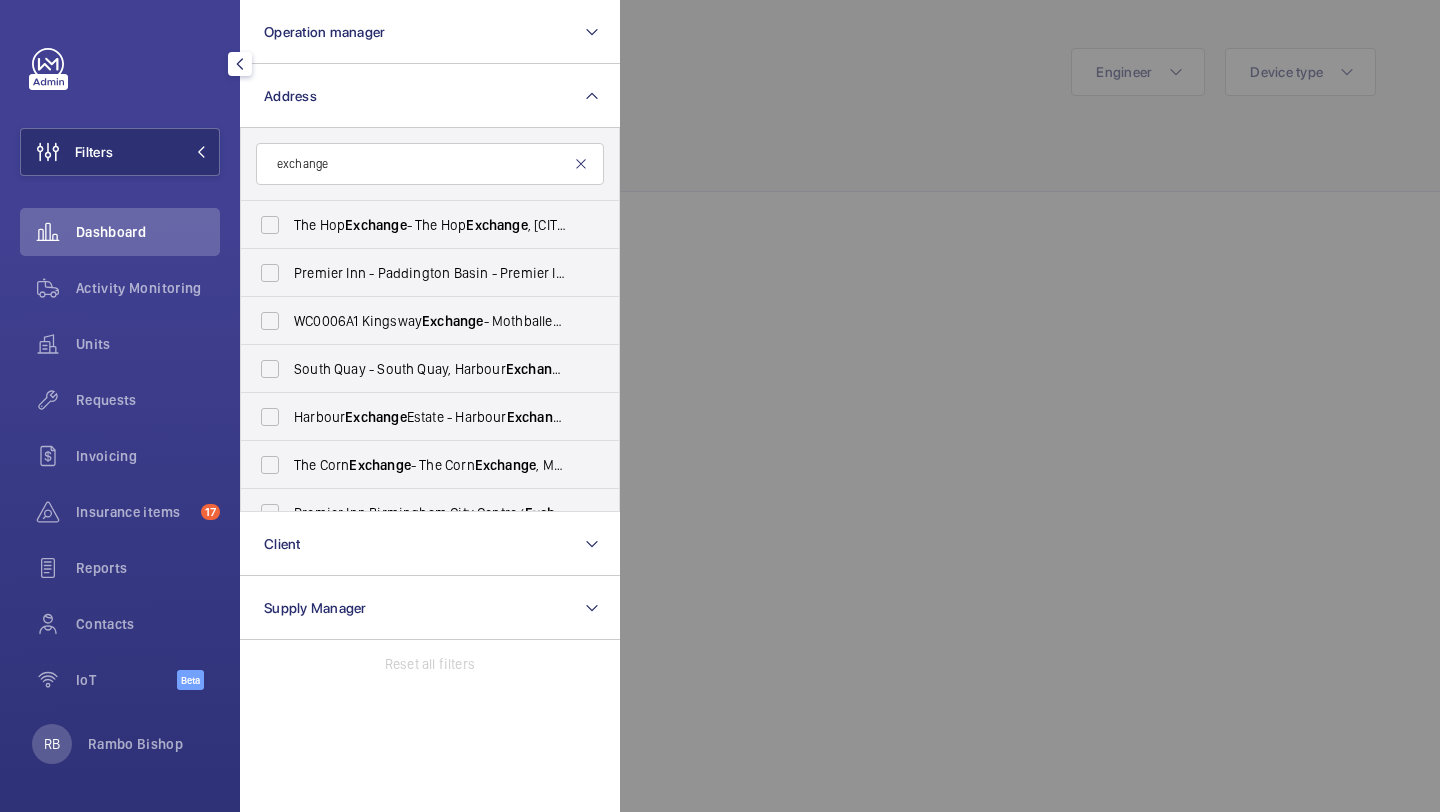 click 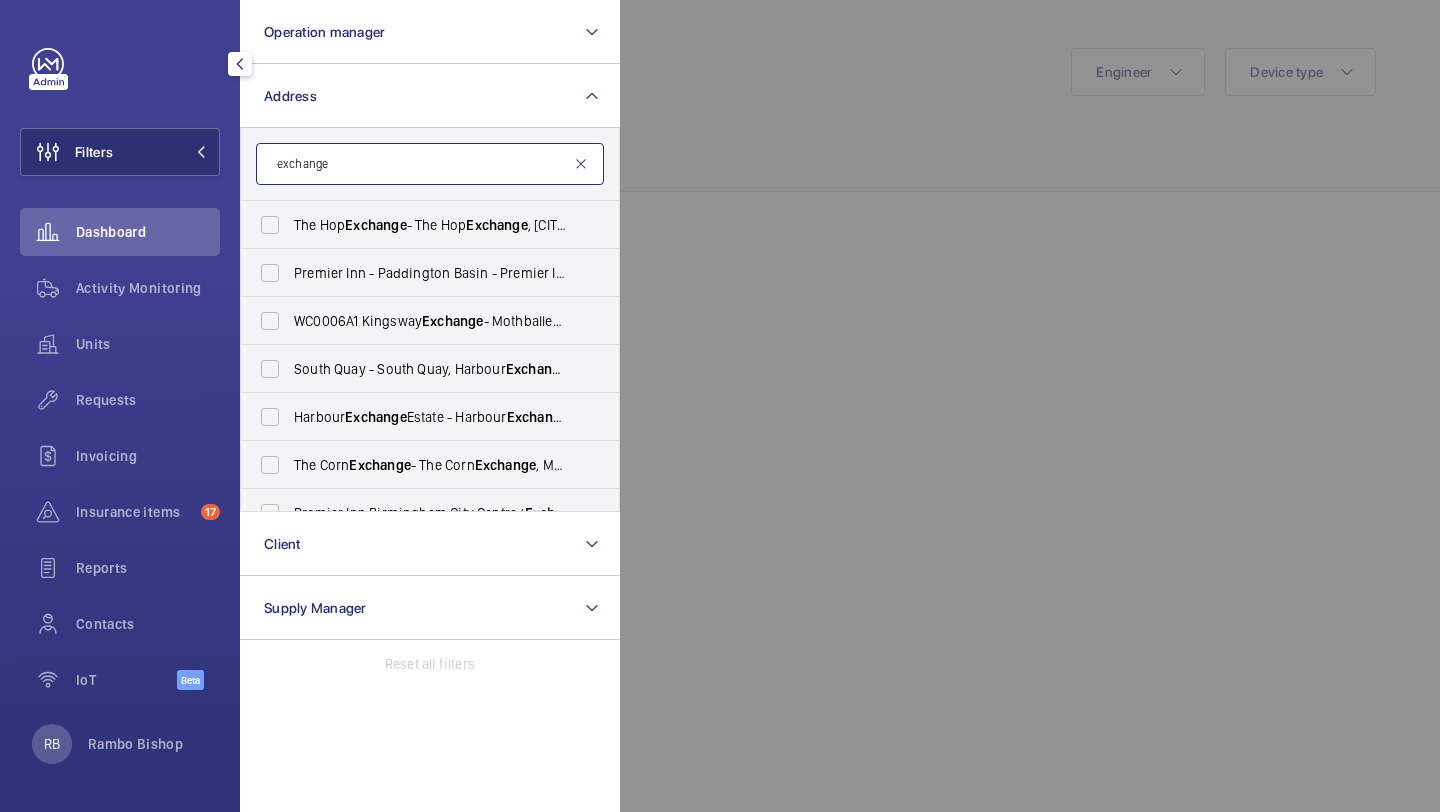 type 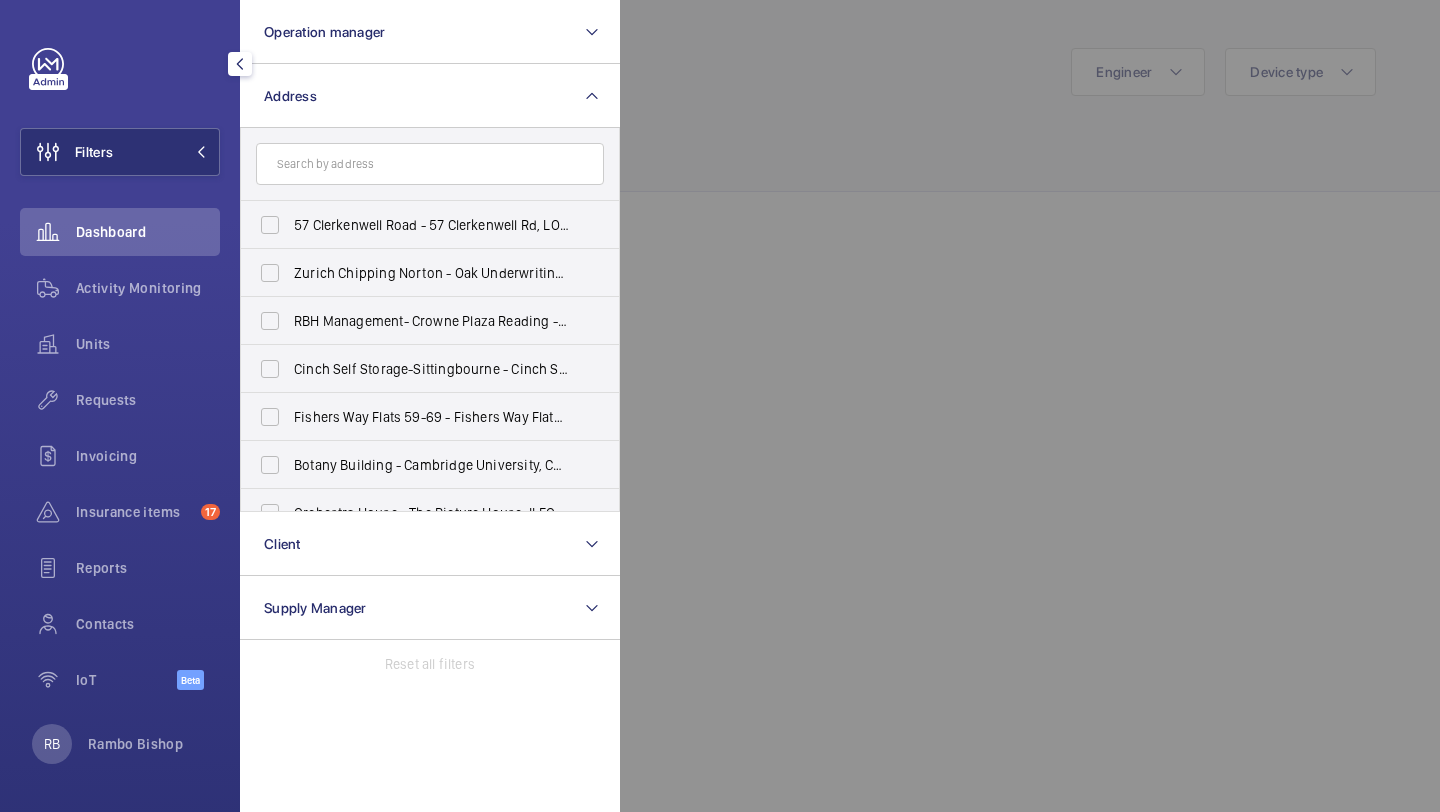 click 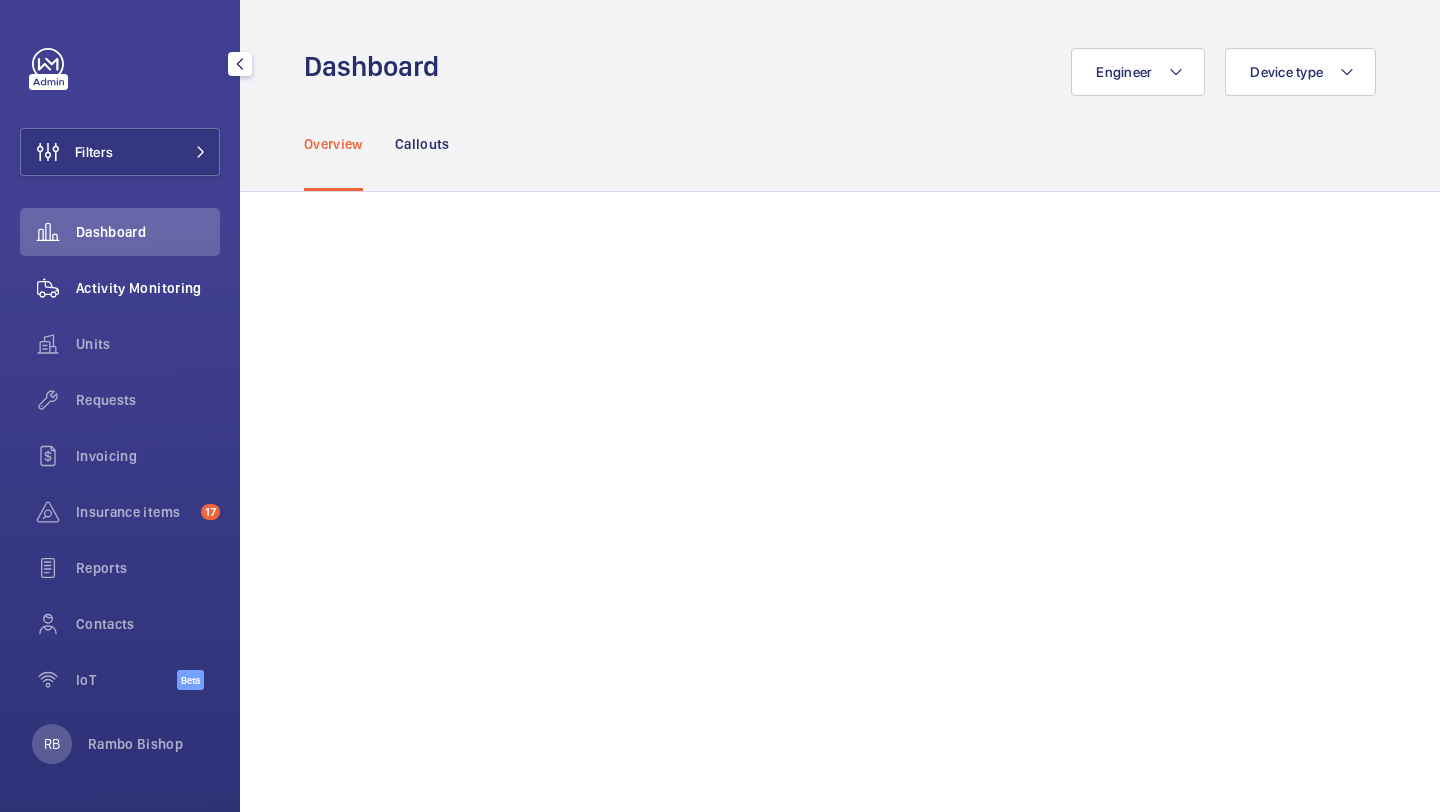 click on "Activity Monitoring" 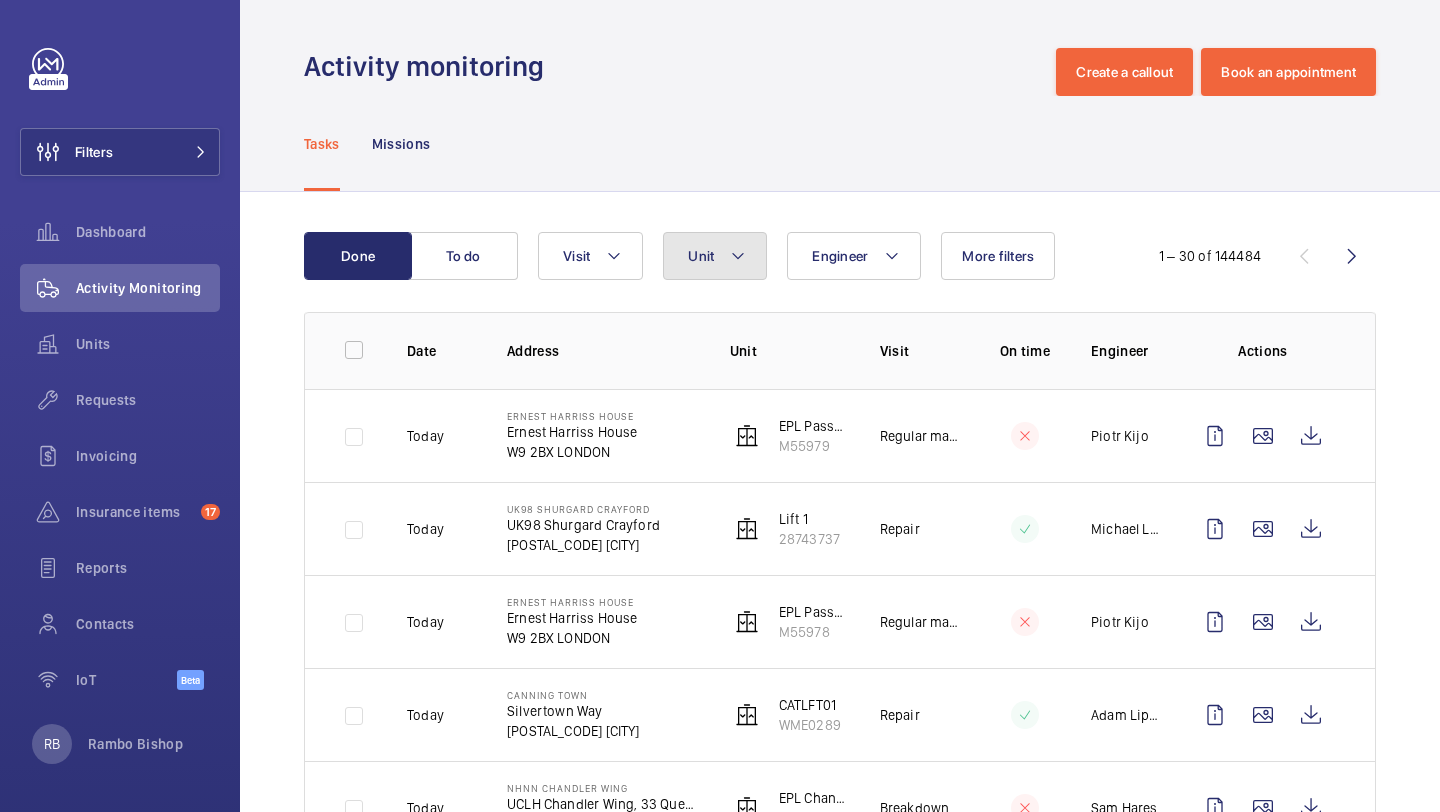 click on "Unit" 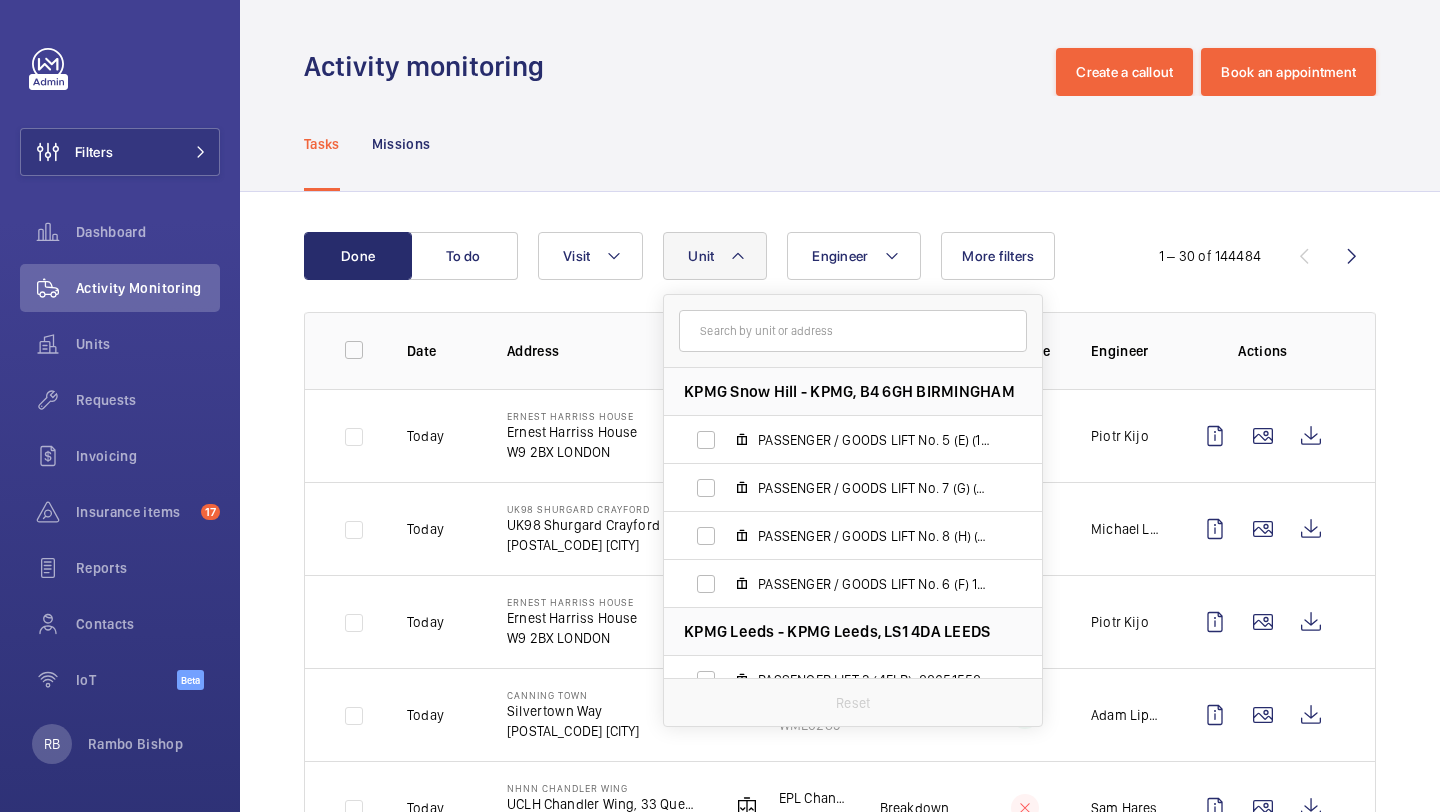 click on "Unit" 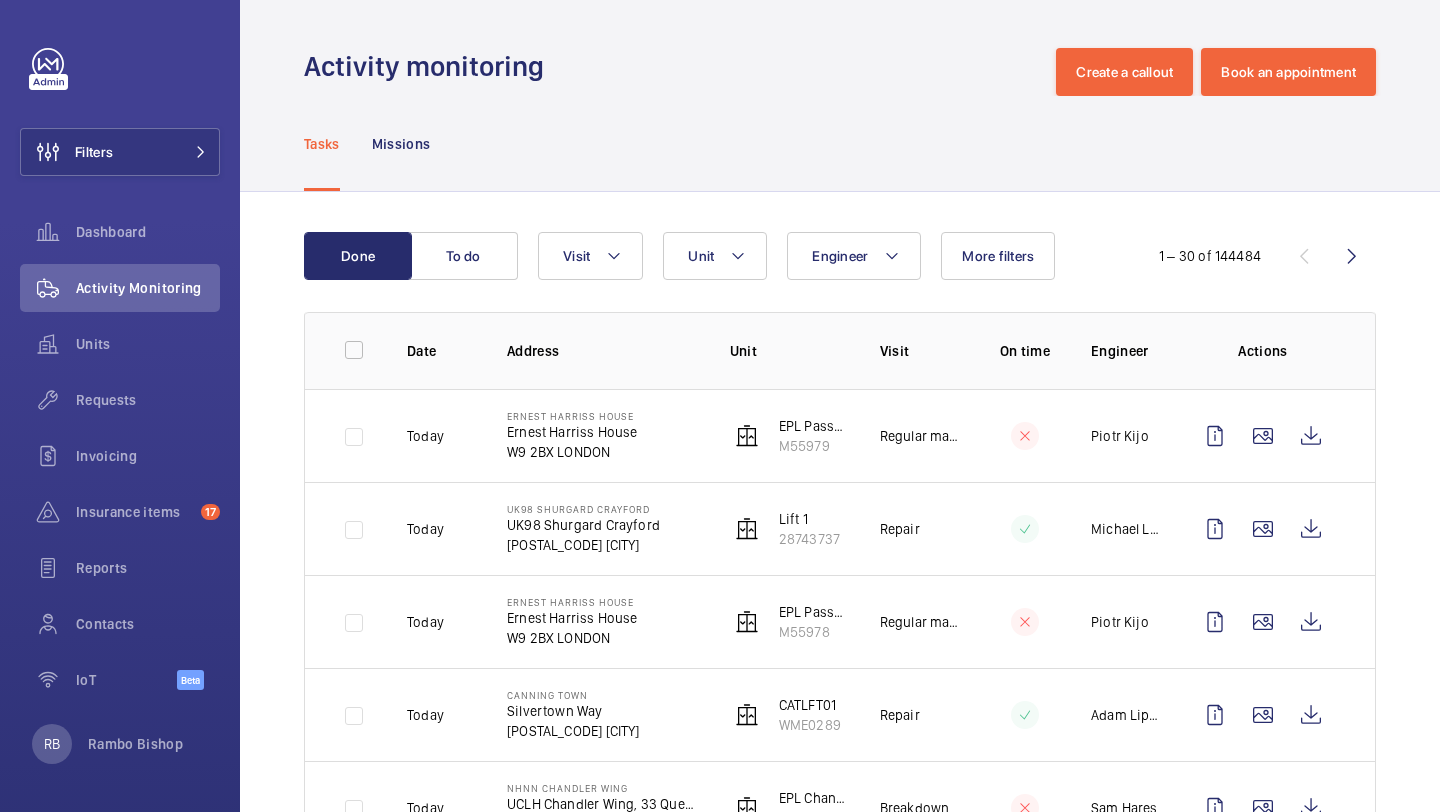 scroll, scrollTop: 14, scrollLeft: 0, axis: vertical 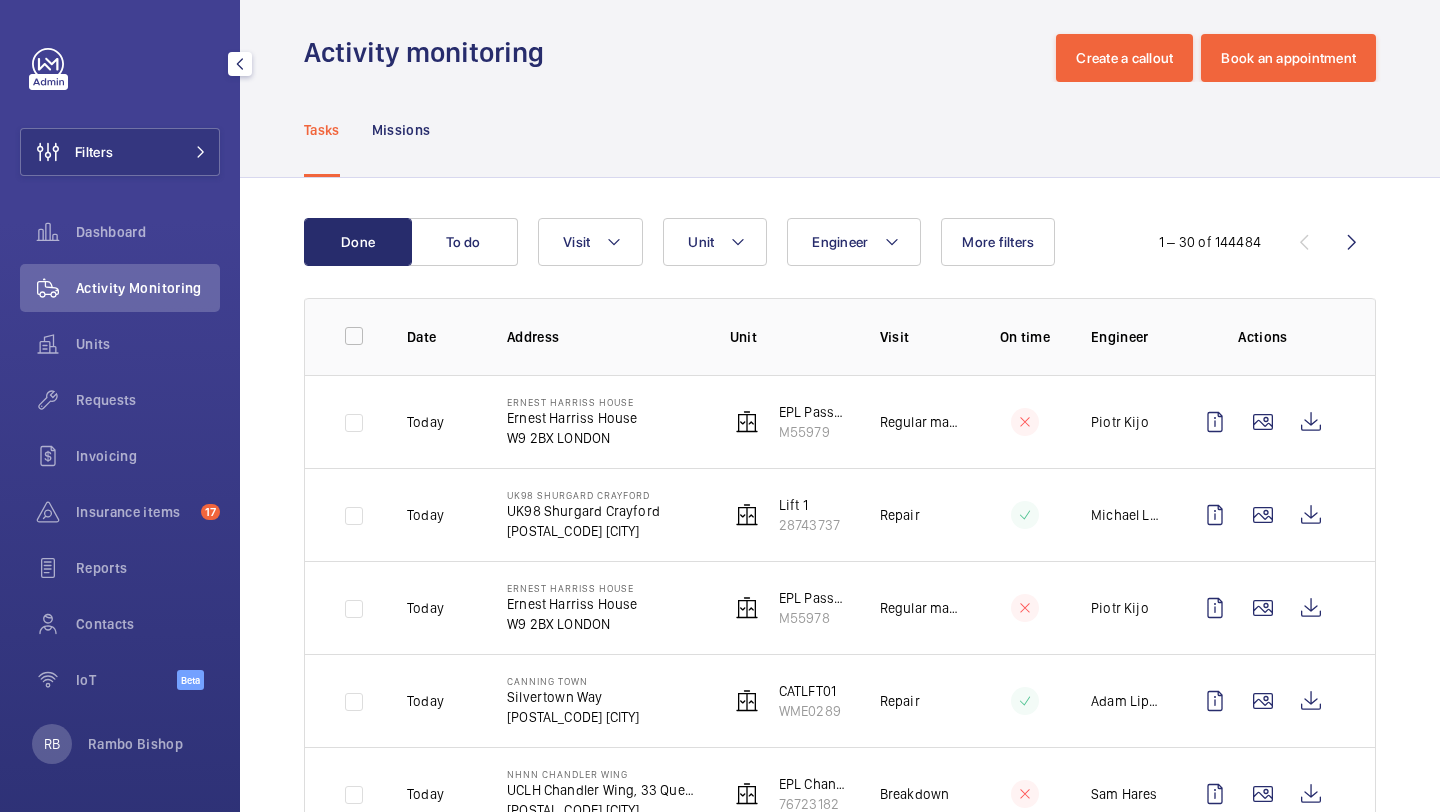 click on "Filters  Dashboard   Activity Monitoring   Units   Requests   Invoicing   Insurance items  17  Reports   Contacts   IoT  Beta" 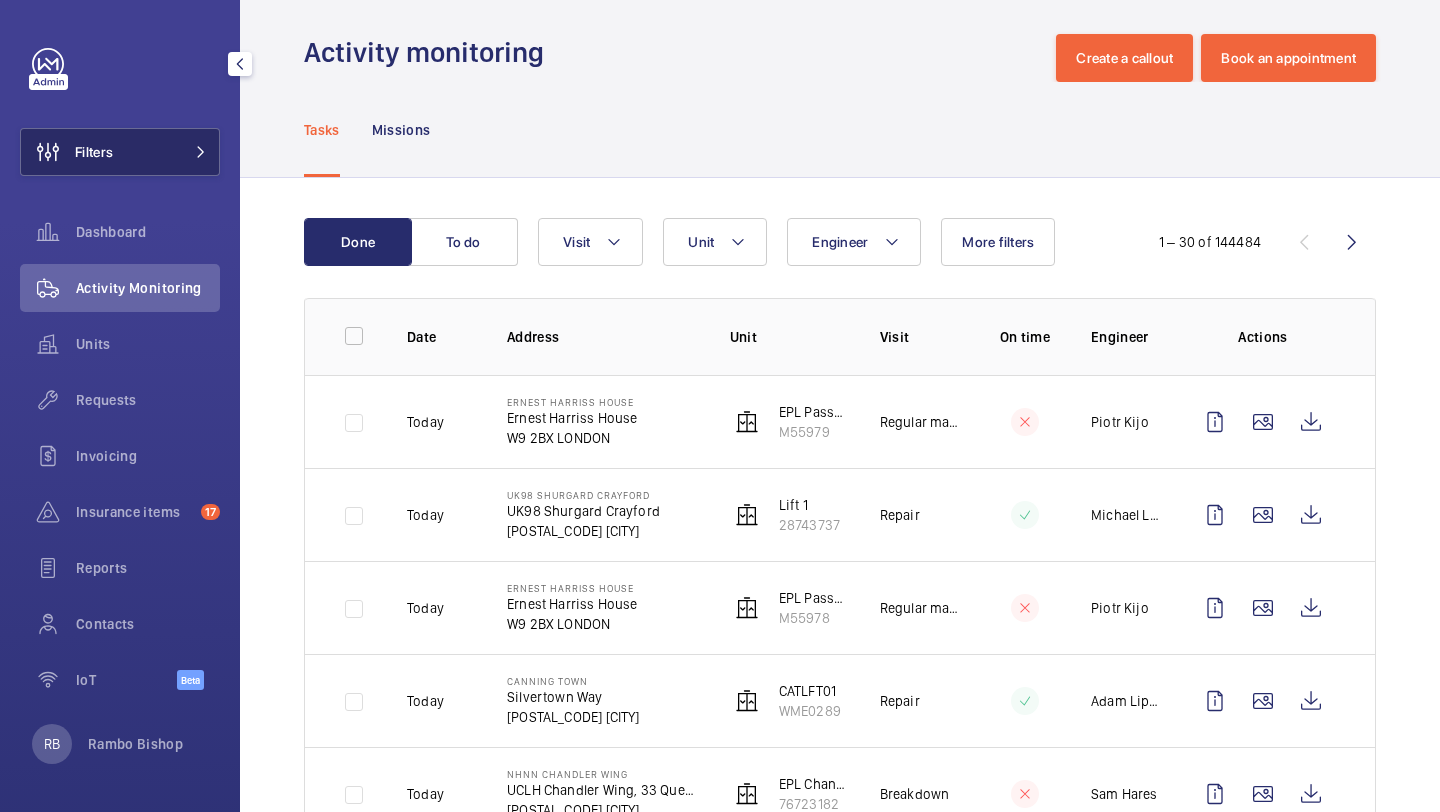 click on "Filters" 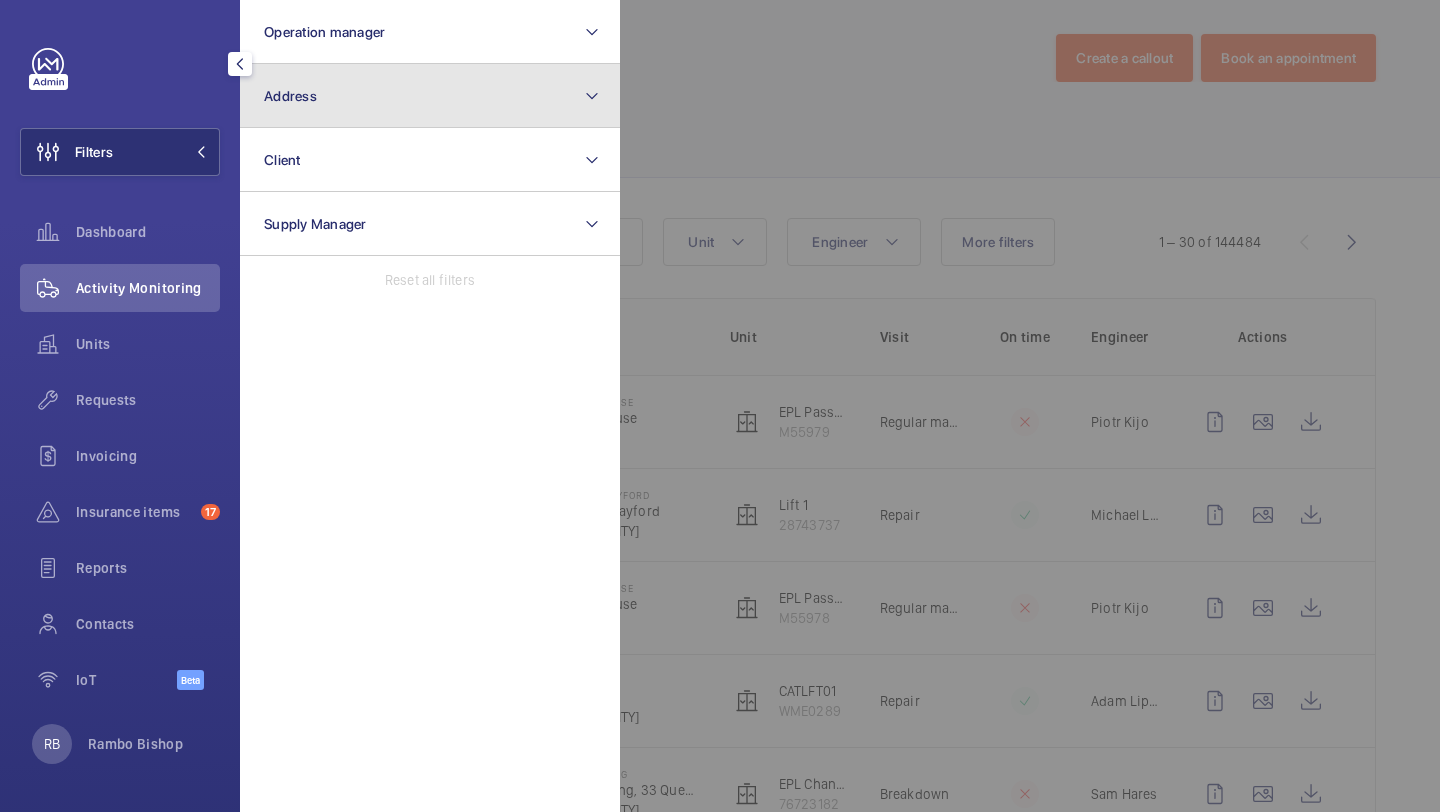 click on "Address" 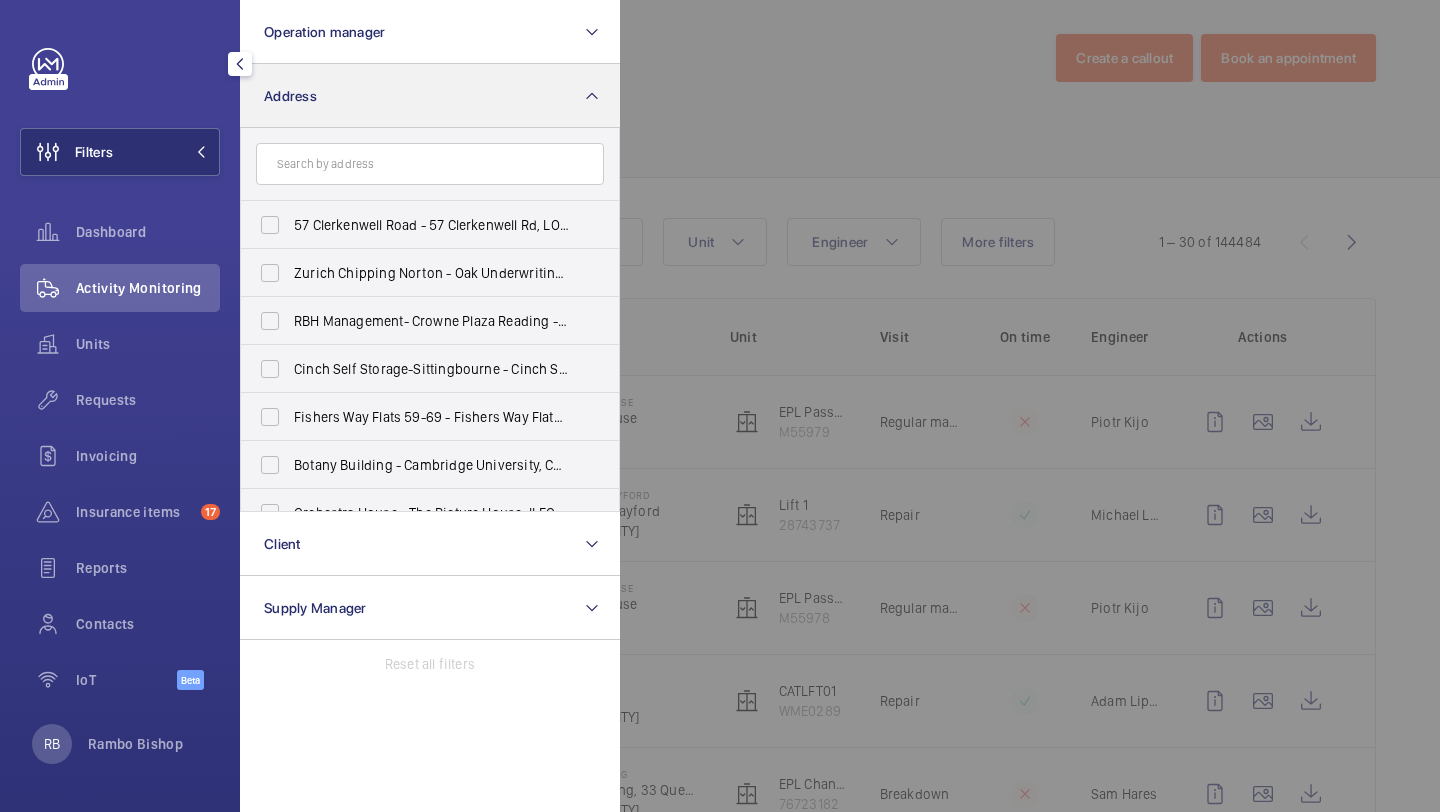 type on "a" 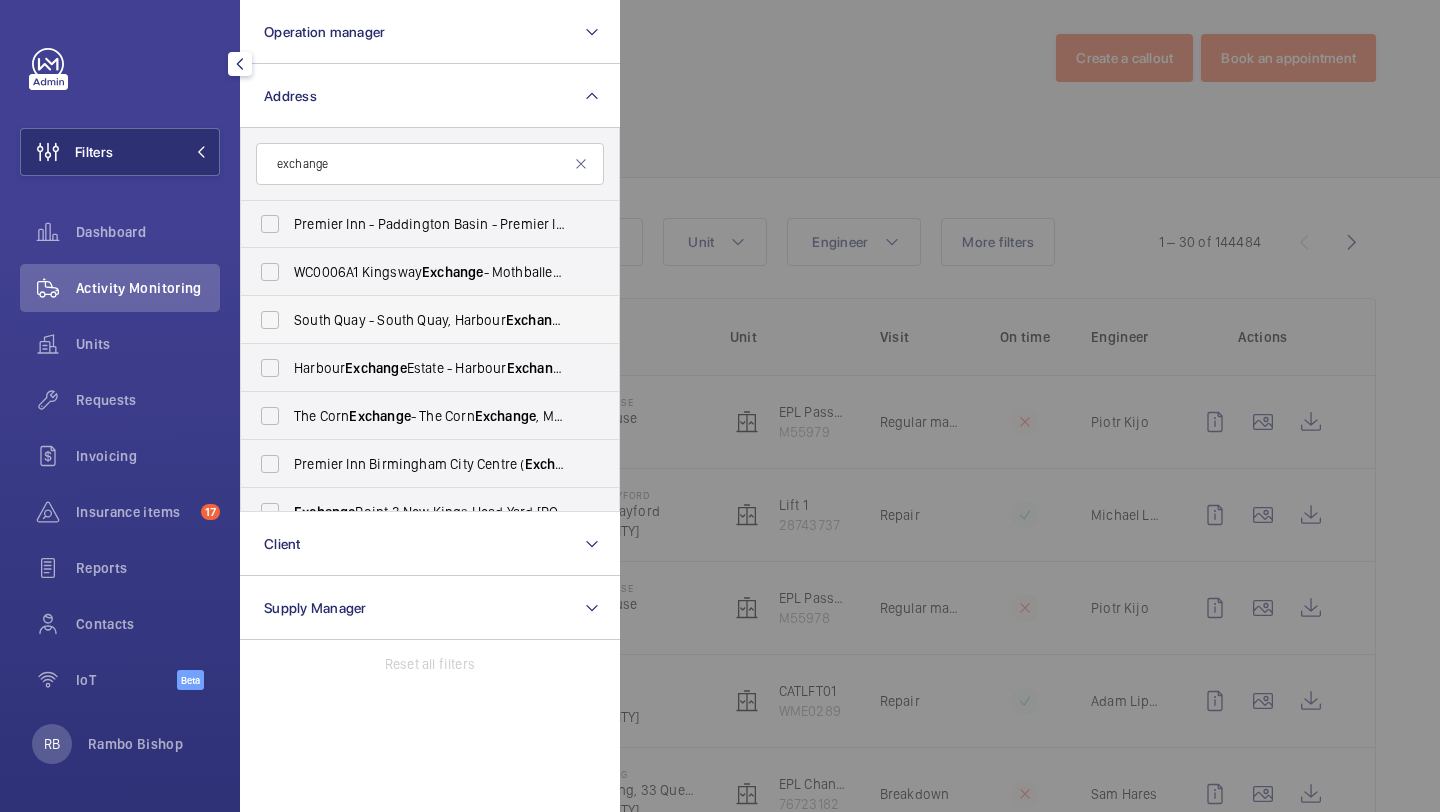 scroll, scrollTop: 0, scrollLeft: 0, axis: both 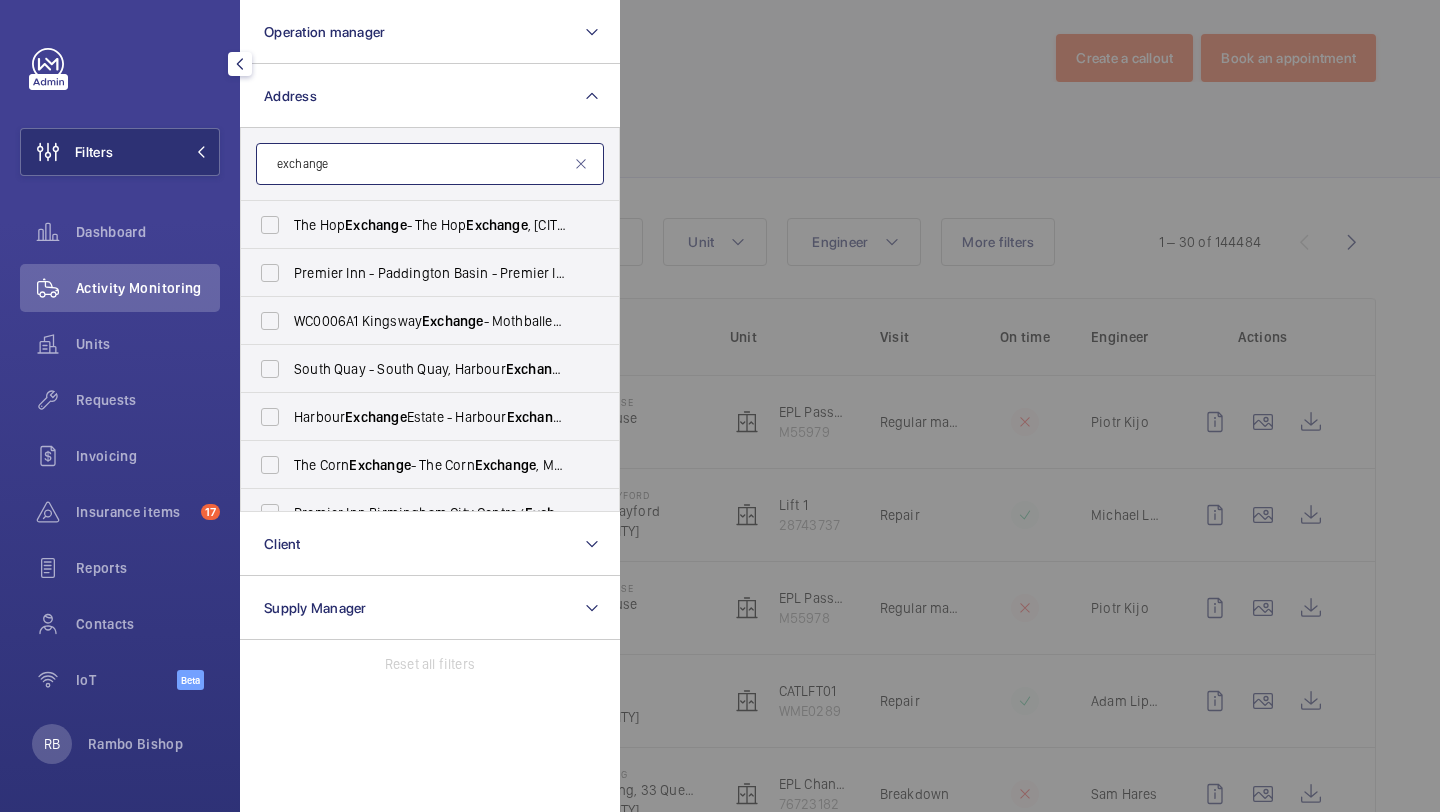 click on "exchange" 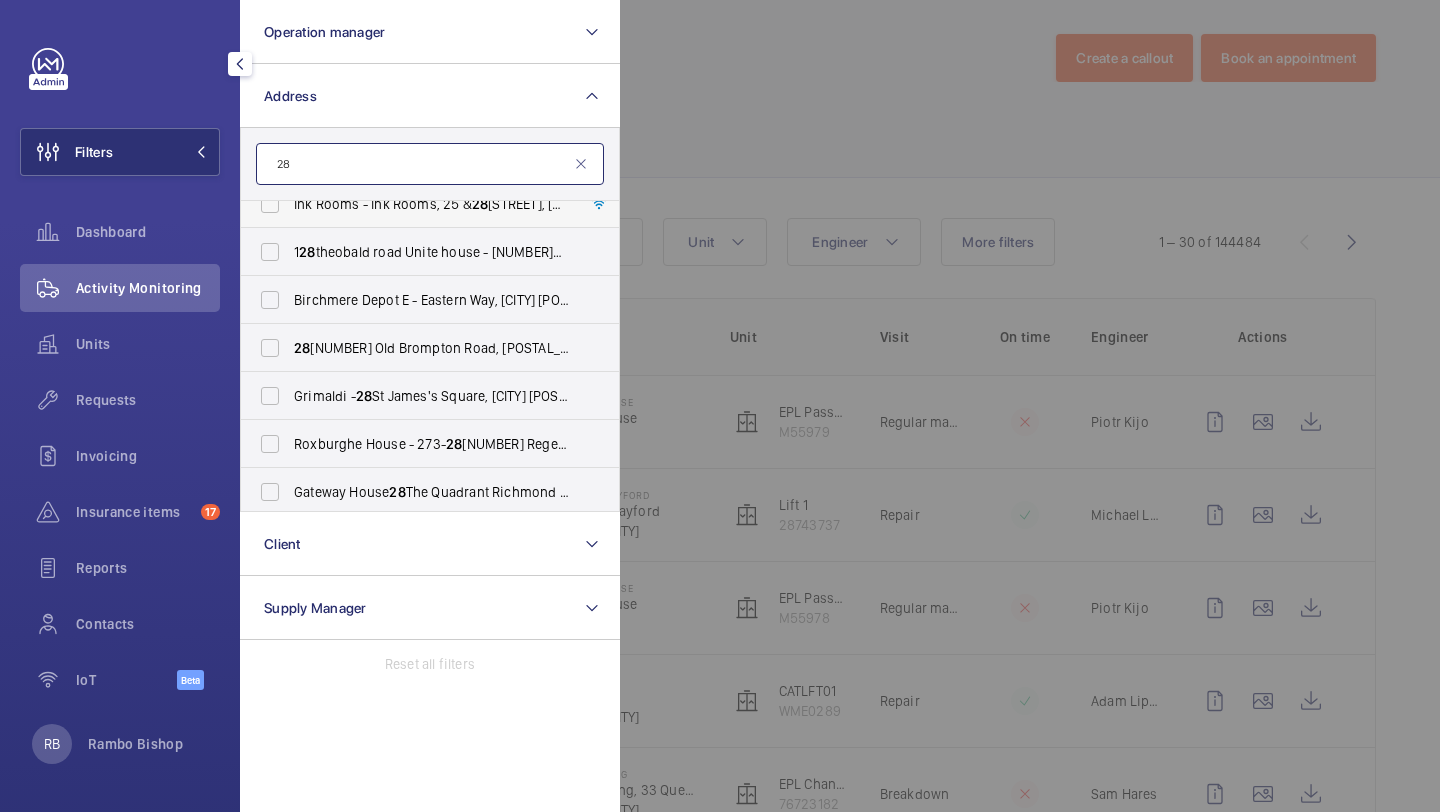 scroll, scrollTop: 176, scrollLeft: 0, axis: vertical 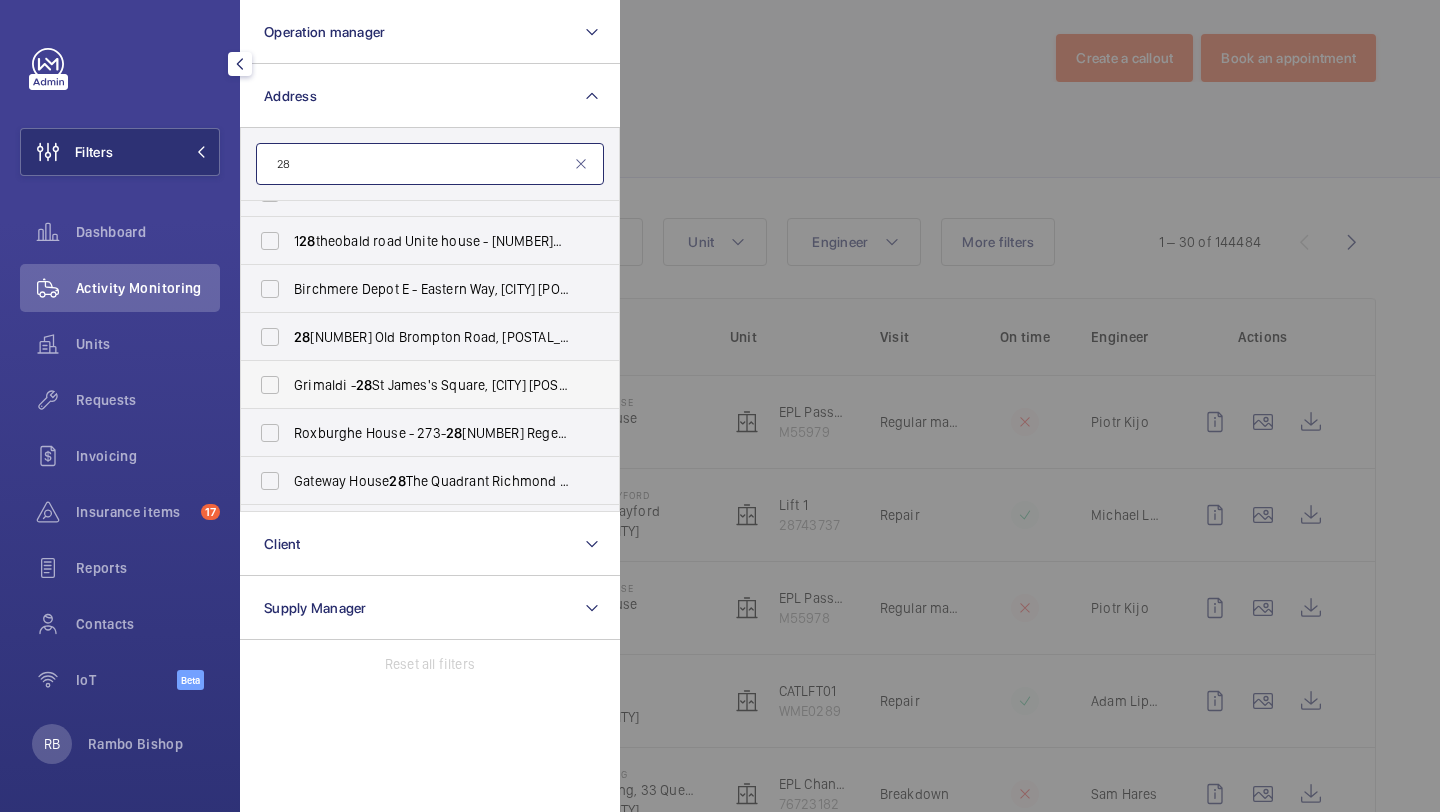 type on "28" 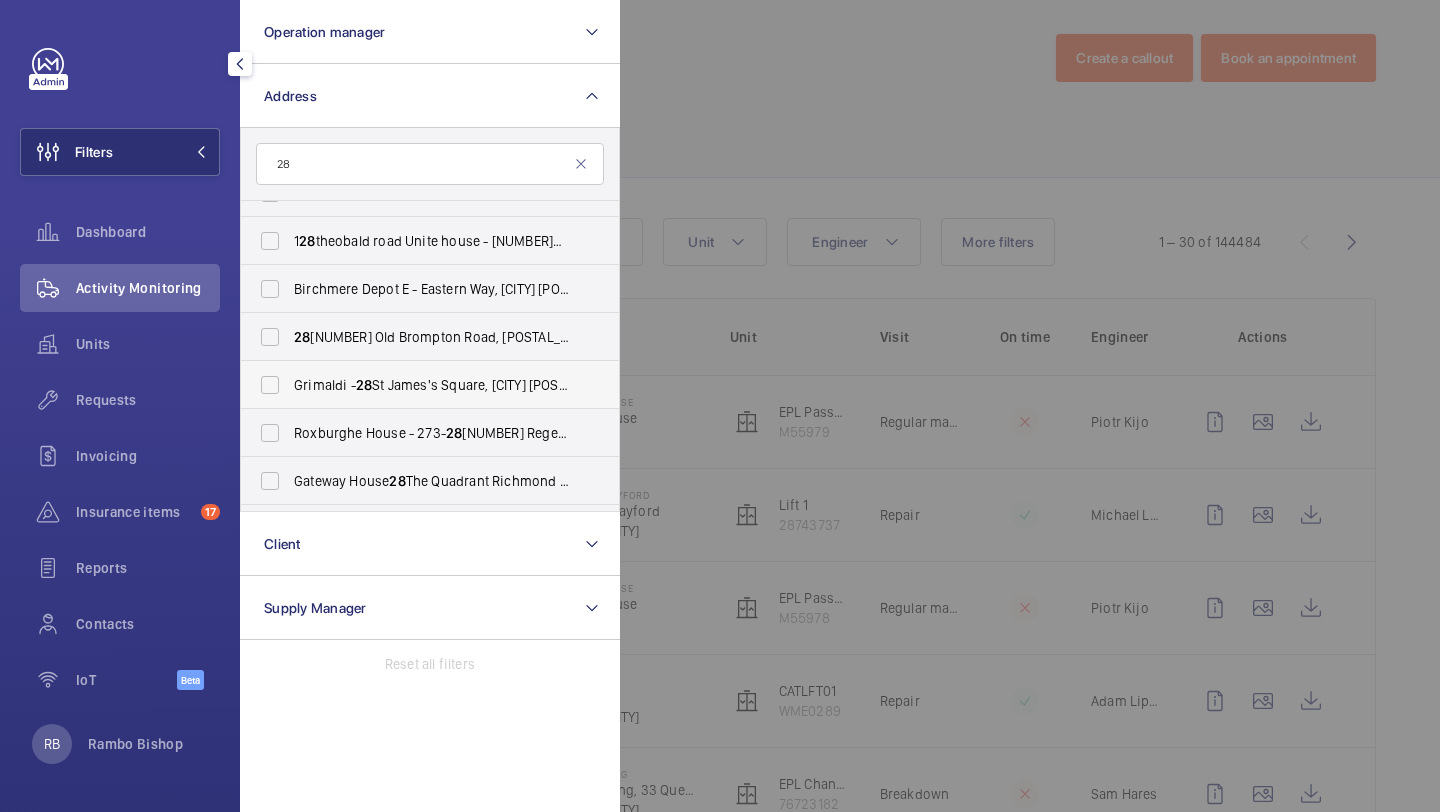 click on "Grimaldi -  28  St James's Square, LONDON SW1Y 4JH" at bounding box center [431, 385] 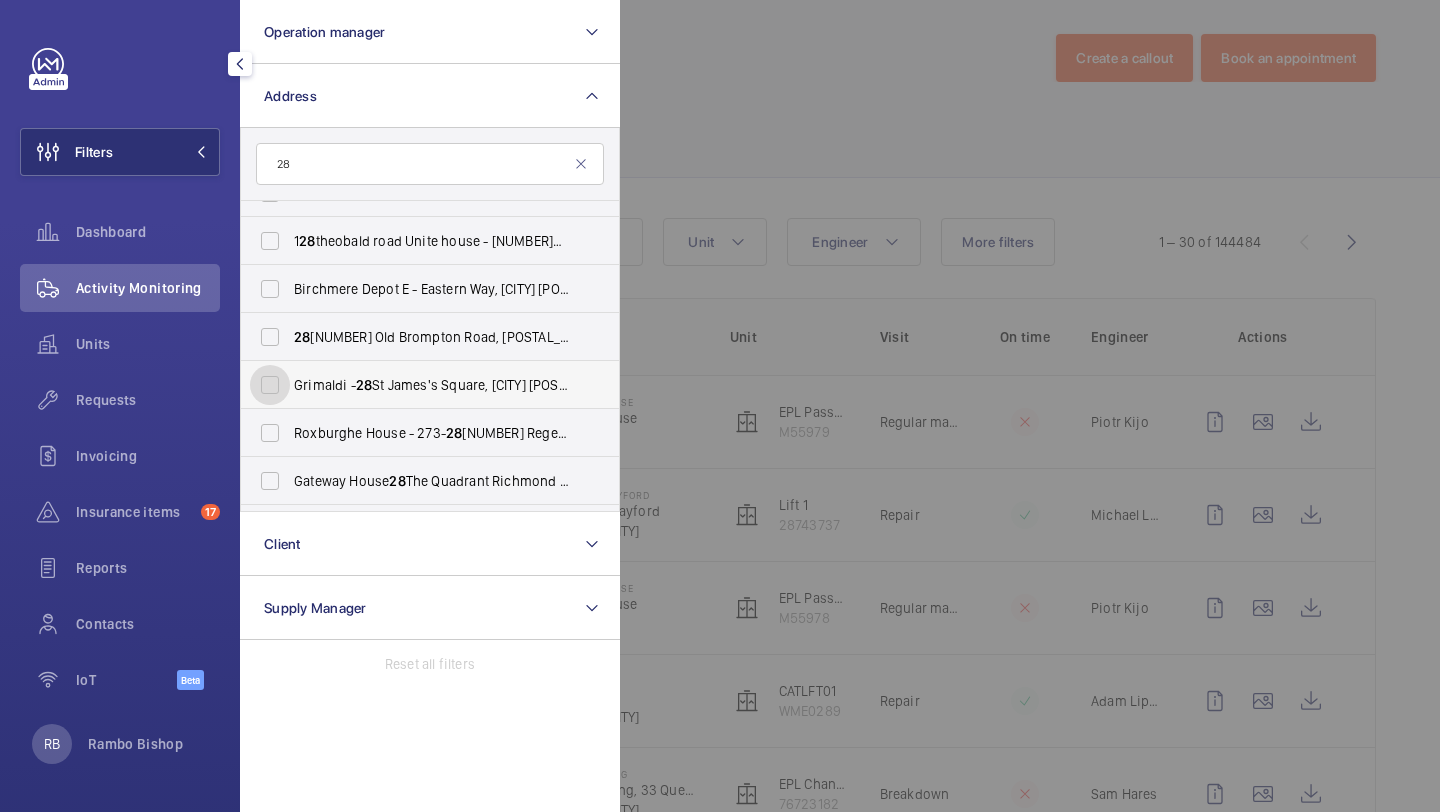 click on "Grimaldi -  28  St James's Square, LONDON SW1Y 4JH" at bounding box center (270, 385) 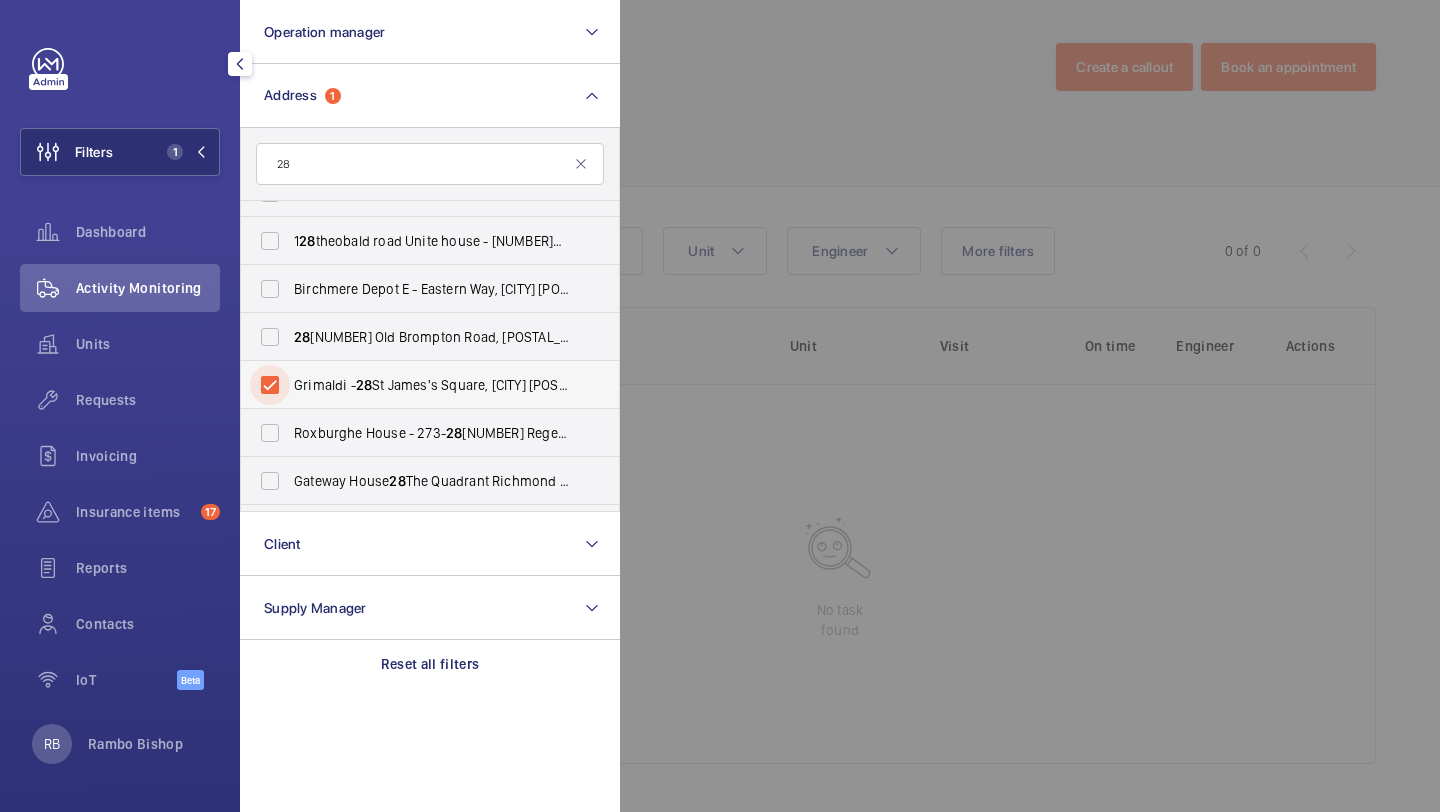 scroll, scrollTop: 5, scrollLeft: 0, axis: vertical 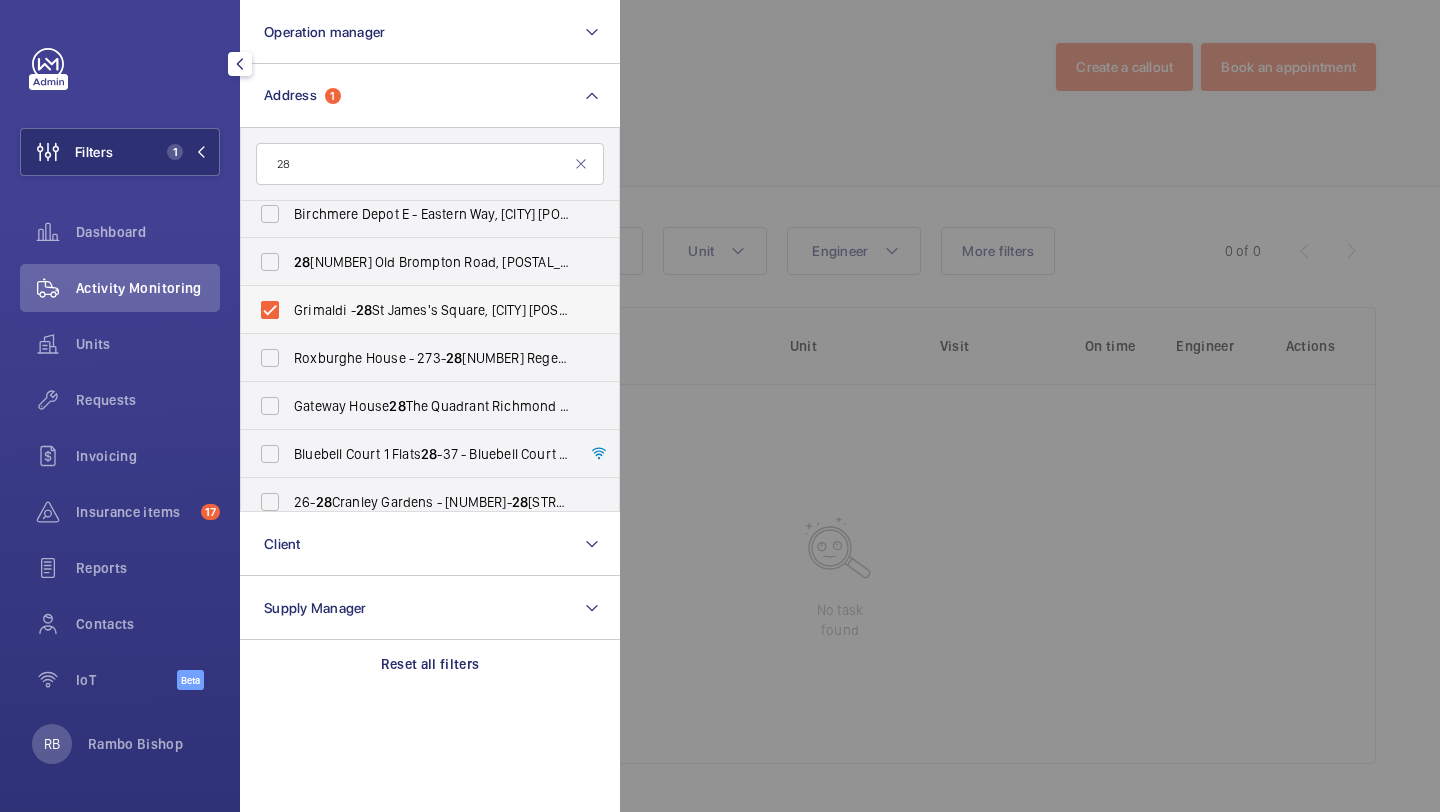 click on "Grimaldi -  28  St James's Square, LONDON SW1Y 4JH" at bounding box center (431, 310) 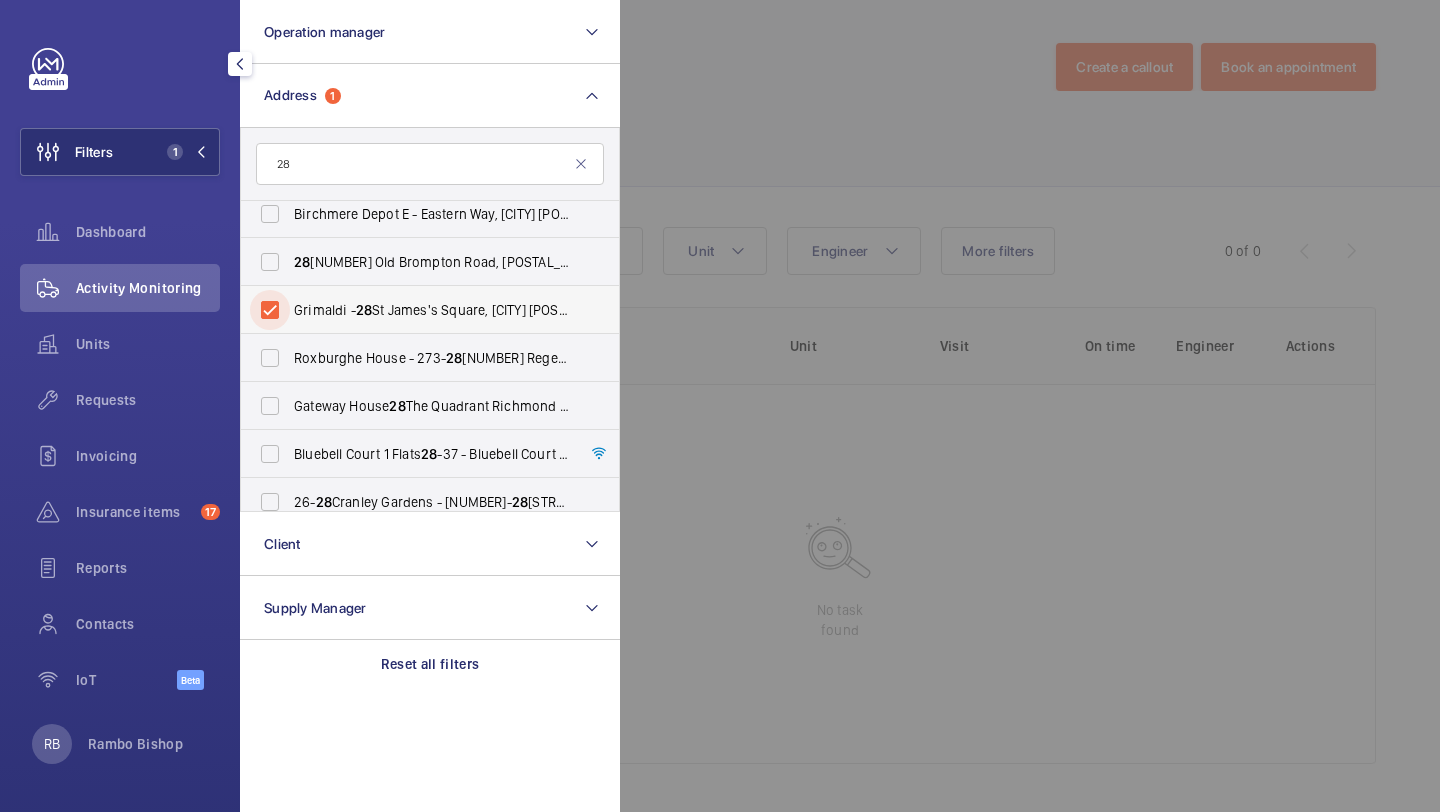 click on "Grimaldi -  28  St James's Square, LONDON SW1Y 4JH" at bounding box center (270, 310) 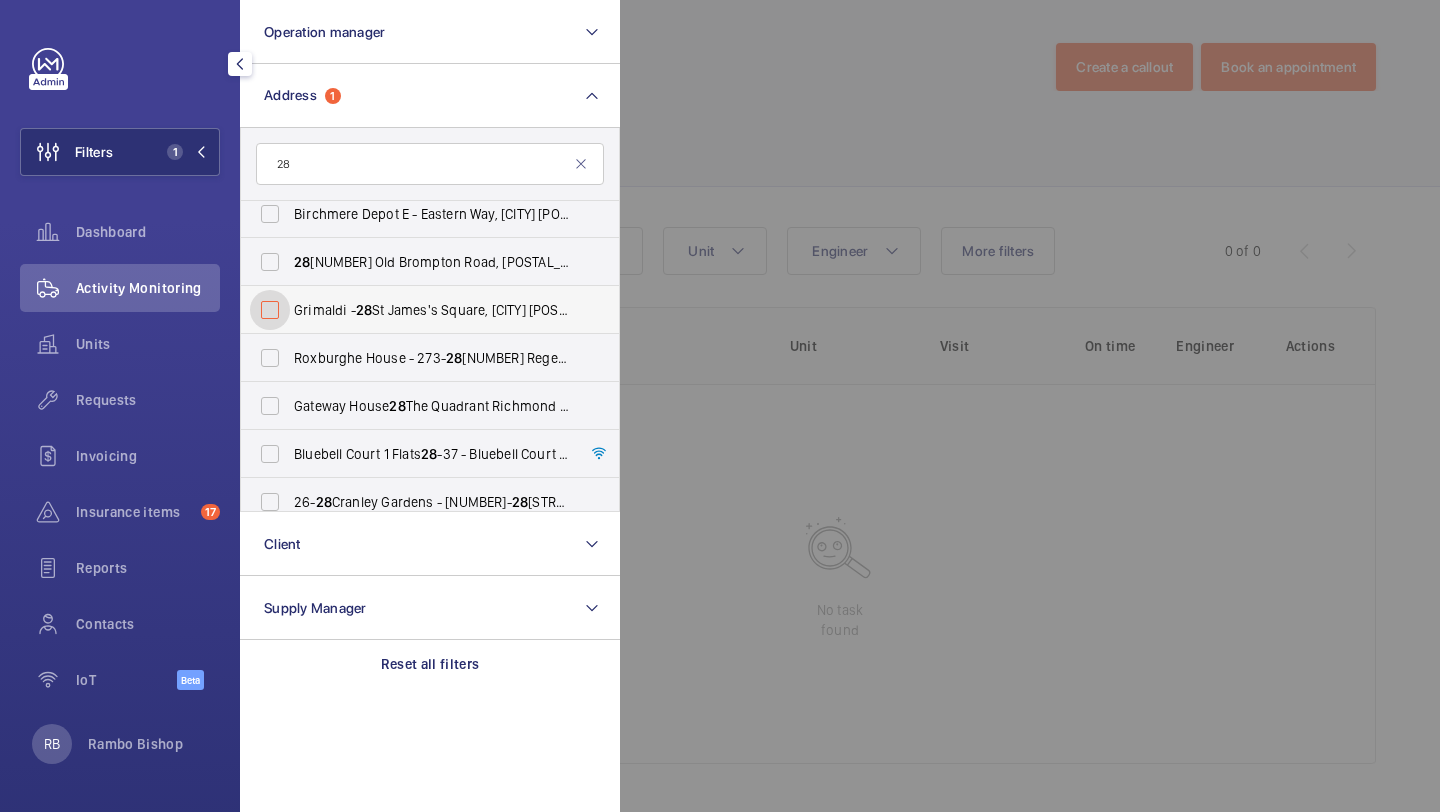 checkbox on "false" 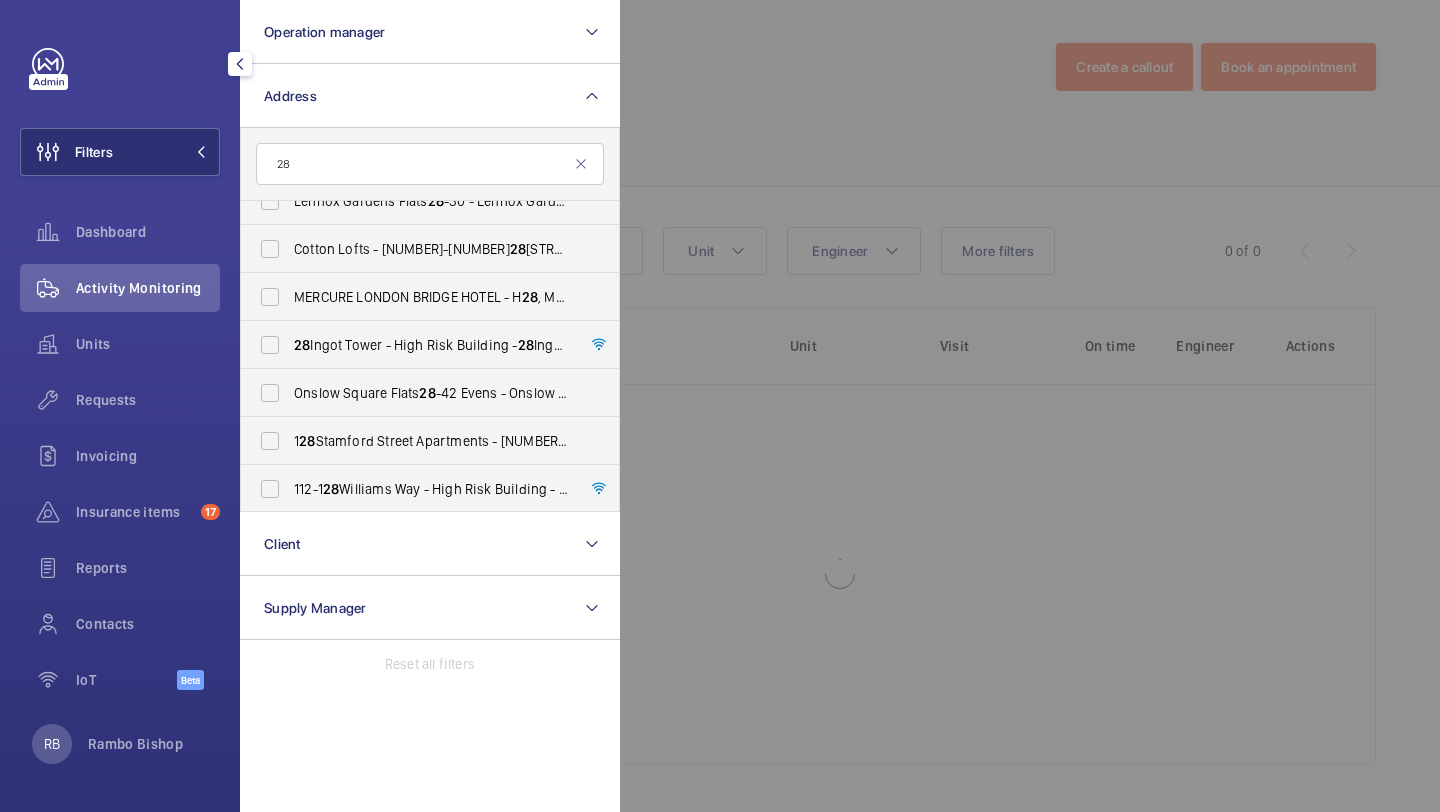 scroll, scrollTop: 608, scrollLeft: 0, axis: vertical 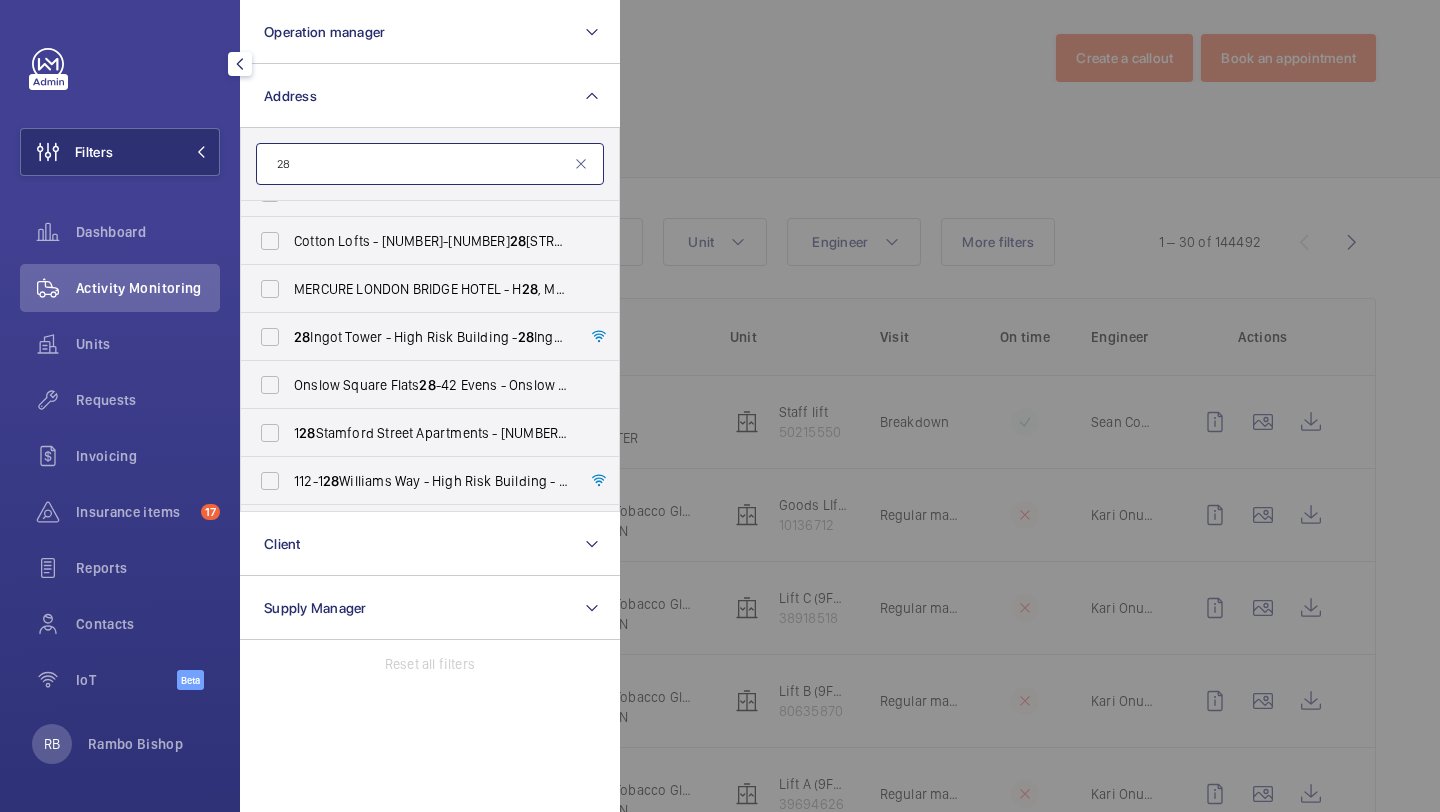 click on "28" 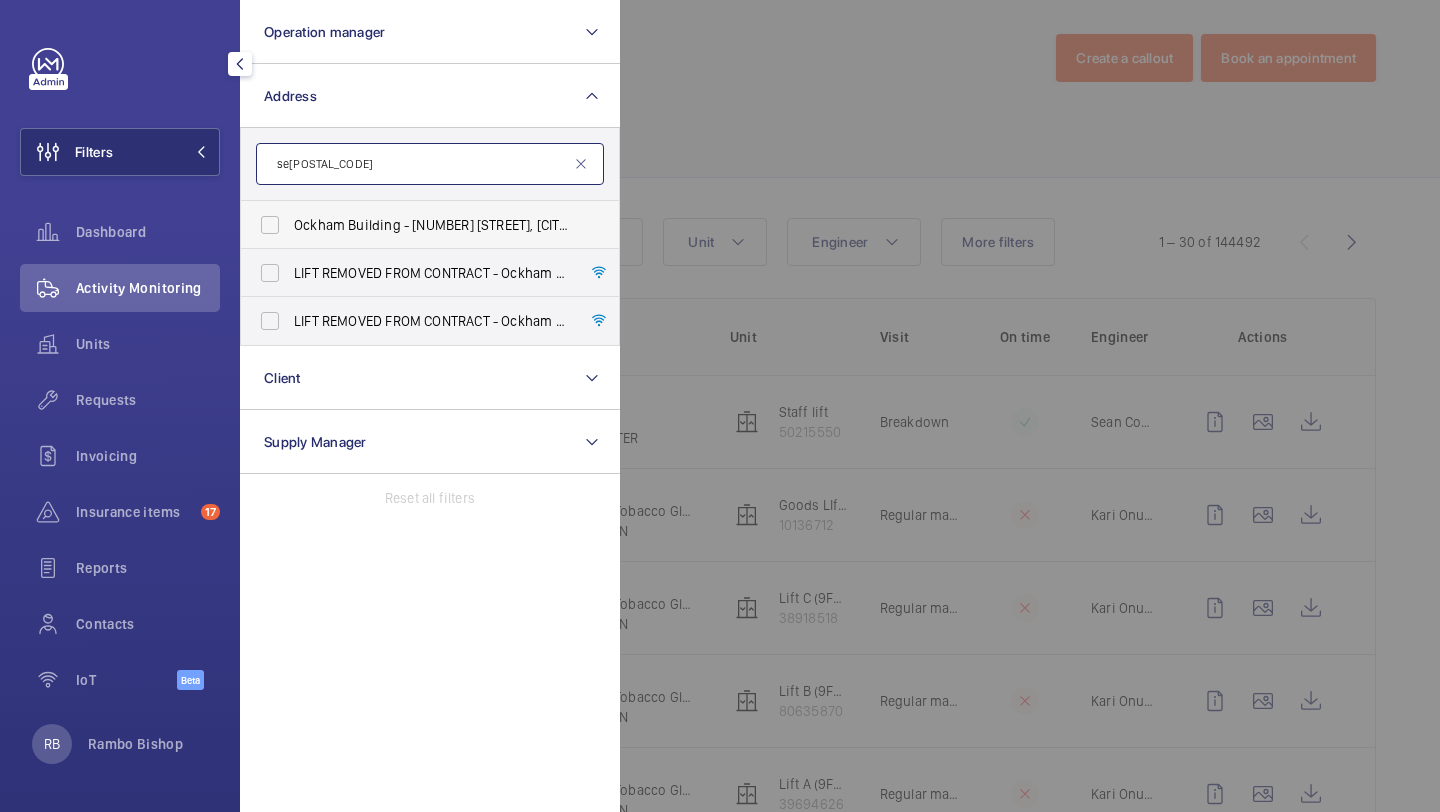type on "se16 3ge" 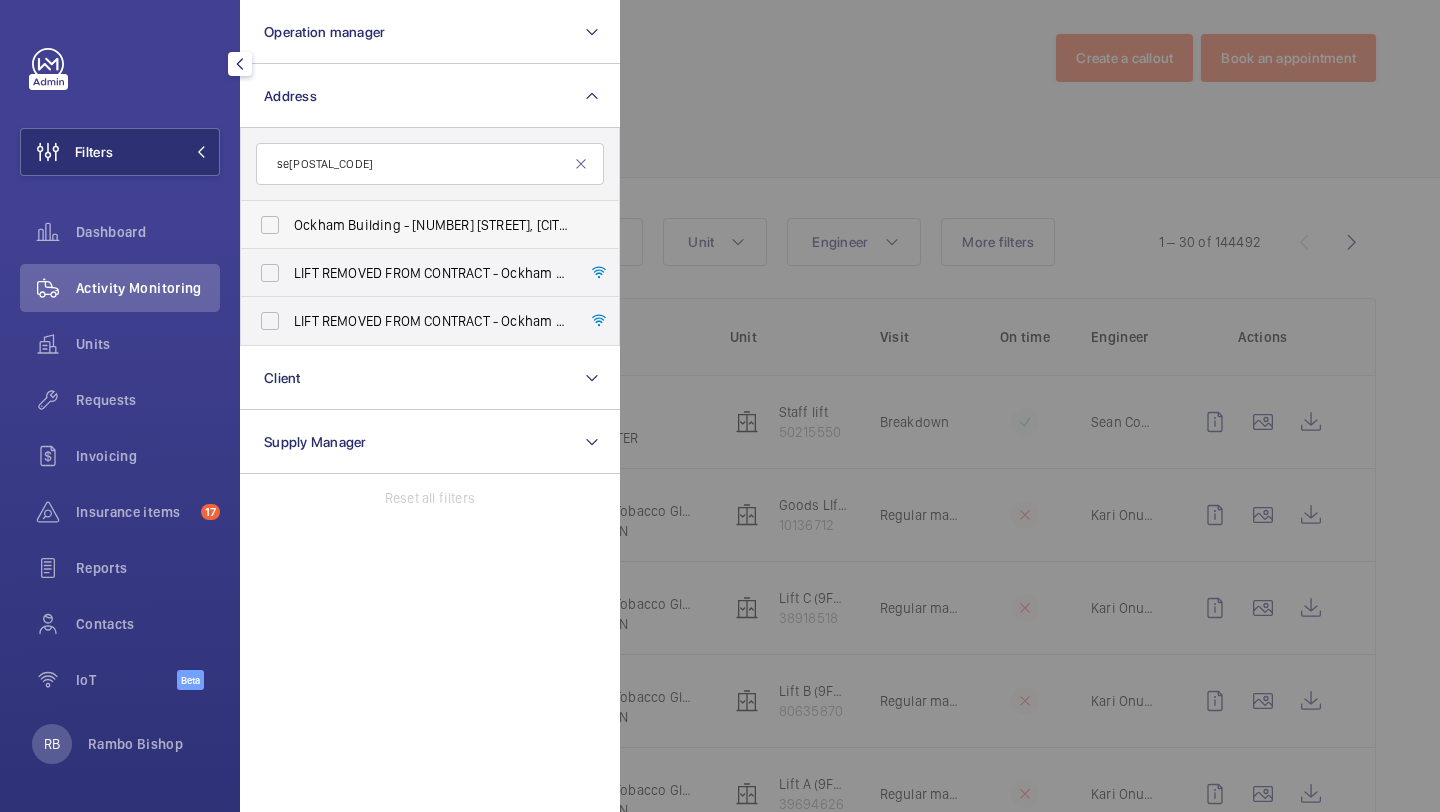 click on "Ockham Building - 10 Limasol St, LONDON  SE16   3GE" at bounding box center (415, 225) 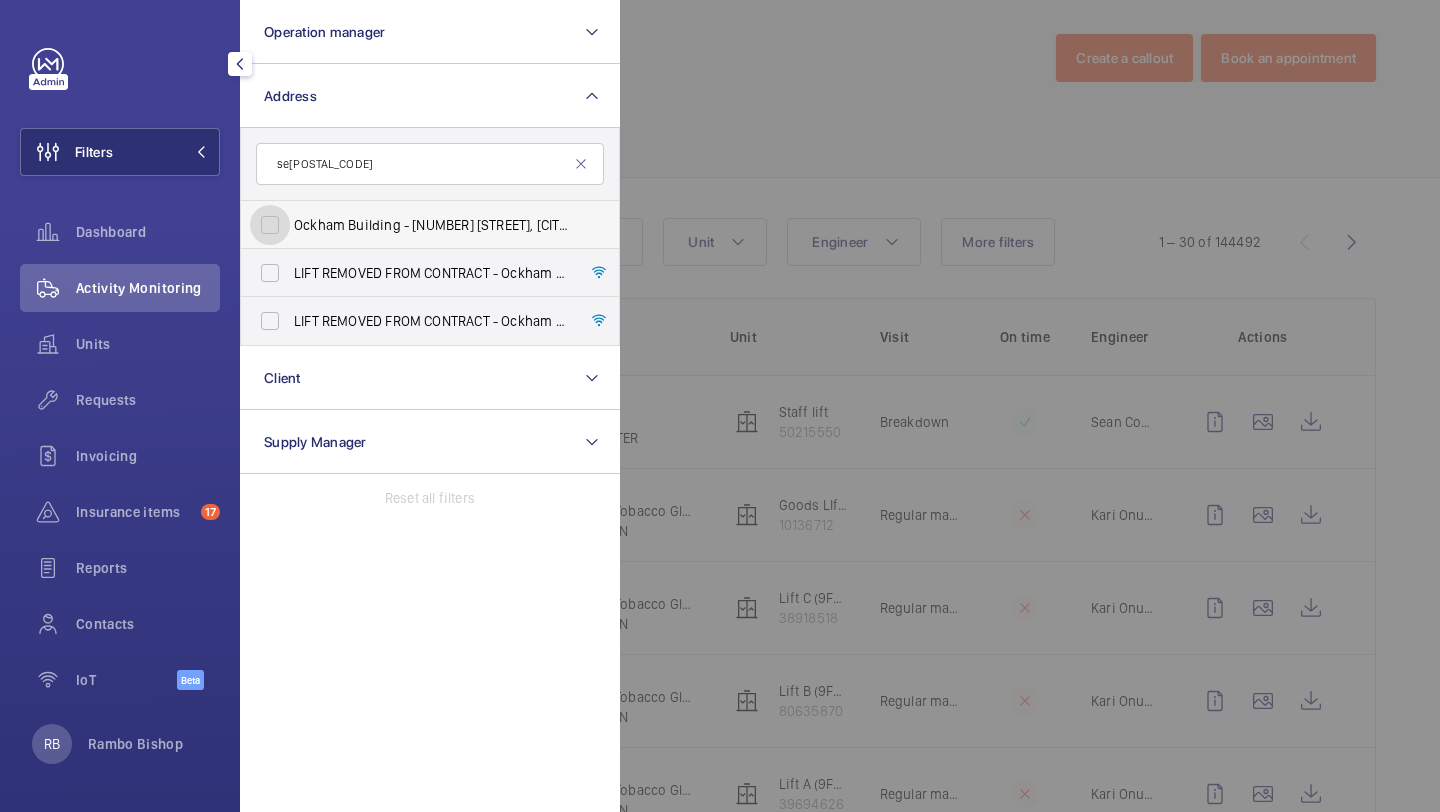 click on "Ockham Building - 10 Limasol St, LONDON  SE16   3GE" at bounding box center (270, 225) 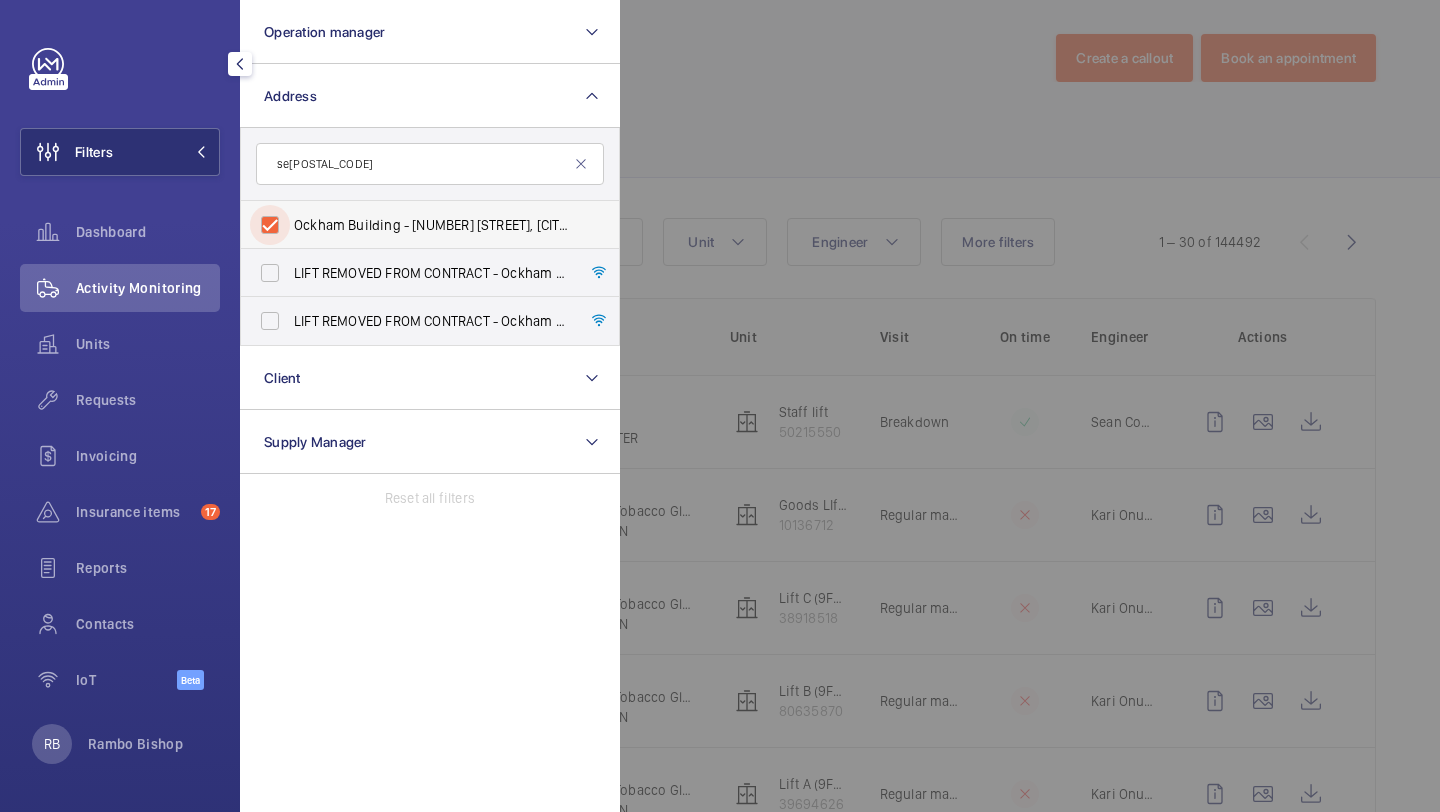 checkbox on "true" 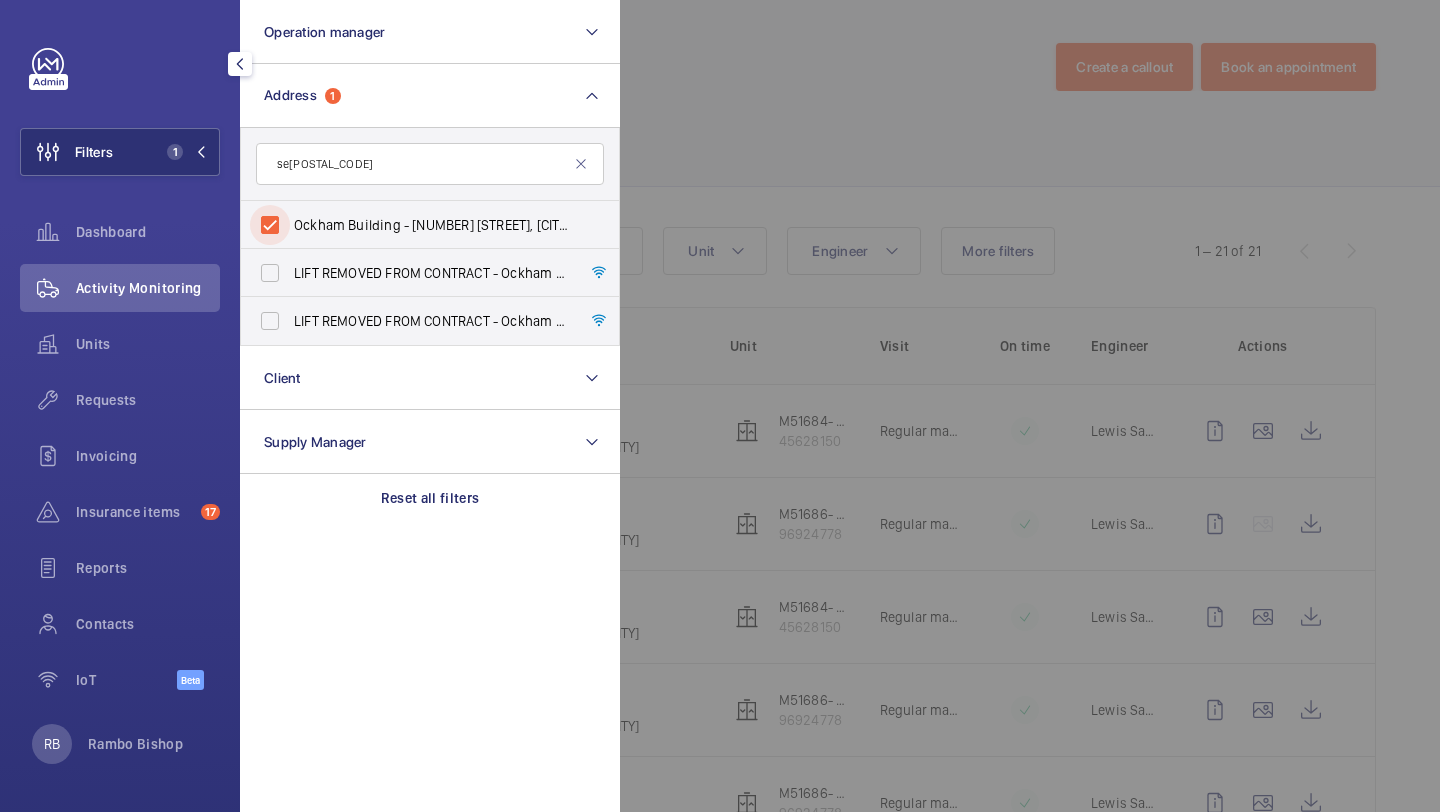 scroll, scrollTop: 14, scrollLeft: 0, axis: vertical 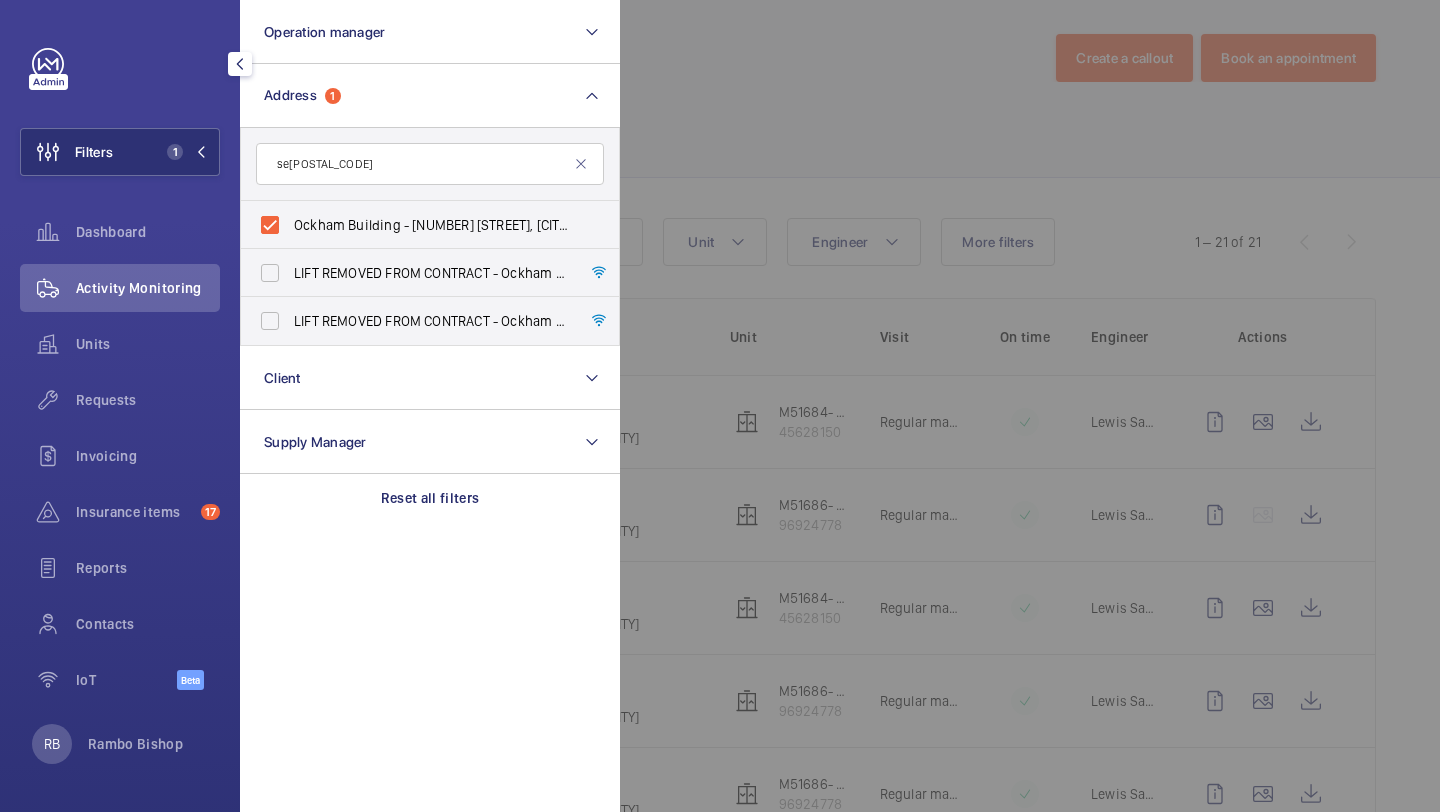 click 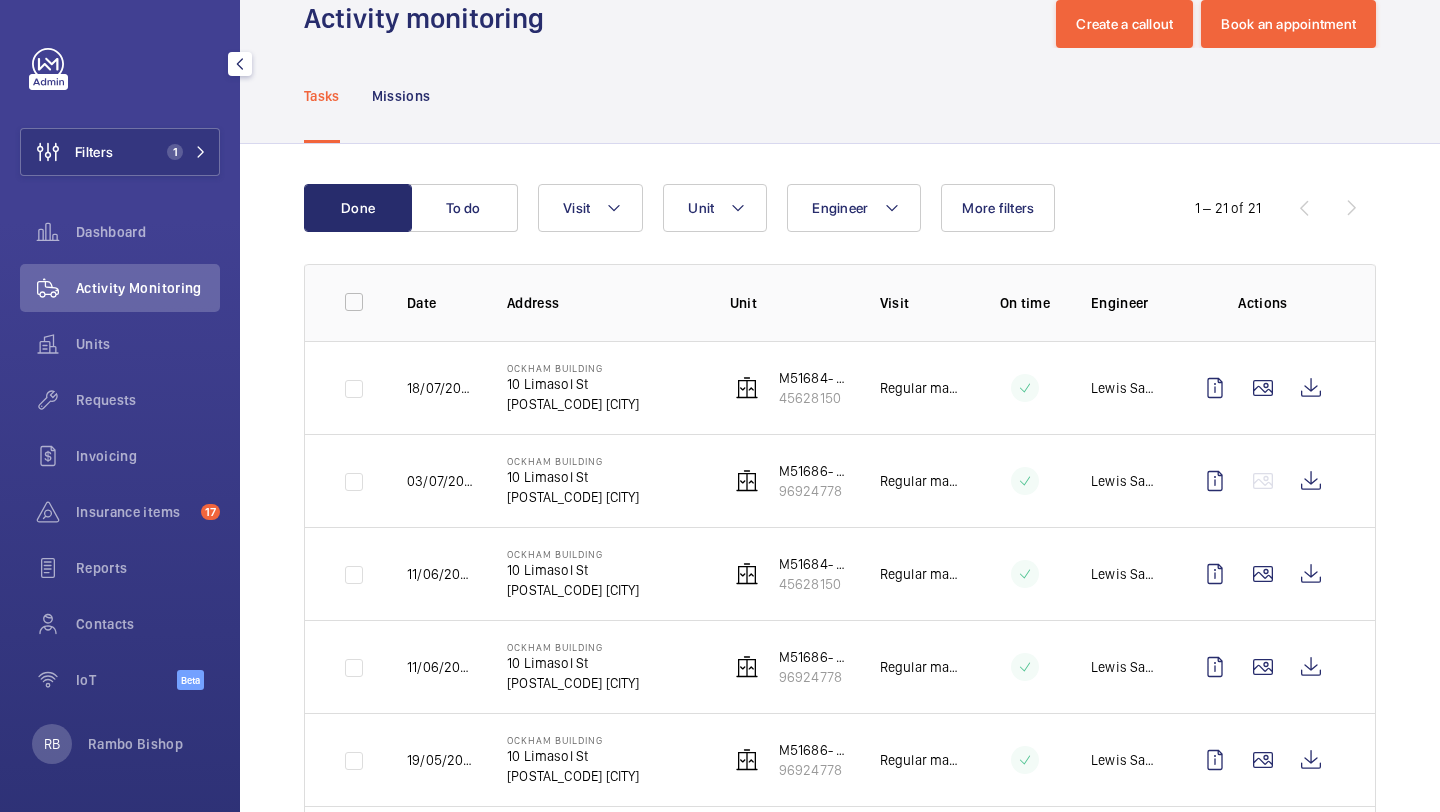 scroll, scrollTop: 76, scrollLeft: 0, axis: vertical 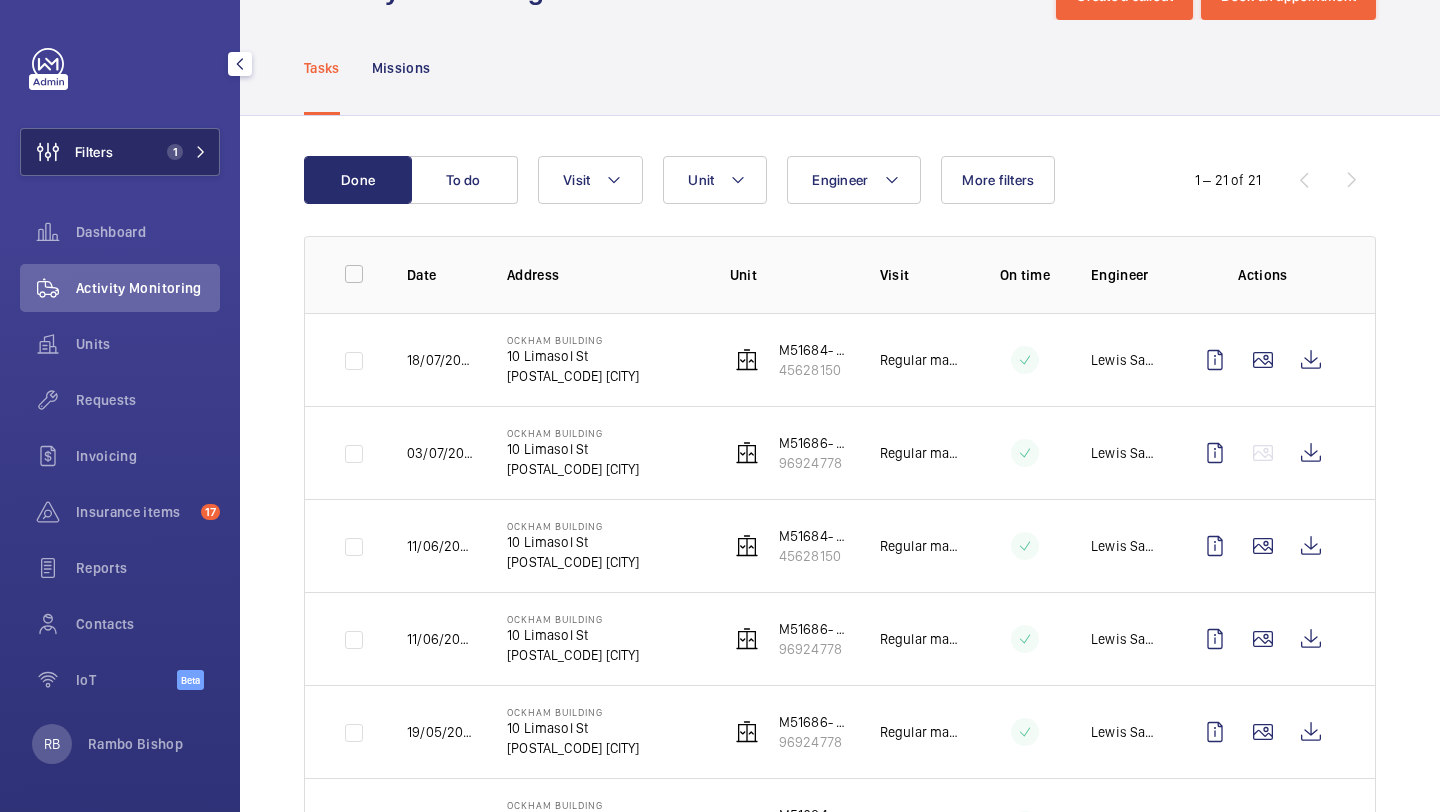 click 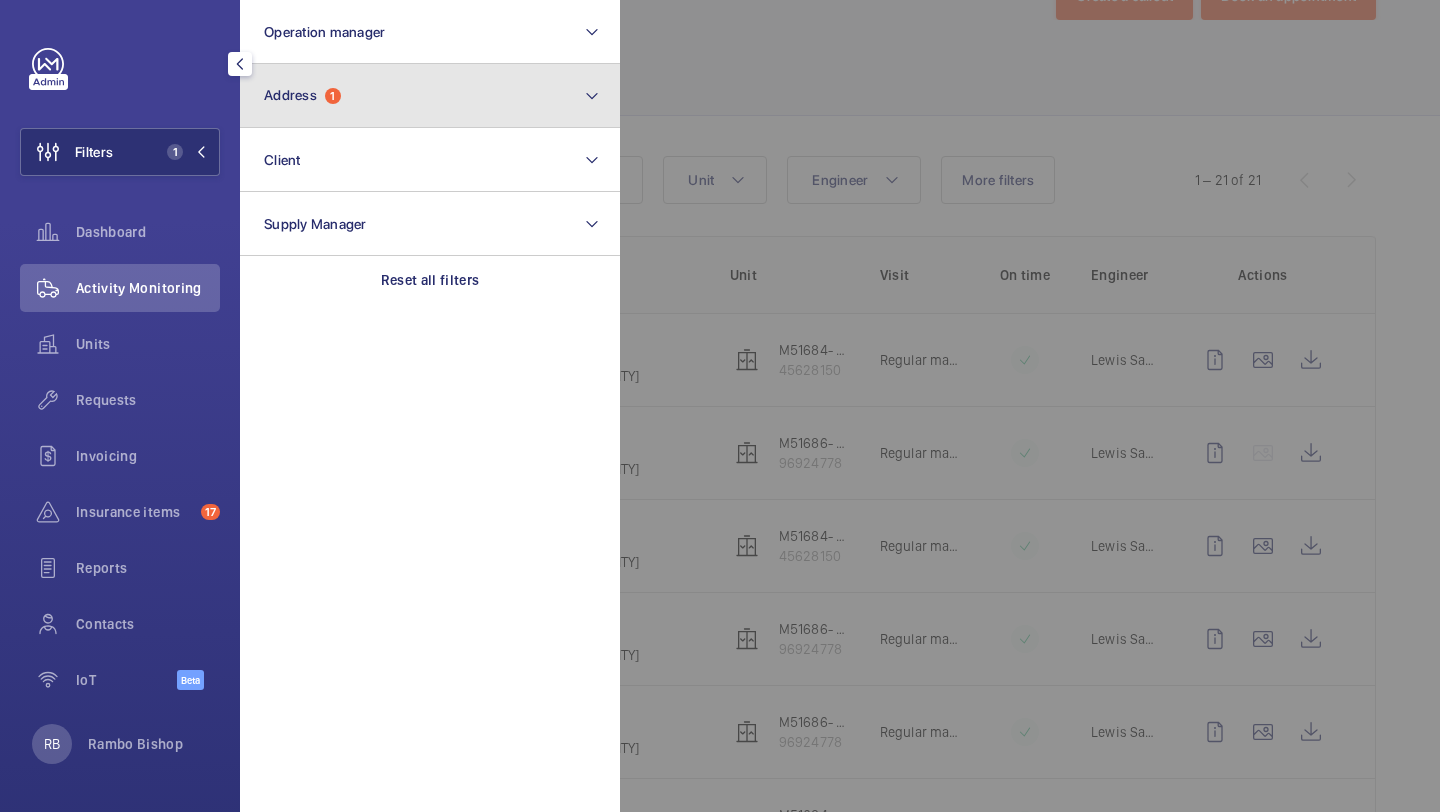 click on "Address  1" 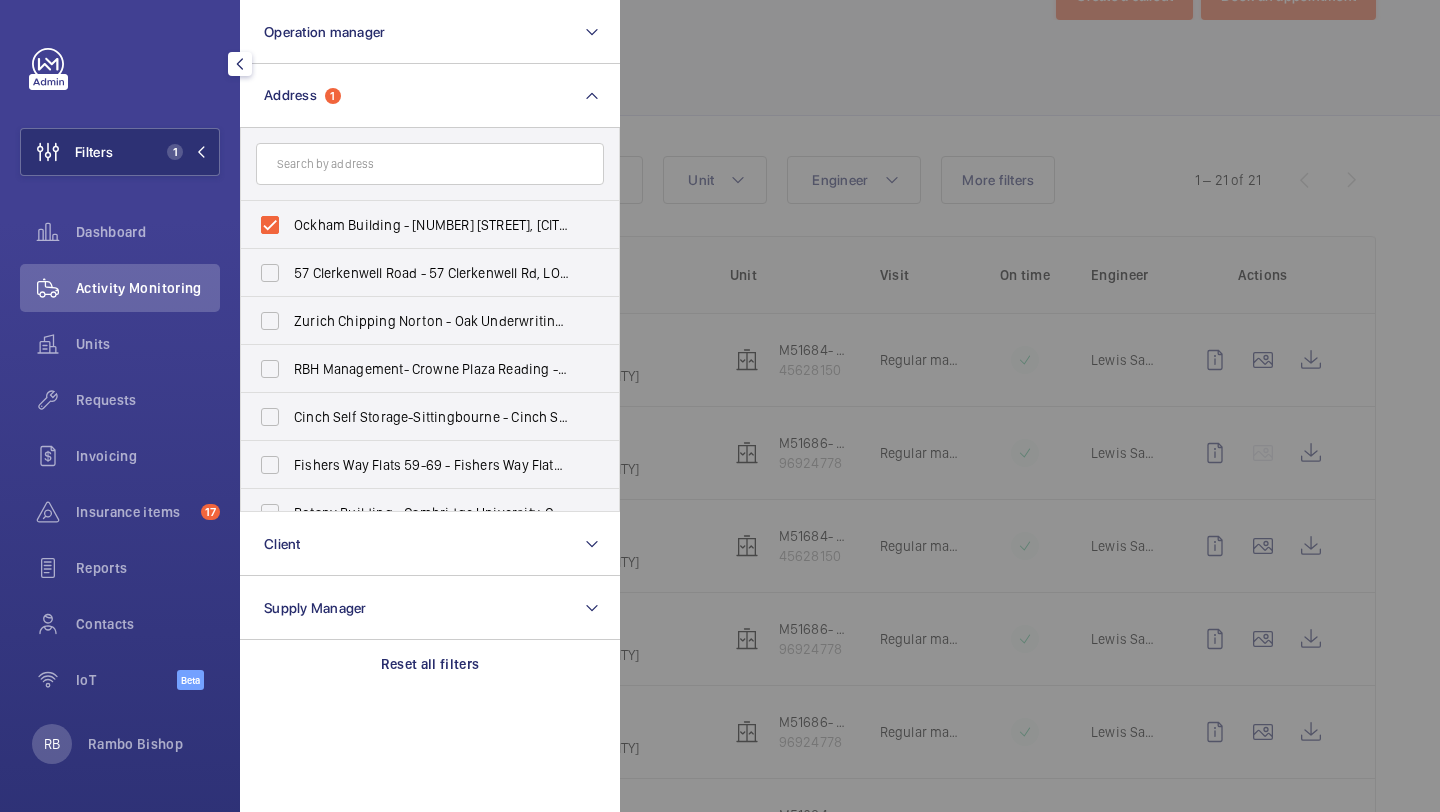 click 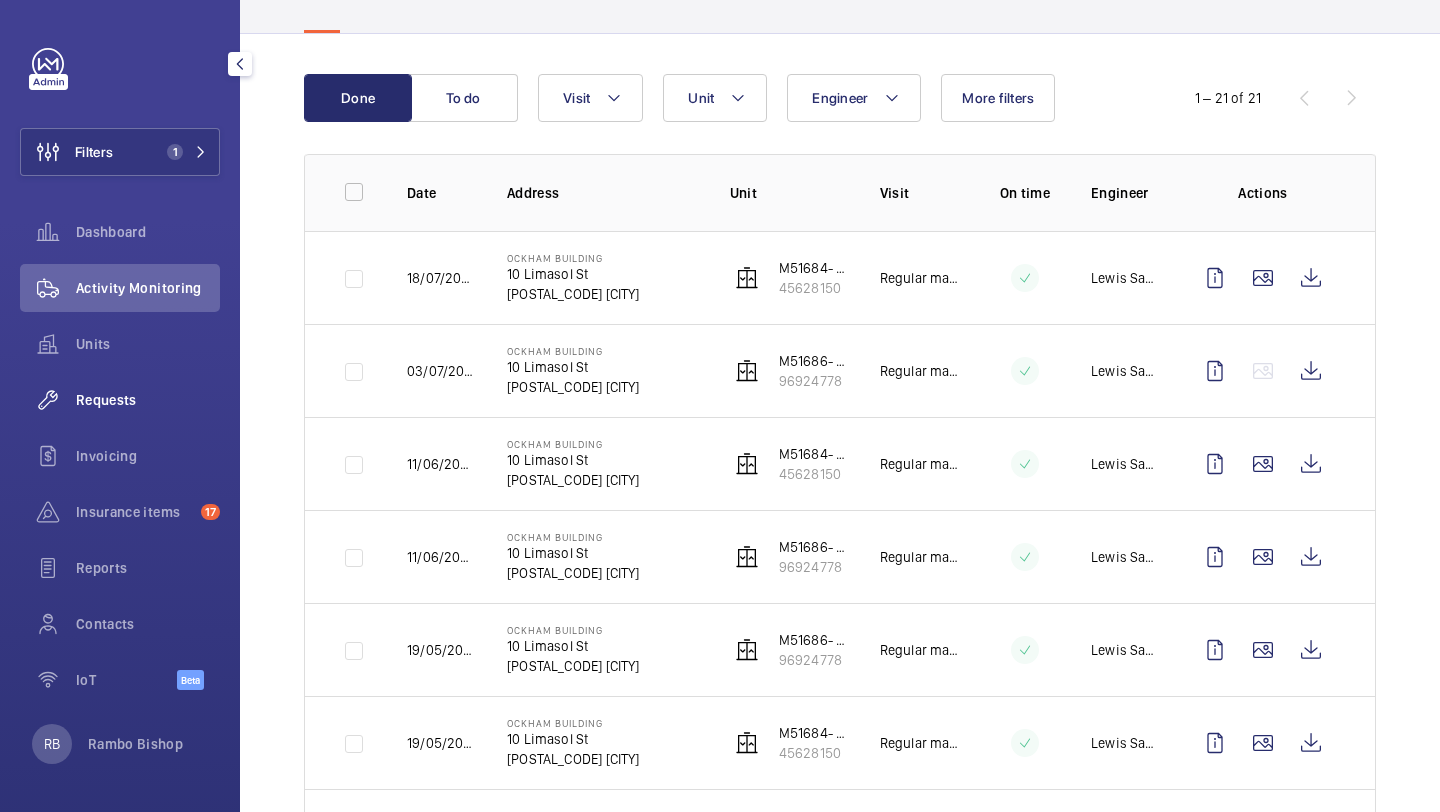 click on "Requests" 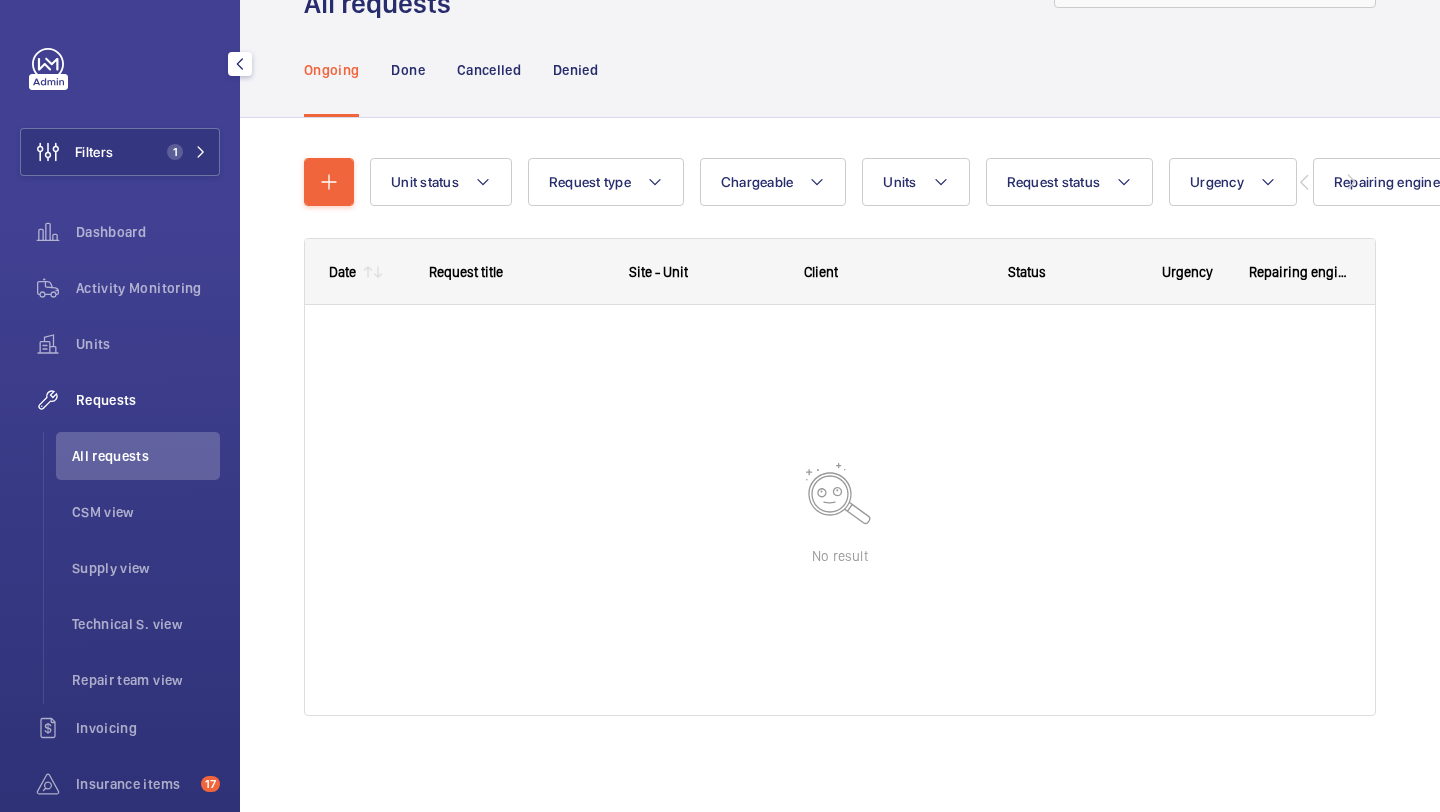scroll, scrollTop: 89, scrollLeft: 0, axis: vertical 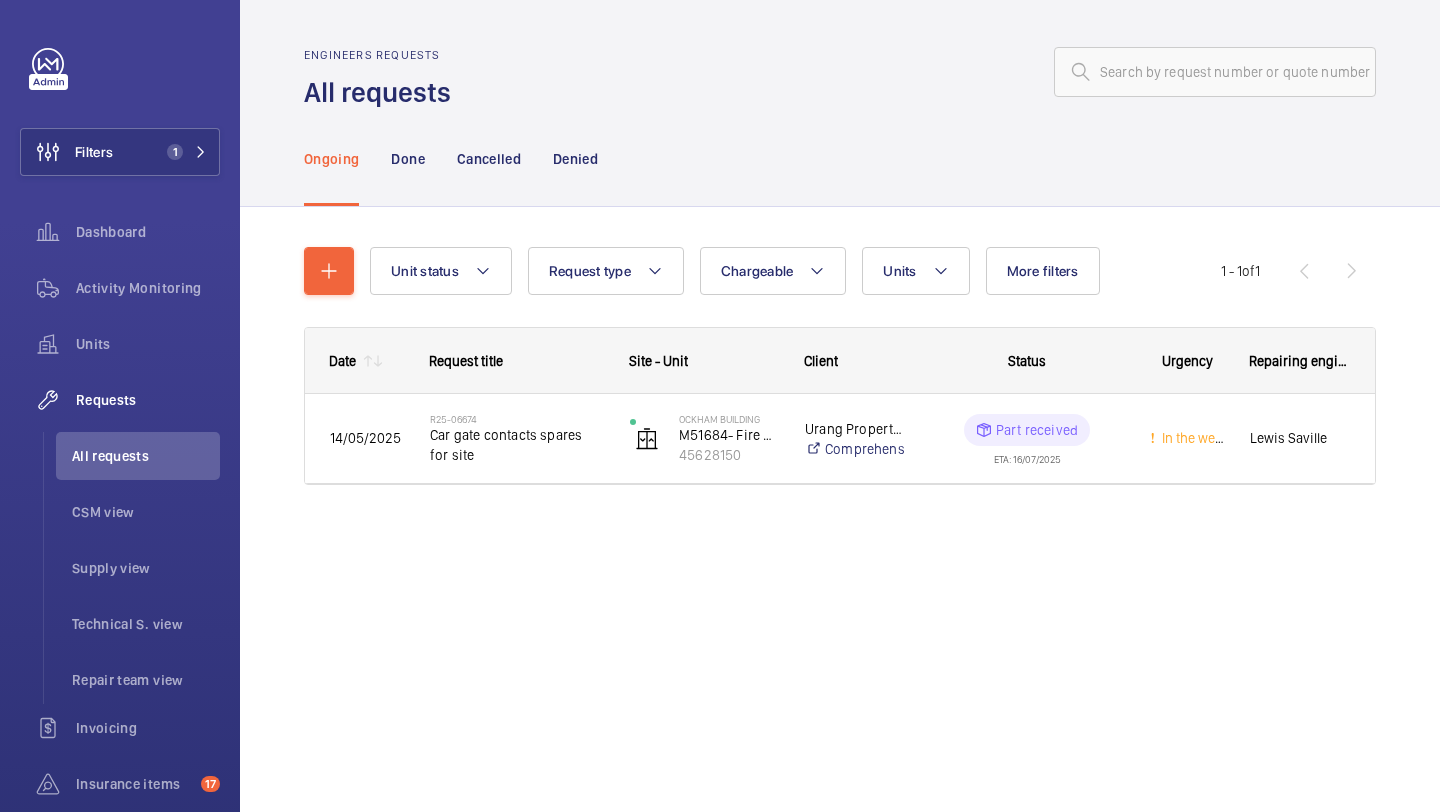 click on "Ongoing" 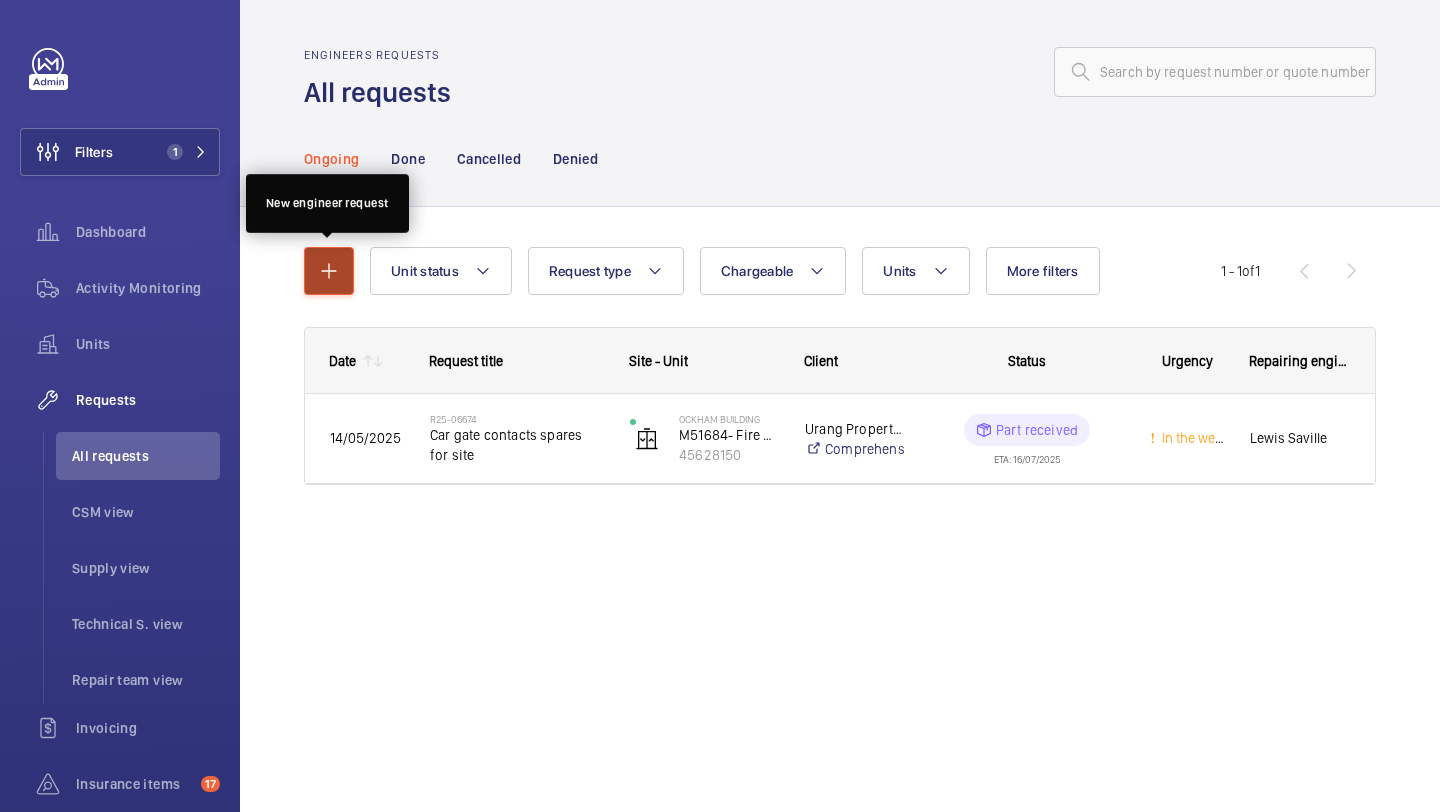 click 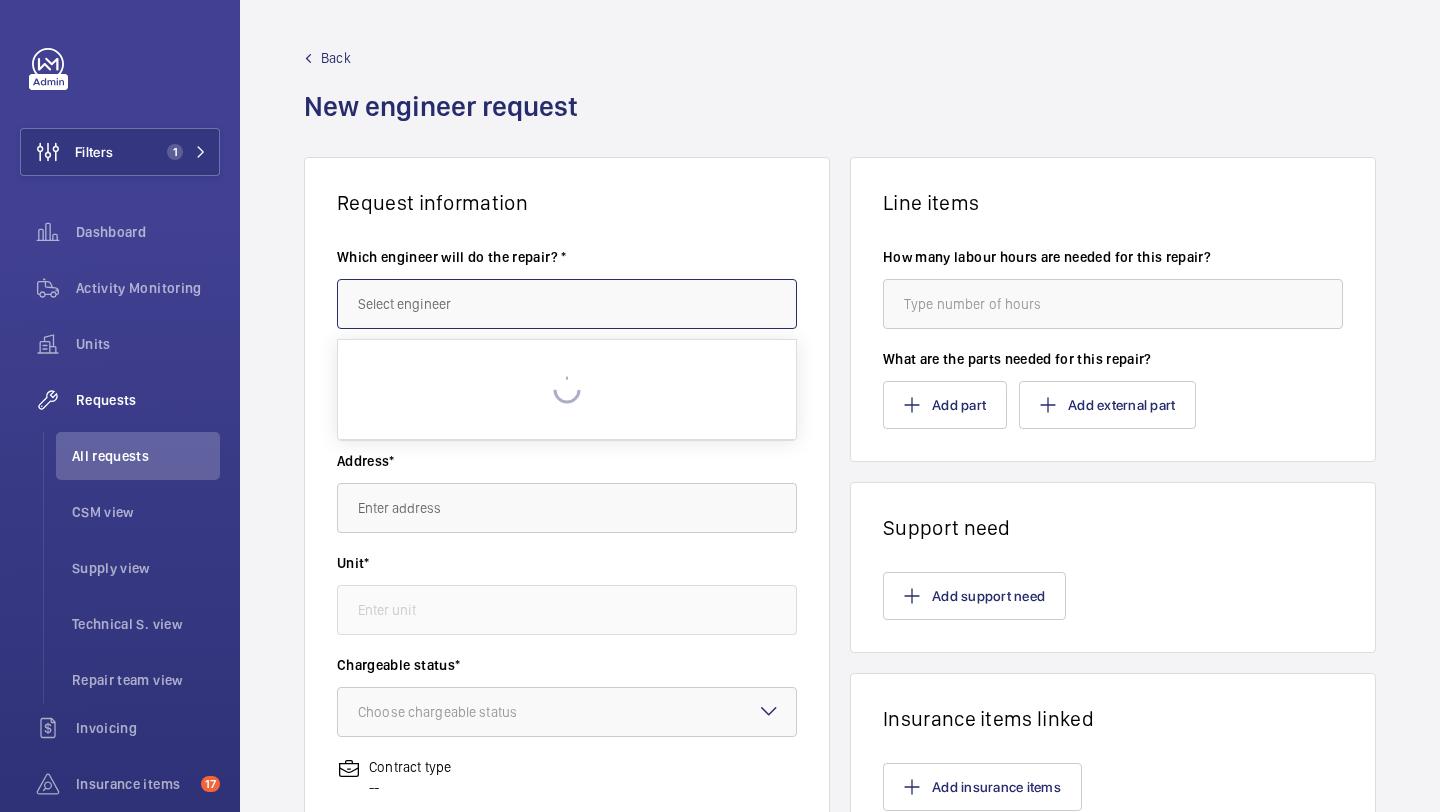 click at bounding box center [567, 304] 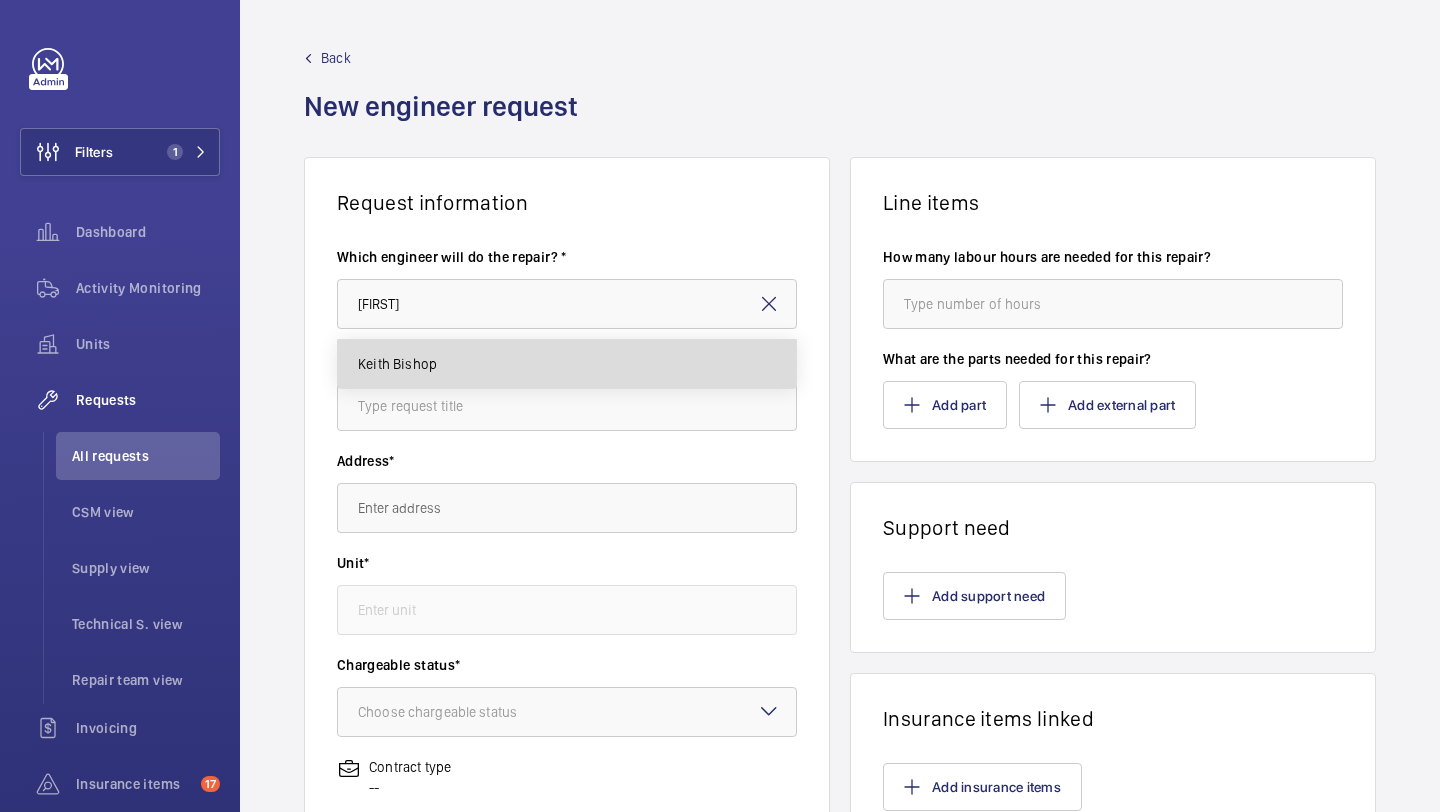 click on "Keith Bishop" at bounding box center (567, 364) 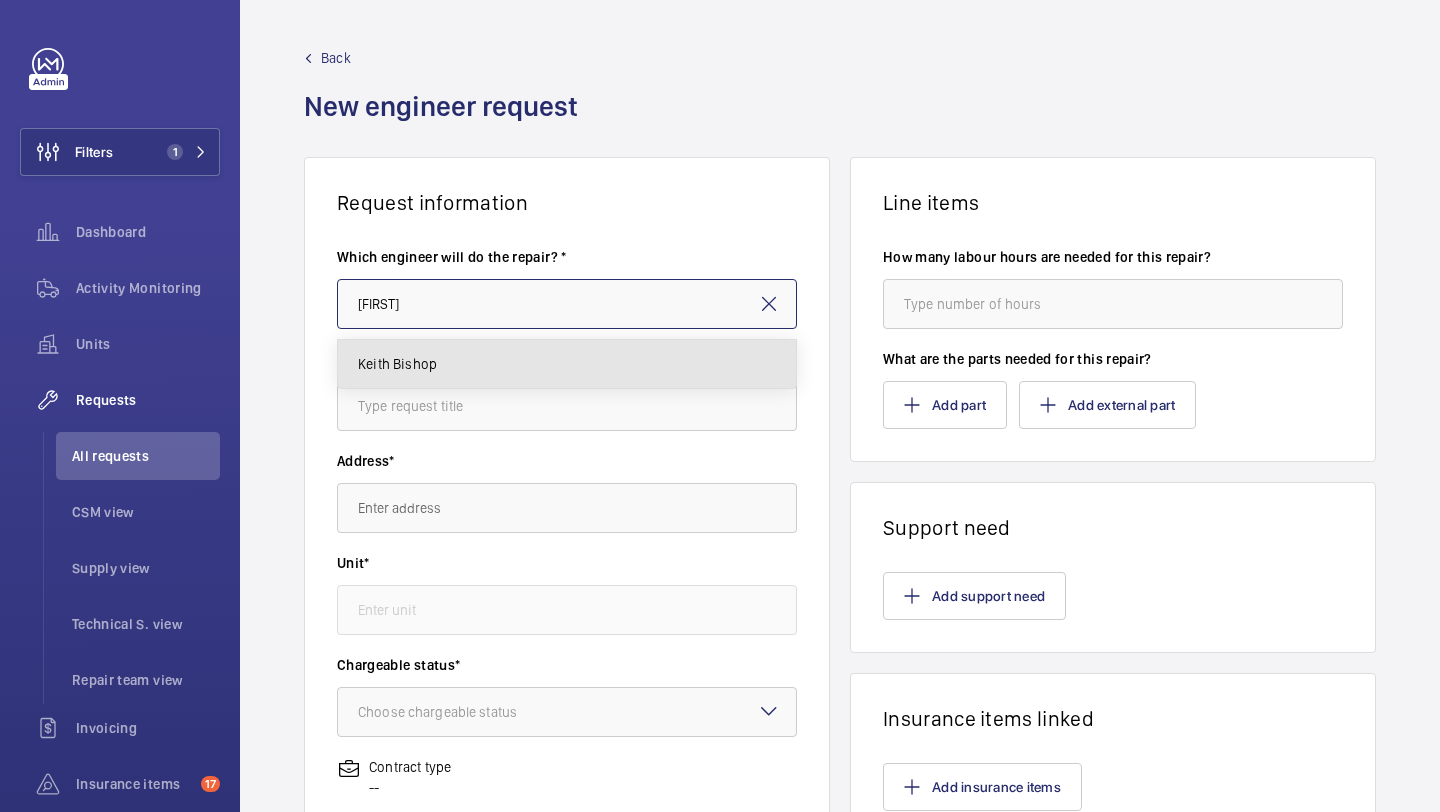 type on "Keith Bishop" 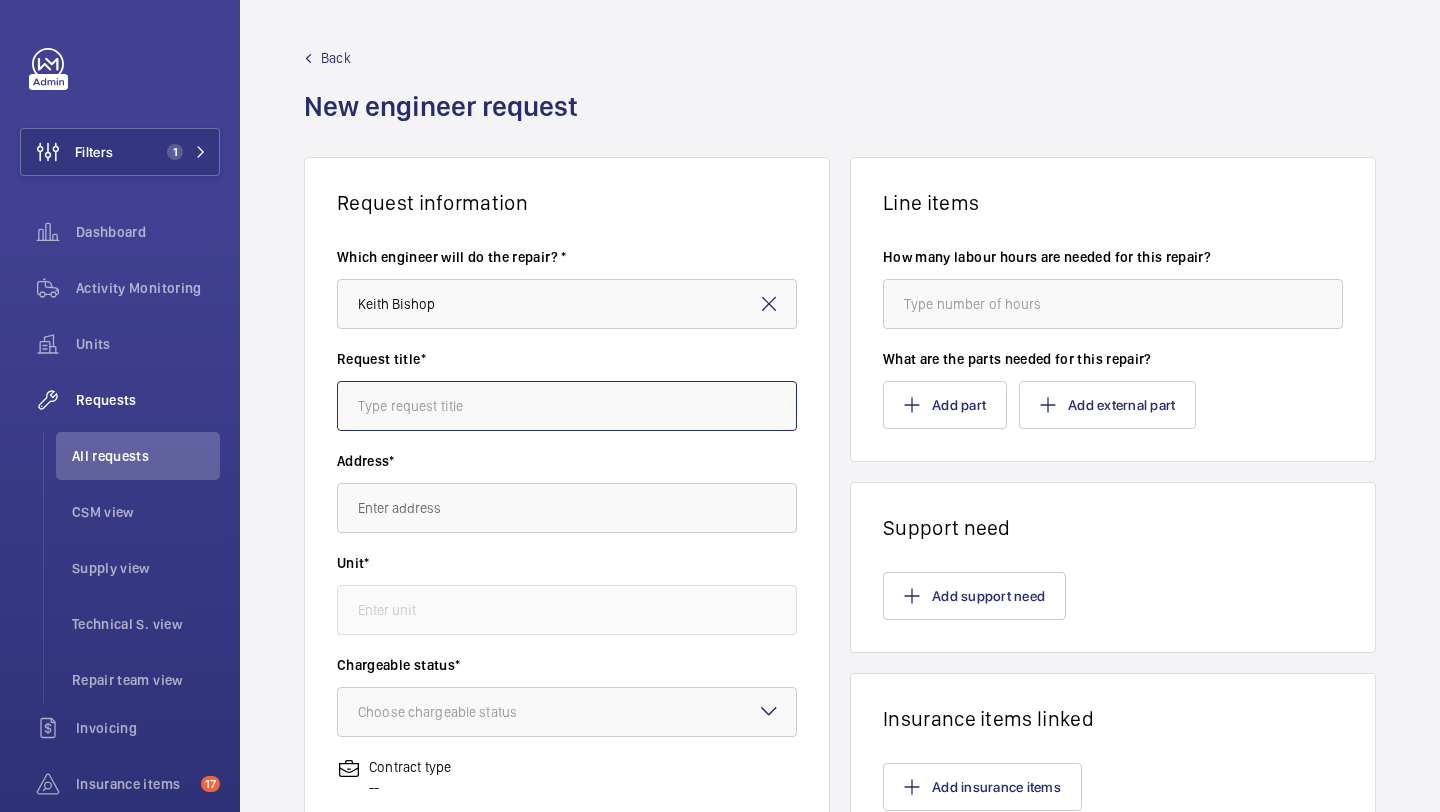 click 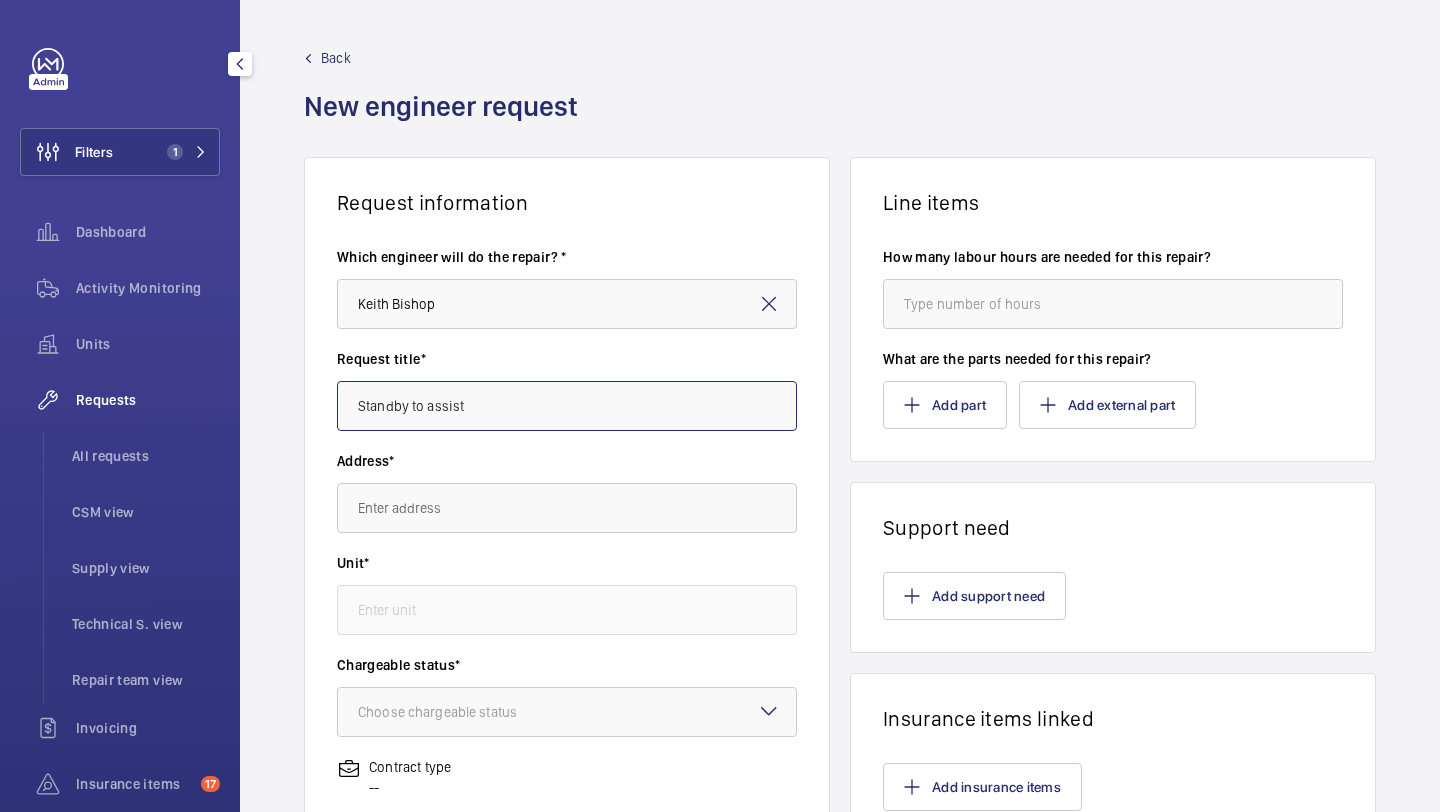 type on "Standby to assist" 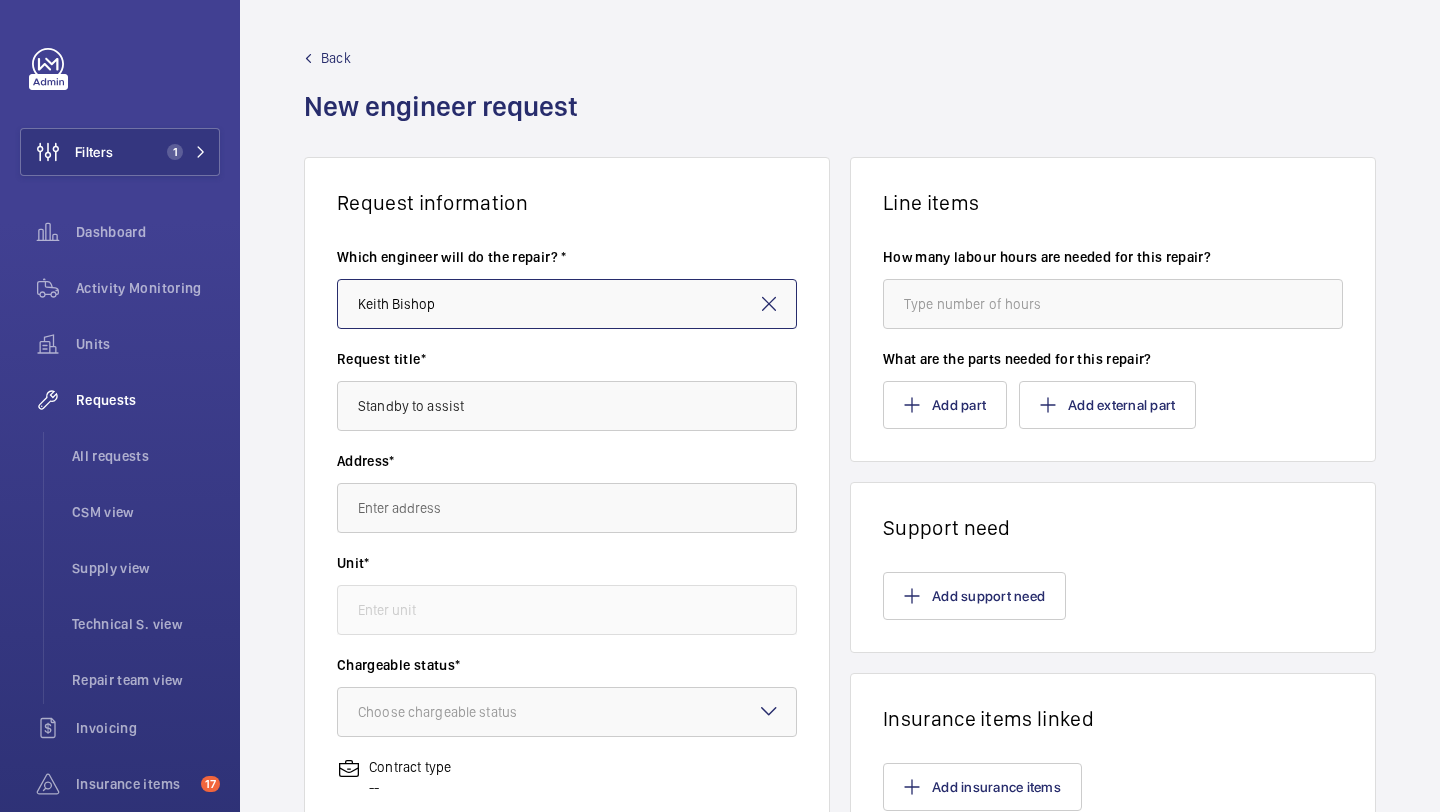 click on "Keith Bishop" at bounding box center [567, 304] 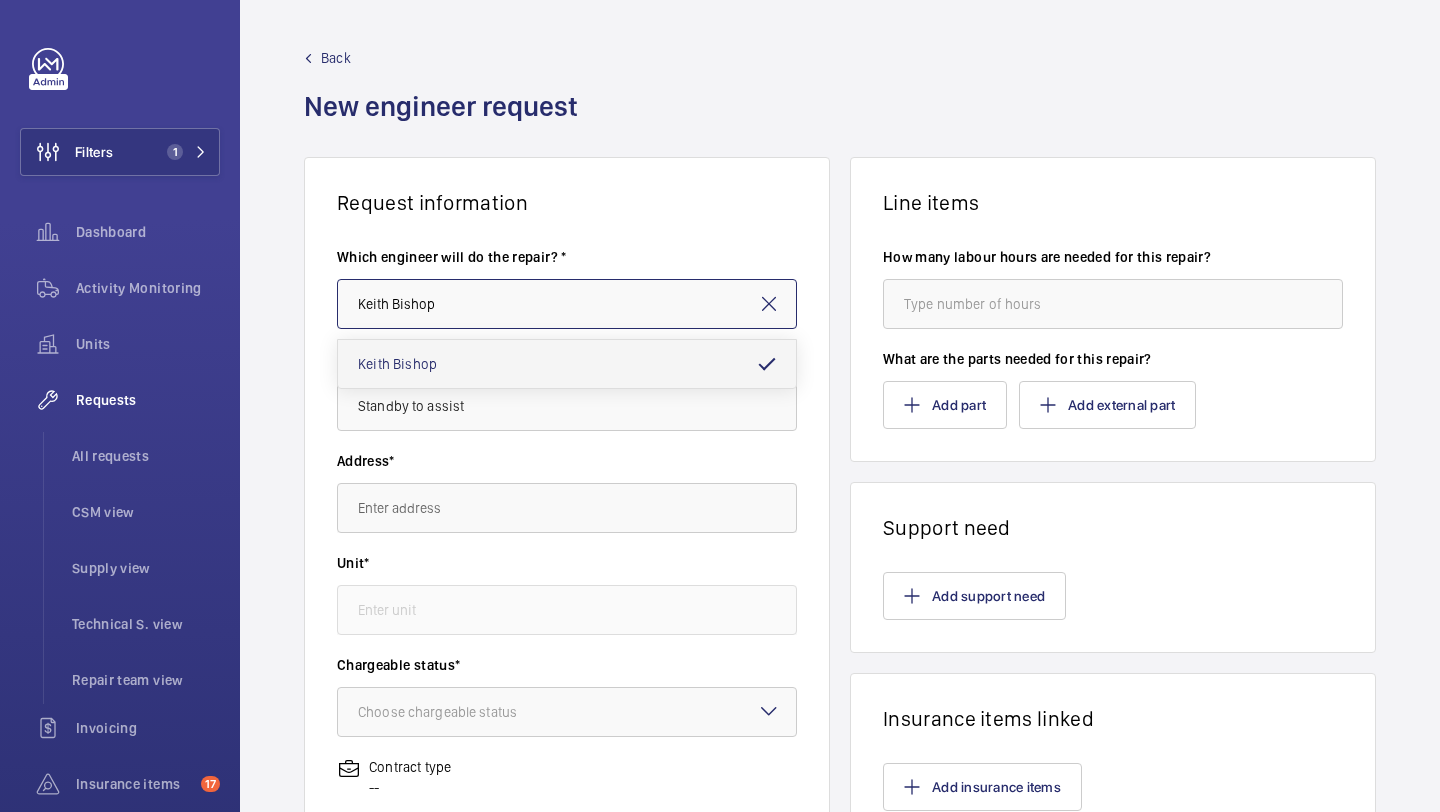 click on "Keith Bishop" at bounding box center [567, 304] 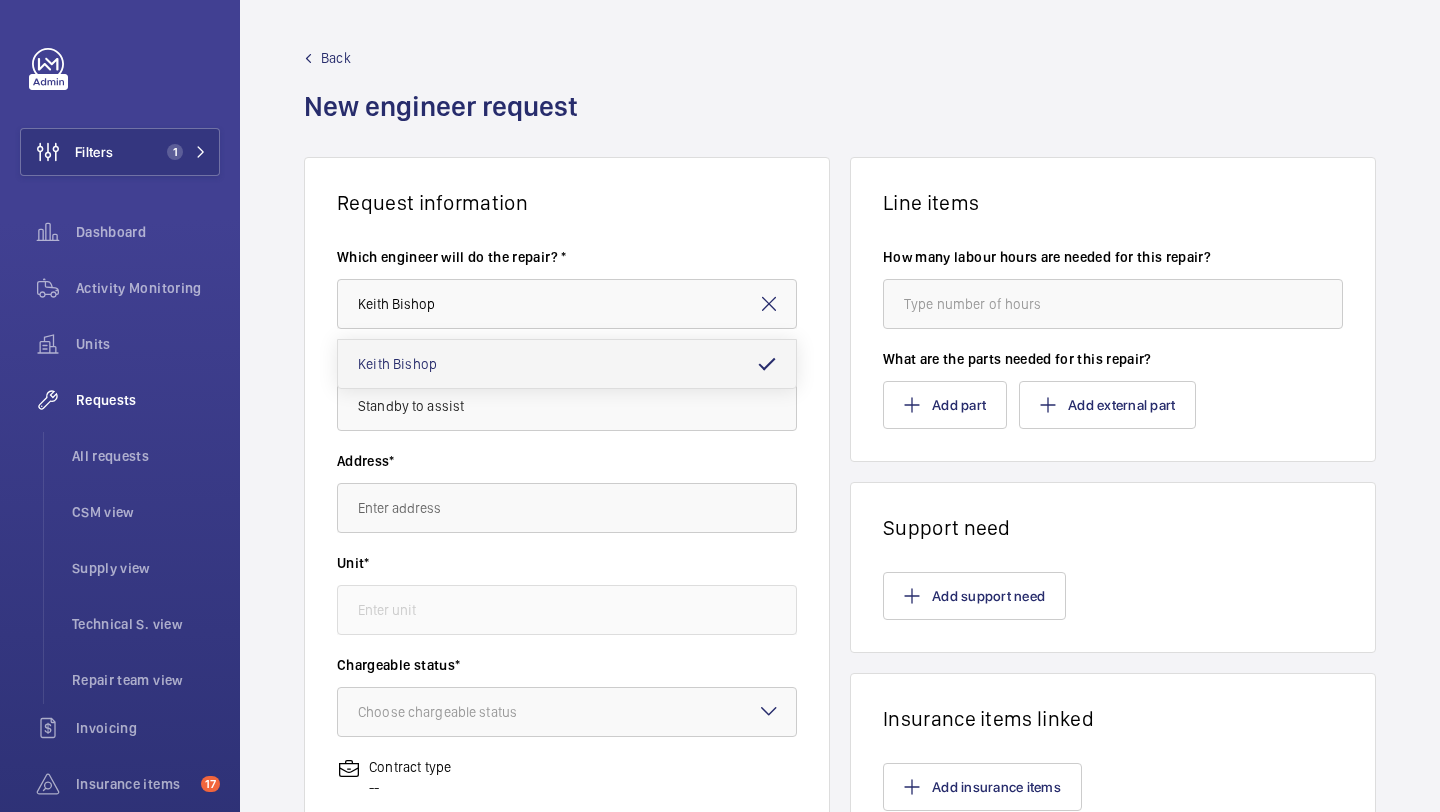 click 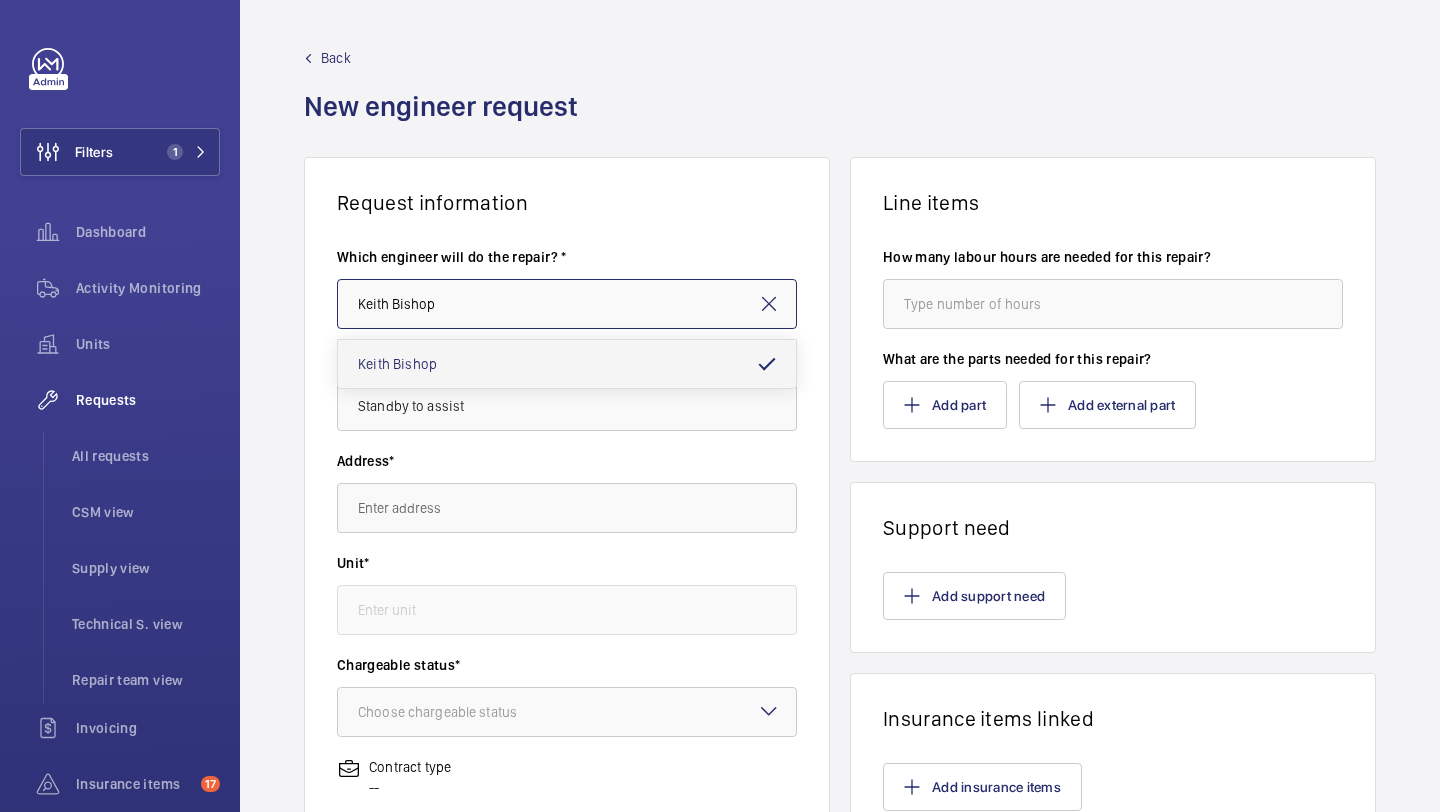 type 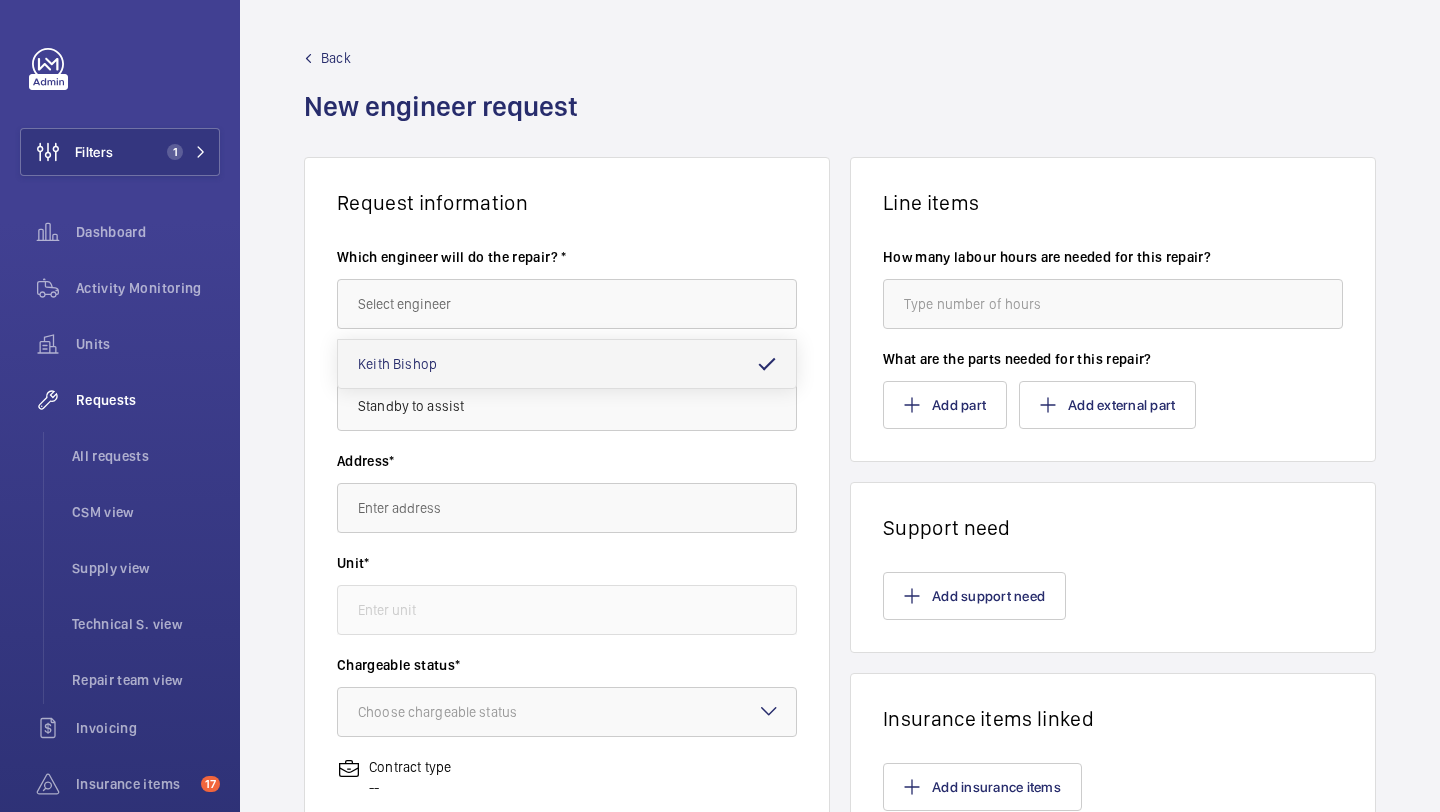 click on "Request information" 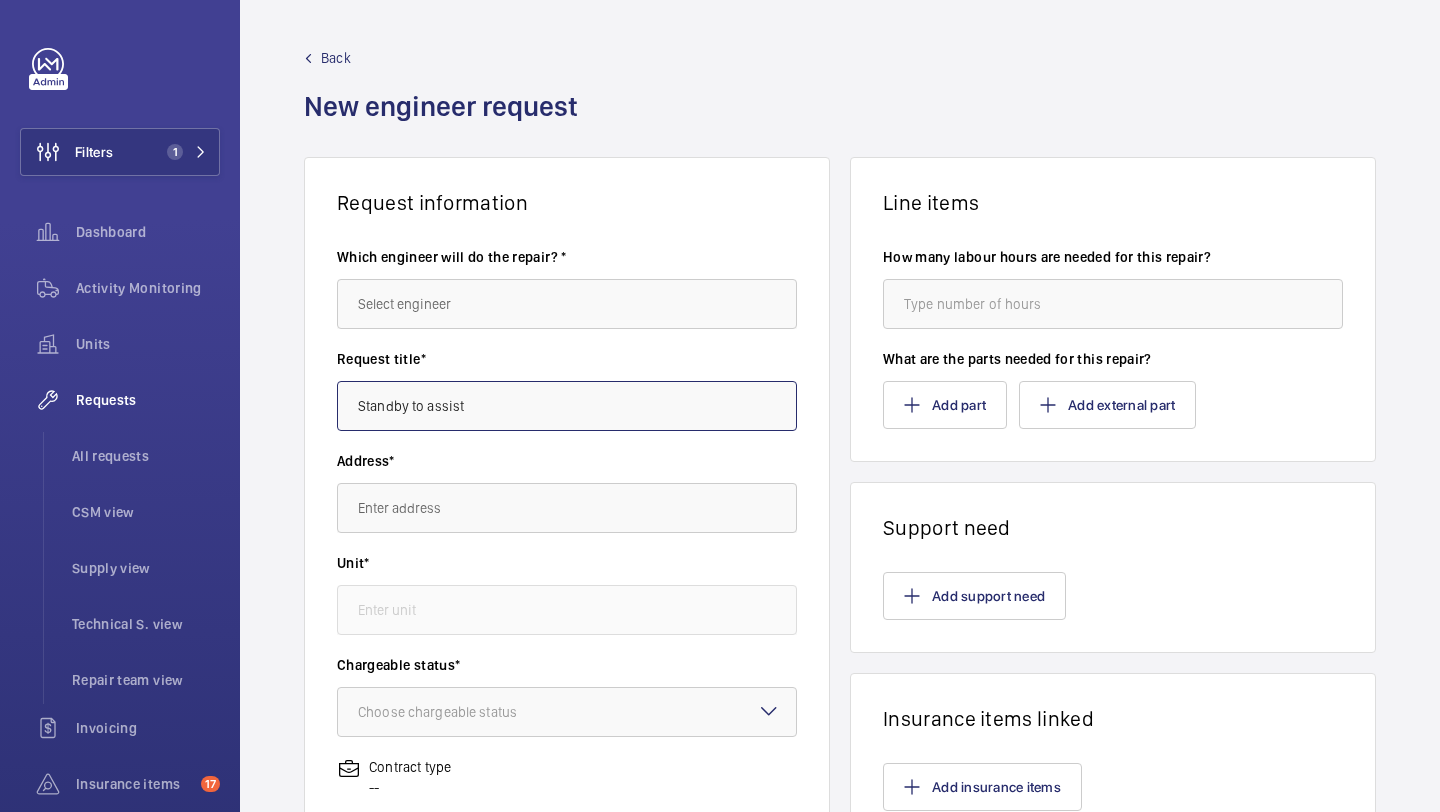 click on "Standby to assist" 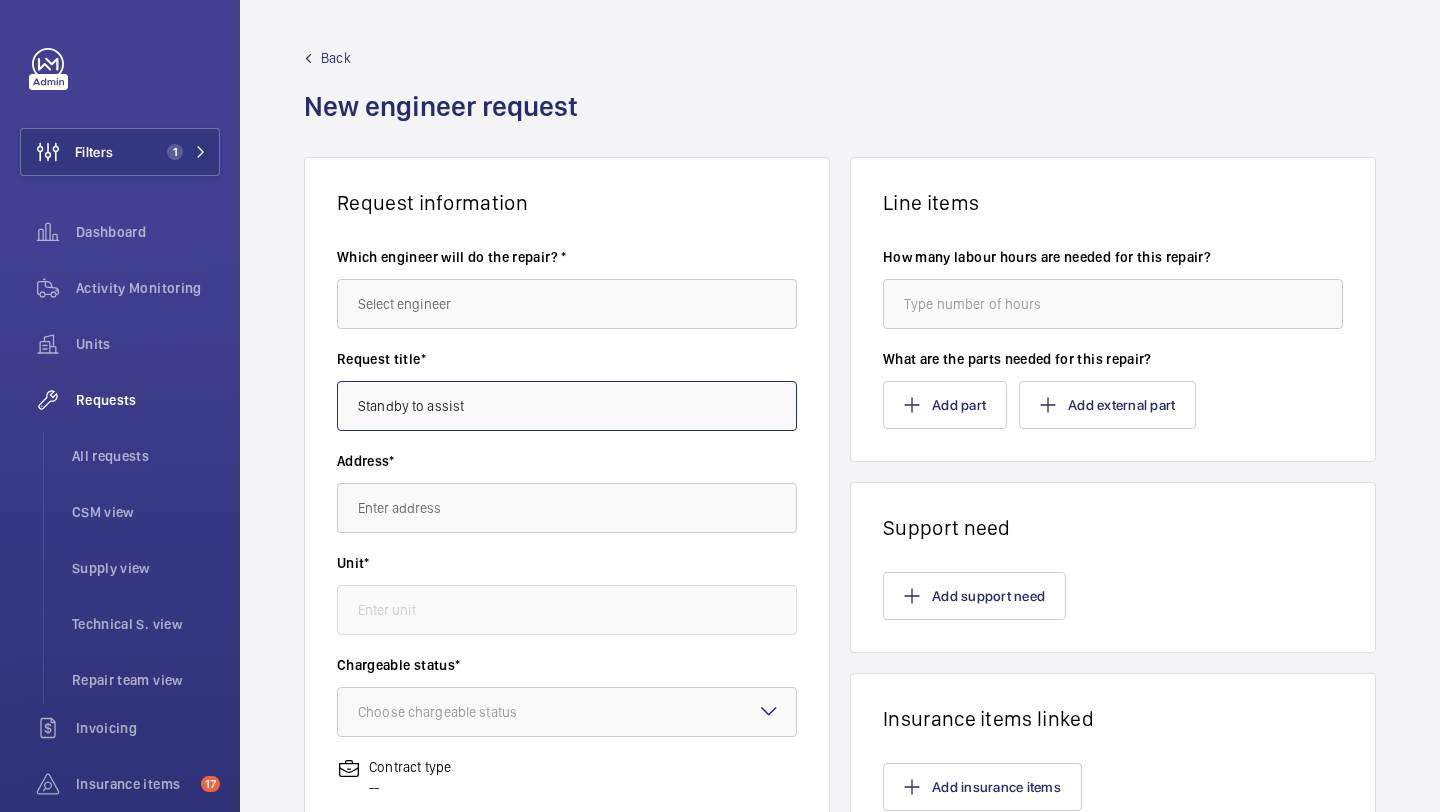 click on "Standby to assist" 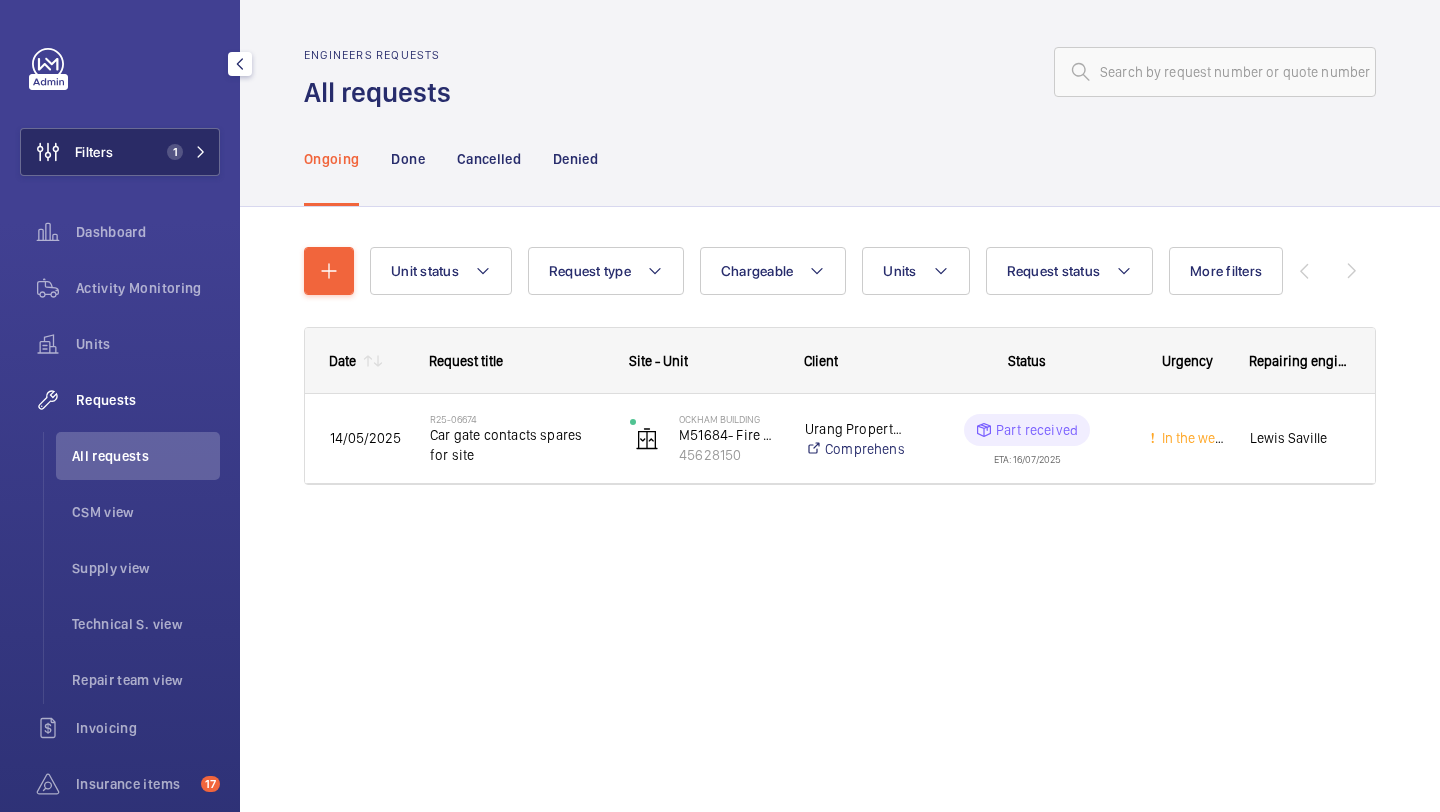click on "Filters" 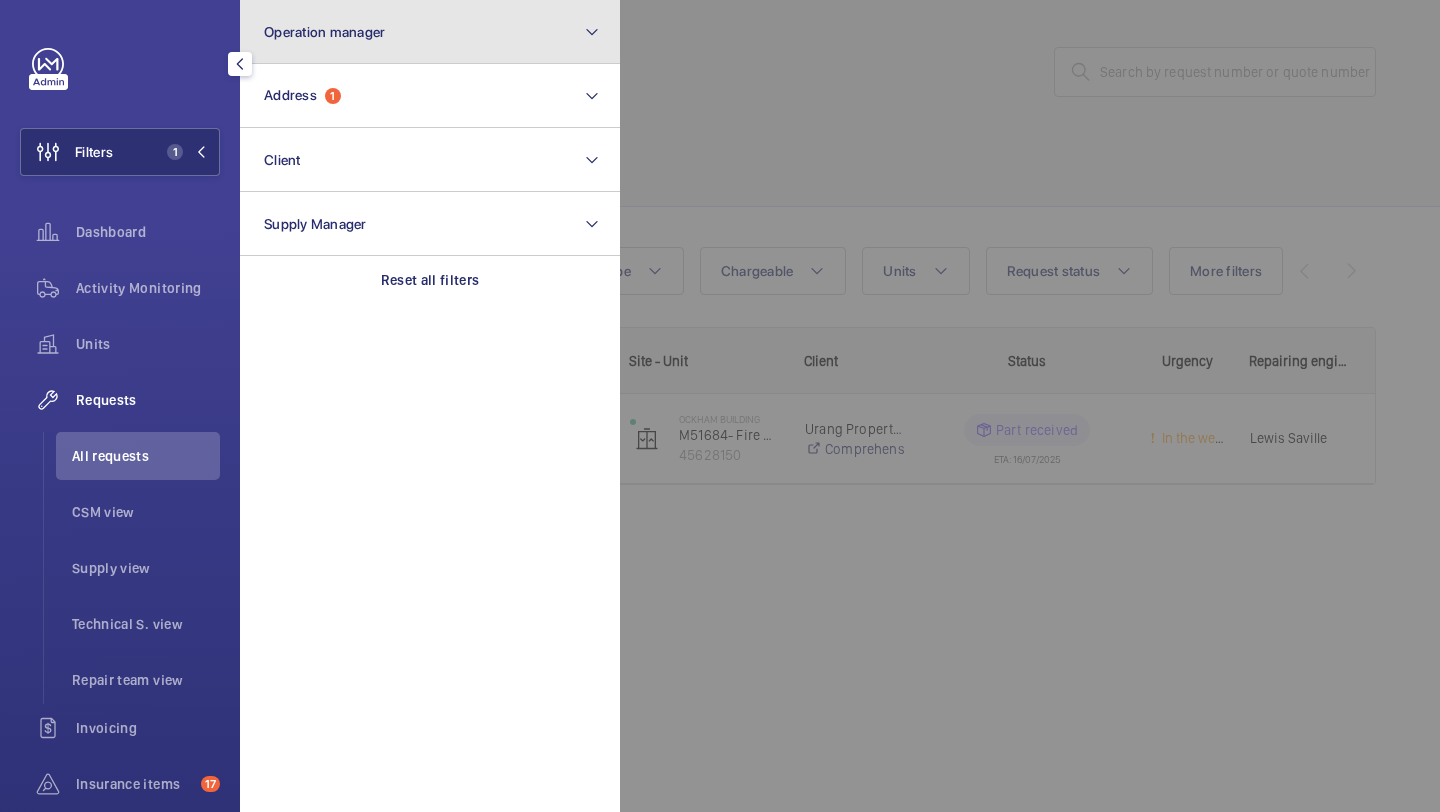 click on "Operation manager" 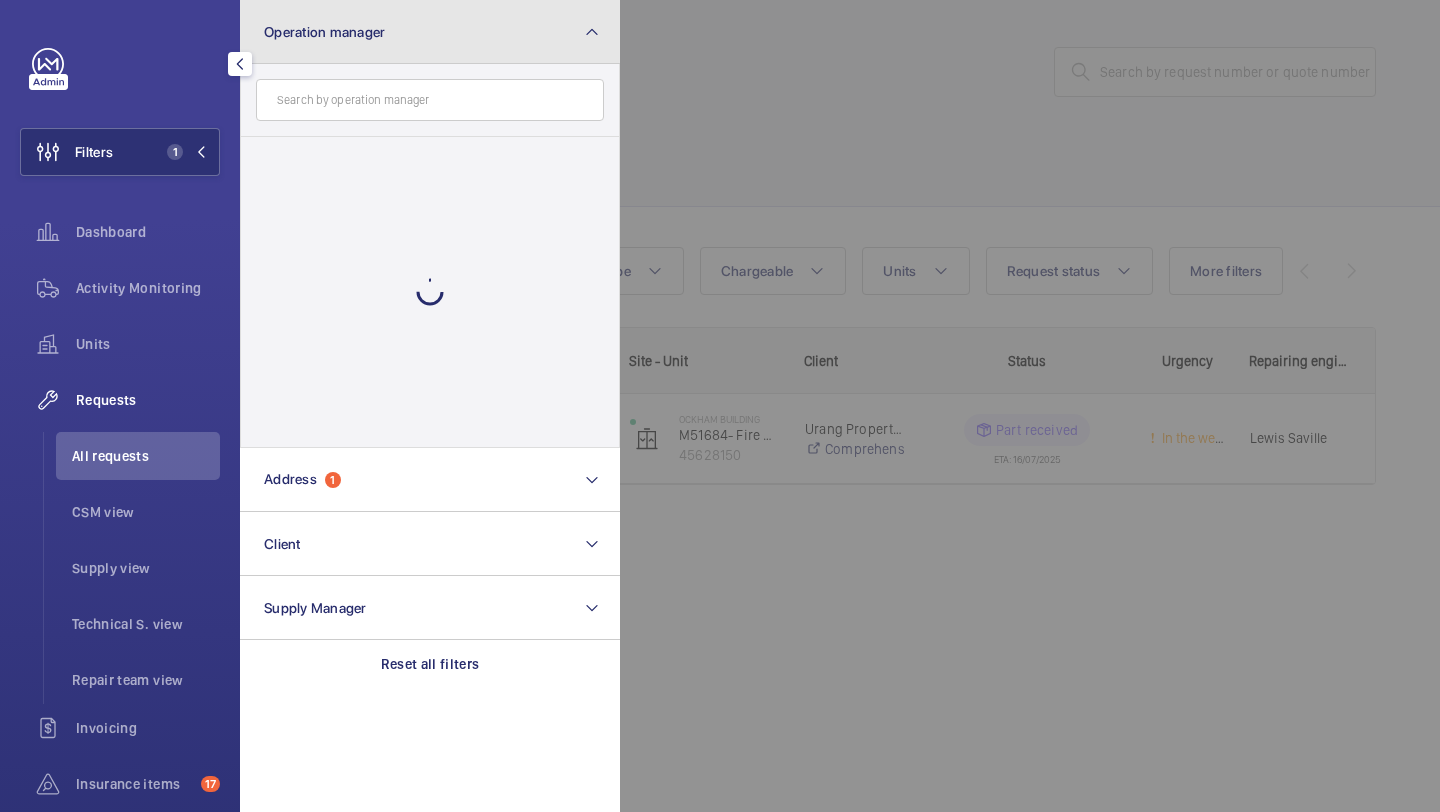 click on "Operation manager" 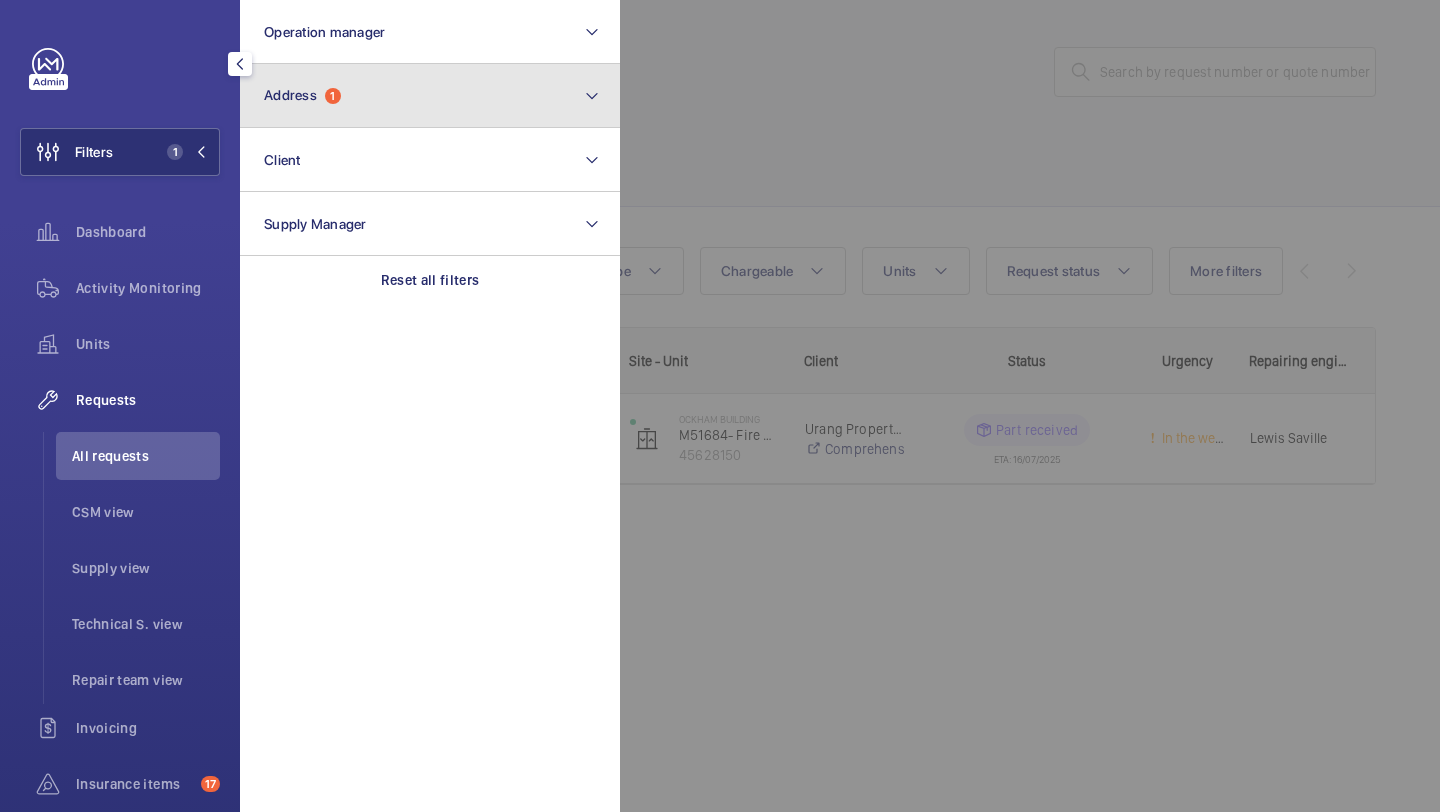 click on "Address  1" 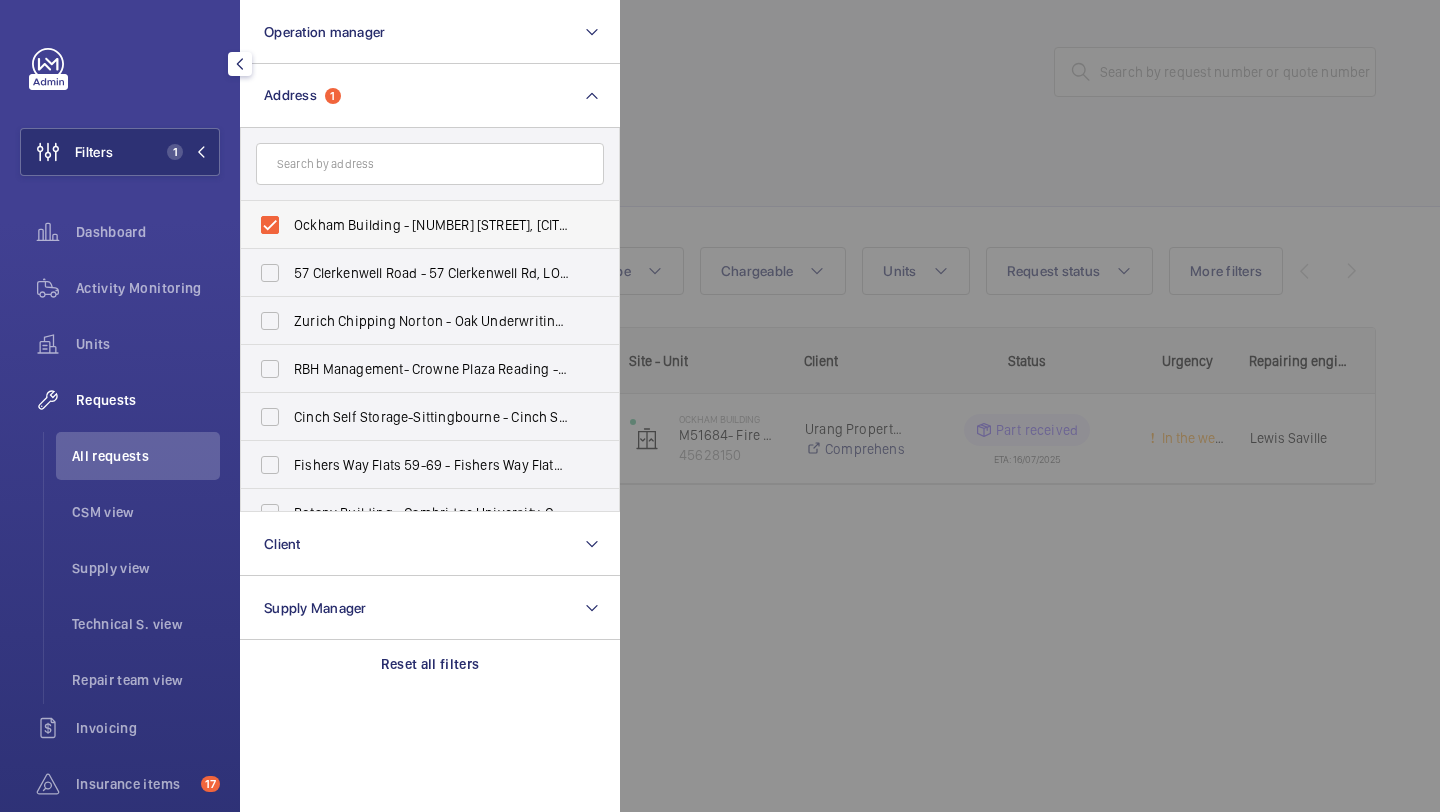 click on "Ockham Building - 10 Limasol St, LONDON SE16 3GE" at bounding box center [415, 225] 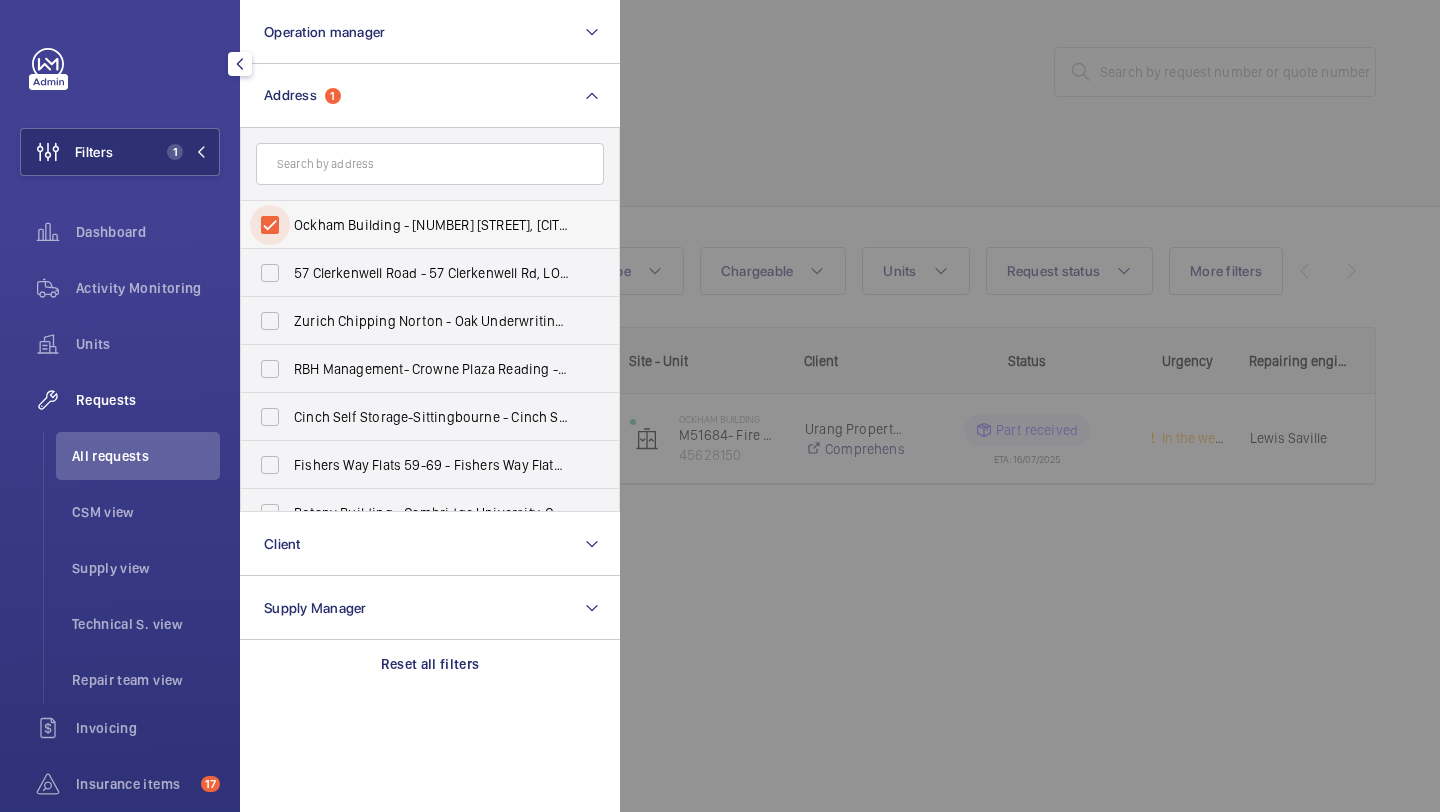 click on "Ockham Building - 10 Limasol St, LONDON SE16 3GE" at bounding box center [270, 225] 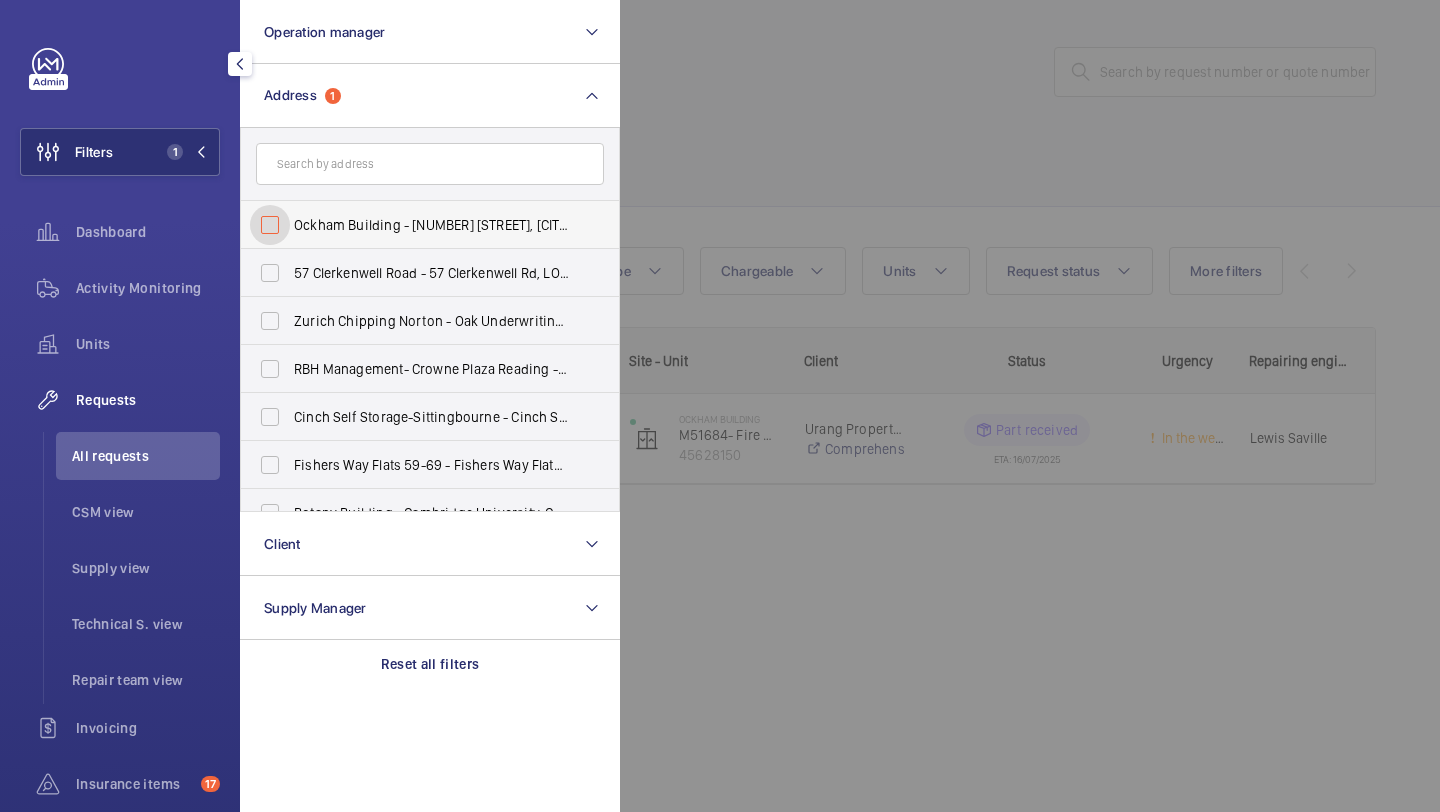 checkbox on "false" 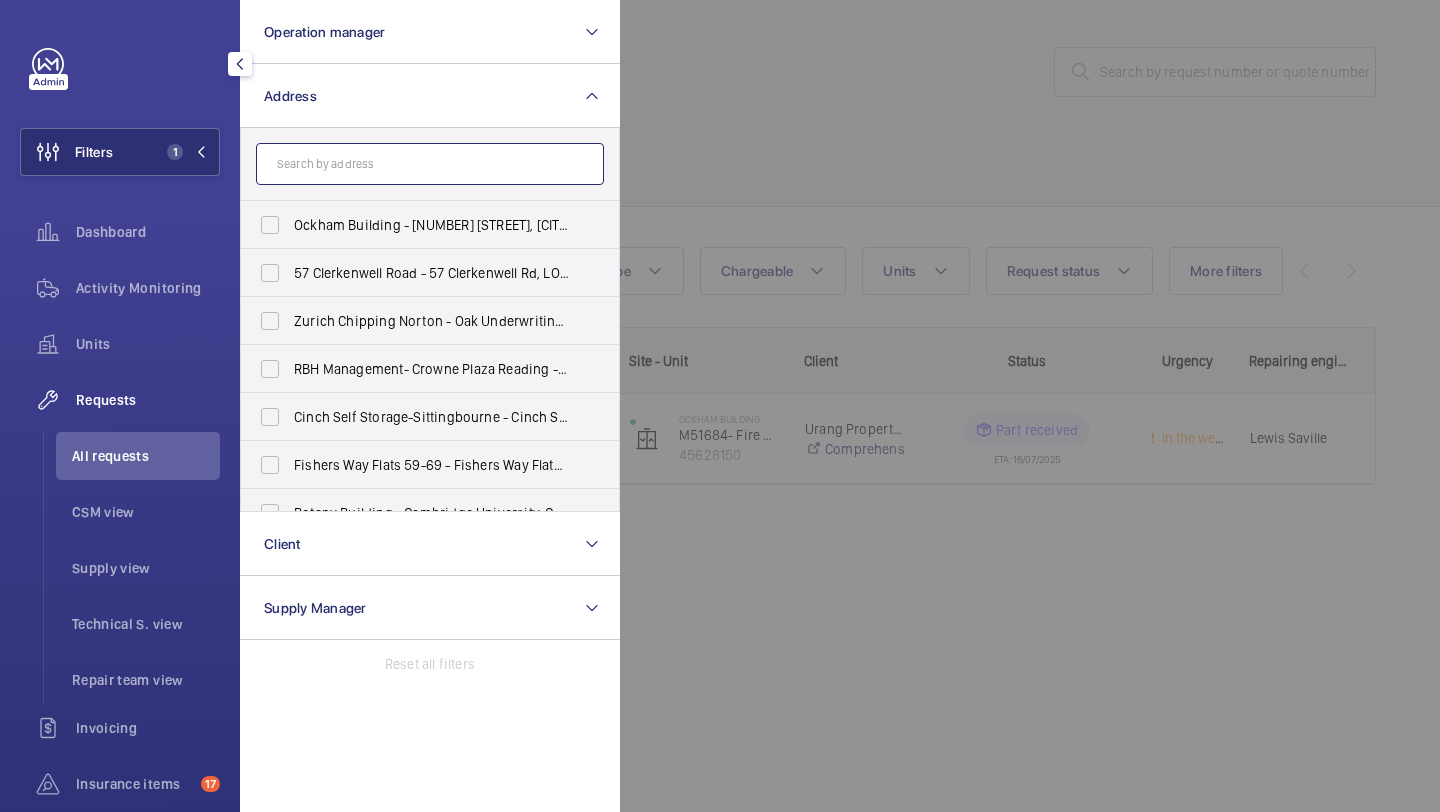 click 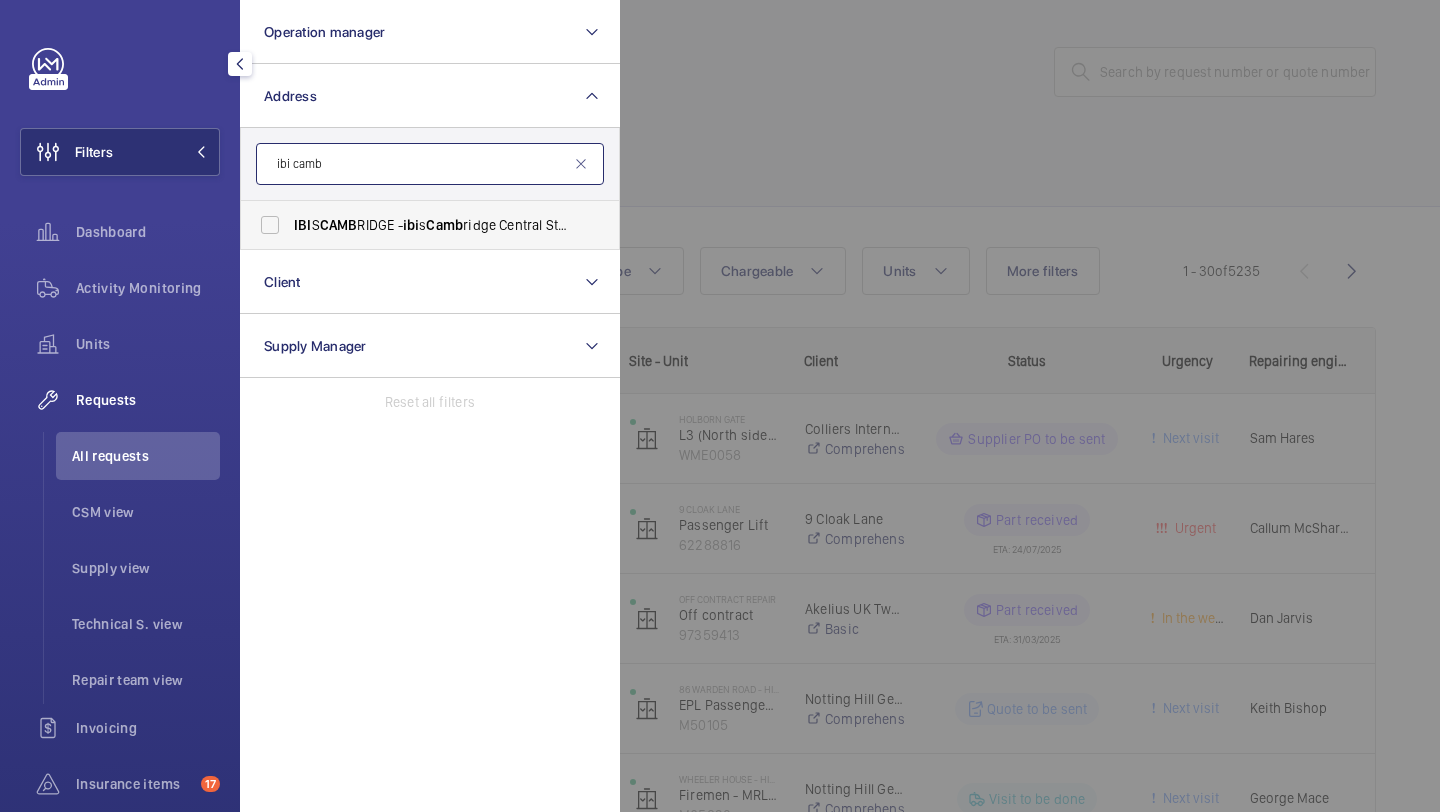 type on "ibi camb" 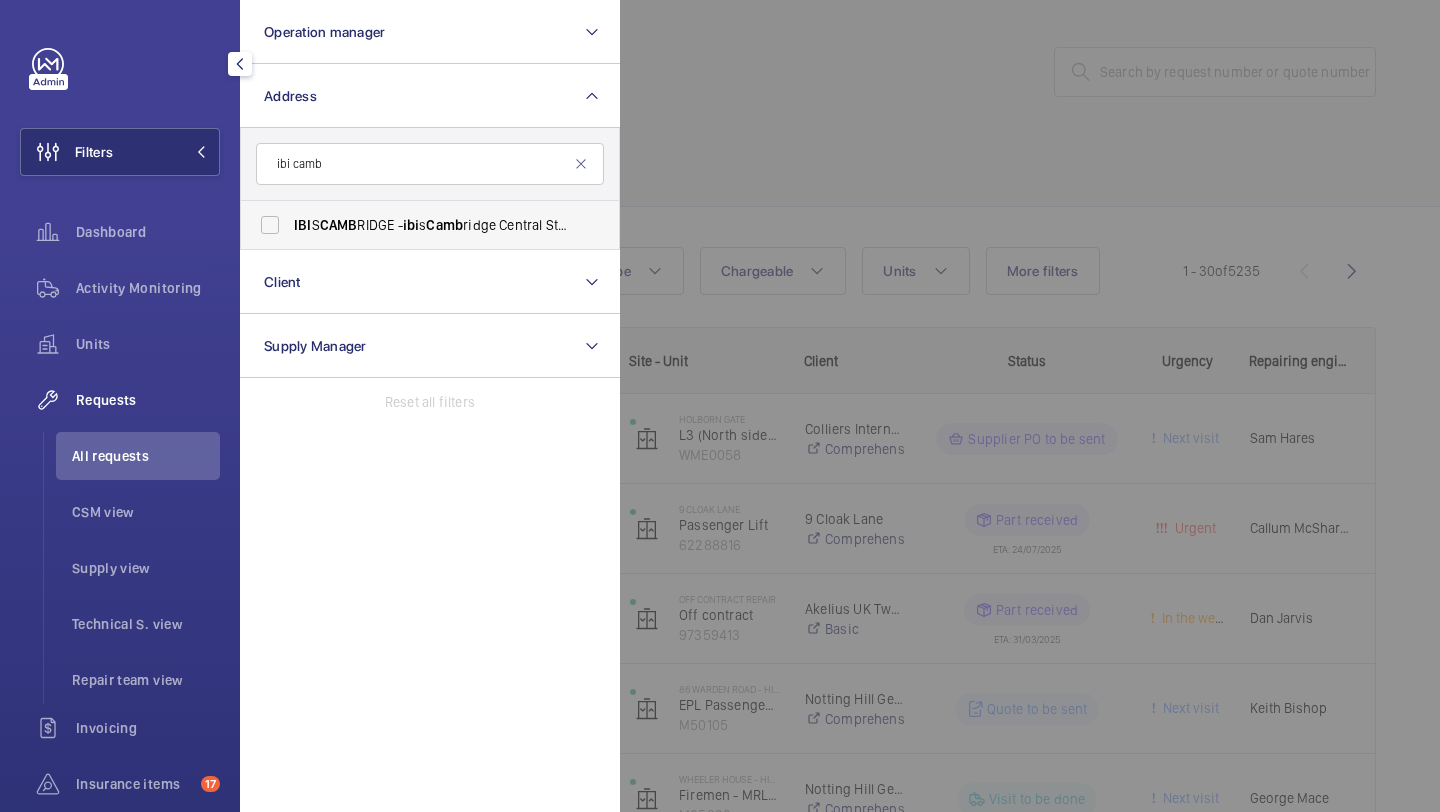 click on "IBI S  CAMB RIDGE -  ibi s  Camb ridge Central Station,  CAMB RIDGE CB1 2GA" at bounding box center (431, 225) 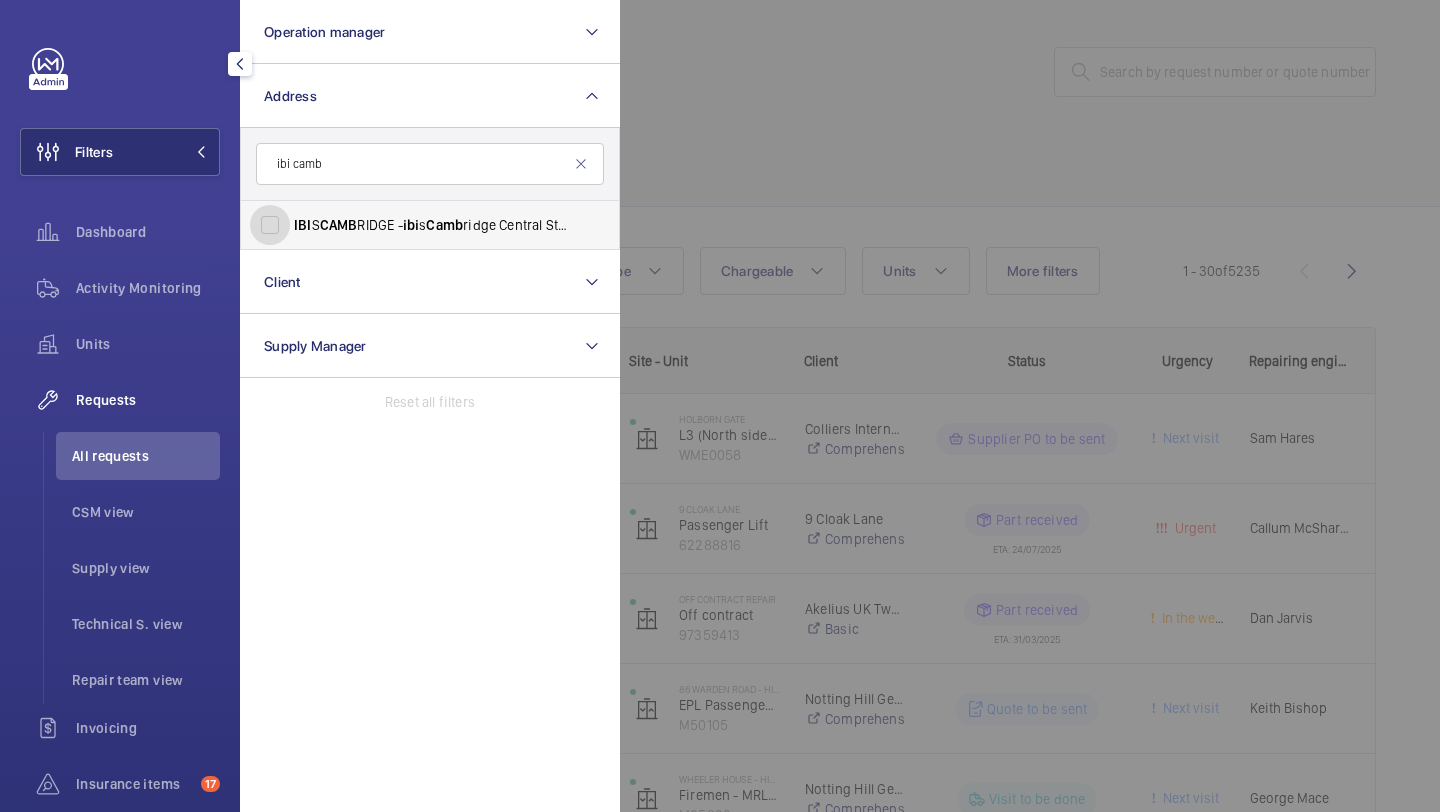 click on "IBI S  CAMB RIDGE -  ibi s  Camb ridge Central Station,  CAMB RIDGE CB1 2GA" at bounding box center [270, 225] 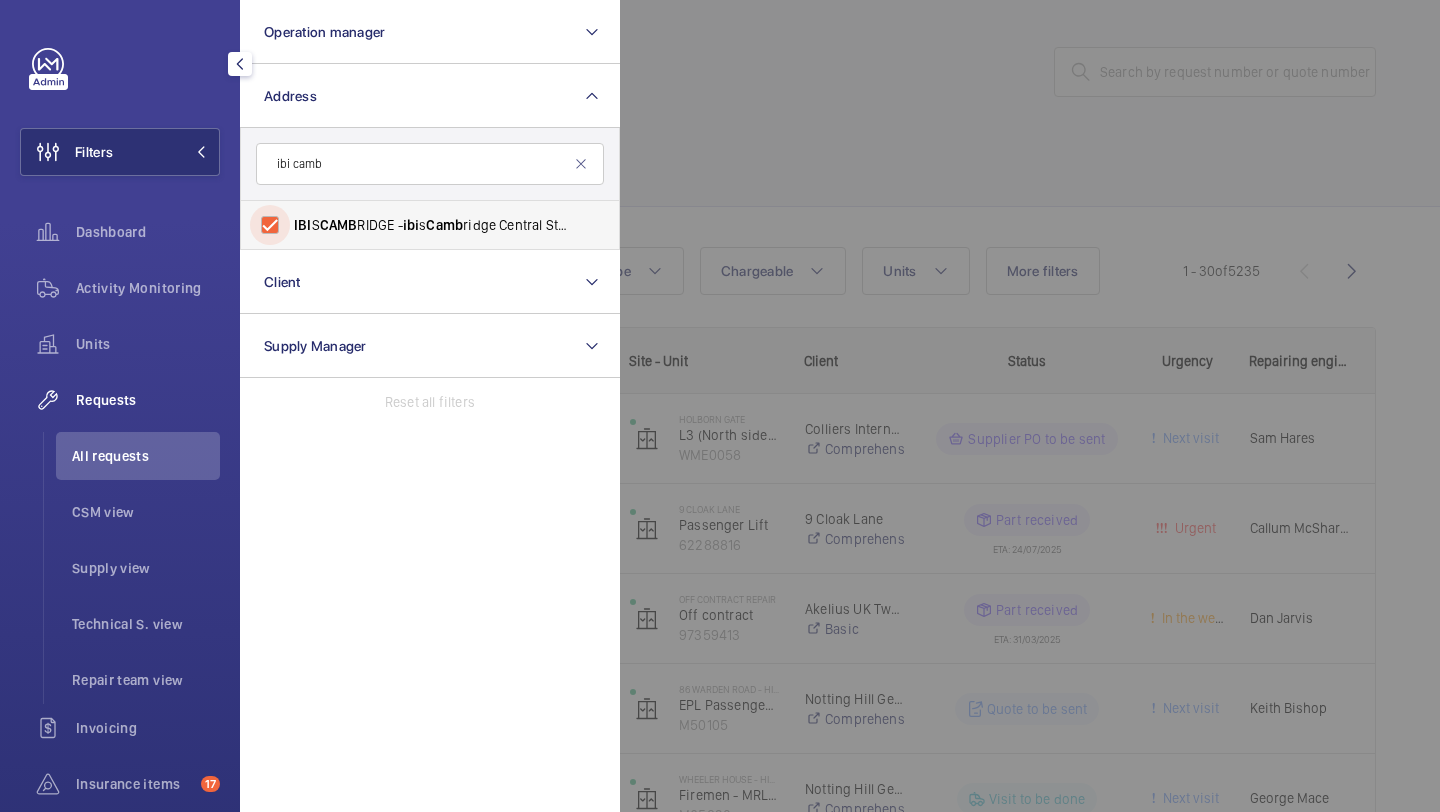 checkbox on "true" 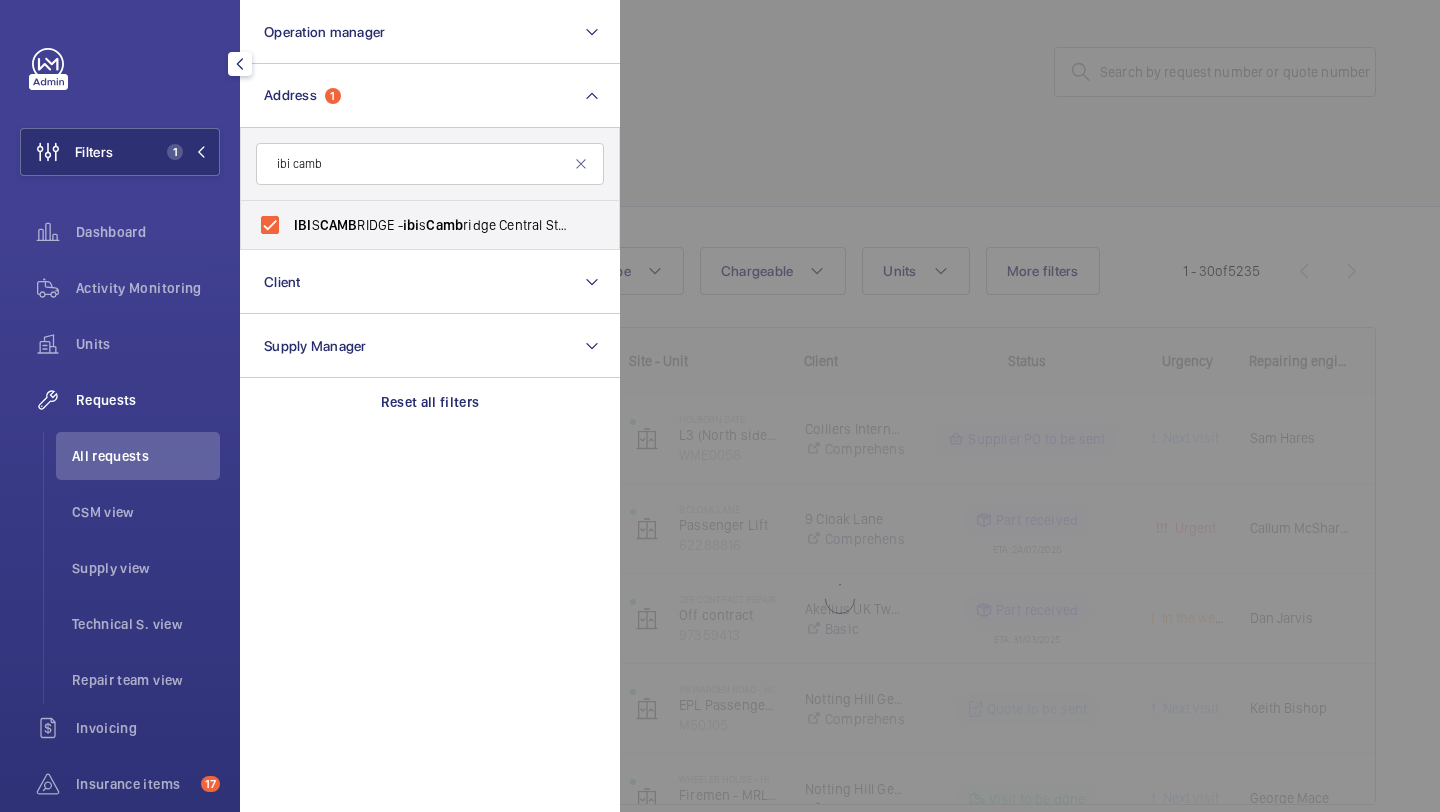 click 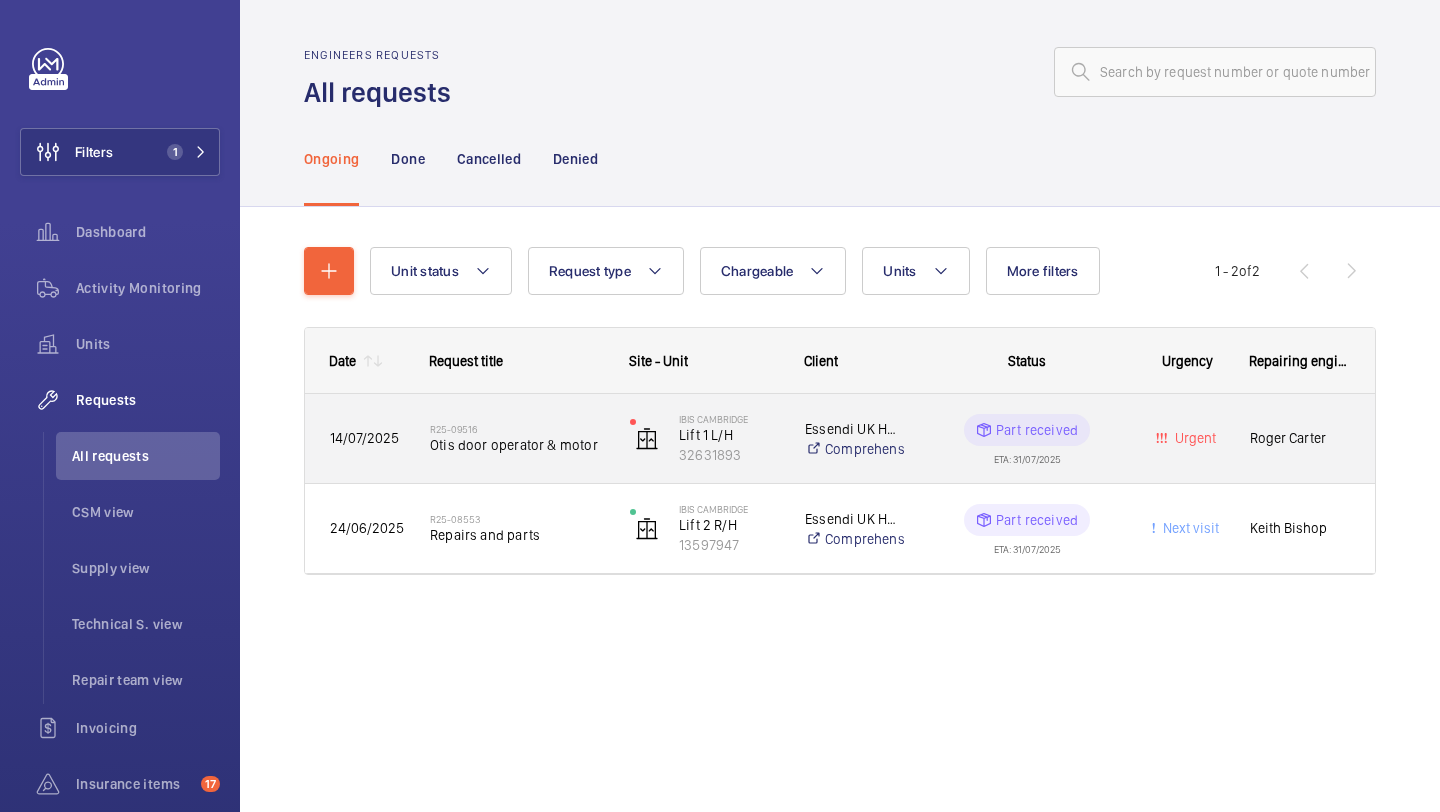 click on "R25-09516" 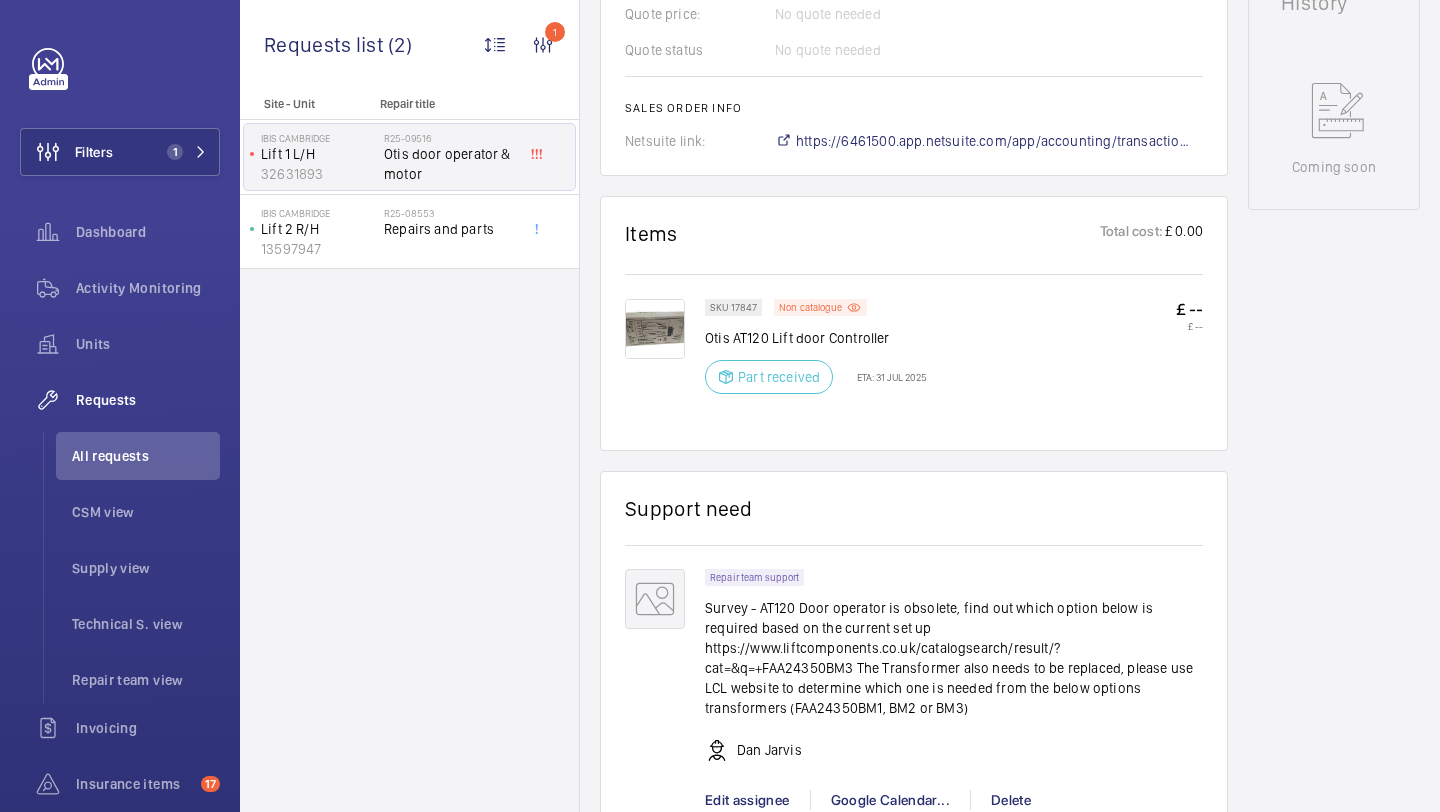 scroll, scrollTop: 954, scrollLeft: 0, axis: vertical 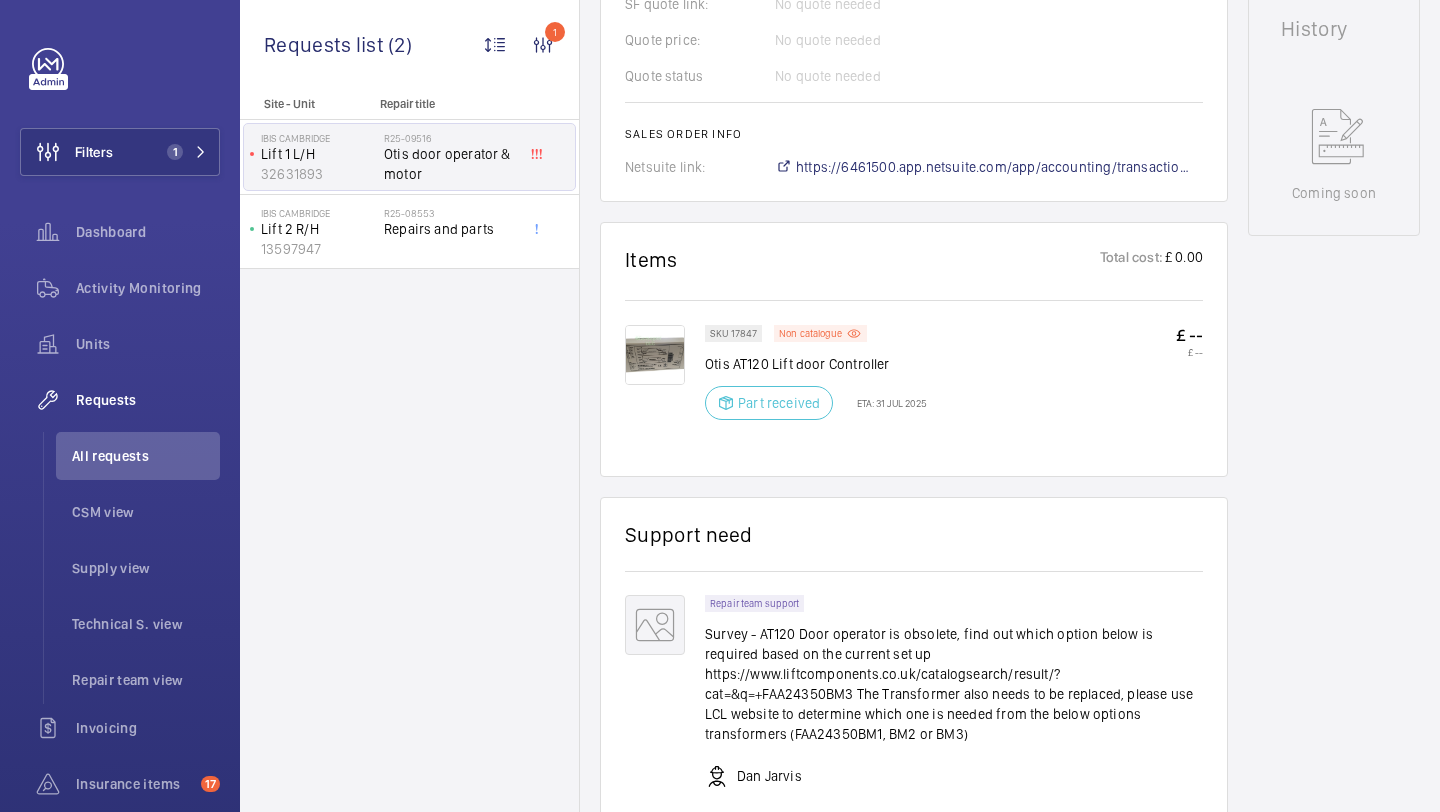 click 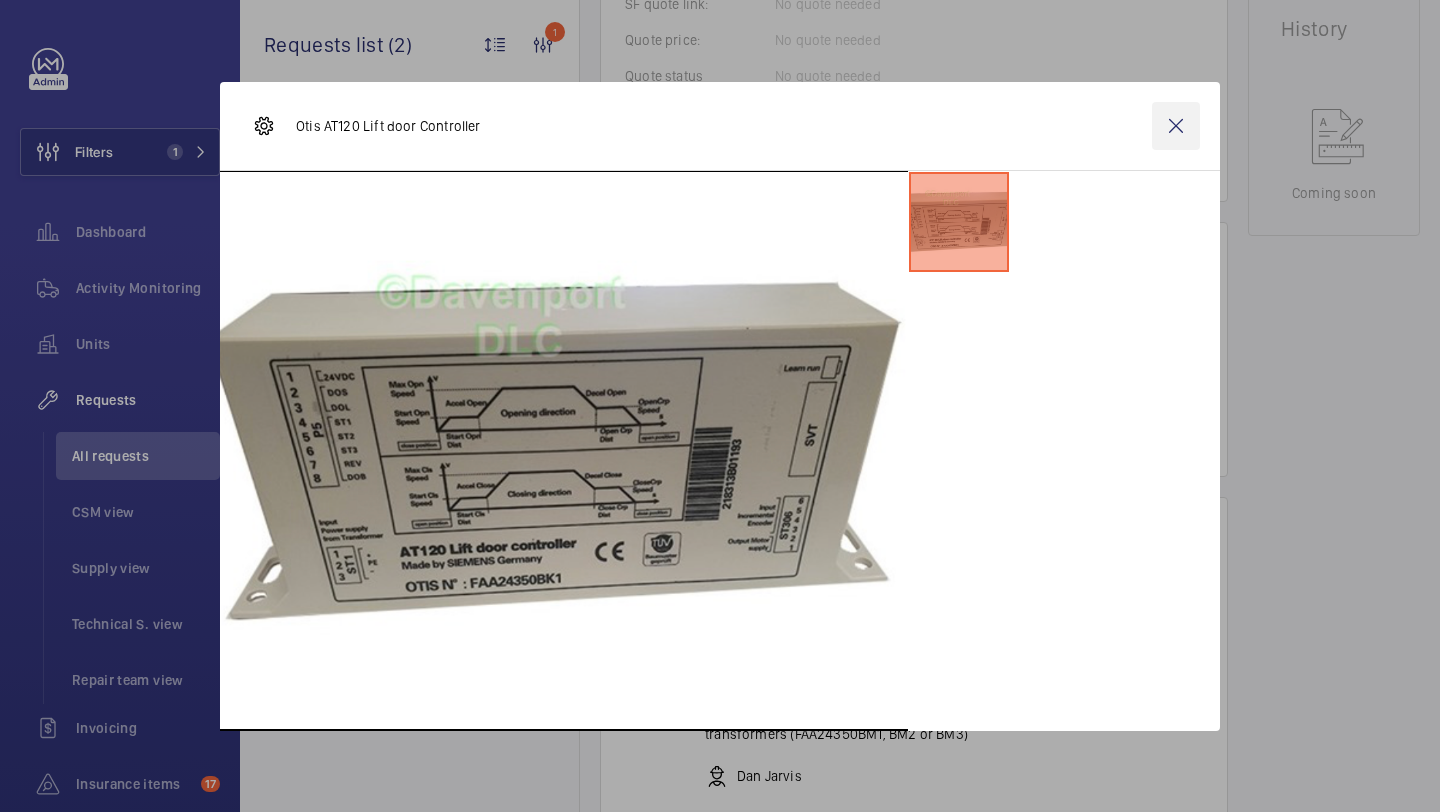 click at bounding box center (1176, 126) 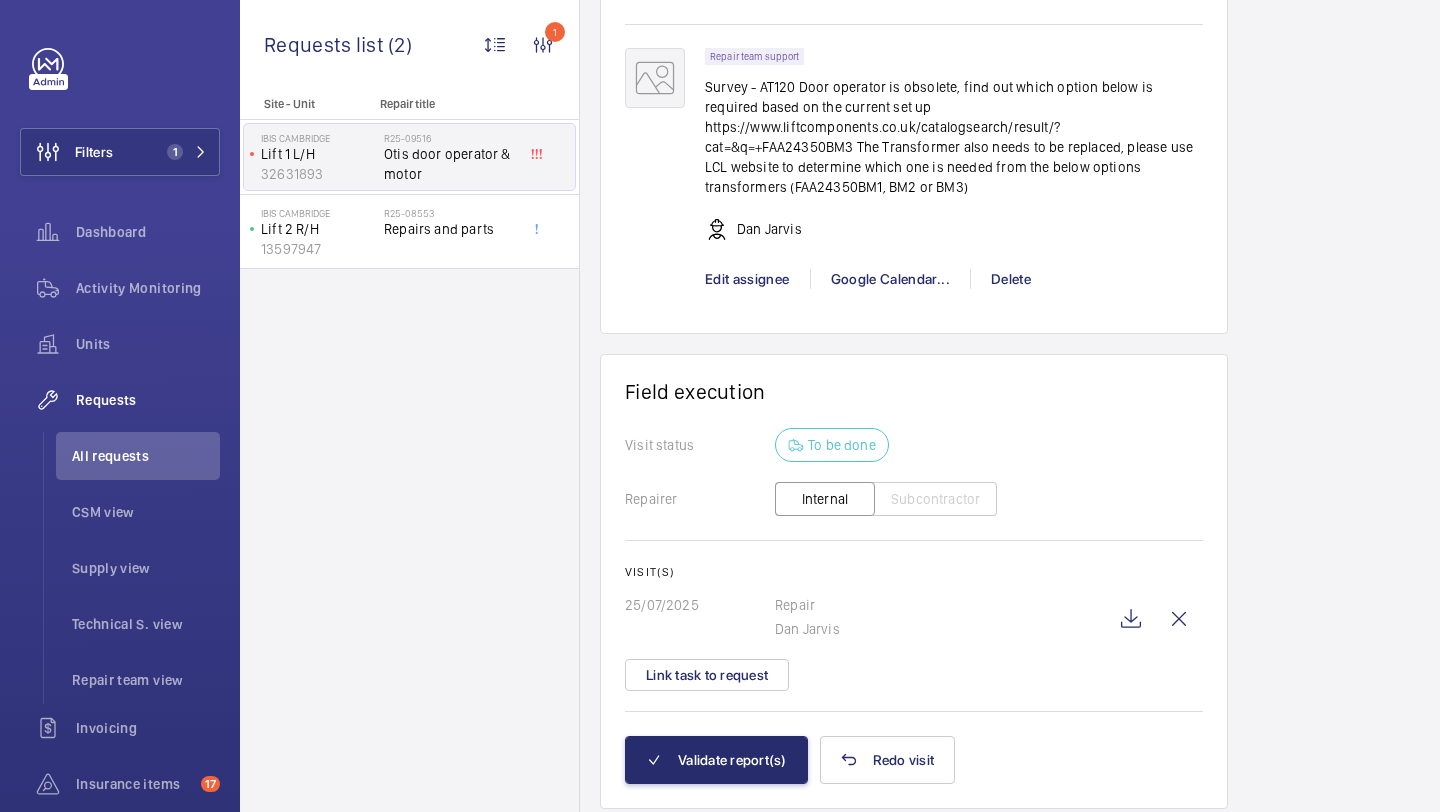 scroll, scrollTop: 1535, scrollLeft: 0, axis: vertical 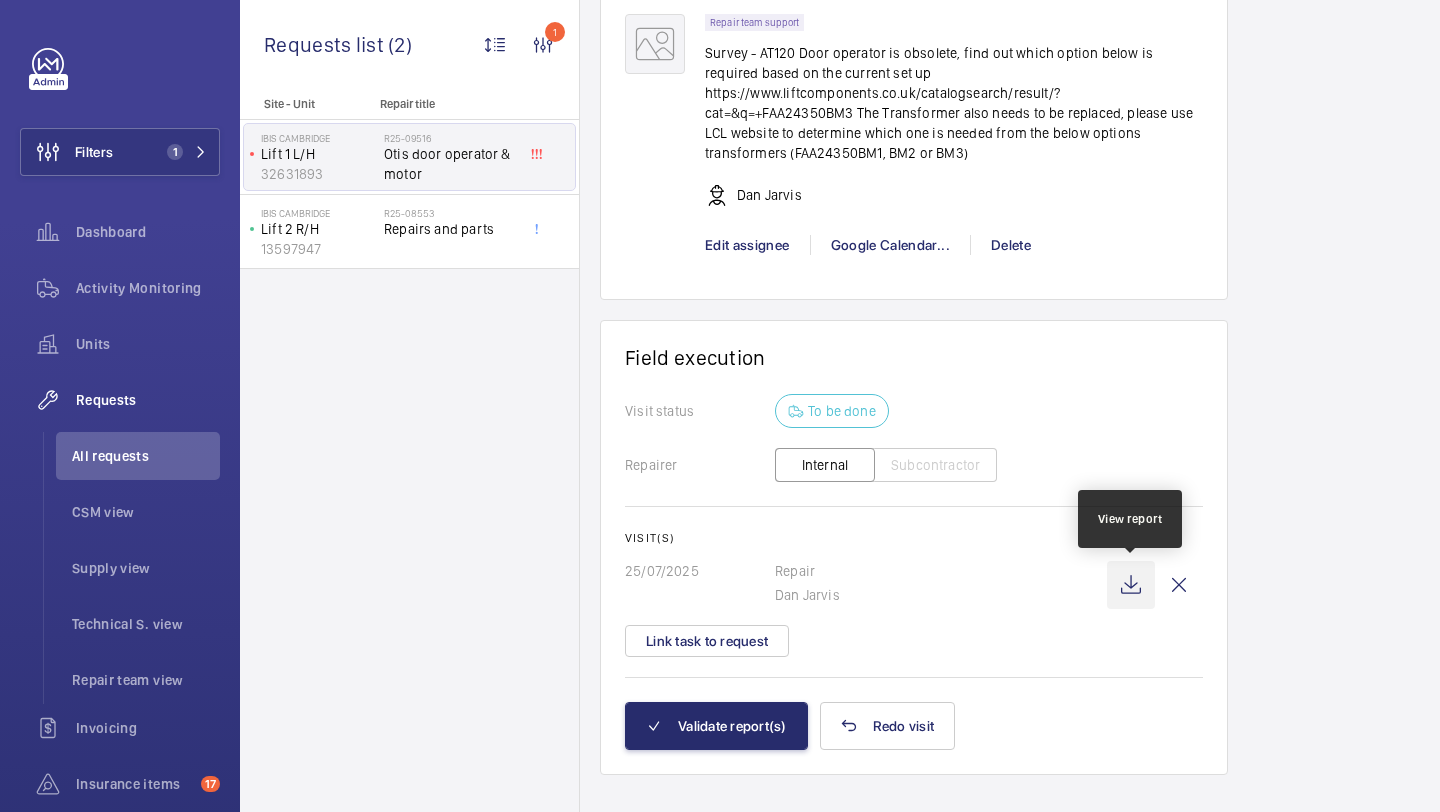 click 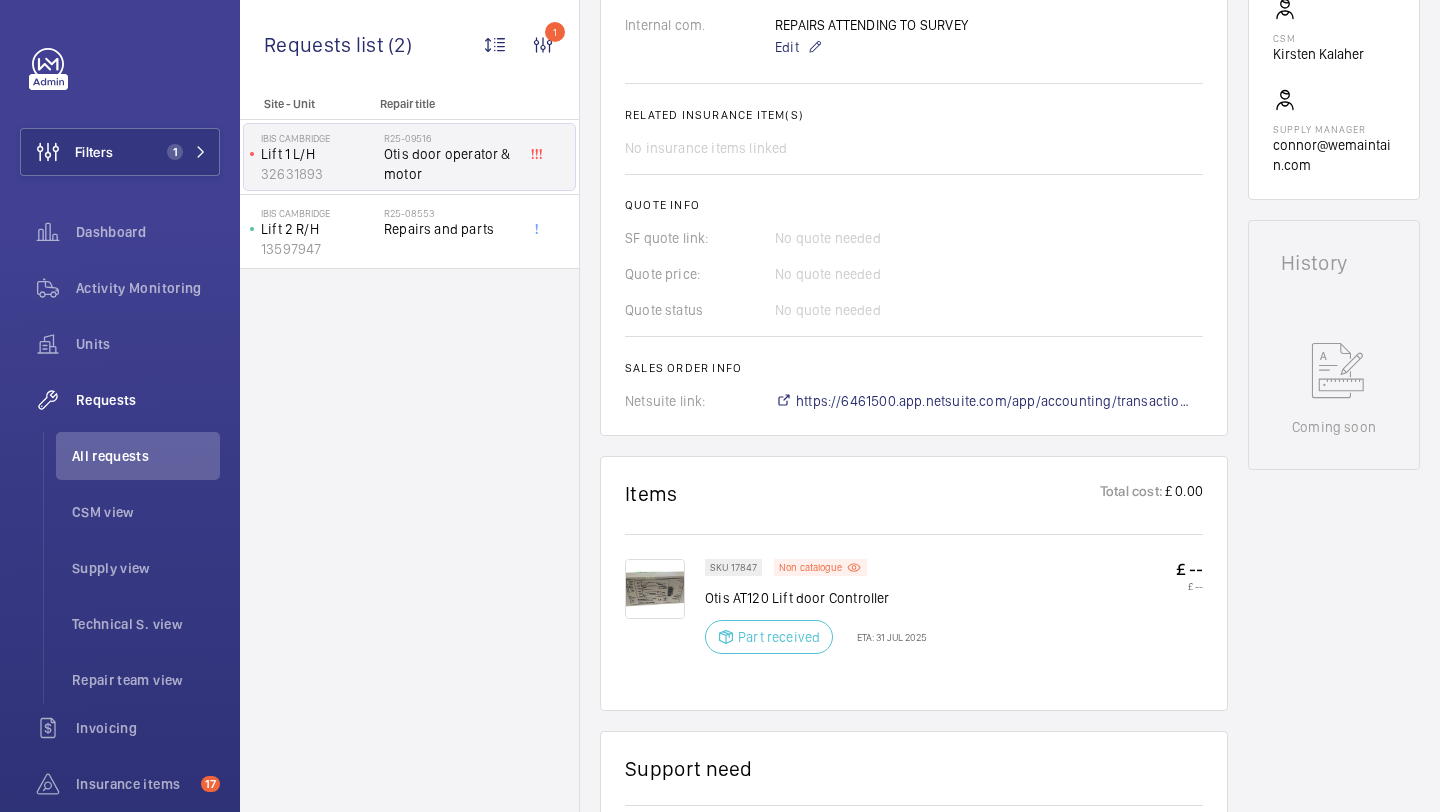 scroll, scrollTop: 771, scrollLeft: 0, axis: vertical 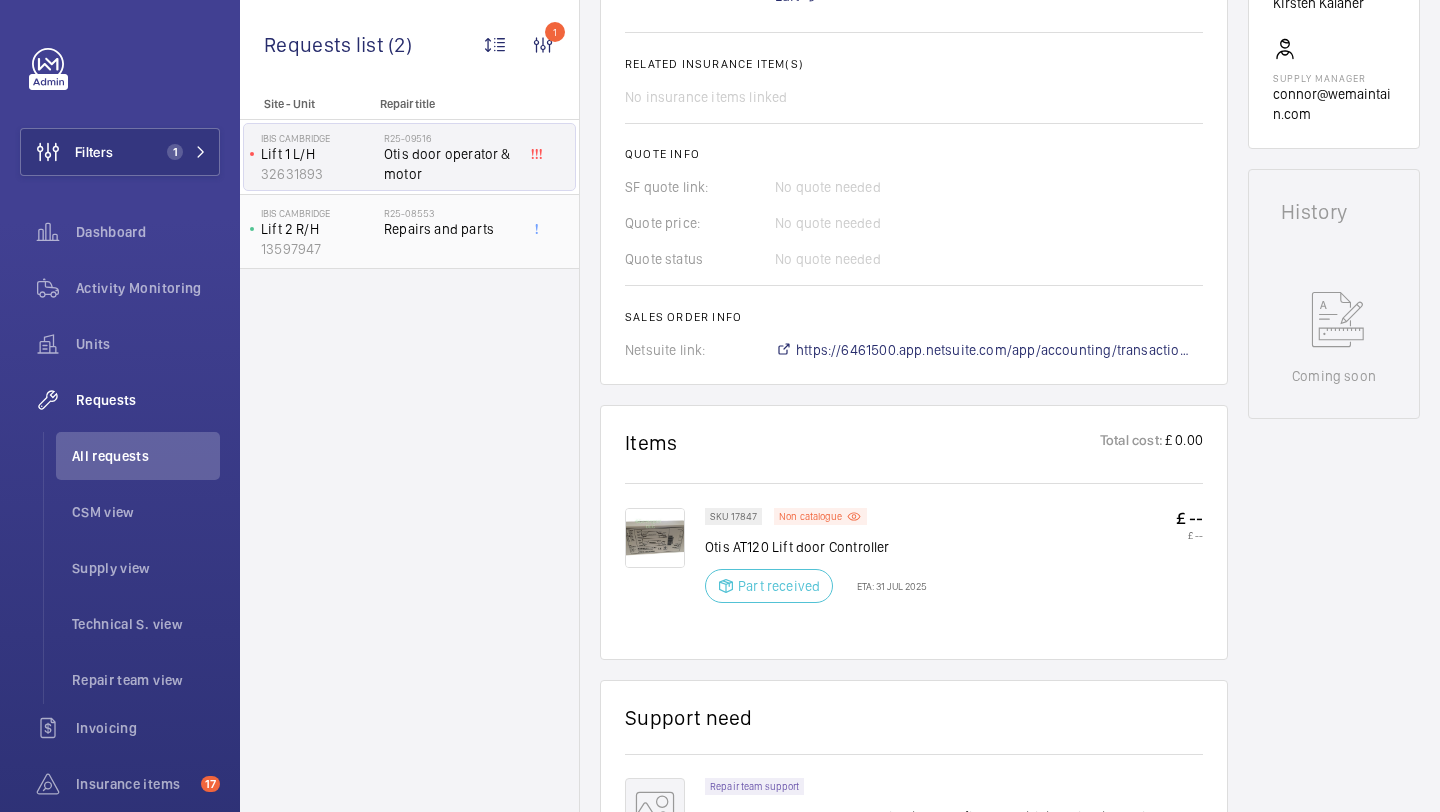 click on "Repairs and parts" 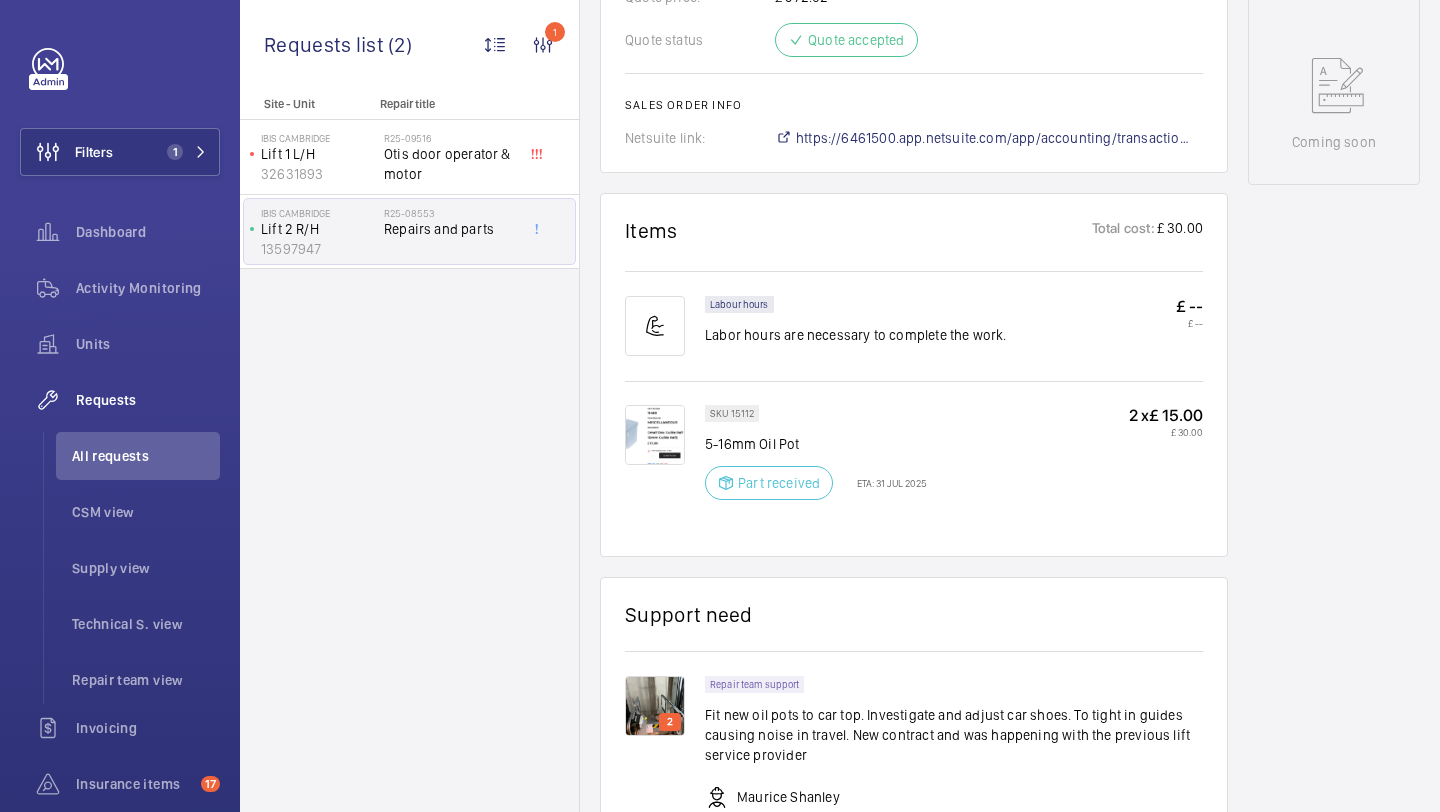 scroll, scrollTop: 1061, scrollLeft: 0, axis: vertical 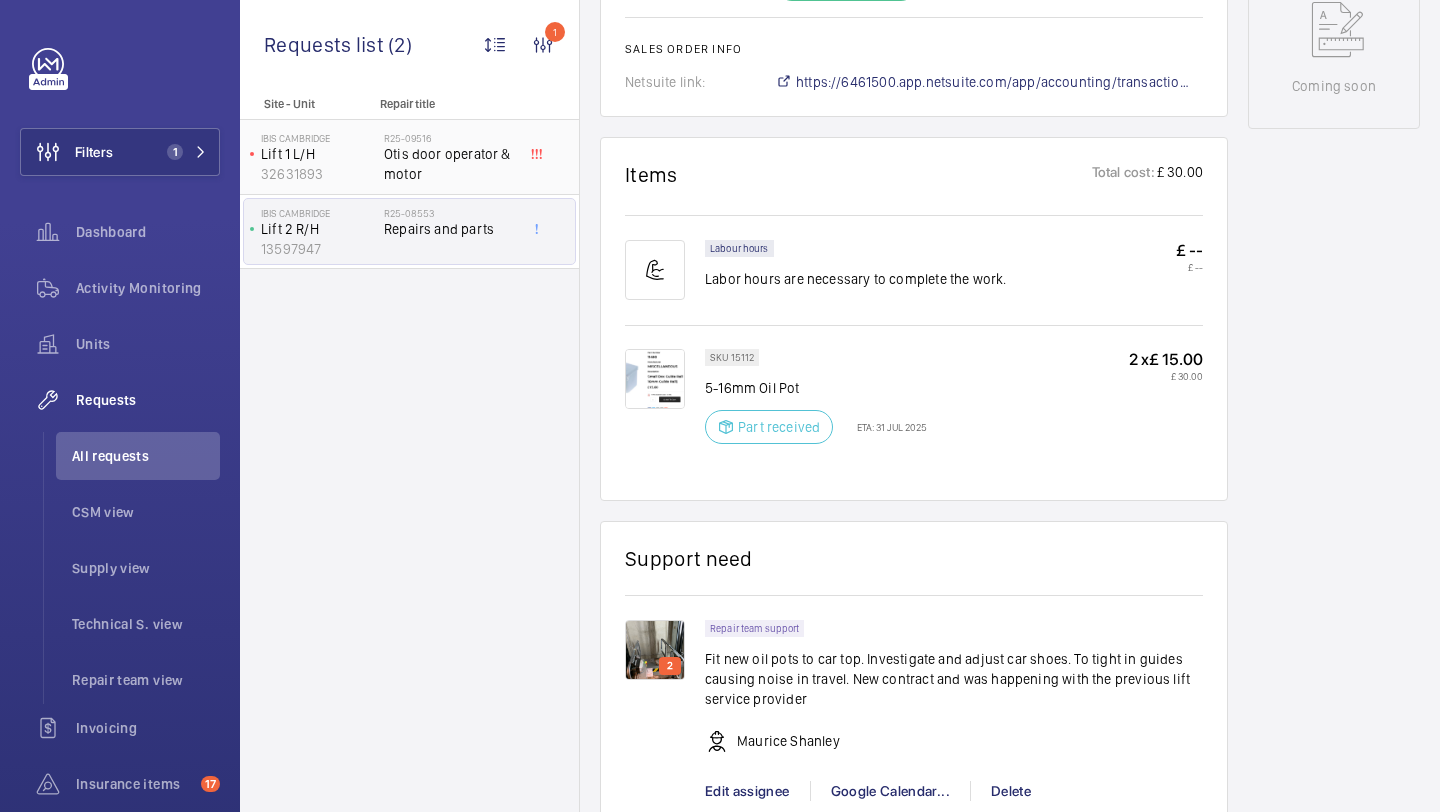 click 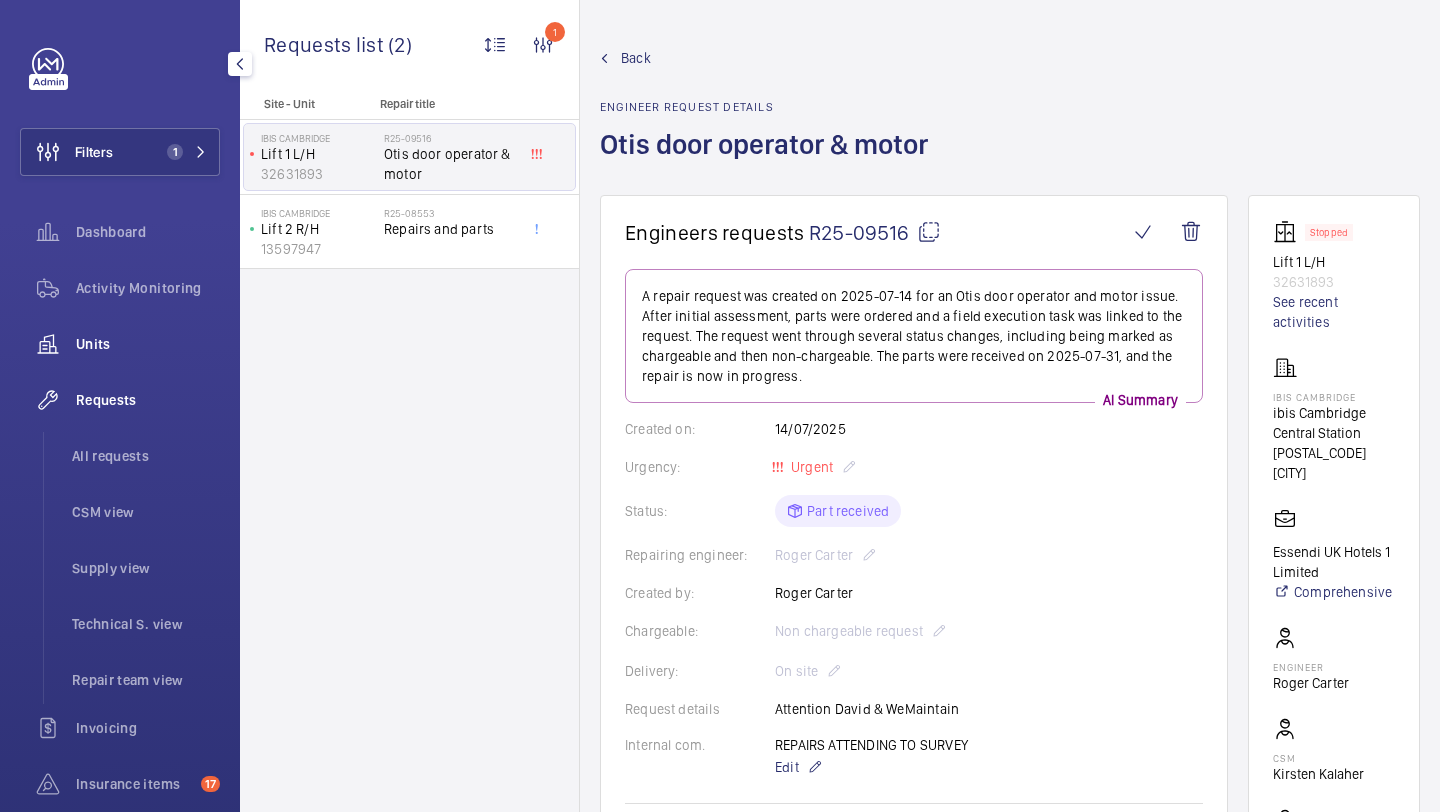 click on "Units" 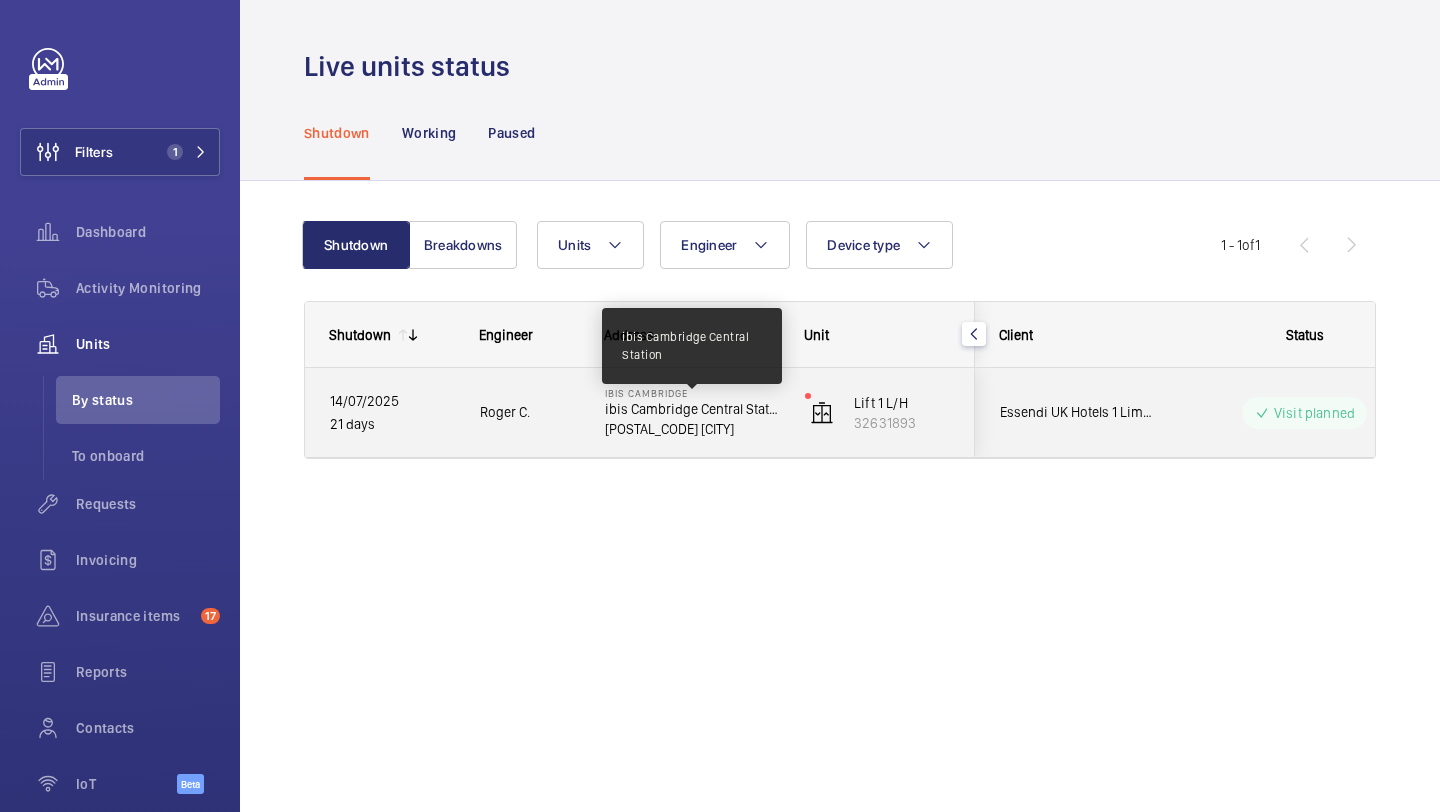 click on "ibis Cambridge Central Station" 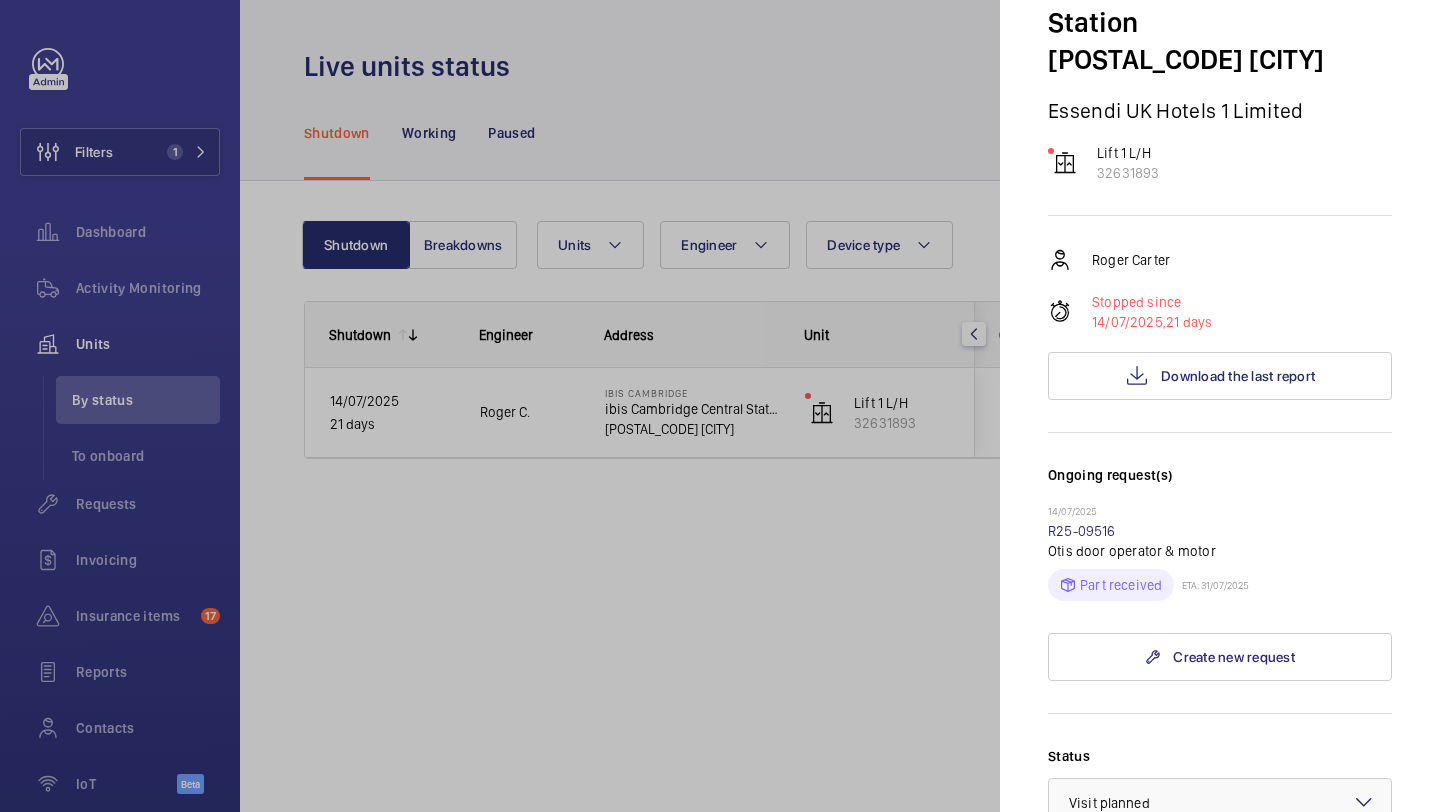 scroll, scrollTop: 0, scrollLeft: 0, axis: both 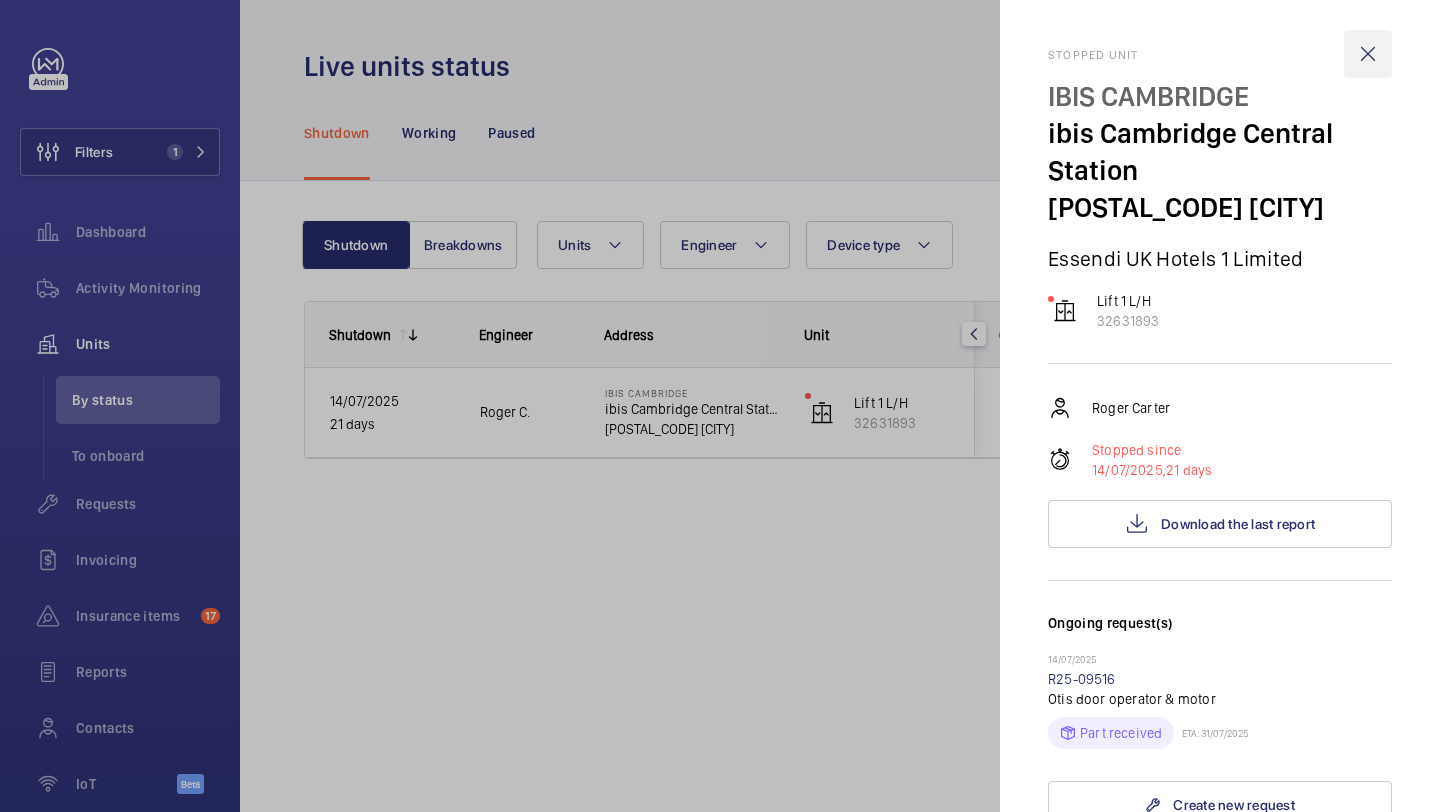 click 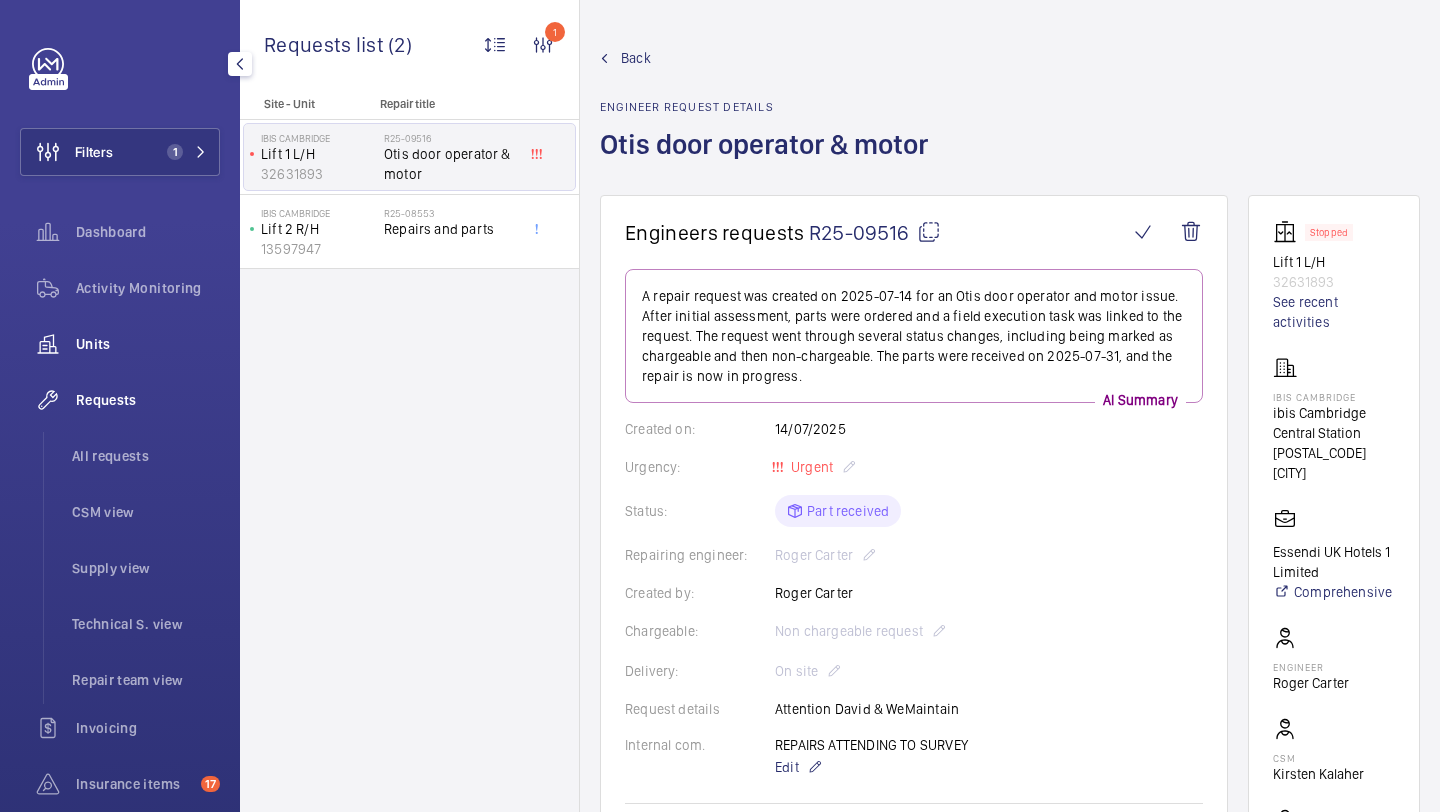 click on "Units" 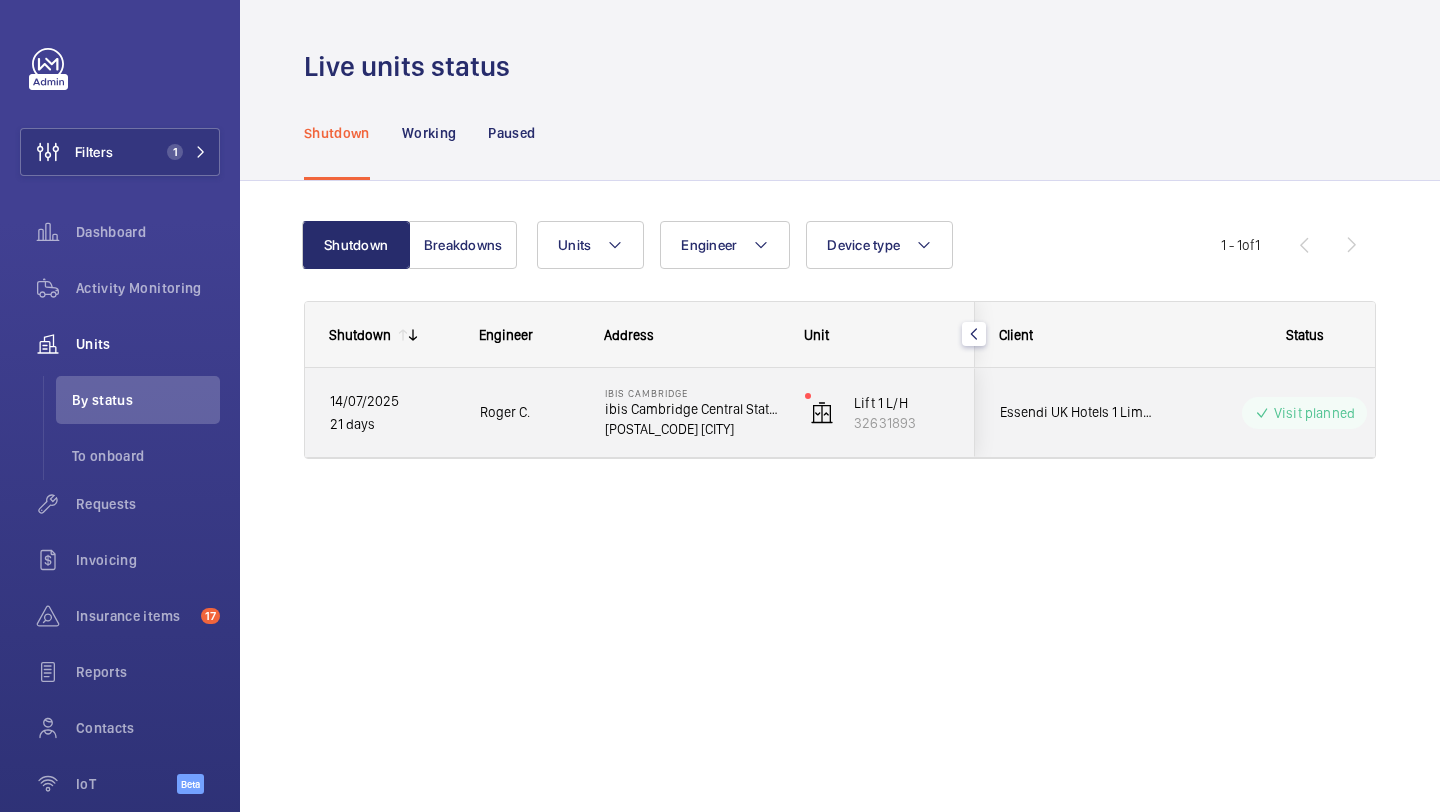 click on "Essendi UK Hotels 1 Limited" 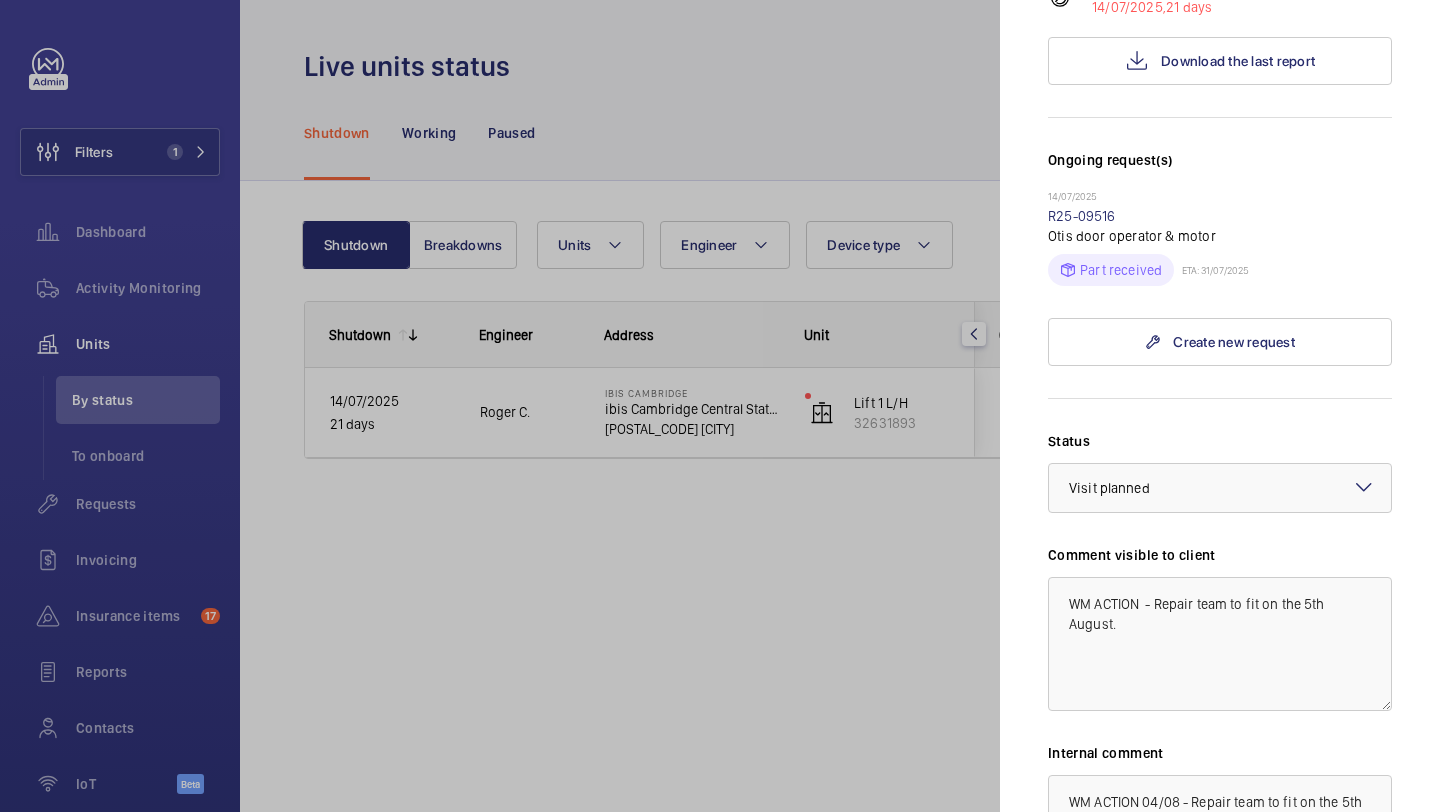 scroll, scrollTop: 318, scrollLeft: 0, axis: vertical 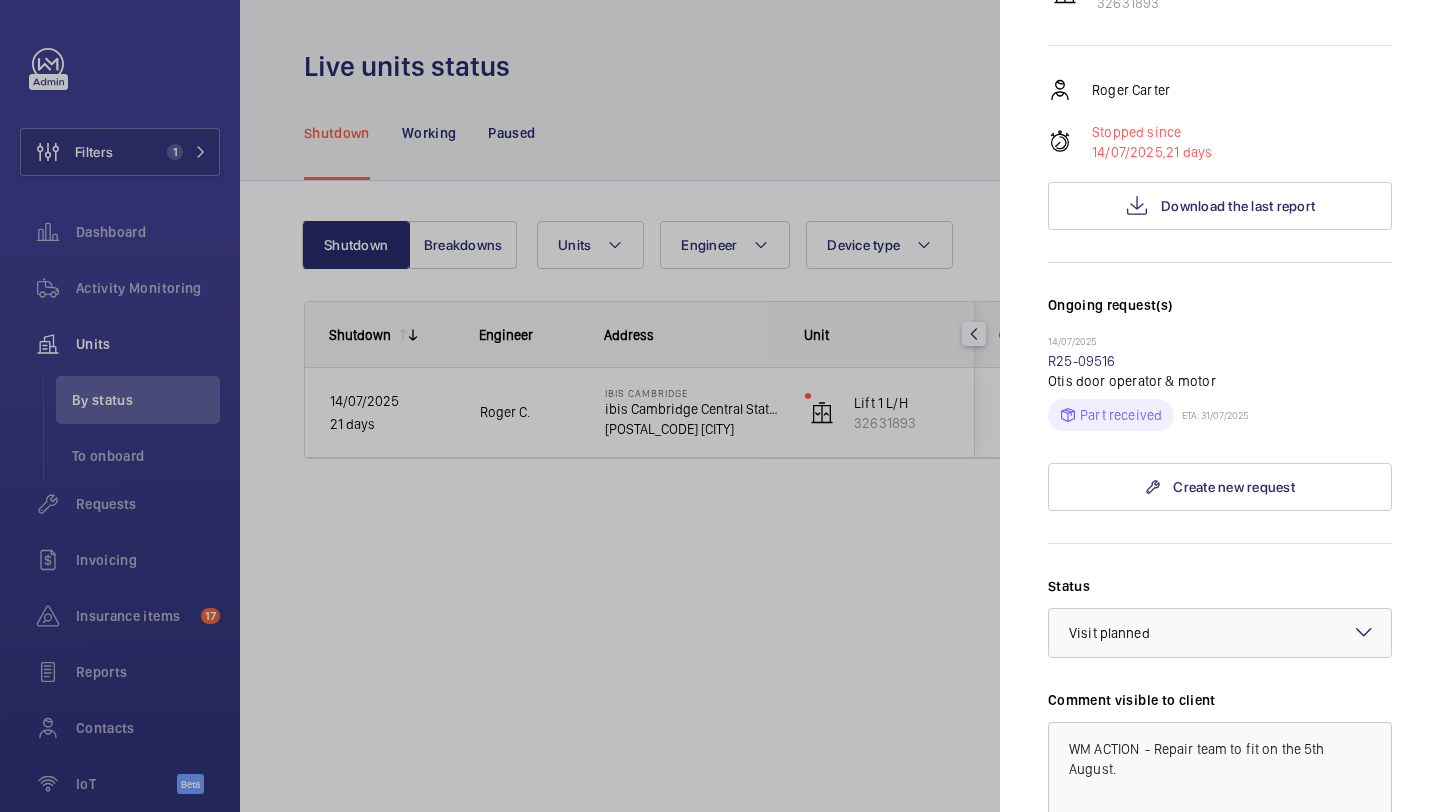 click 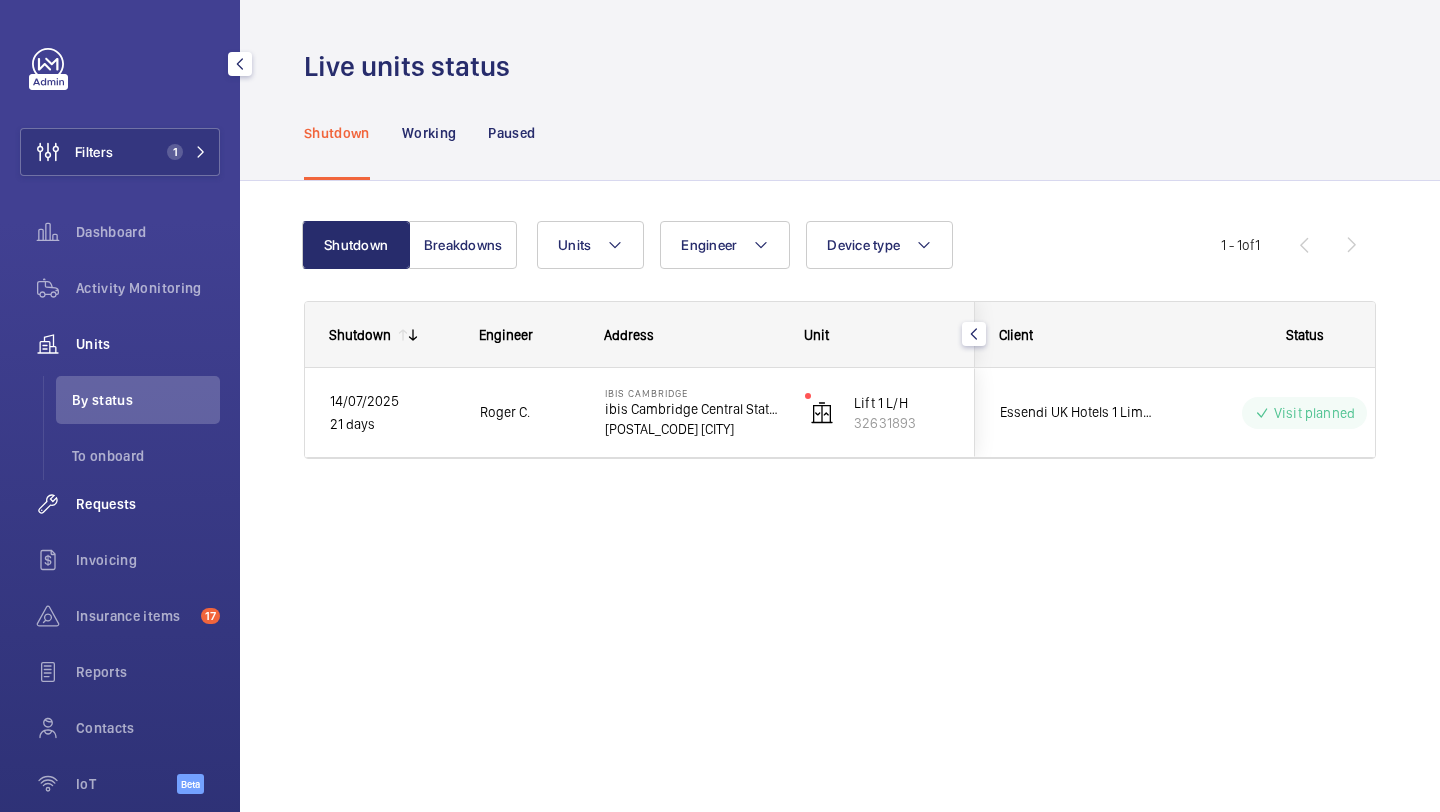 drag, startPoint x: 146, startPoint y: 450, endPoint x: 135, endPoint y: 513, distance: 63.953106 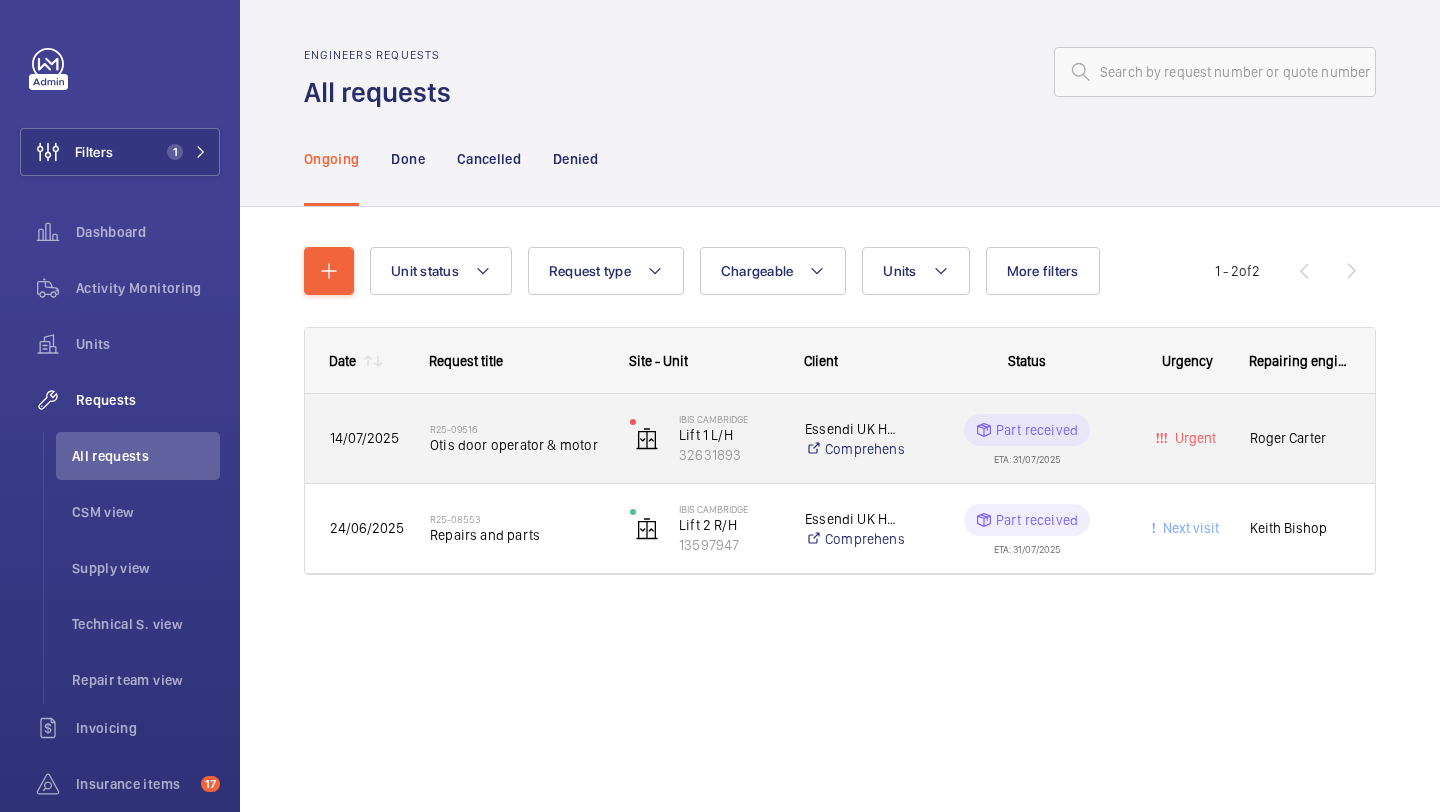 click on "R25-09516   Otis door operator & motor" 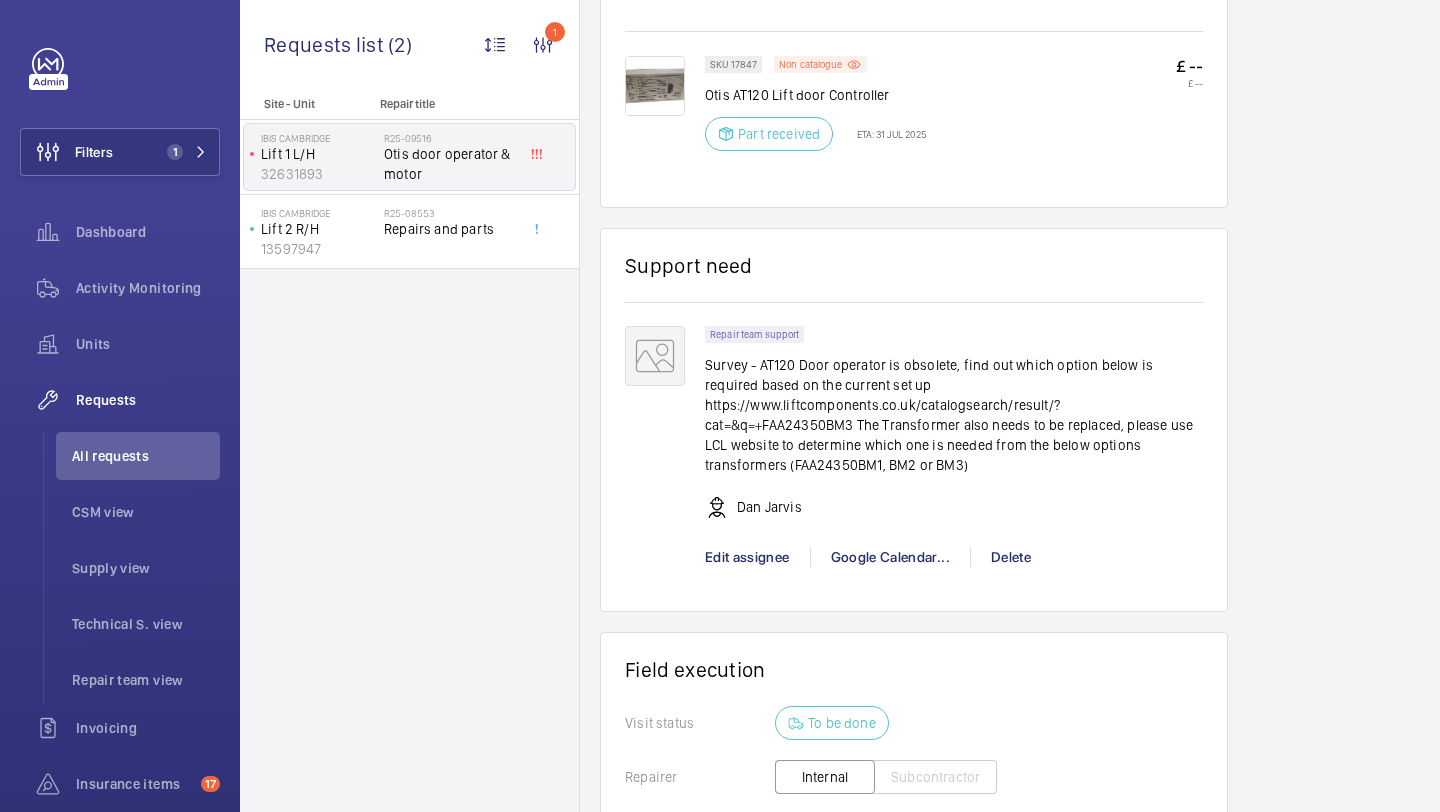 scroll, scrollTop: 1284, scrollLeft: 0, axis: vertical 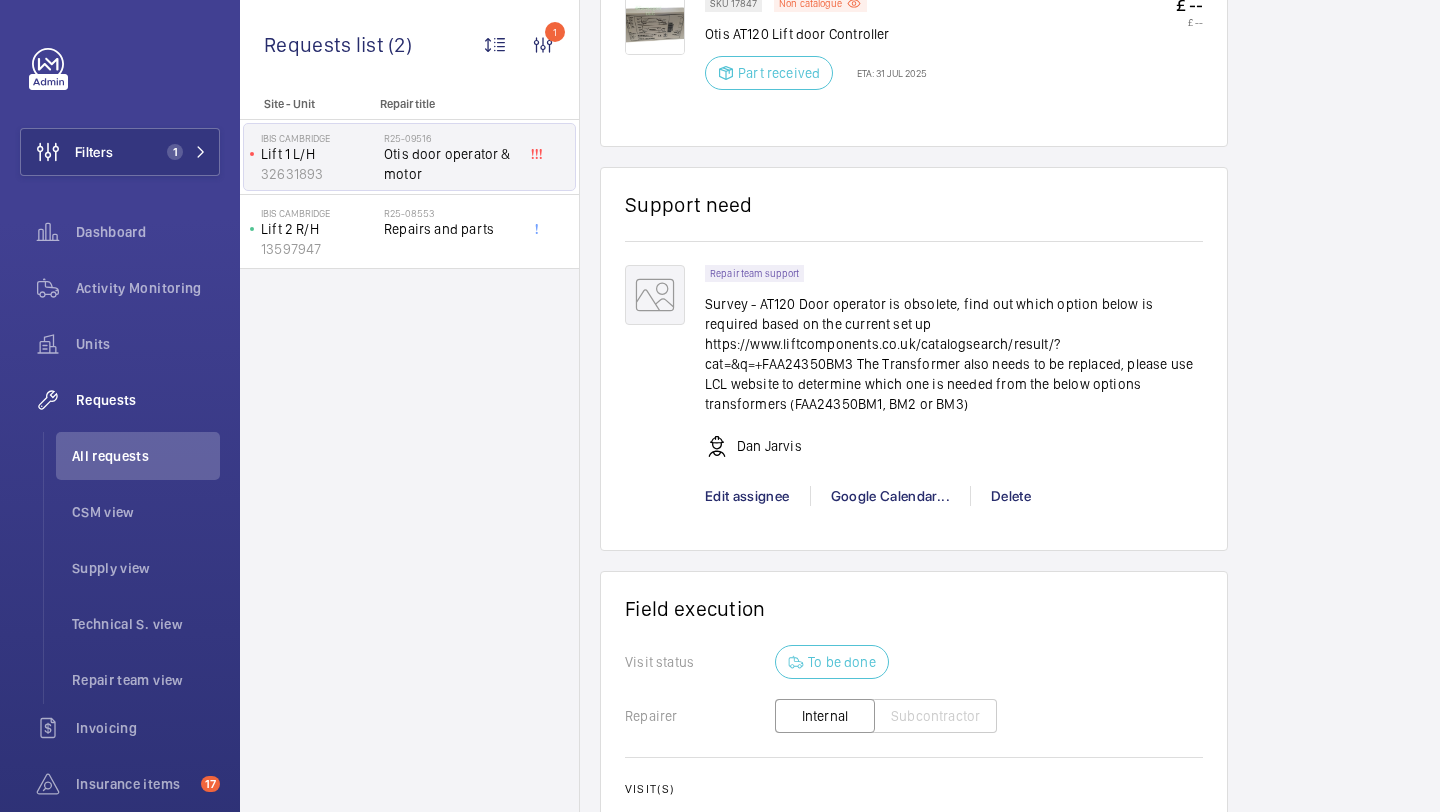 click on "Dan Jarvis" 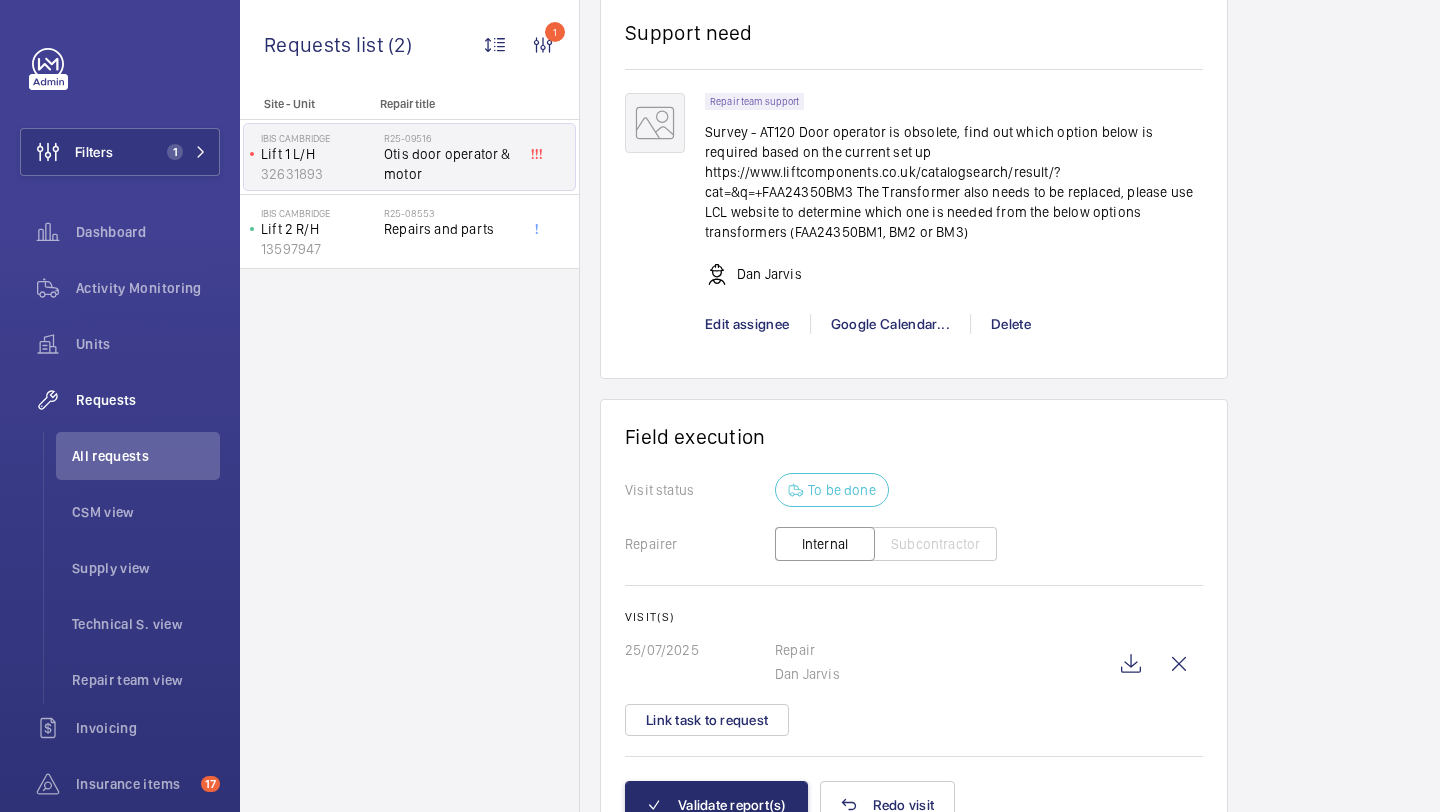 scroll, scrollTop: 1510, scrollLeft: 0, axis: vertical 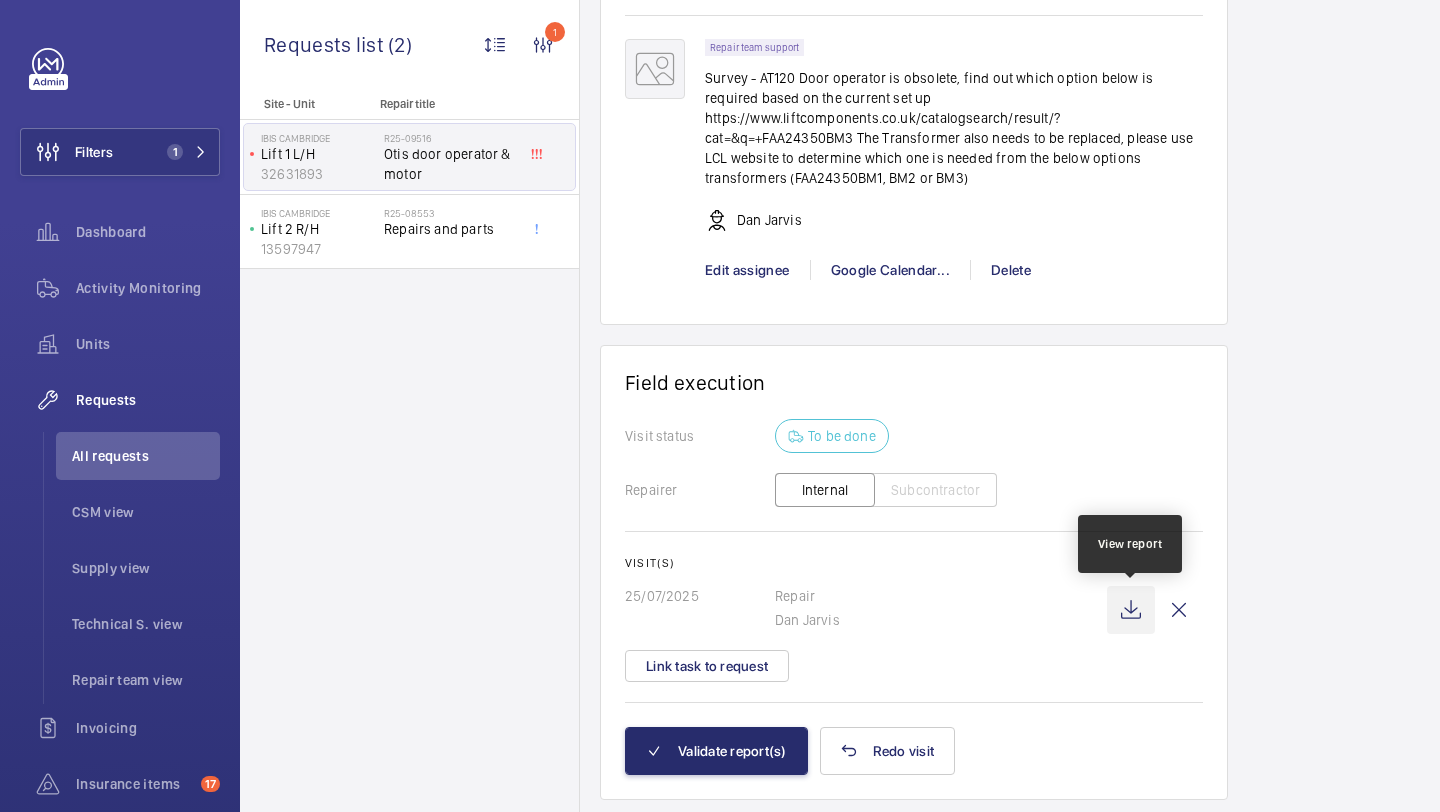 click 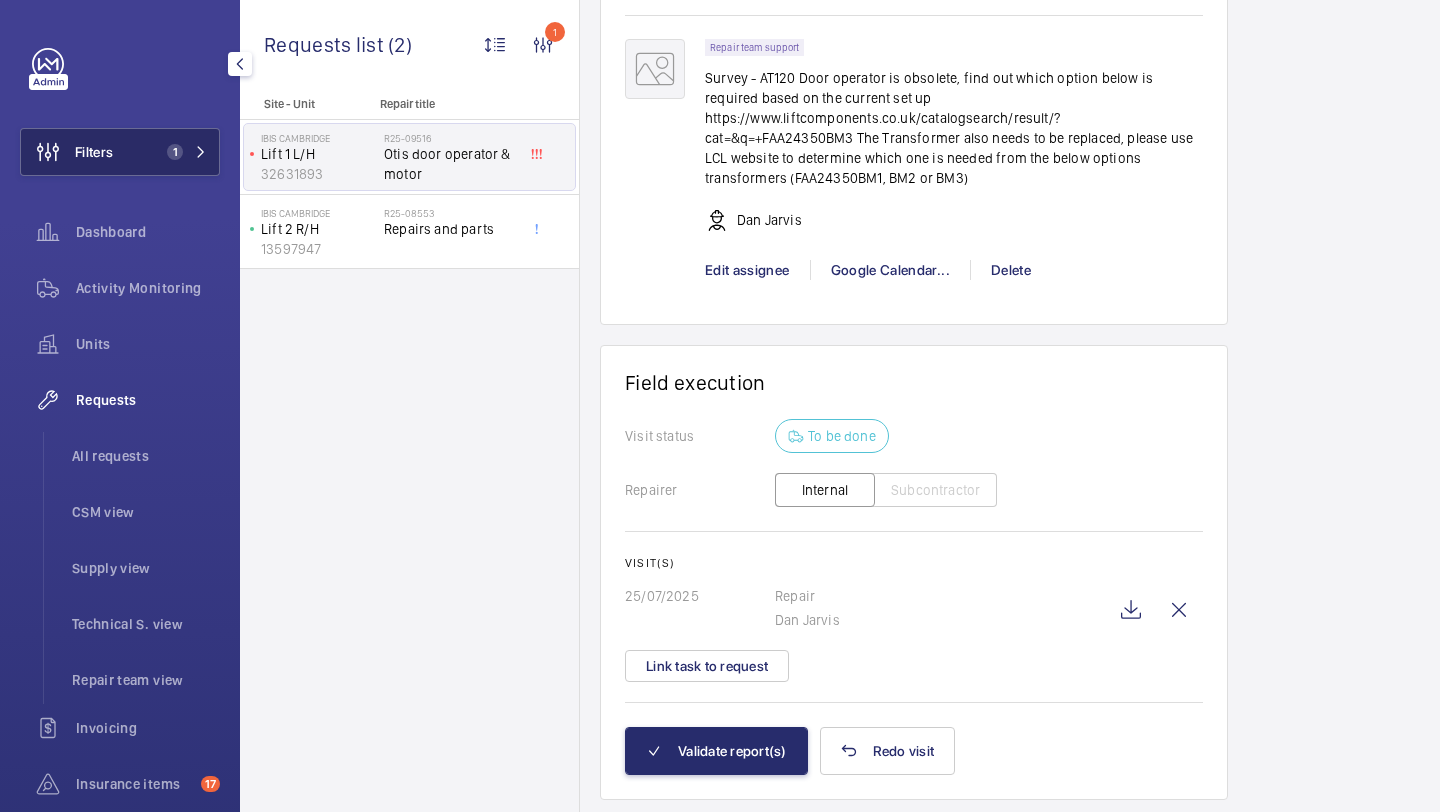 click on "Filters" 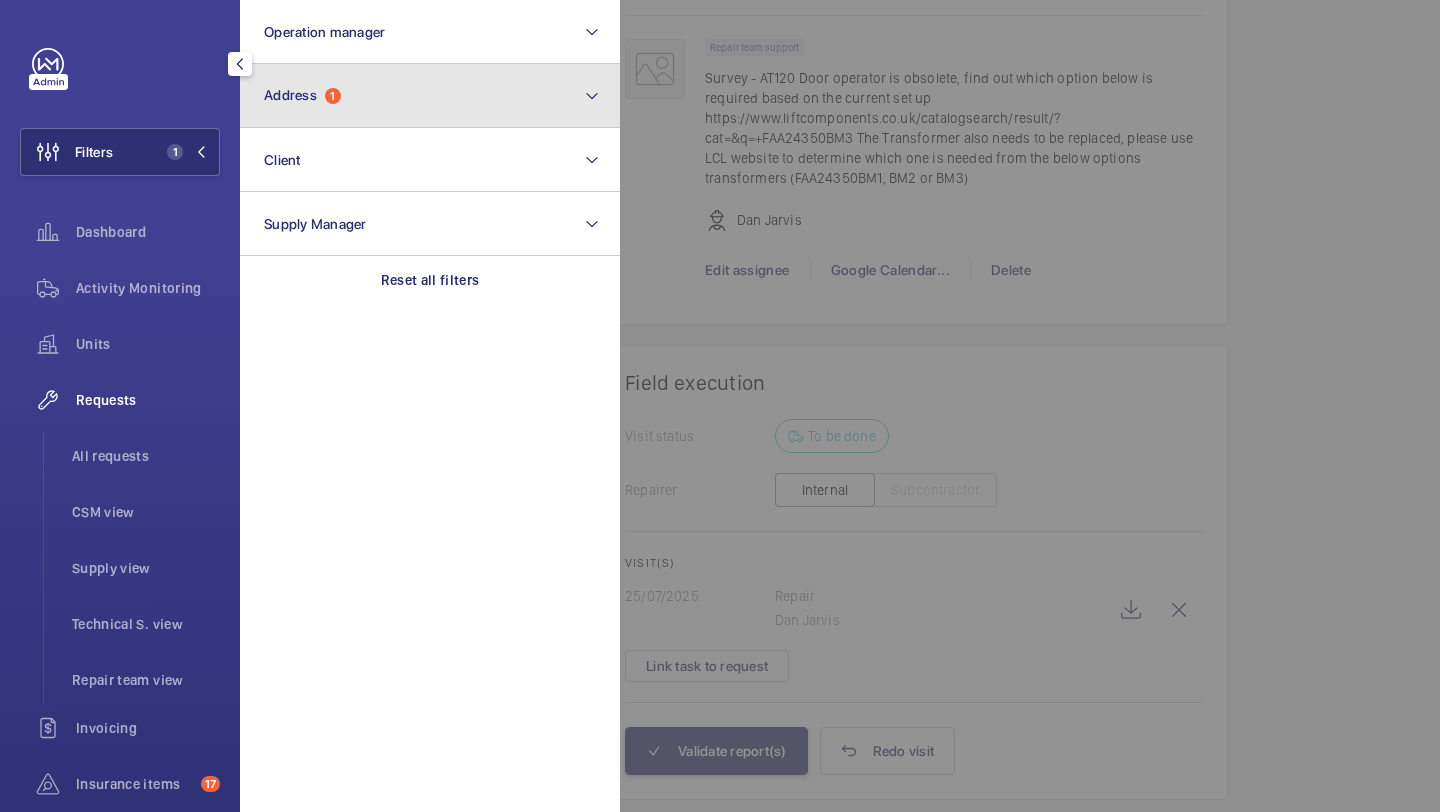 click on "Address  1" 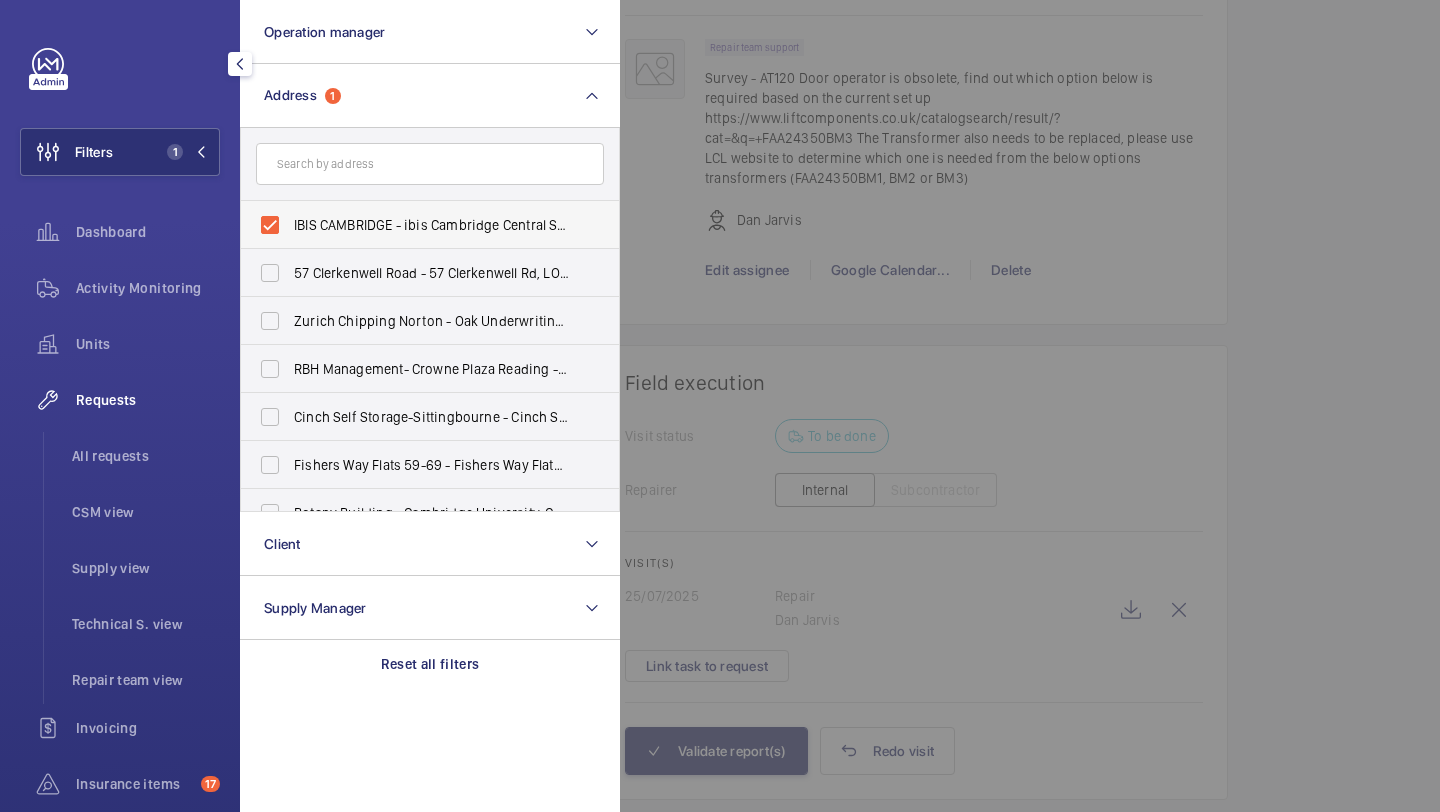 click on "IBIS CAMBRIDGE - ibis Cambridge Central Station, CAMBRIDGE CB1 2GA" at bounding box center (415, 225) 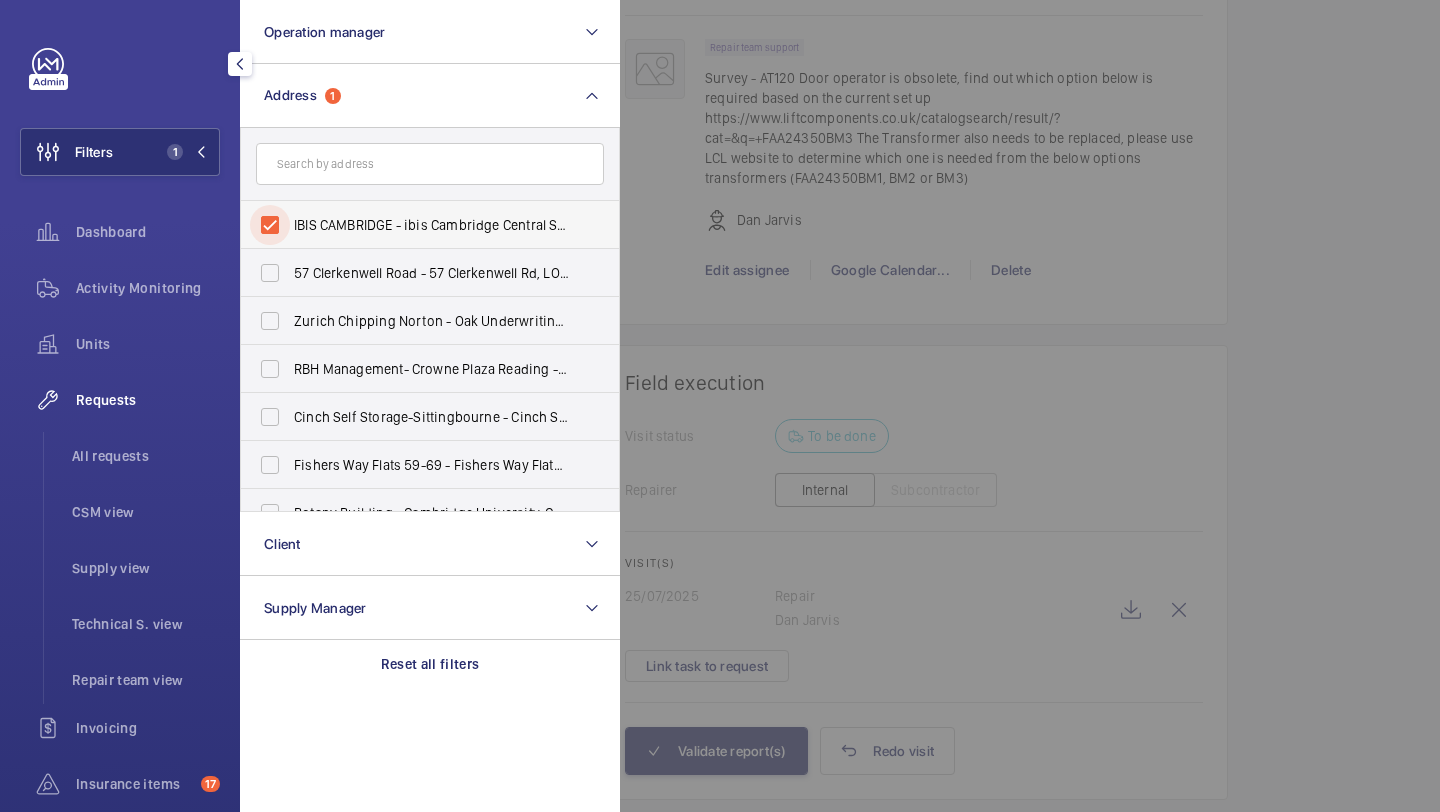 click on "IBIS CAMBRIDGE - ibis Cambridge Central Station, CAMBRIDGE CB1 2GA" at bounding box center (270, 225) 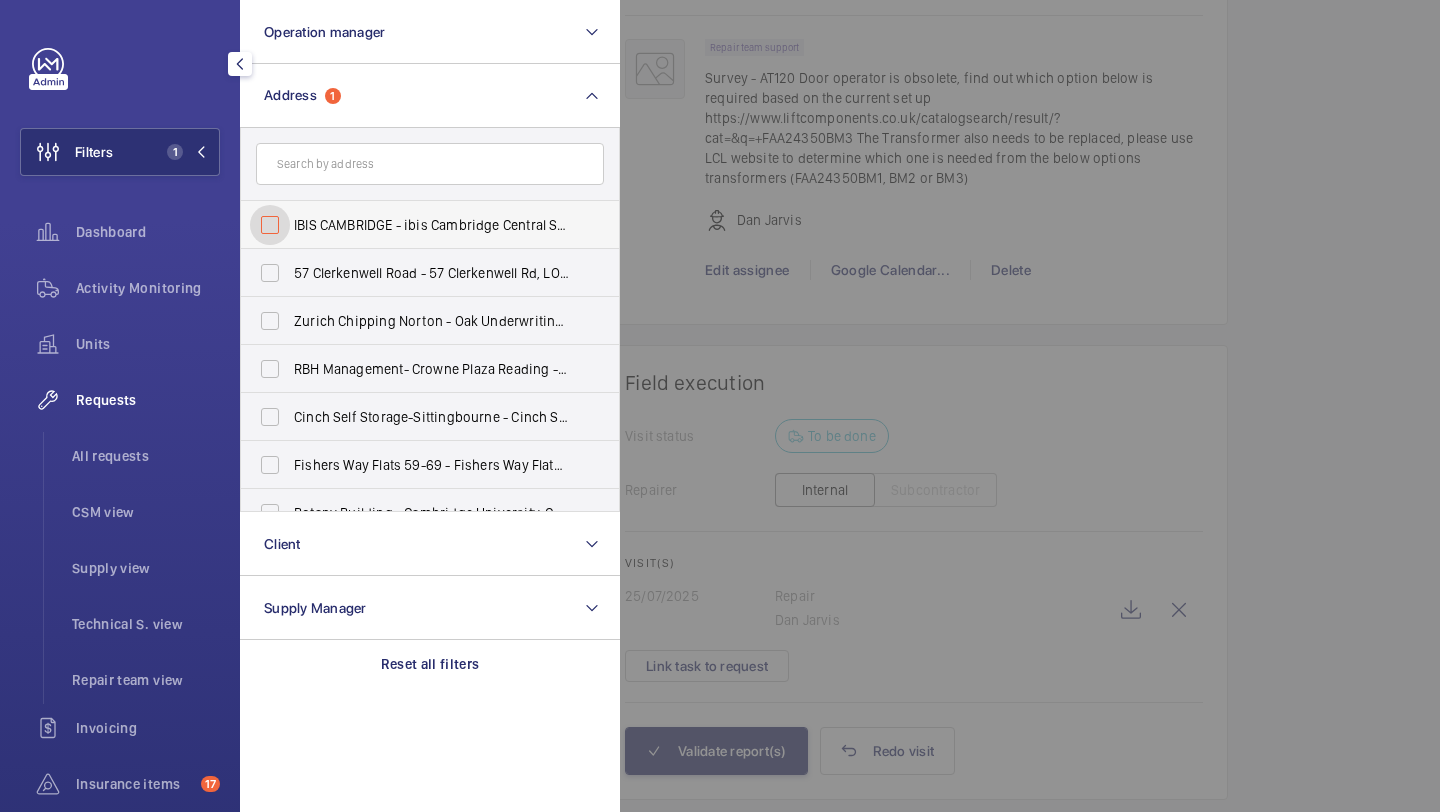 checkbox on "false" 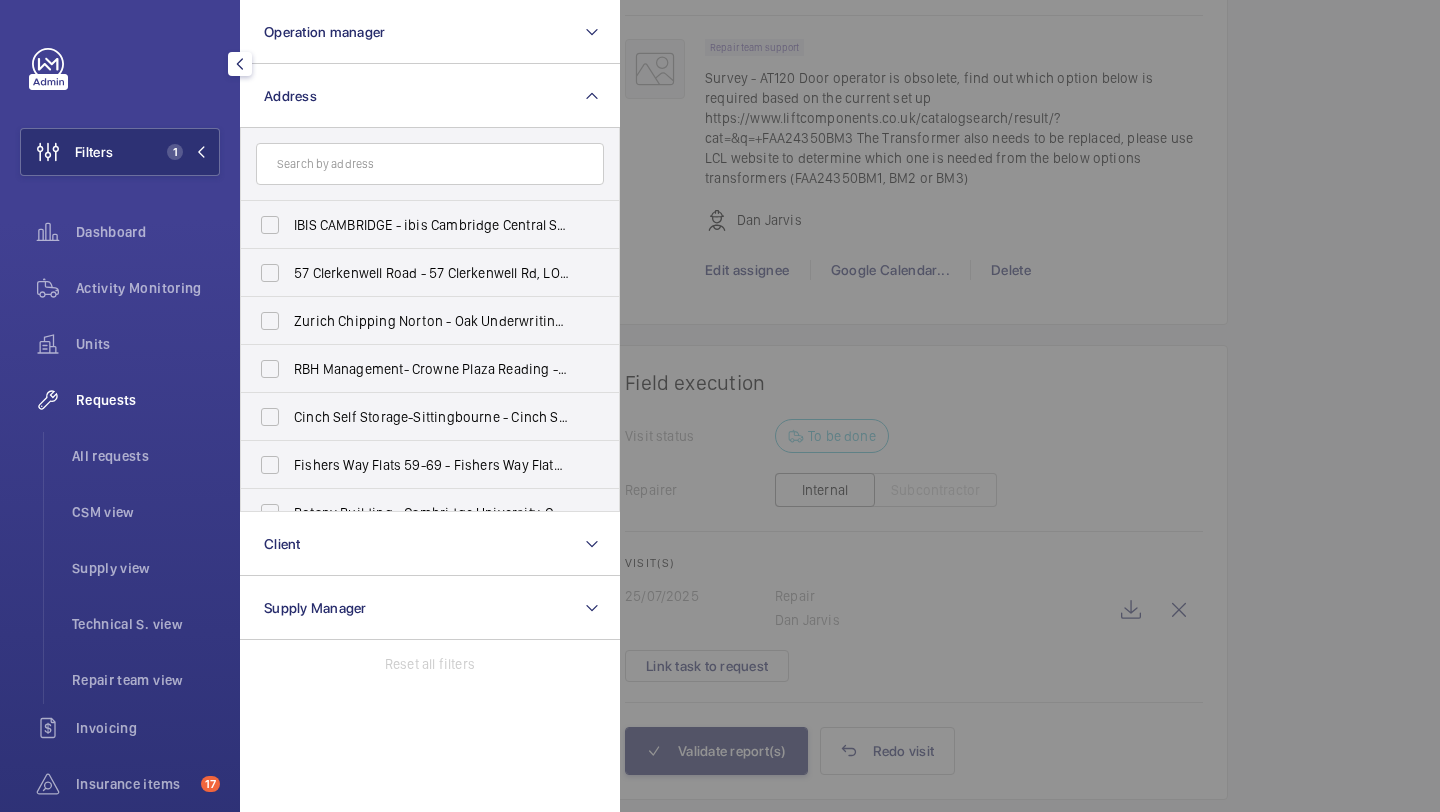 click 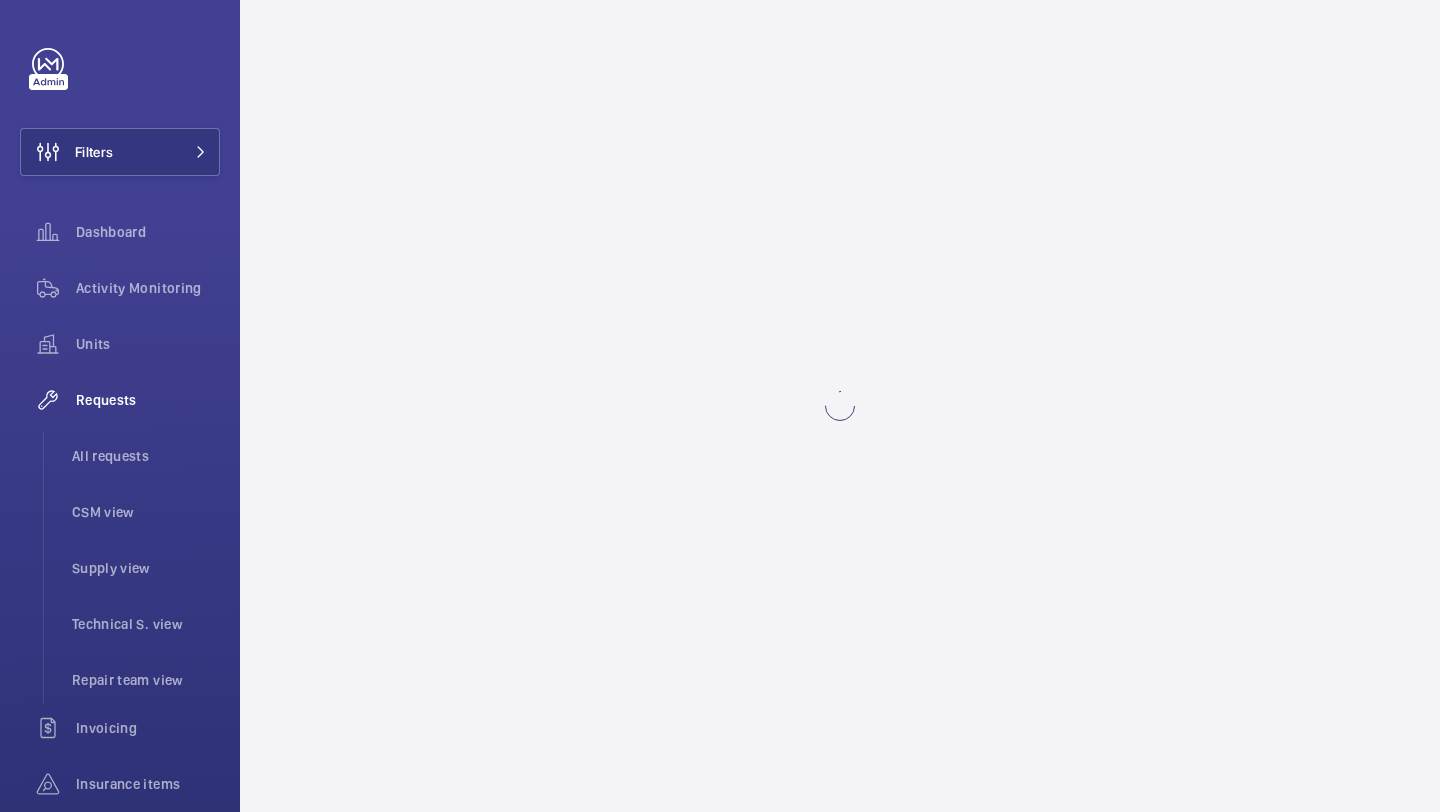 scroll, scrollTop: 0, scrollLeft: 0, axis: both 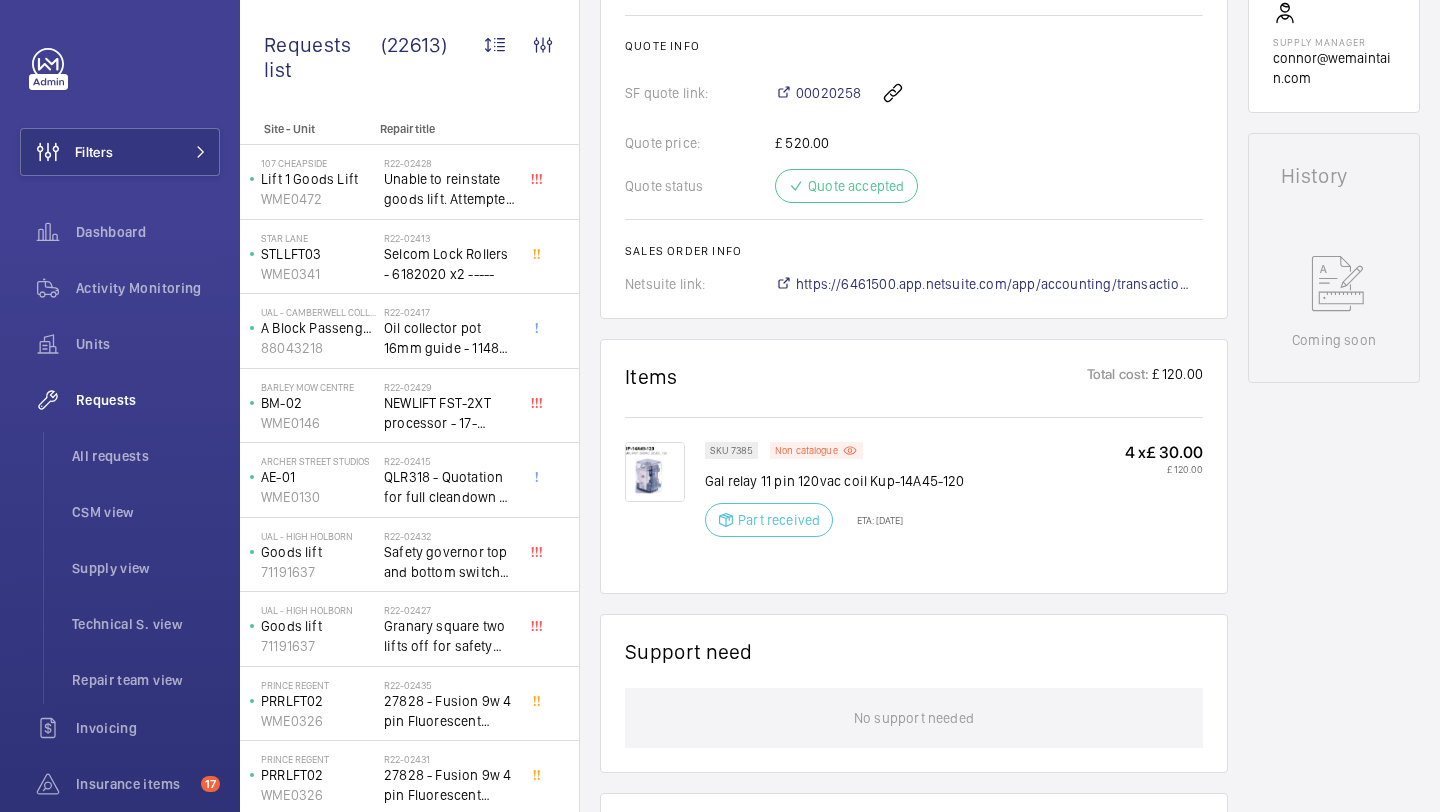 click 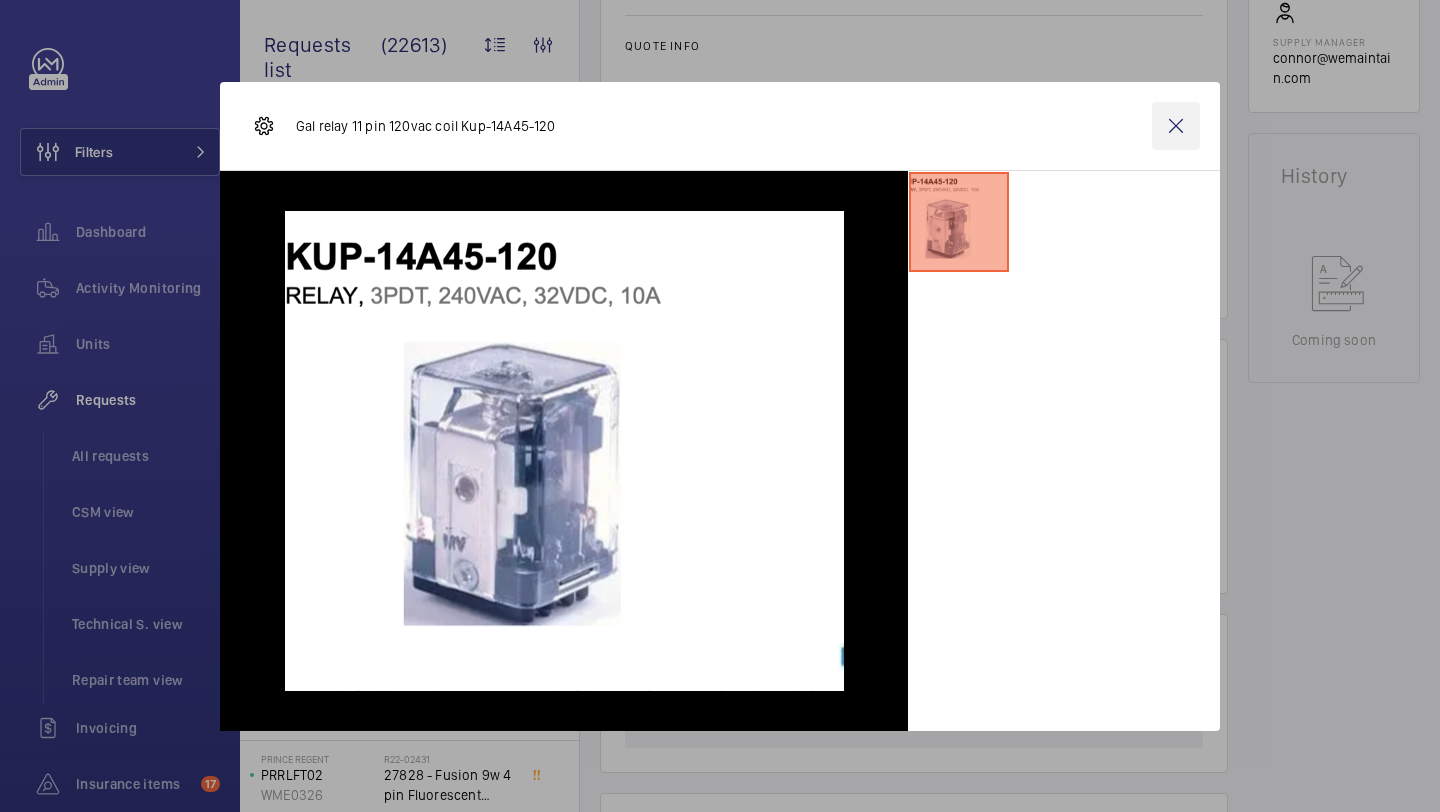 click at bounding box center [1176, 126] 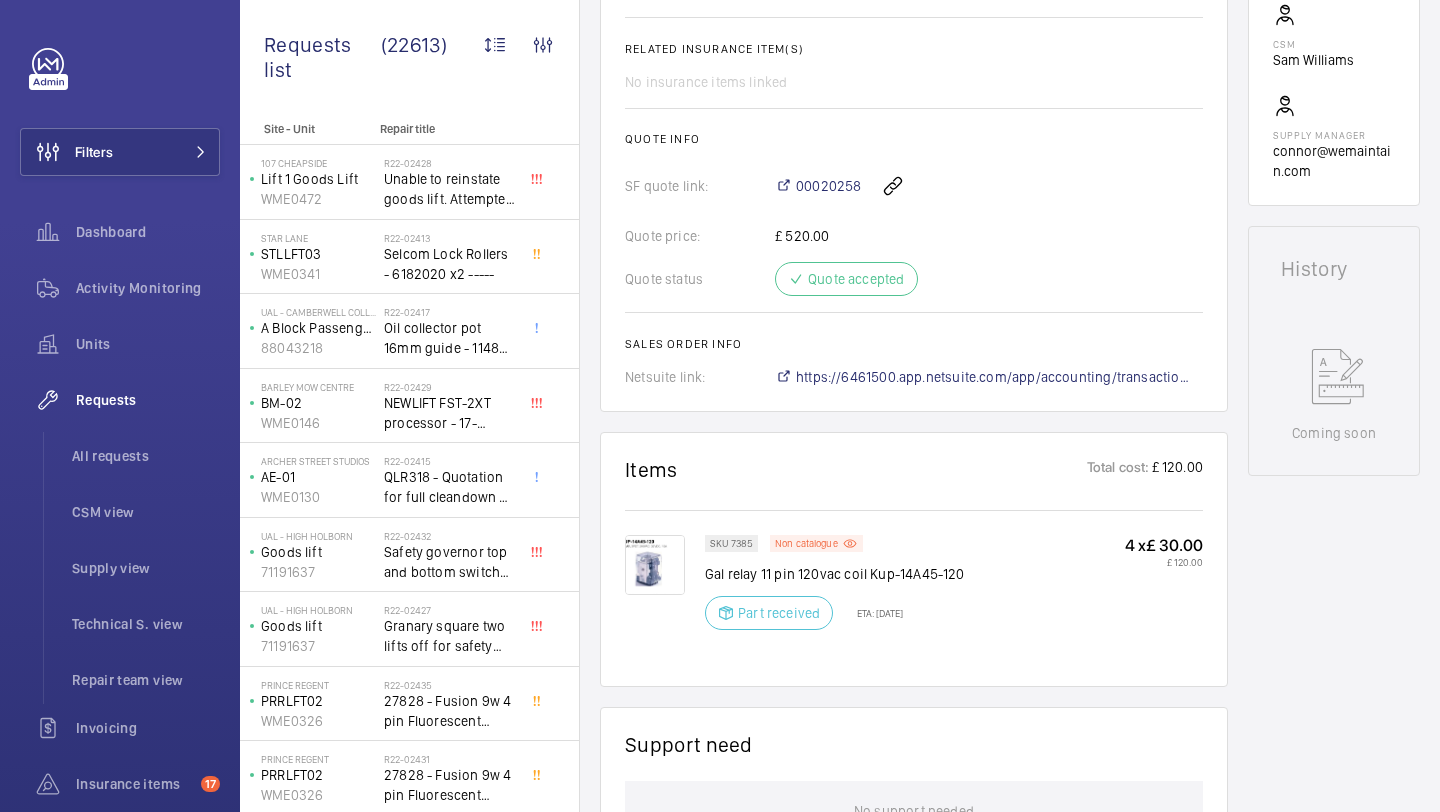 scroll, scrollTop: 736, scrollLeft: 0, axis: vertical 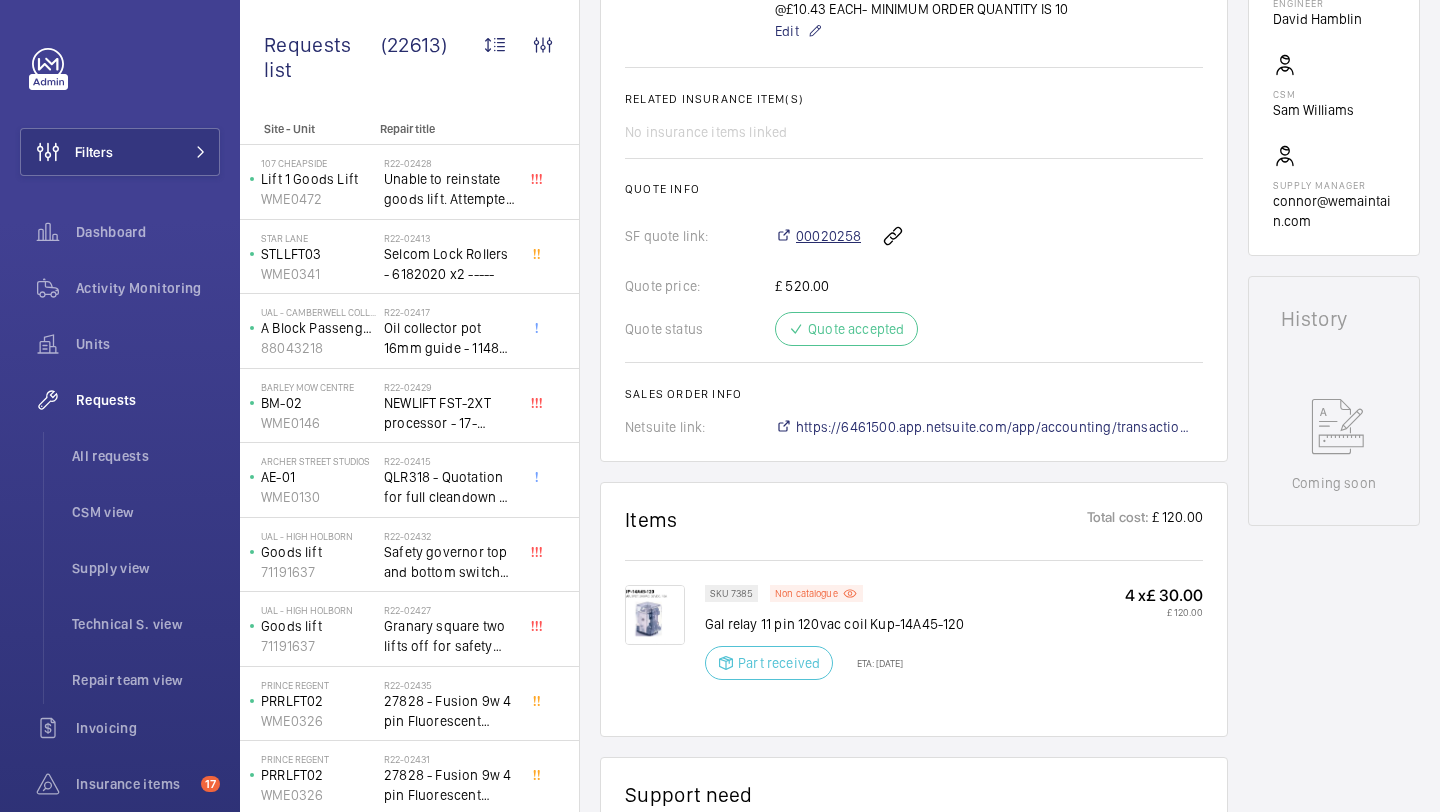 click on "00020258" 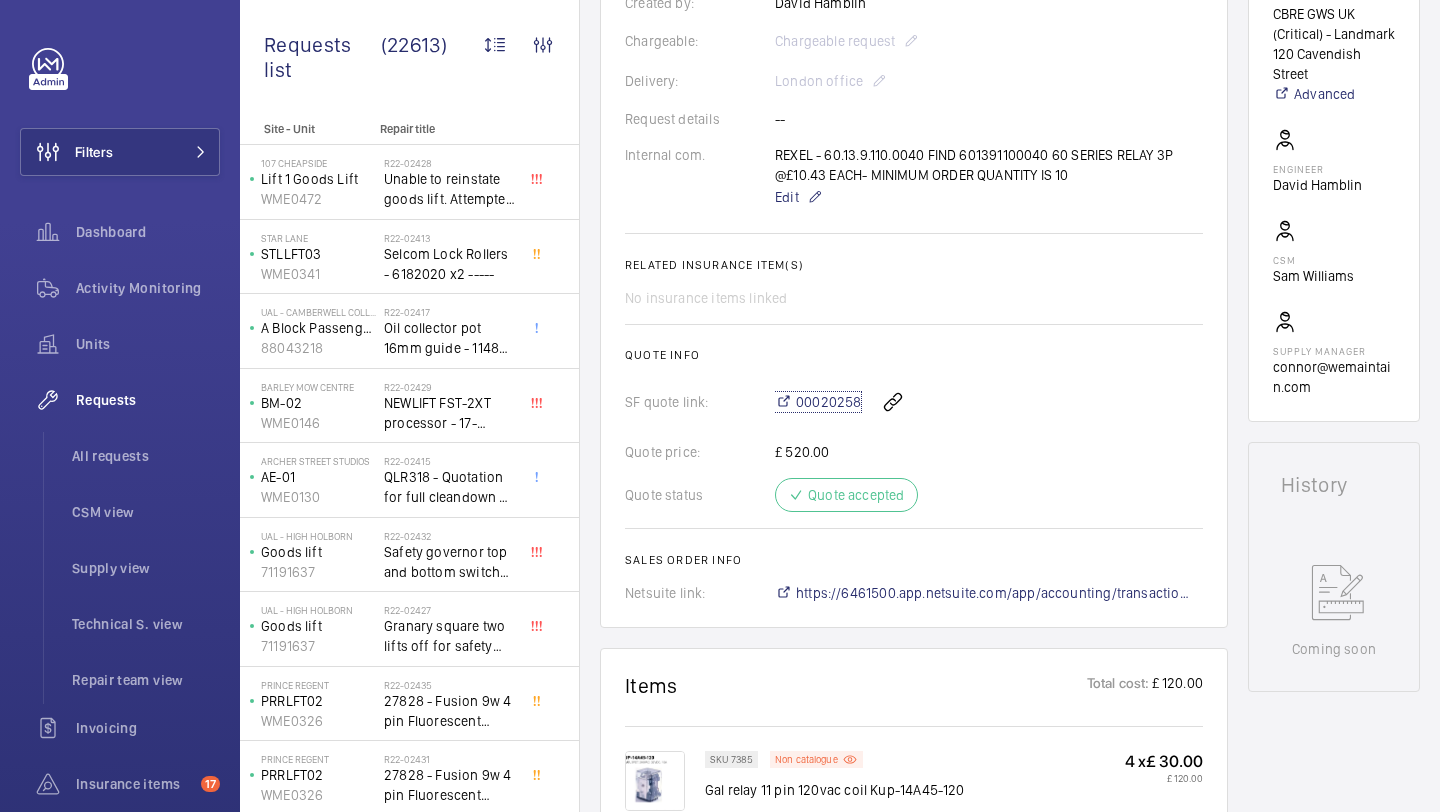 scroll, scrollTop: 319, scrollLeft: 0, axis: vertical 